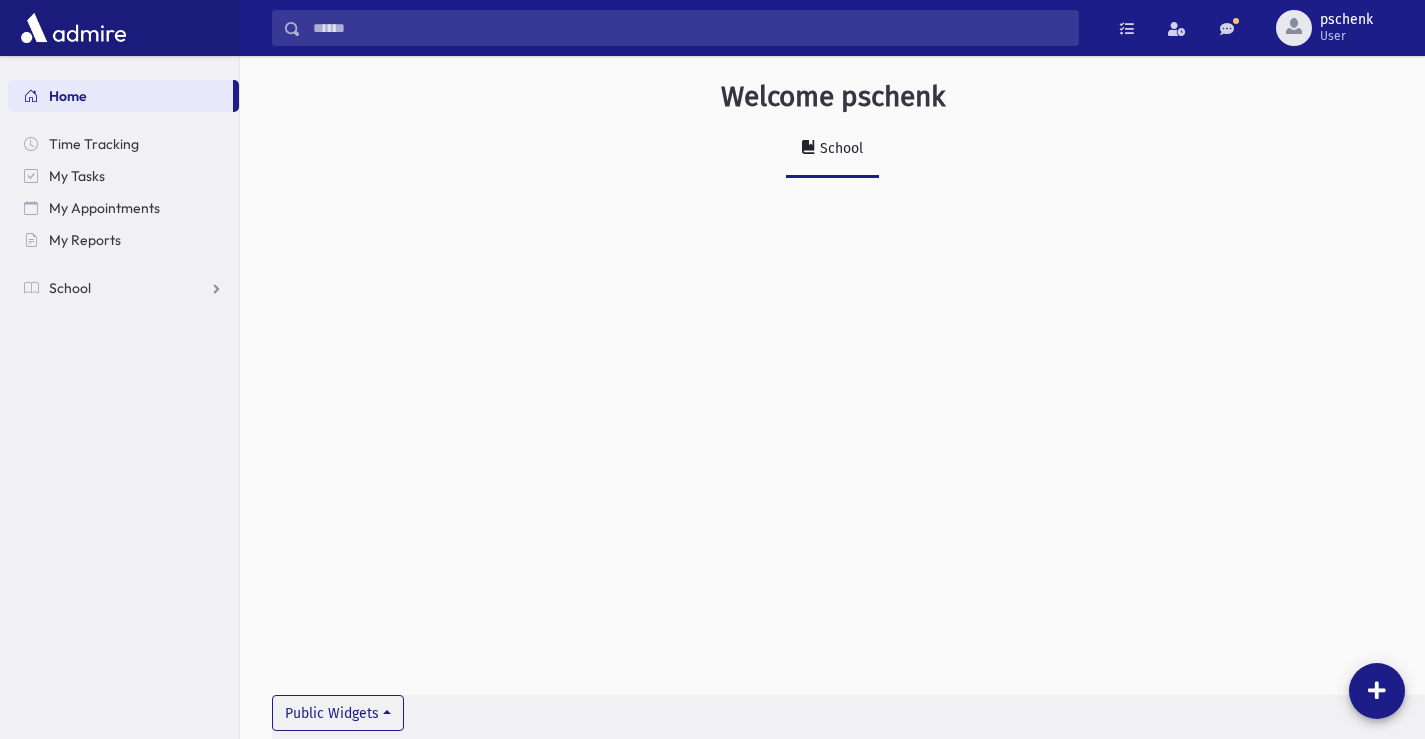 scroll, scrollTop: 0, scrollLeft: 0, axis: both 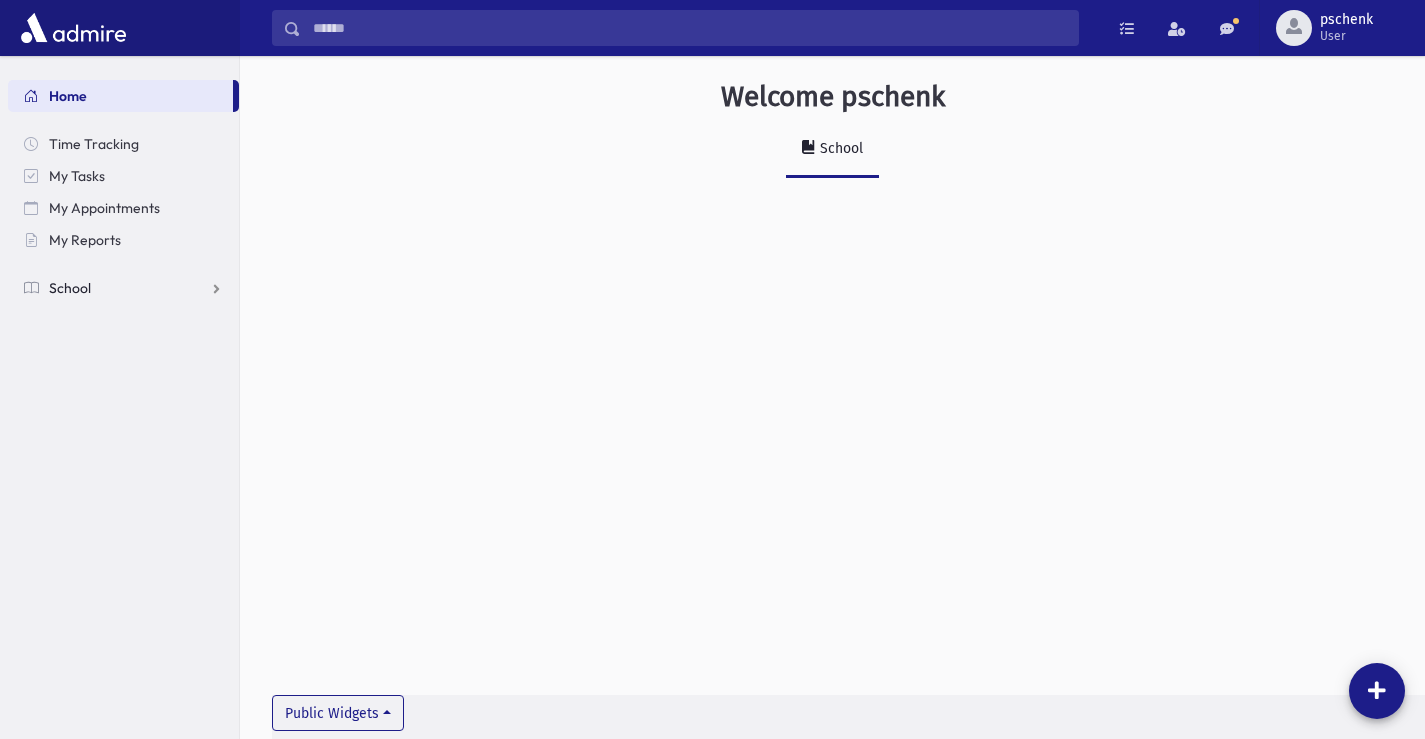 click on "School" at bounding box center [123, 288] 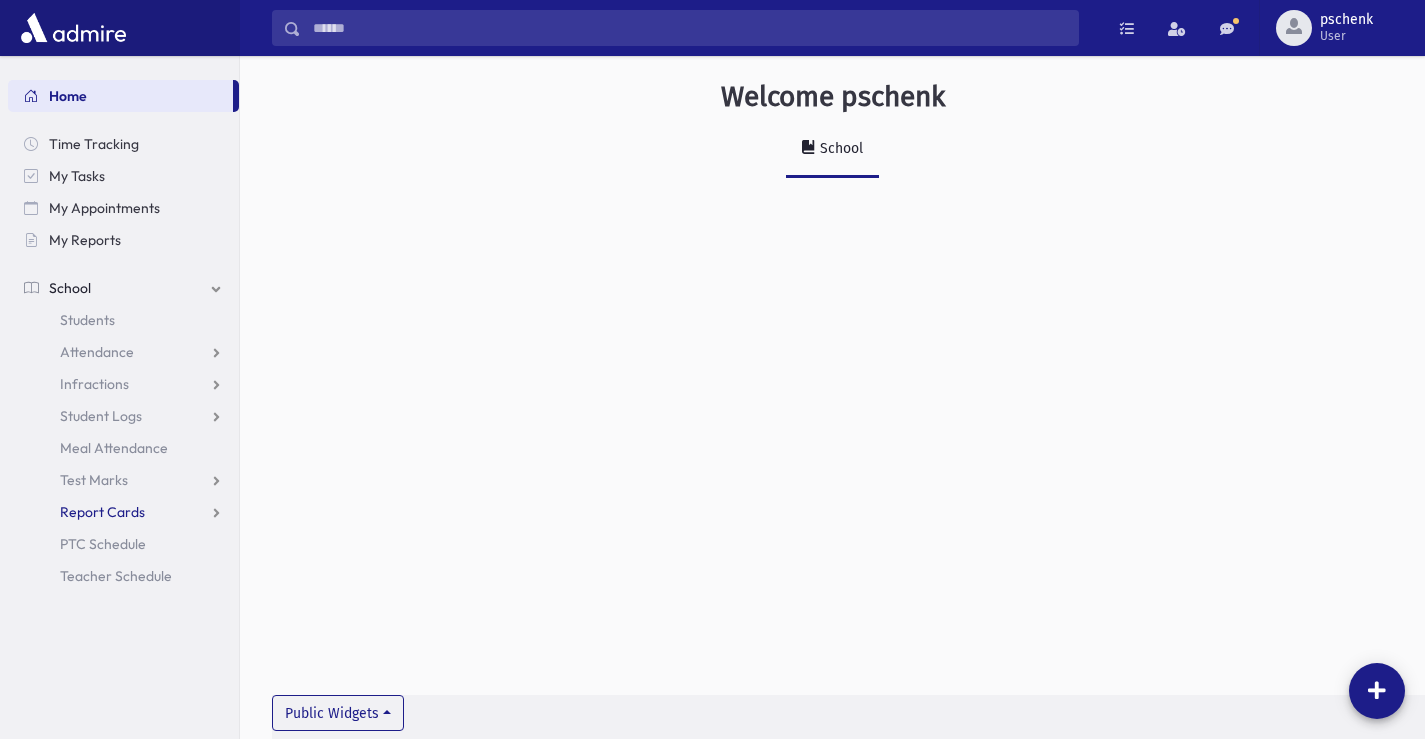 click on "Report Cards" at bounding box center (102, 512) 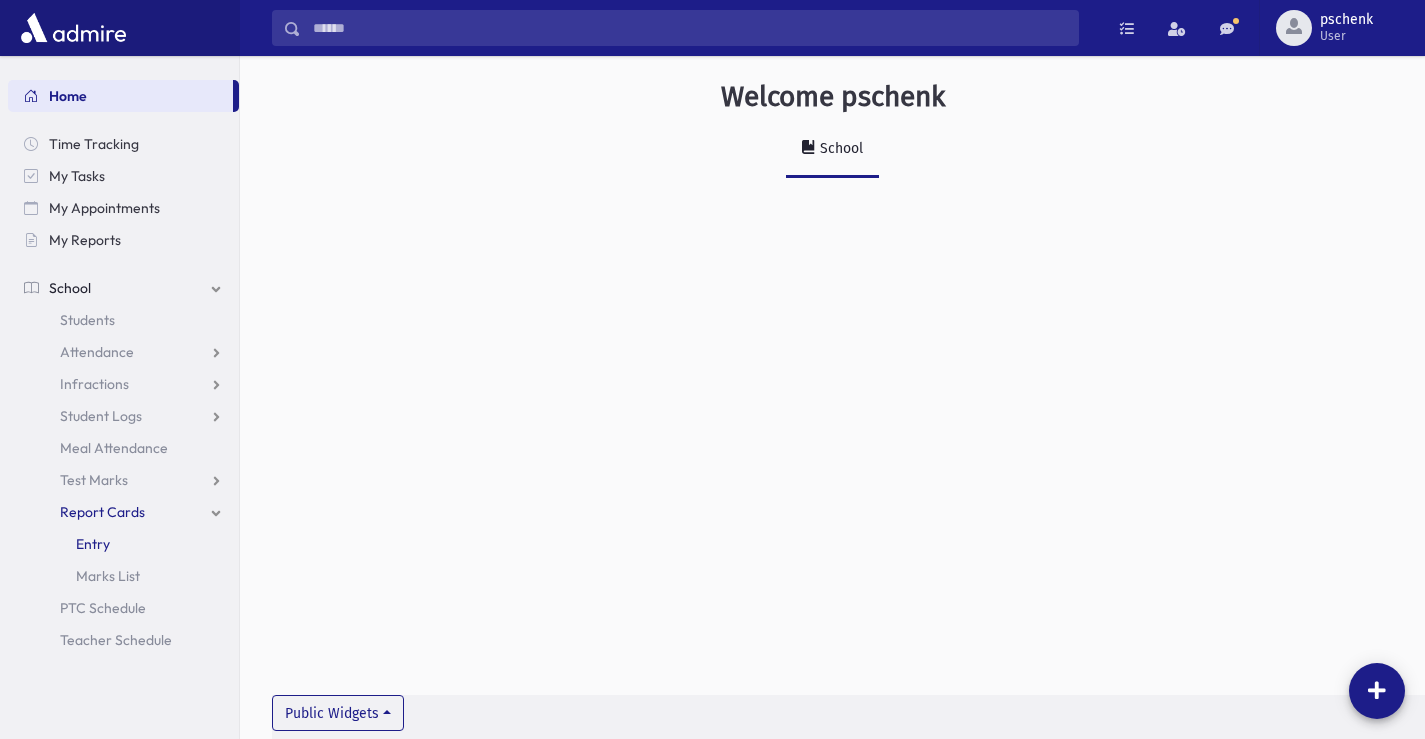 click on "Entry" at bounding box center (123, 544) 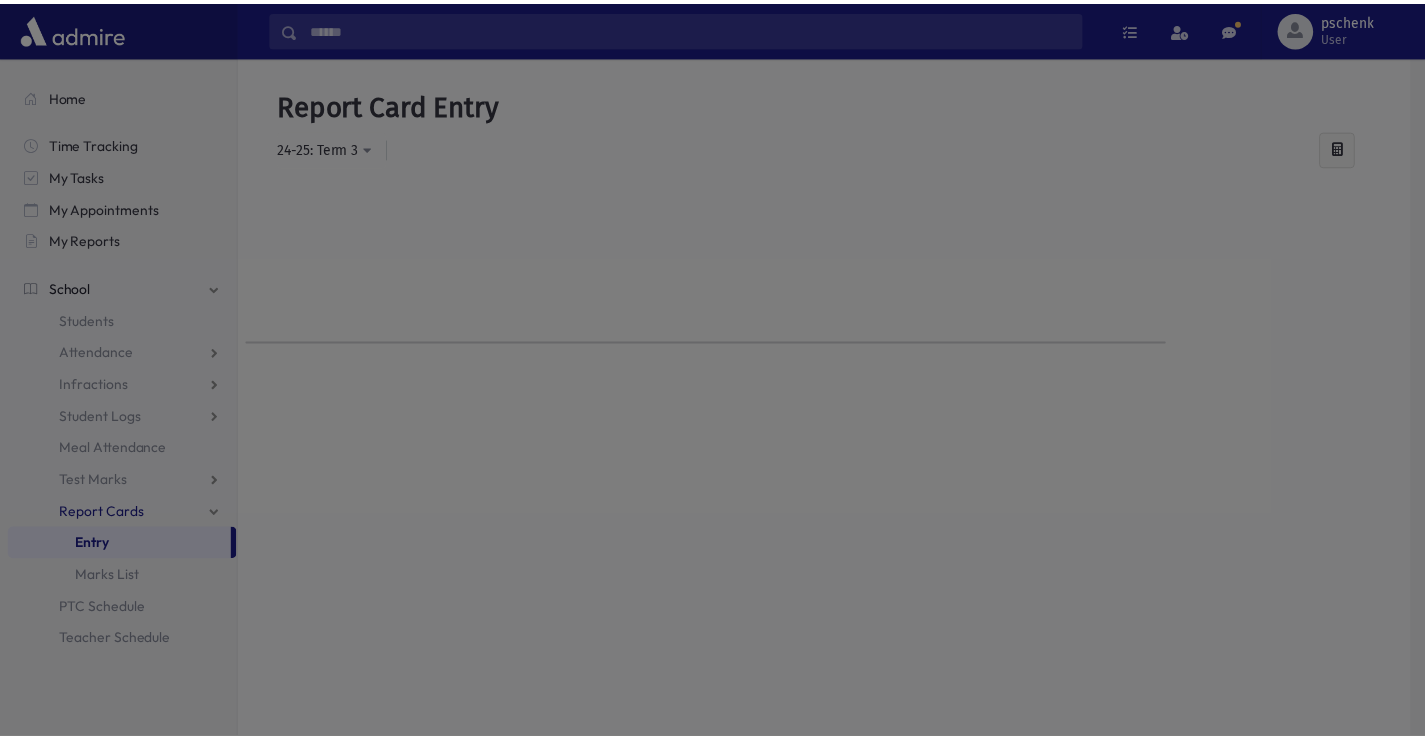 scroll, scrollTop: 0, scrollLeft: 0, axis: both 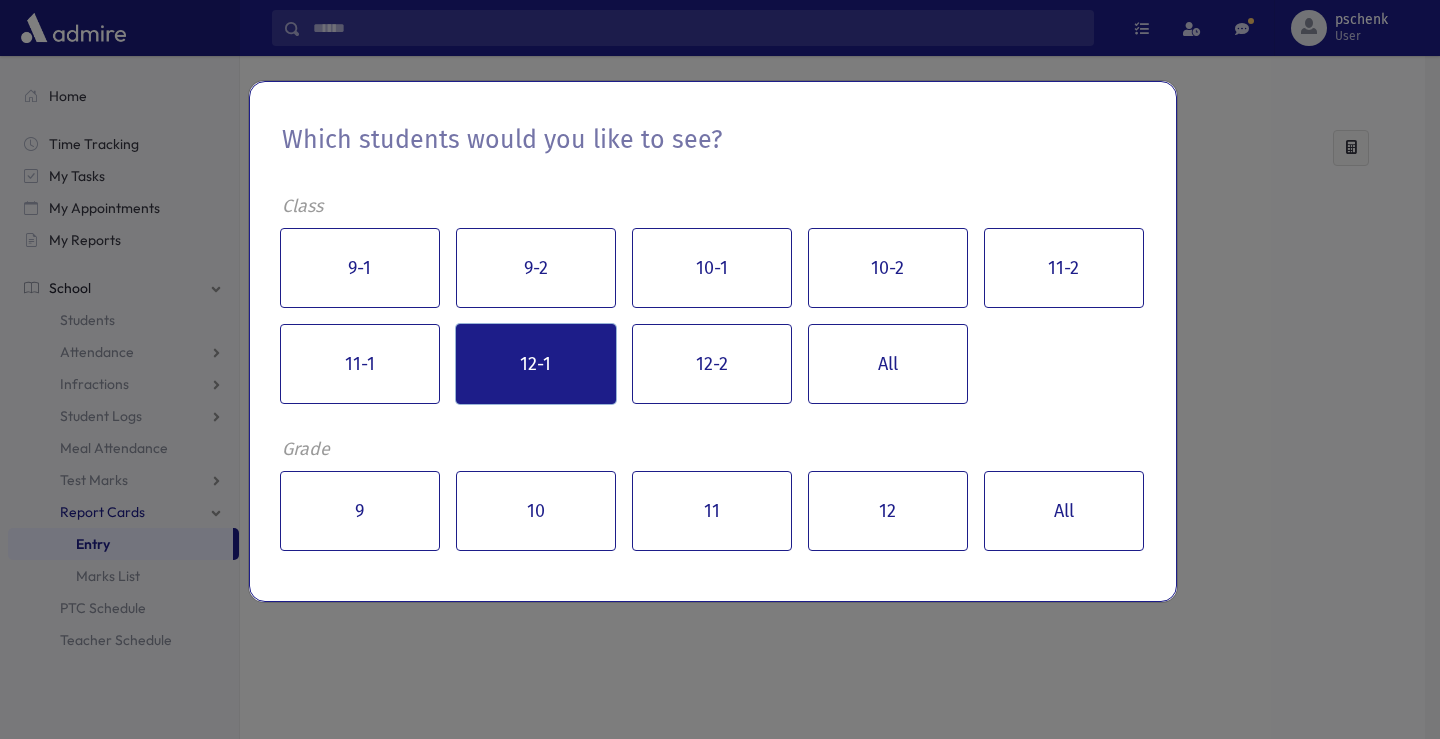 click on "12-1" at bounding box center (536, 364) 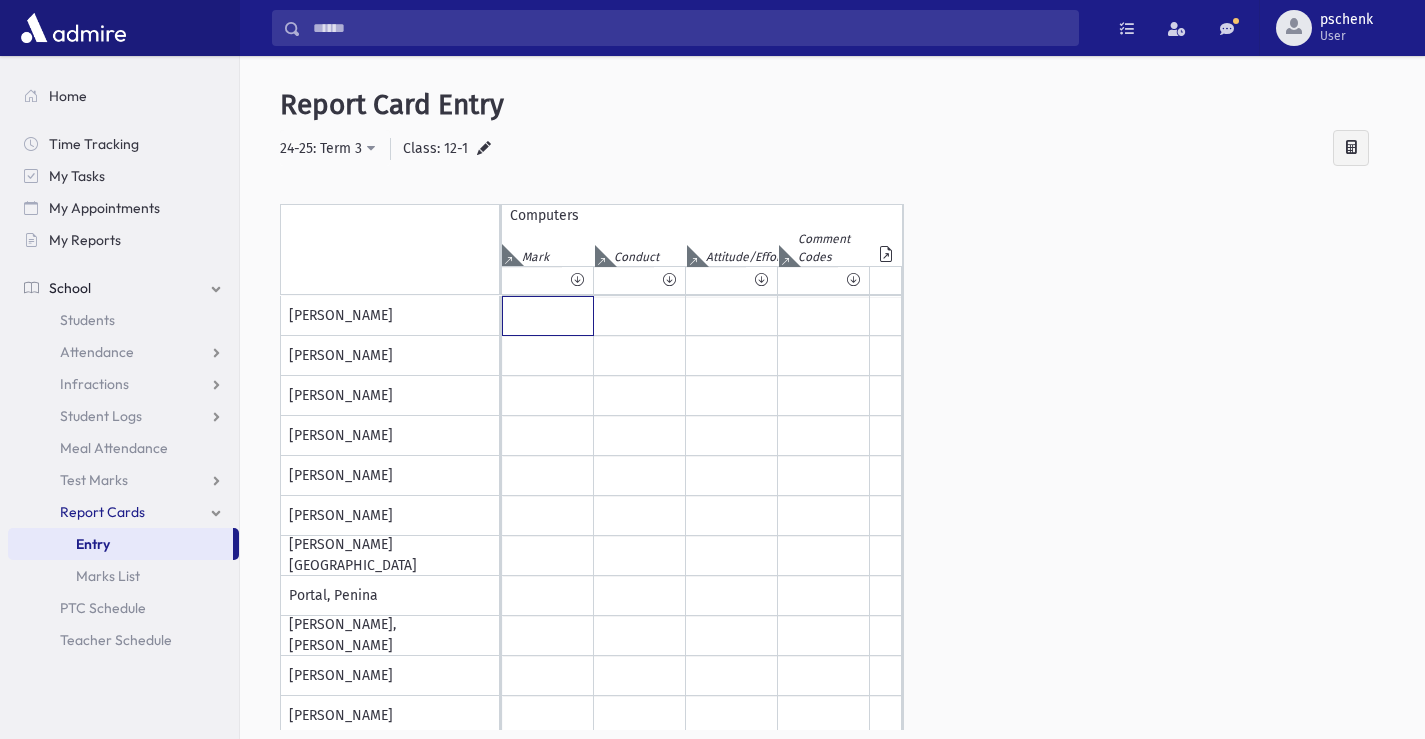 click at bounding box center [548, 316] 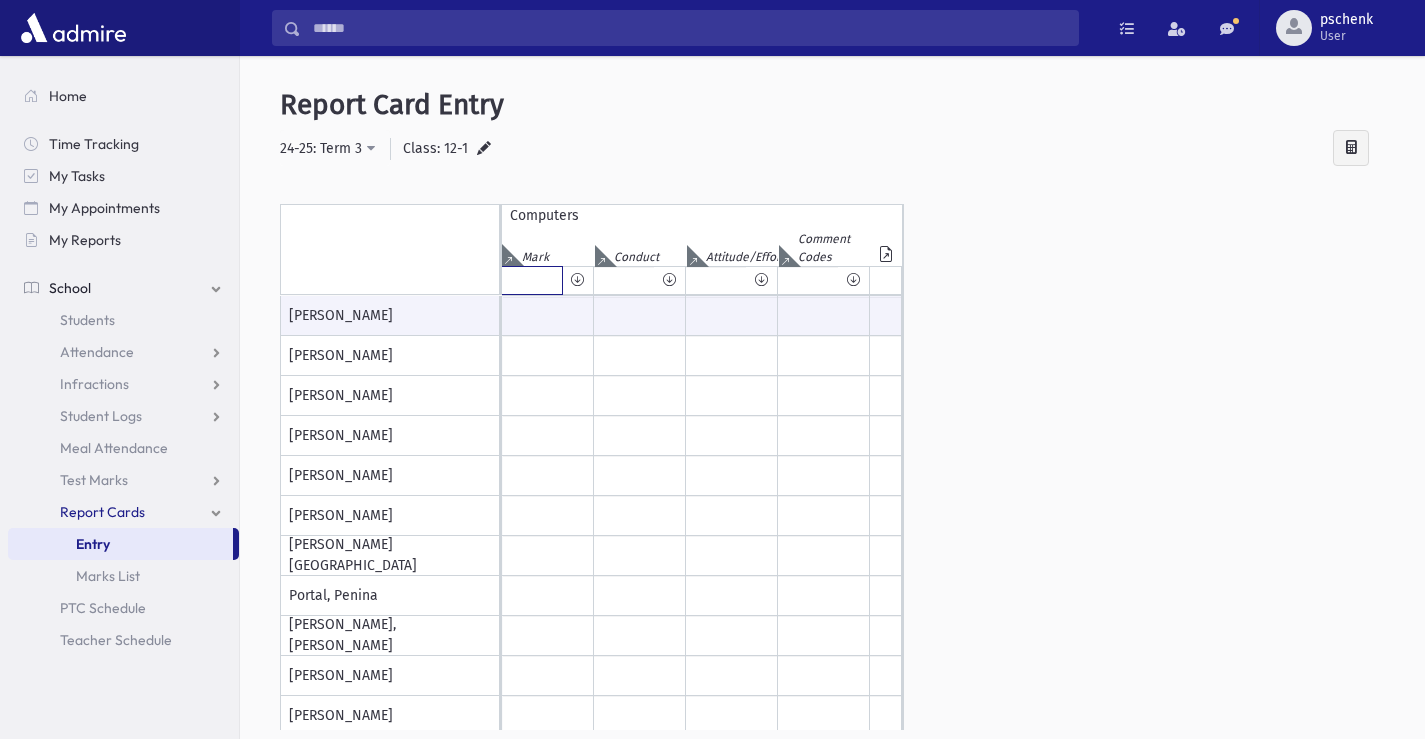 click at bounding box center [532, 280] 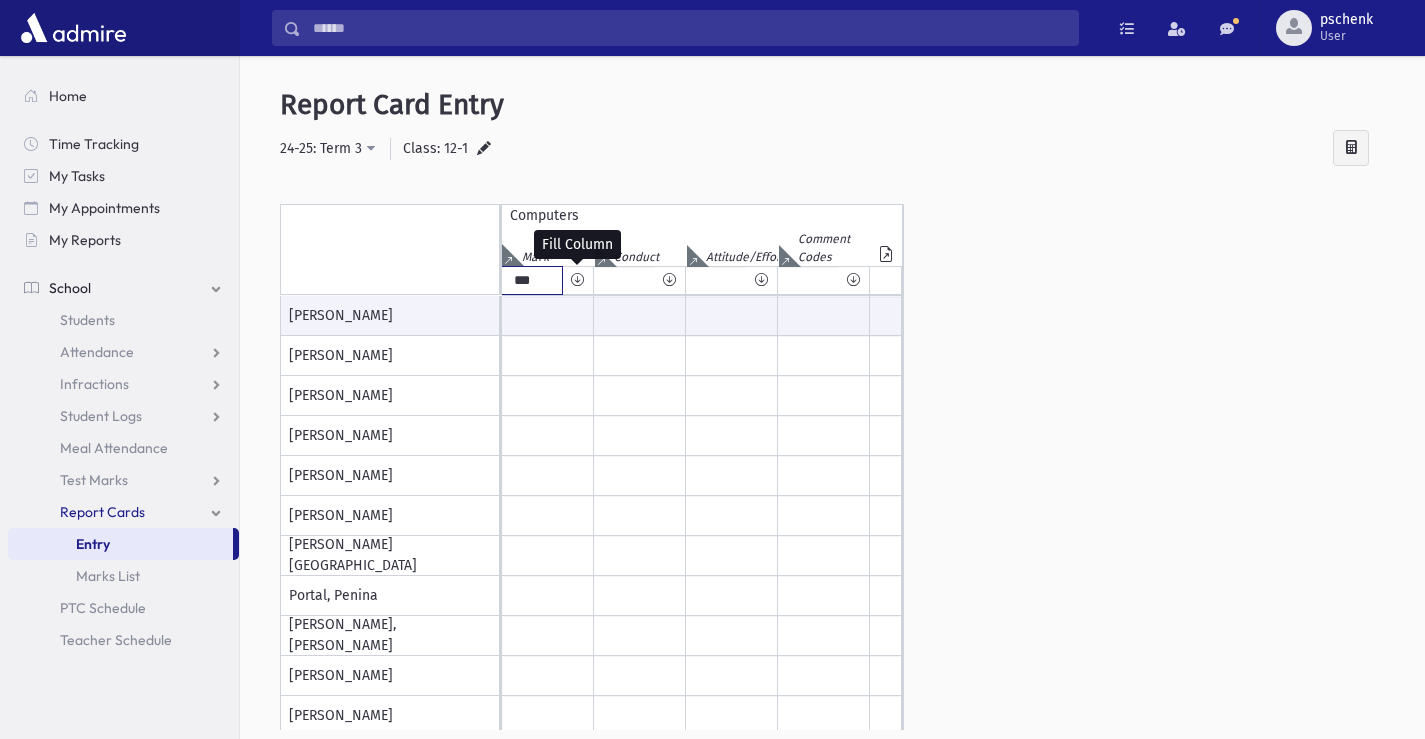 type on "***" 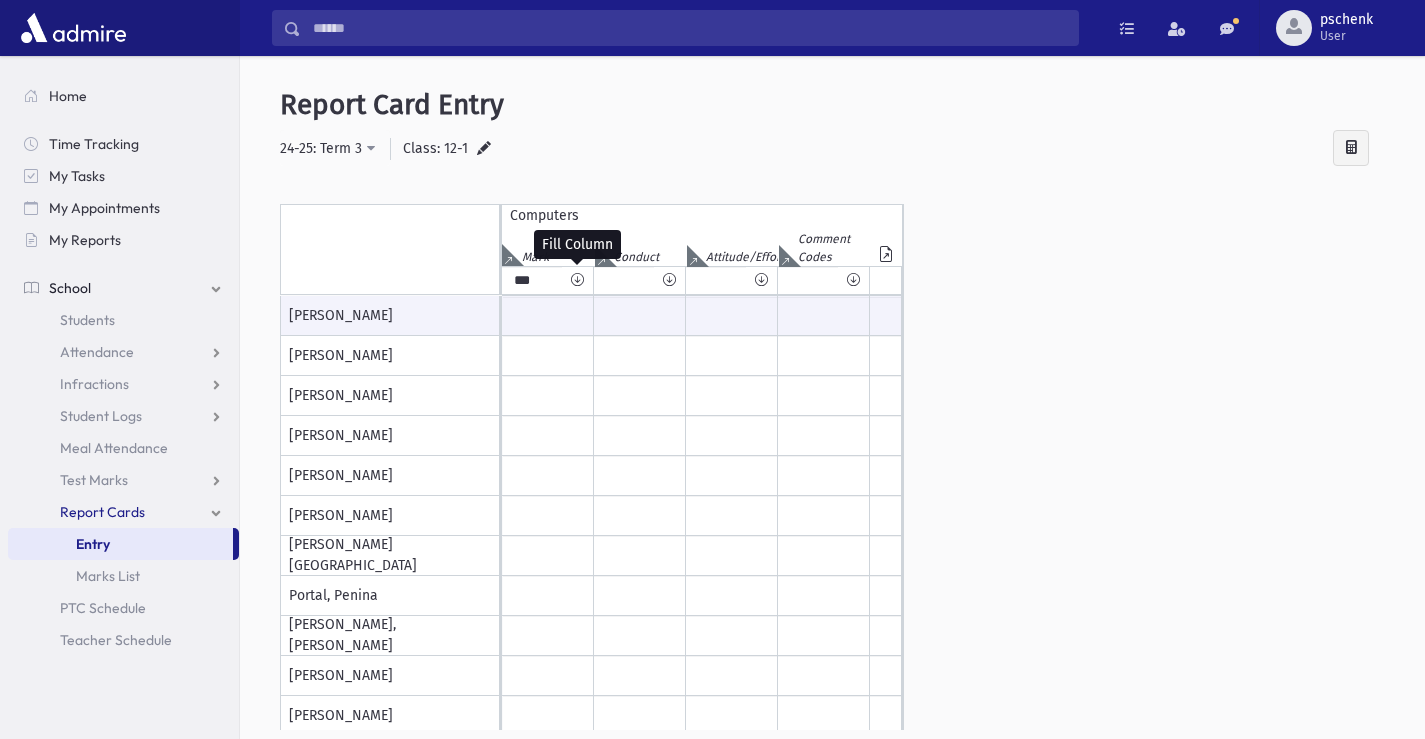 click at bounding box center [577, 280] 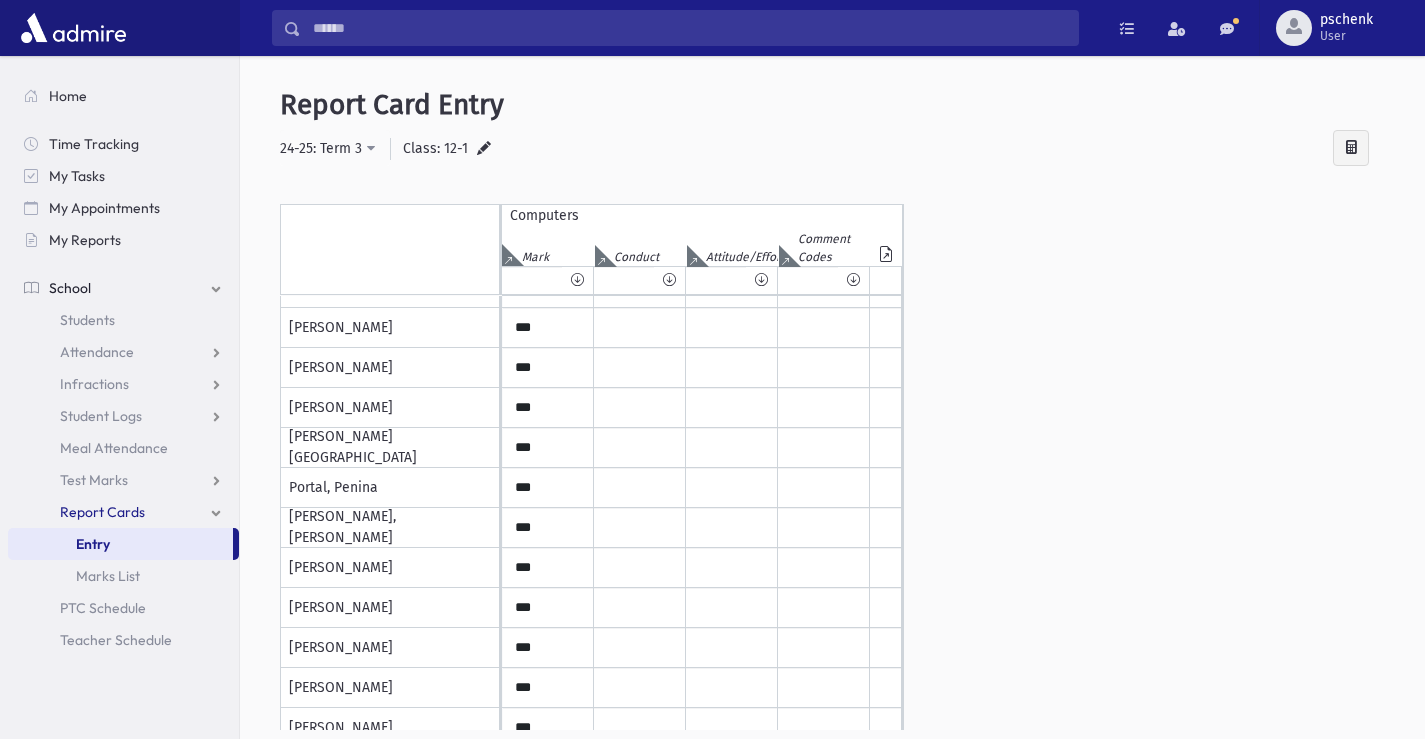 scroll, scrollTop: 126, scrollLeft: 0, axis: vertical 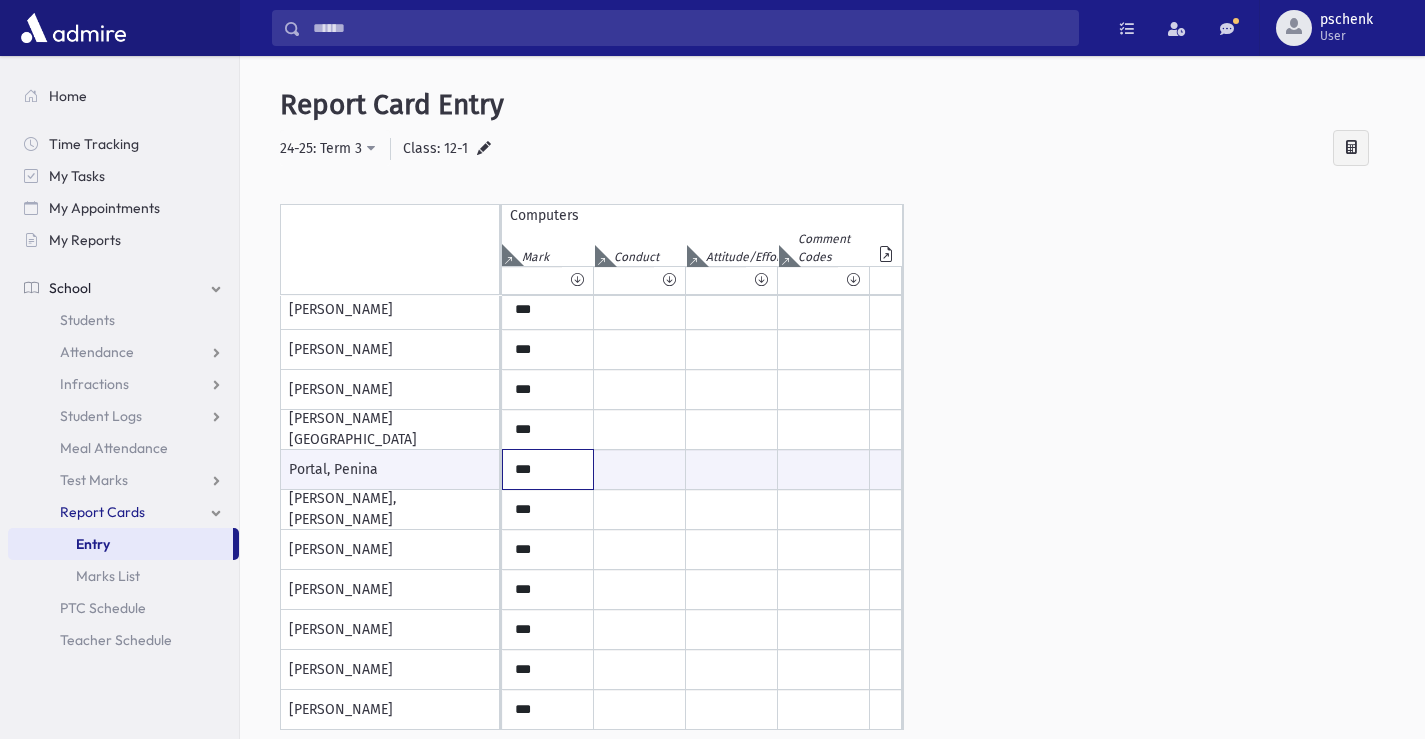 drag, startPoint x: 552, startPoint y: 471, endPoint x: 480, endPoint y: 466, distance: 72.1734 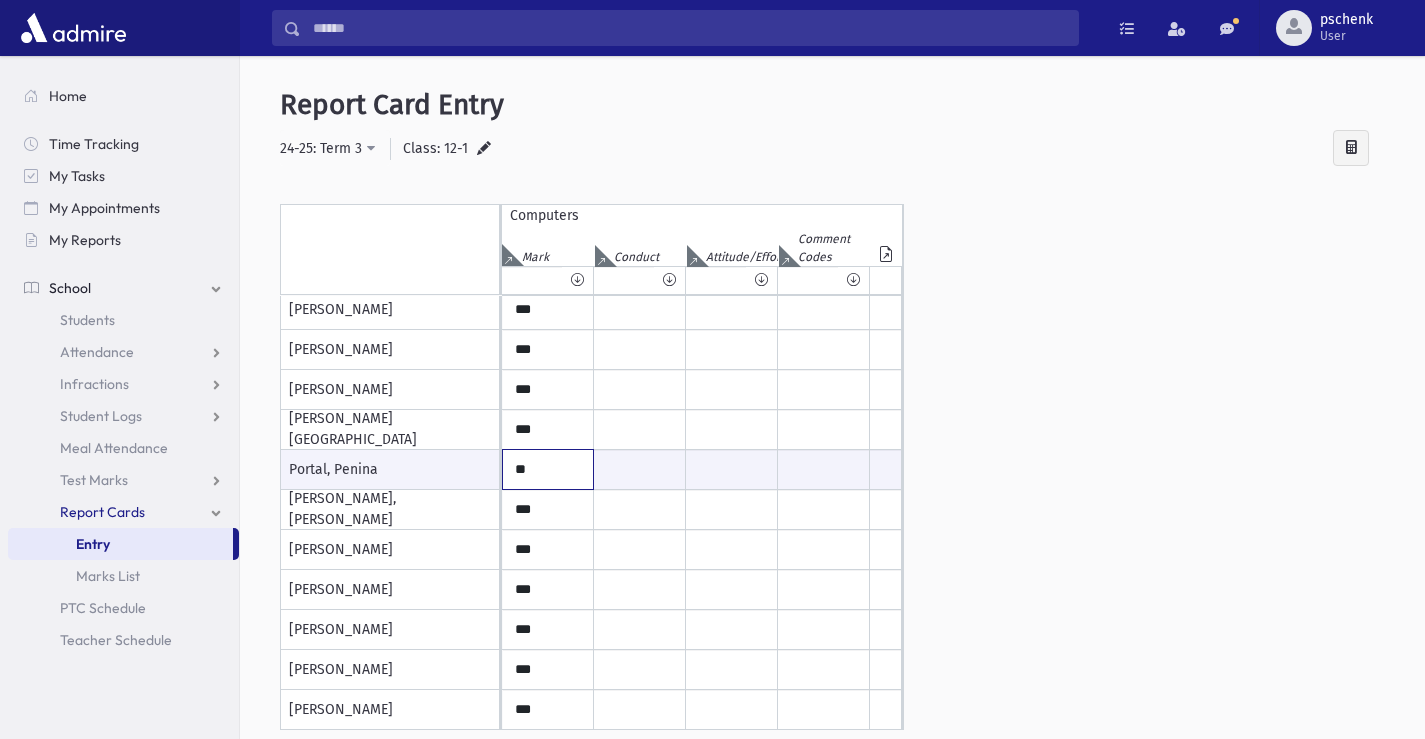 type on "**" 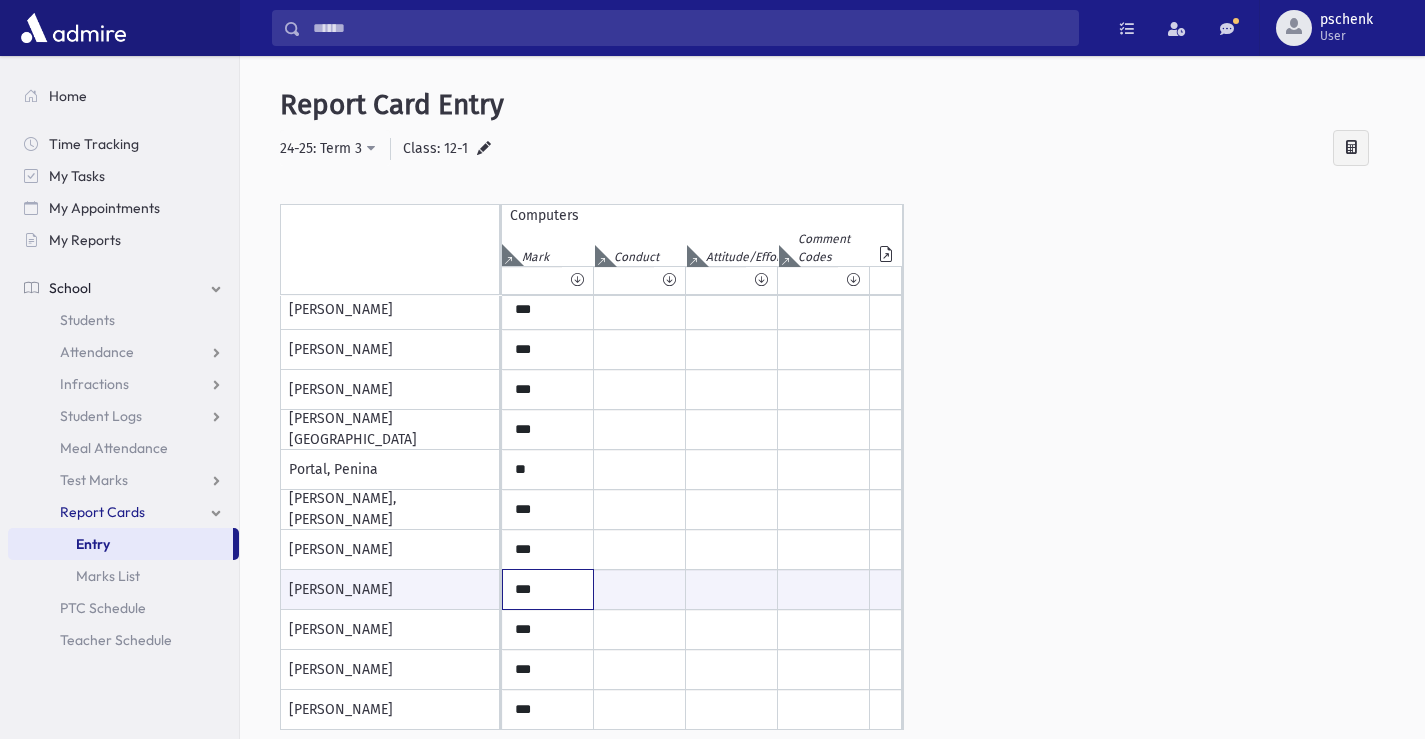 drag, startPoint x: 559, startPoint y: 598, endPoint x: 494, endPoint y: 583, distance: 66.70832 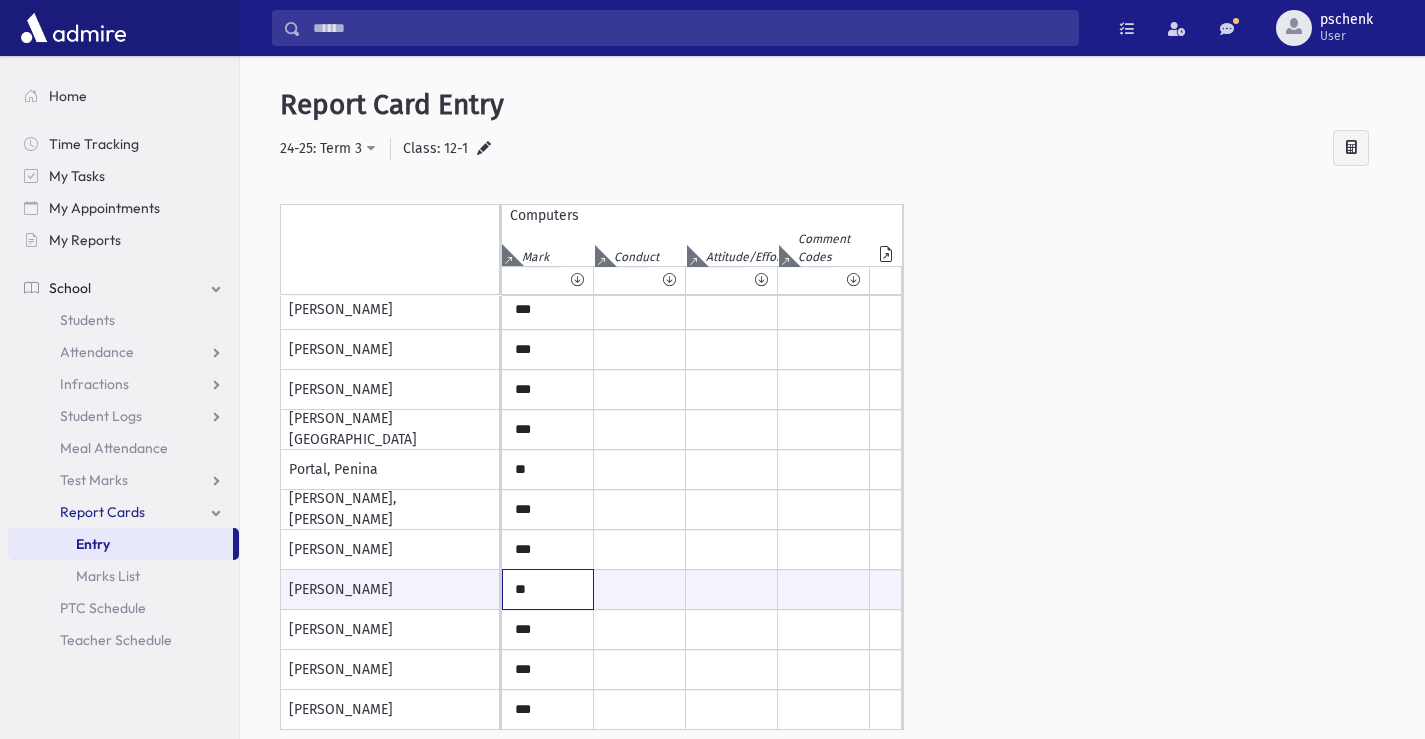 type on "**" 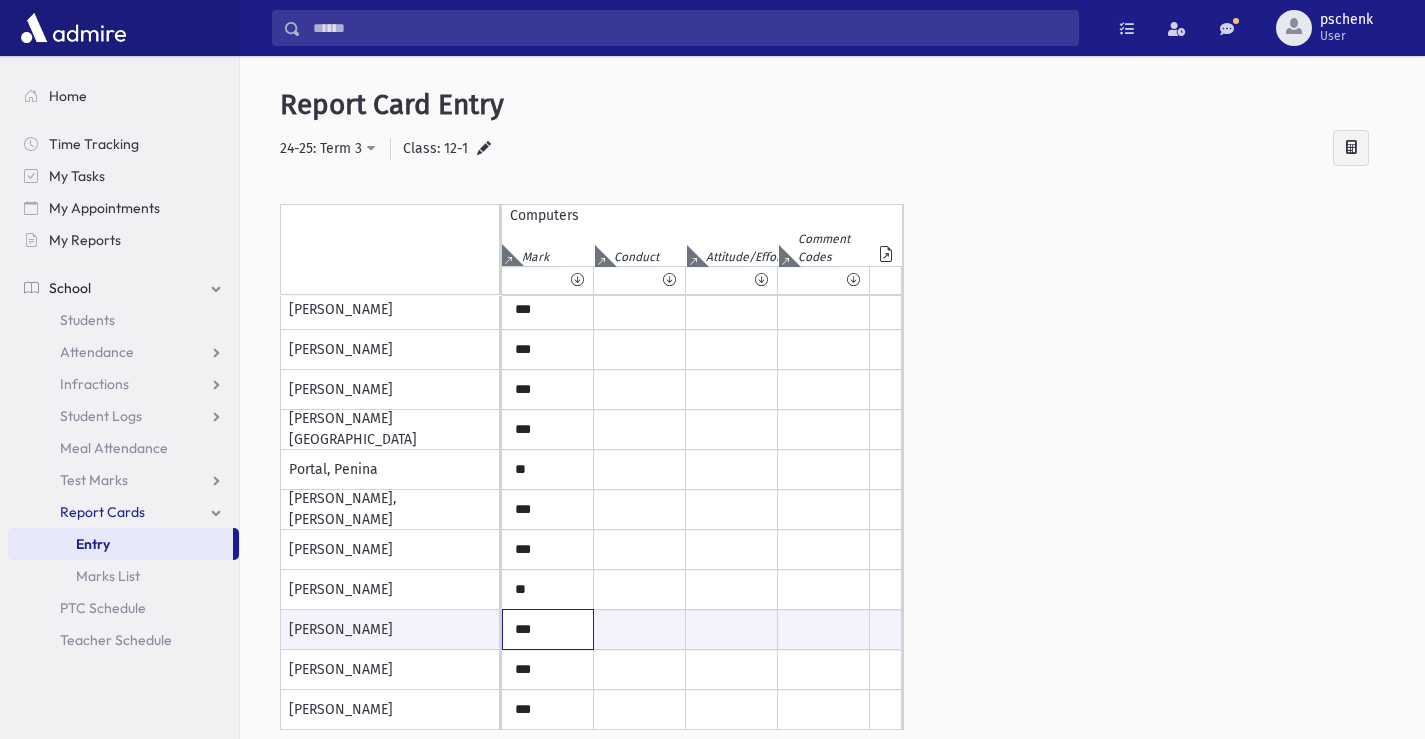 drag, startPoint x: 540, startPoint y: 629, endPoint x: 510, endPoint y: 629, distance: 30 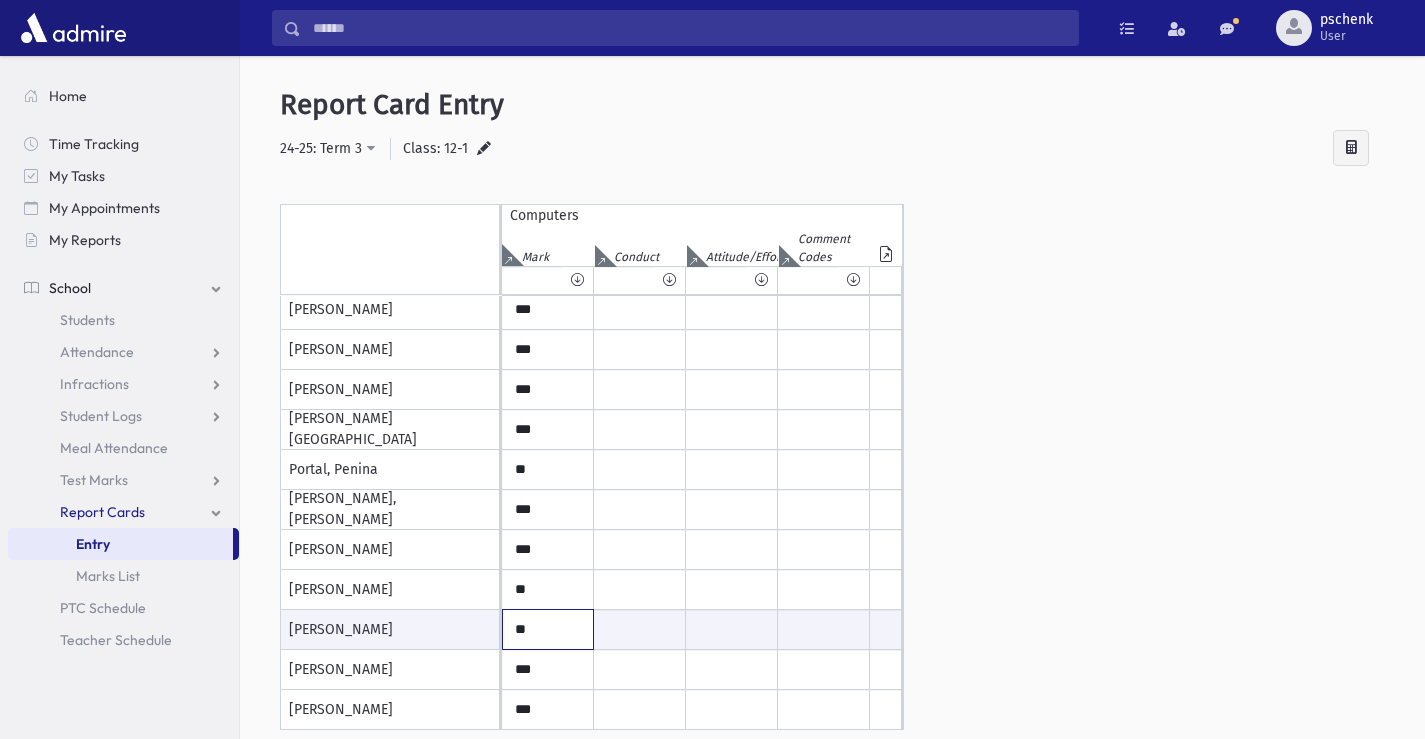 type on "**" 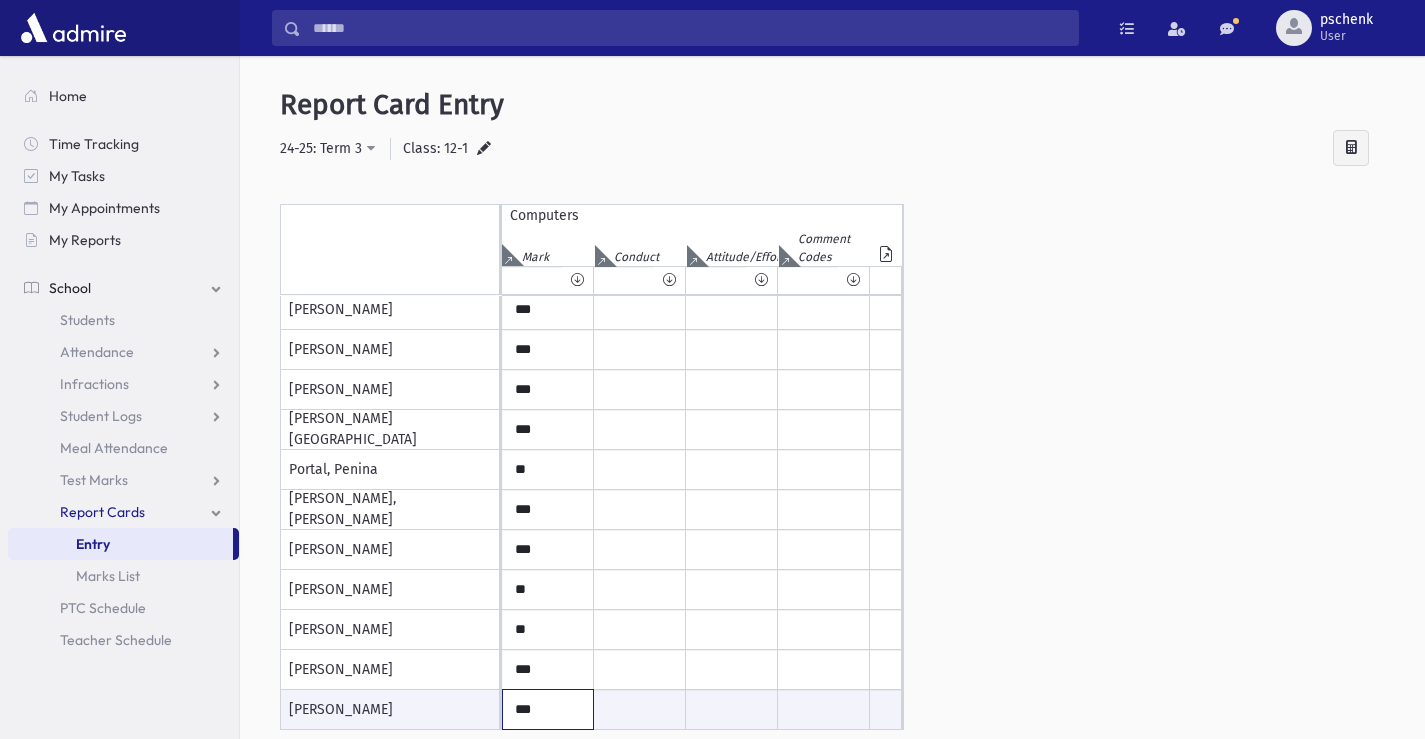 drag, startPoint x: 546, startPoint y: 707, endPoint x: 497, endPoint y: 701, distance: 49.365982 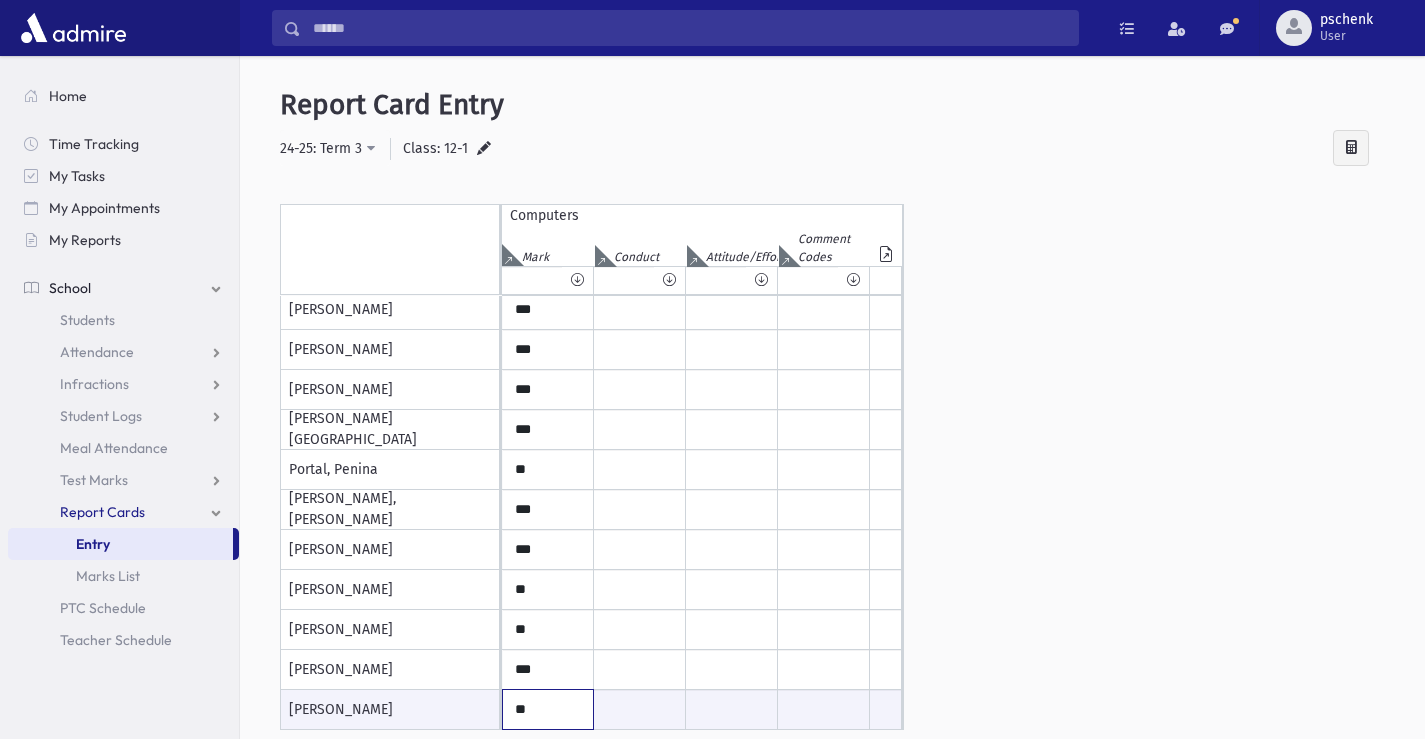 type on "**" 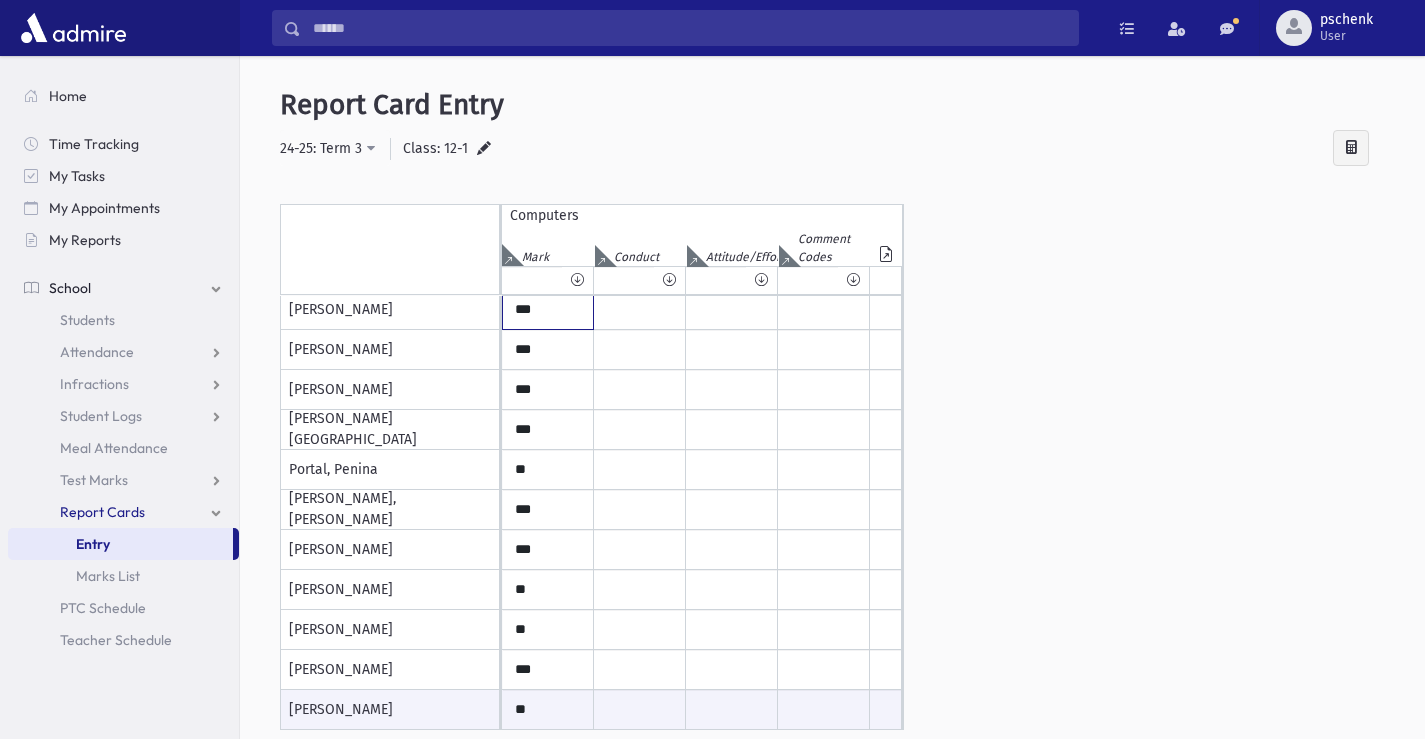 click on "***" at bounding box center [548, 190] 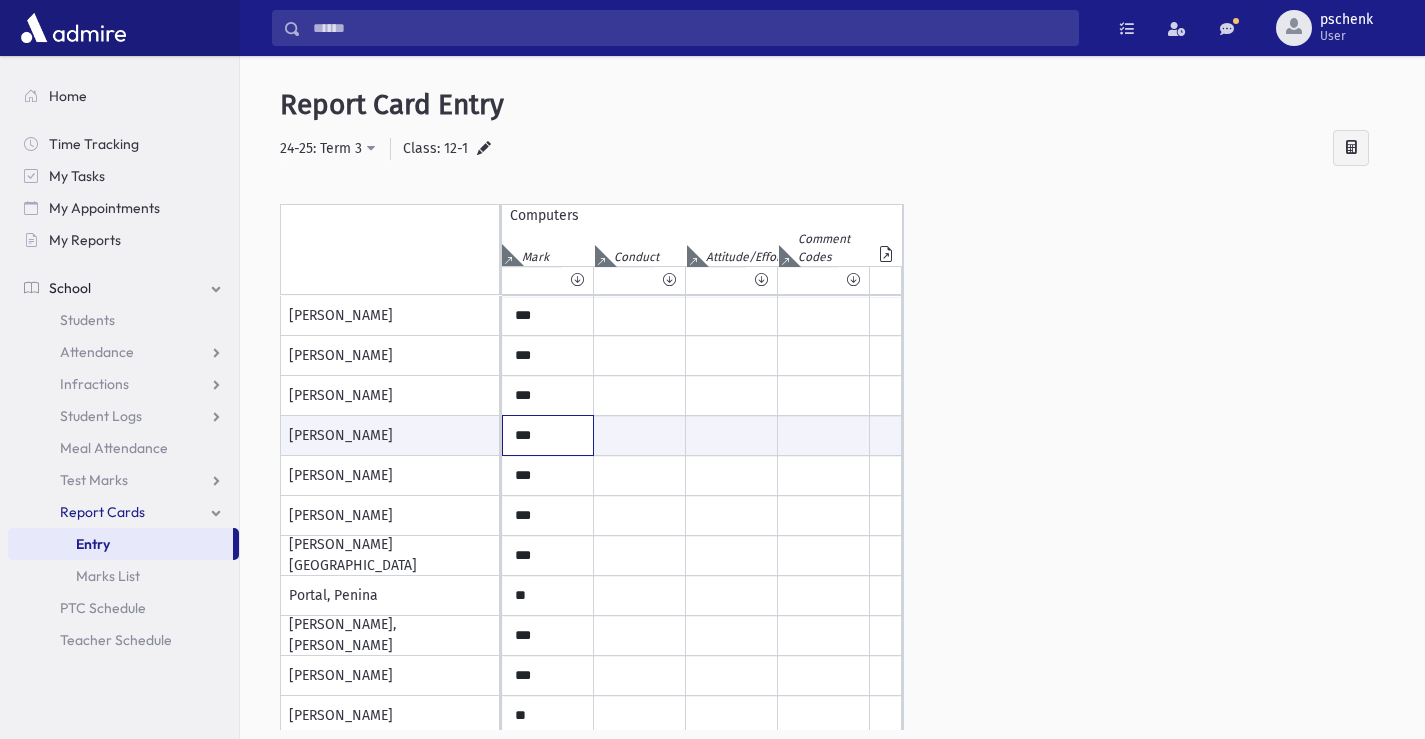 scroll, scrollTop: 126, scrollLeft: 0, axis: vertical 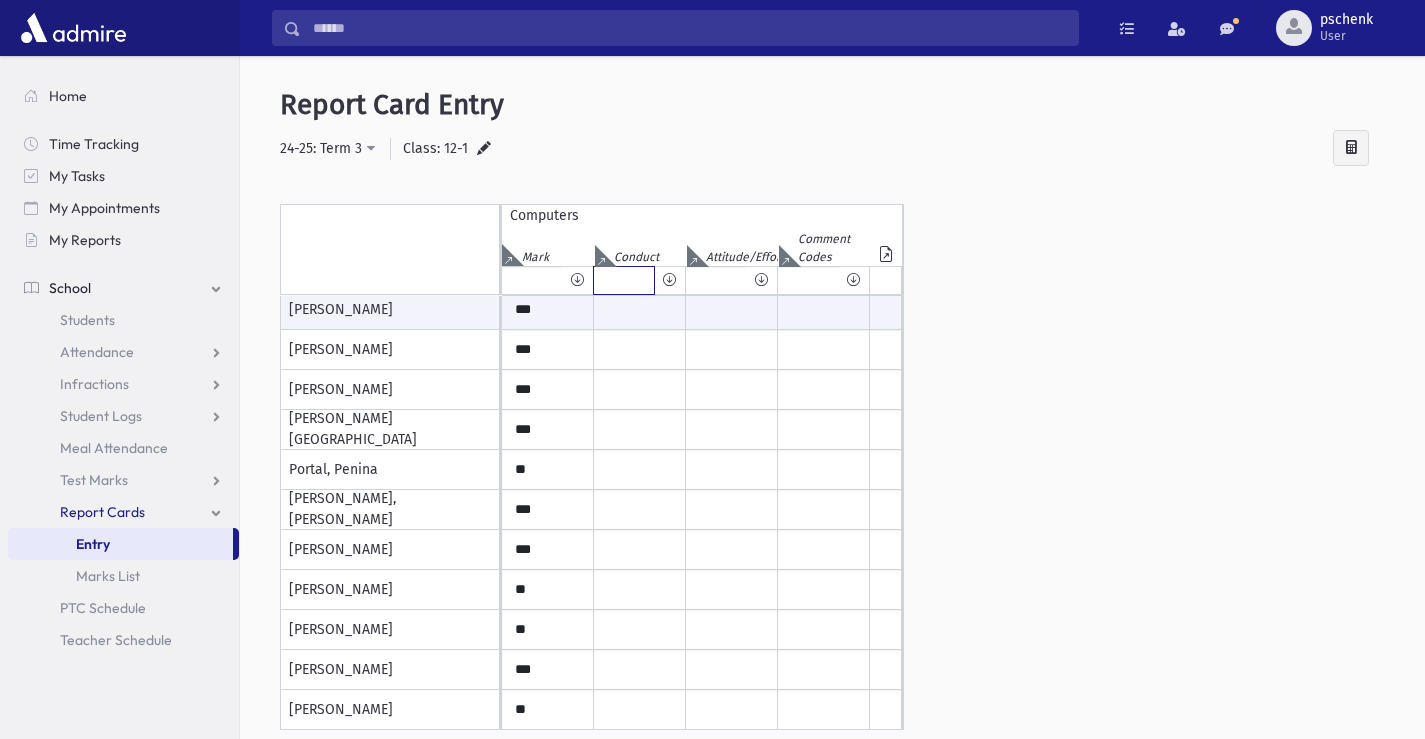 click at bounding box center (624, 280) 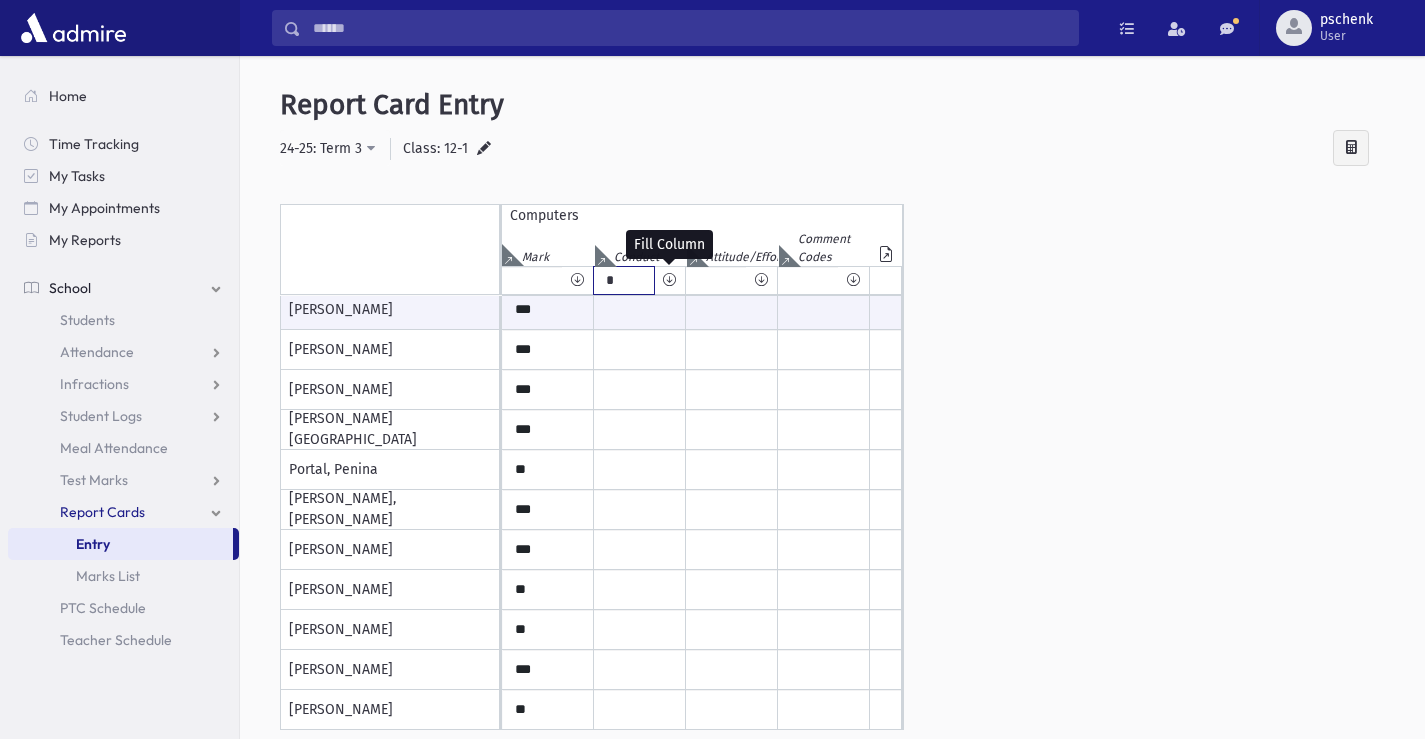 type on "*" 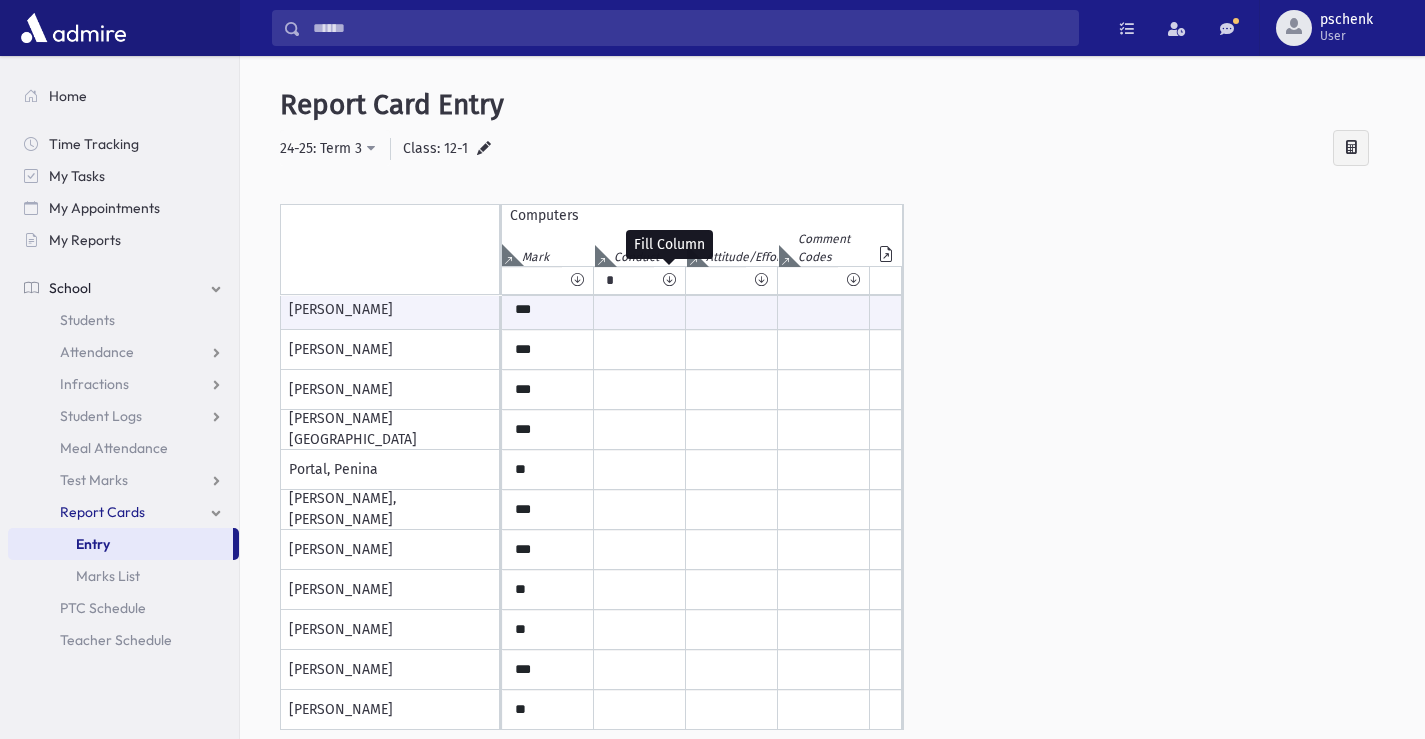 click at bounding box center (669, 280) 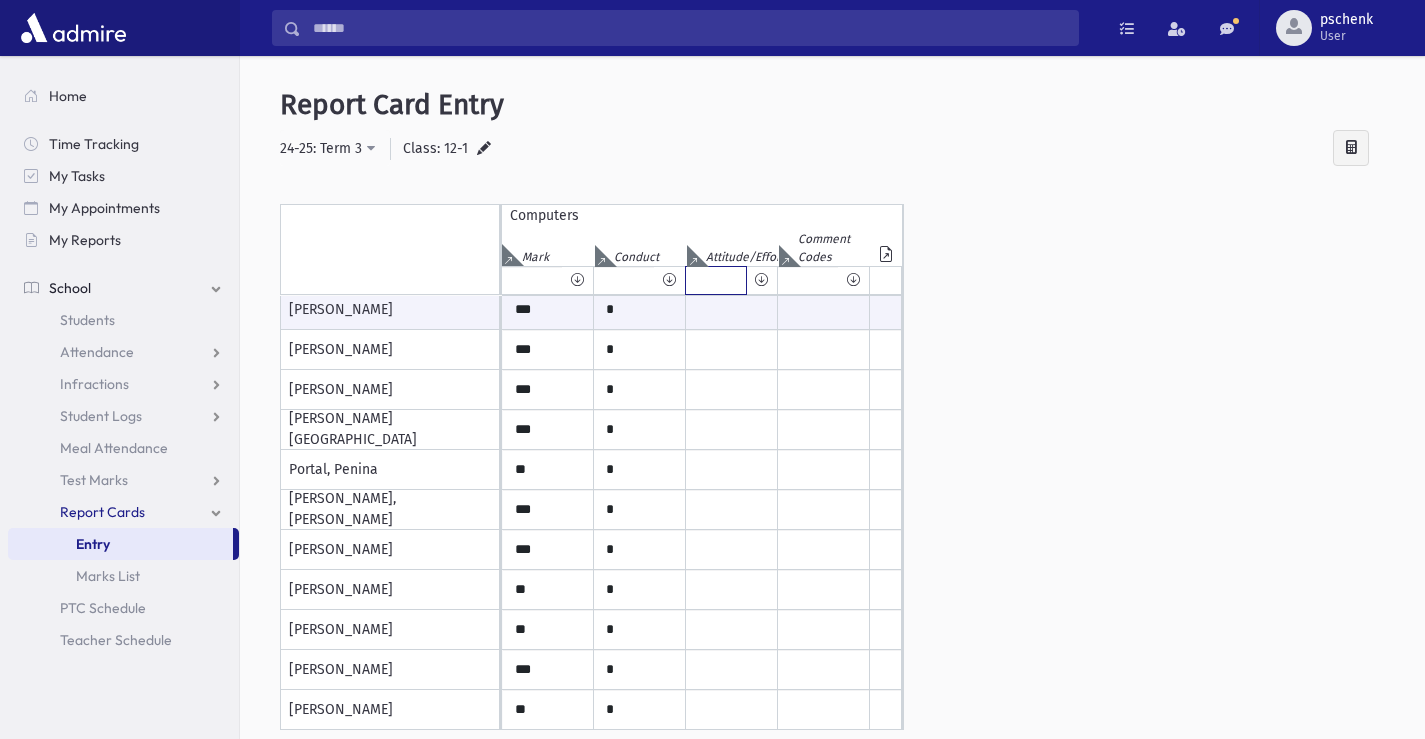 click at bounding box center (716, 280) 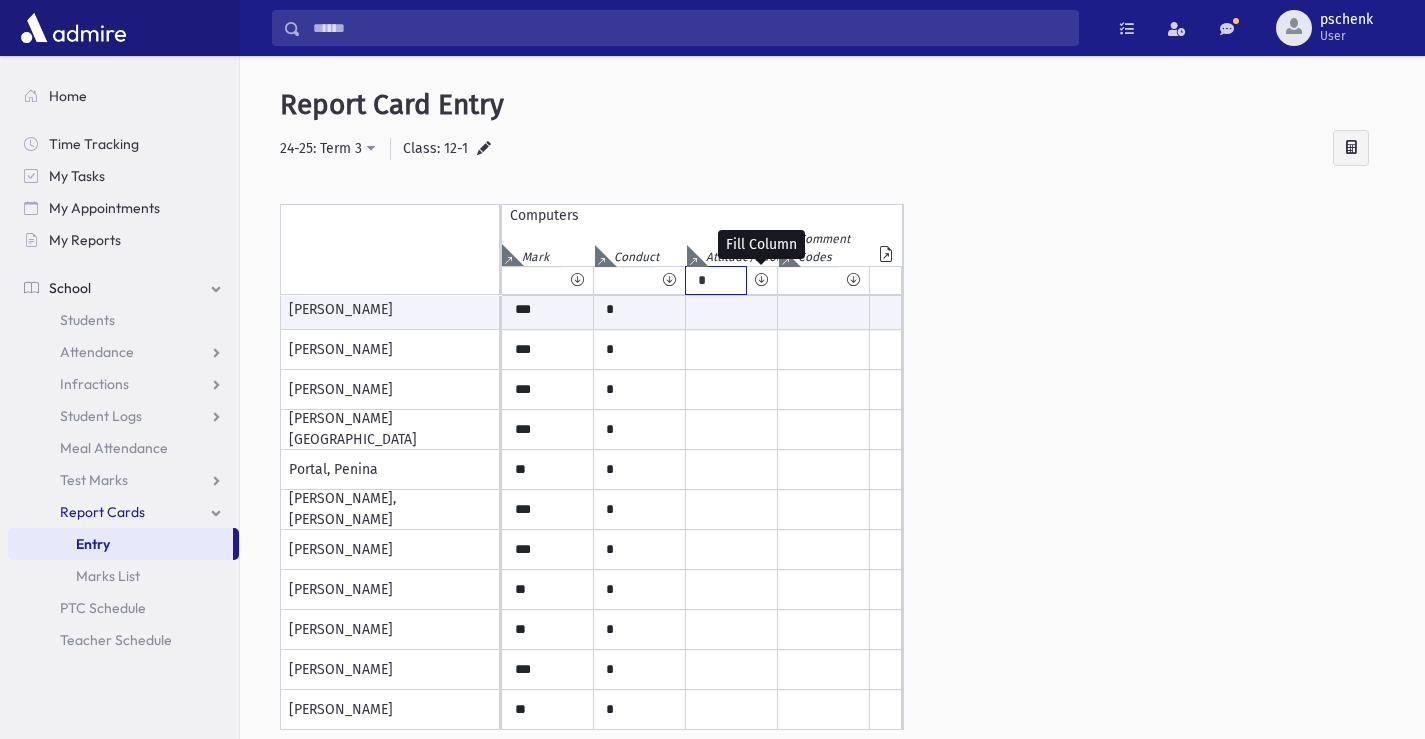 type on "*" 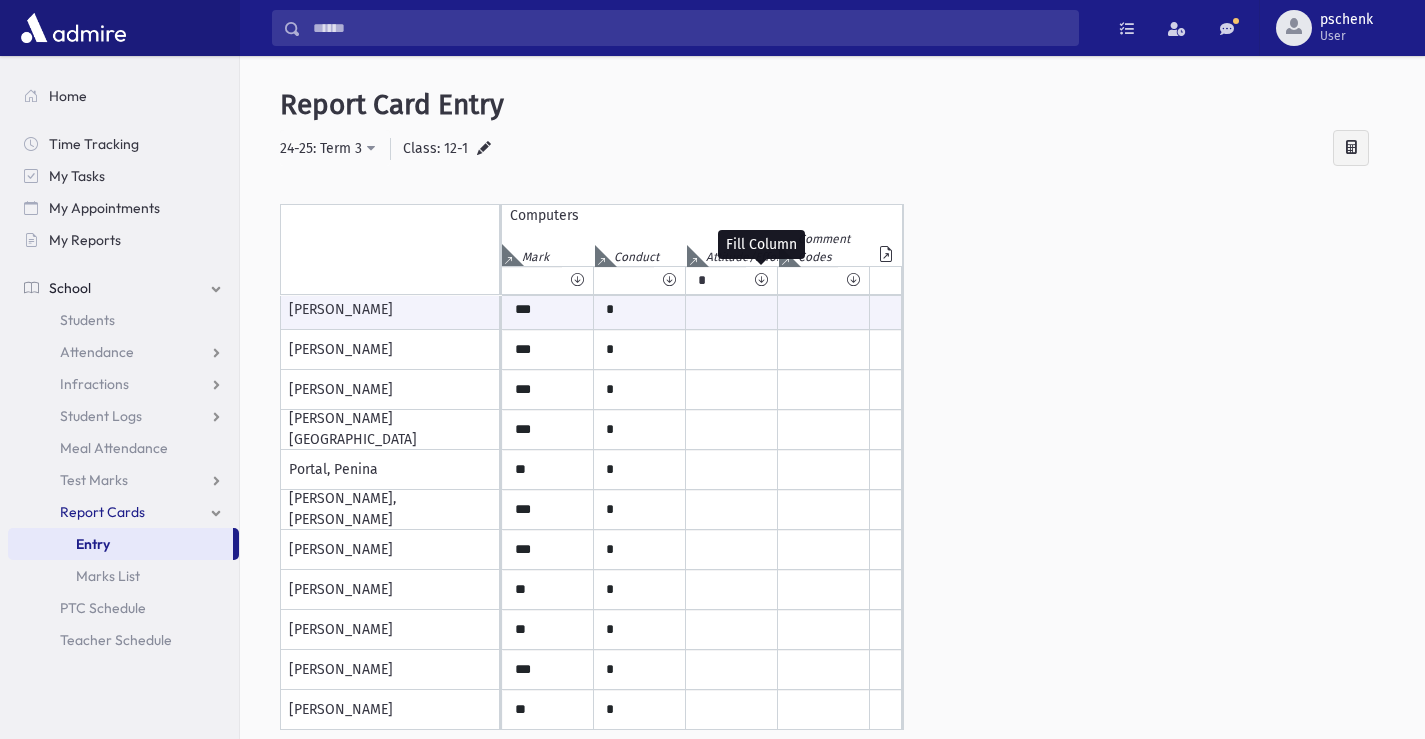 click at bounding box center [761, 280] 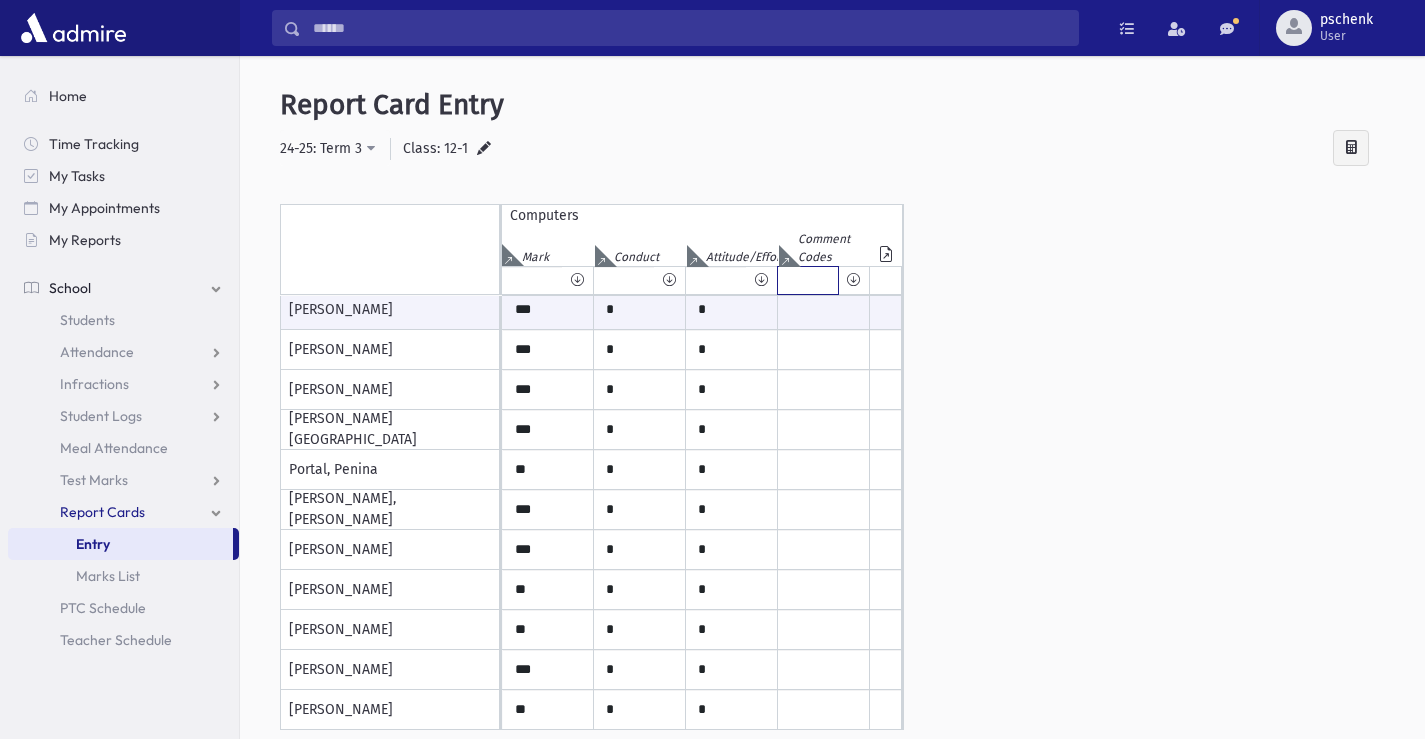 click at bounding box center (808, 280) 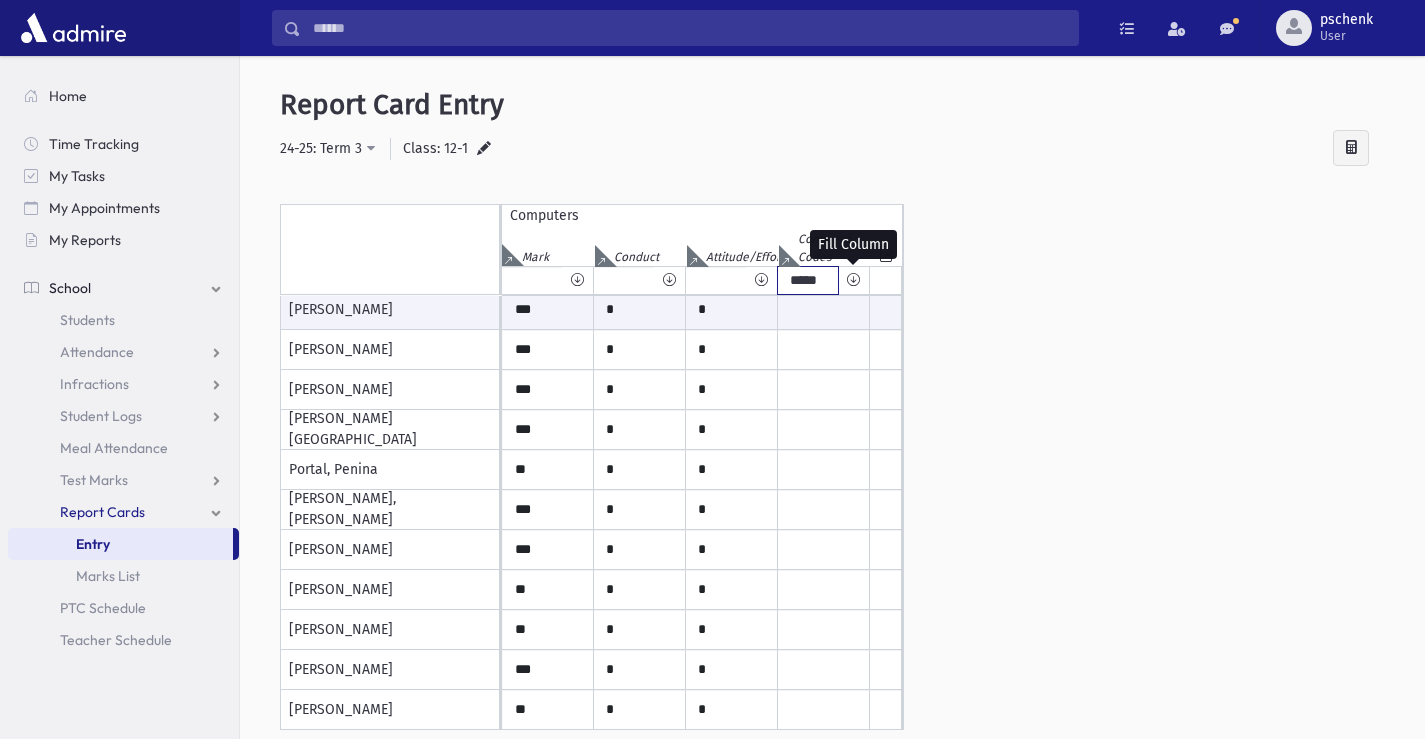 type on "*****" 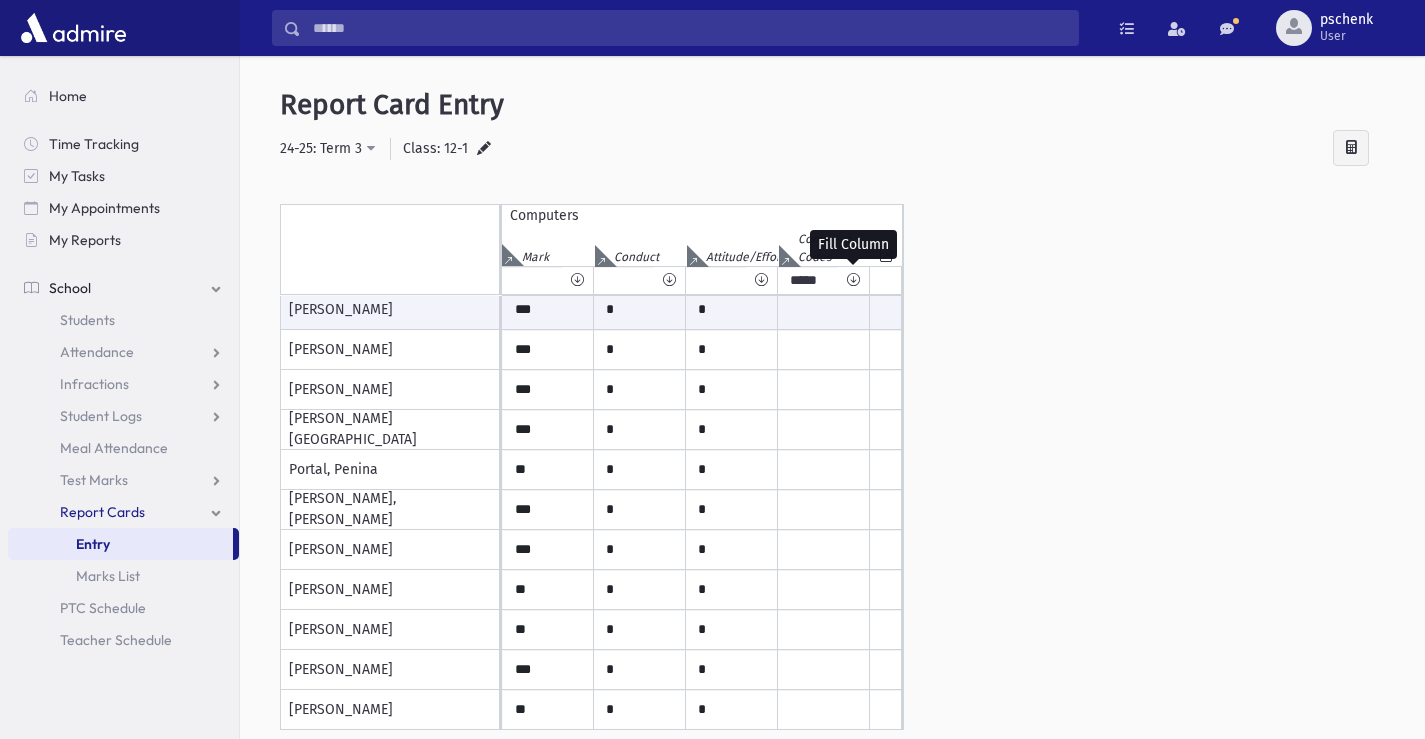 click at bounding box center [853, 280] 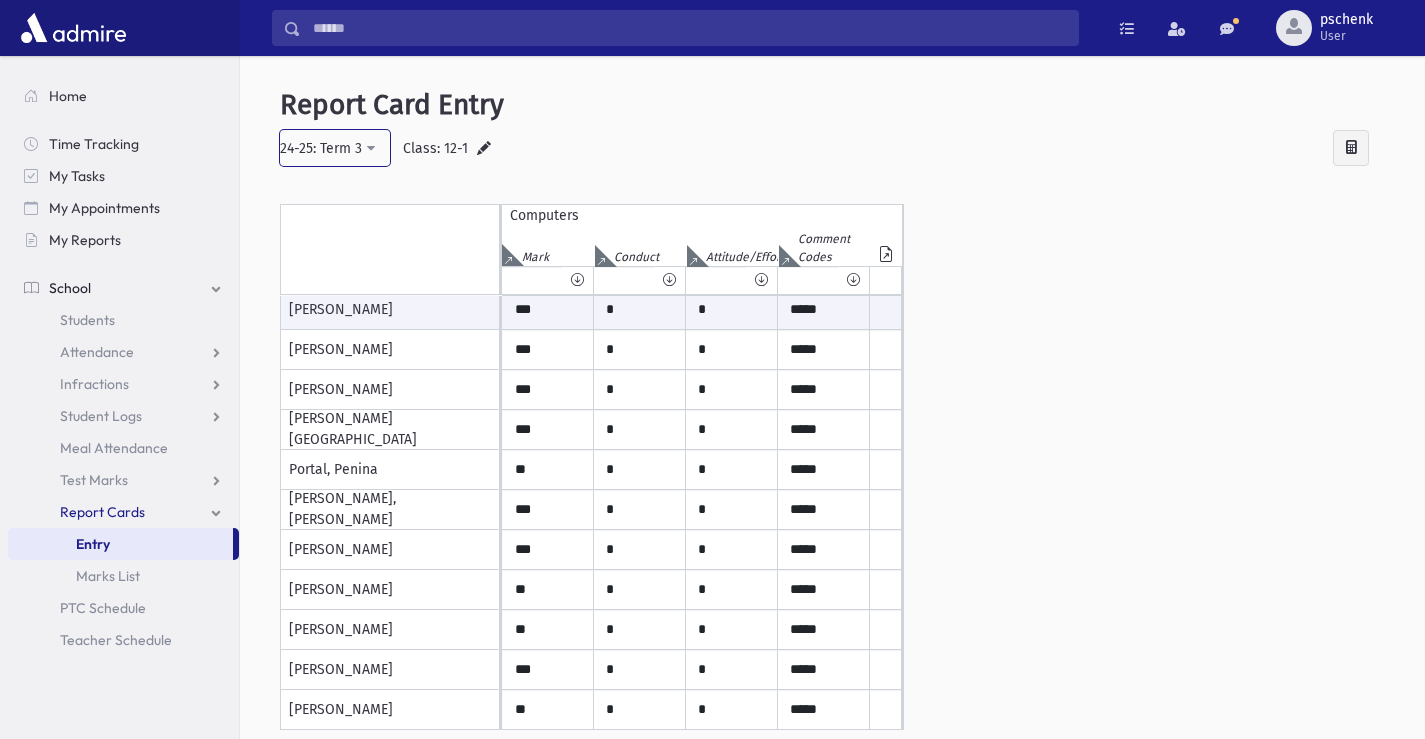 click on "24-25: Term 3" at bounding box center [321, 148] 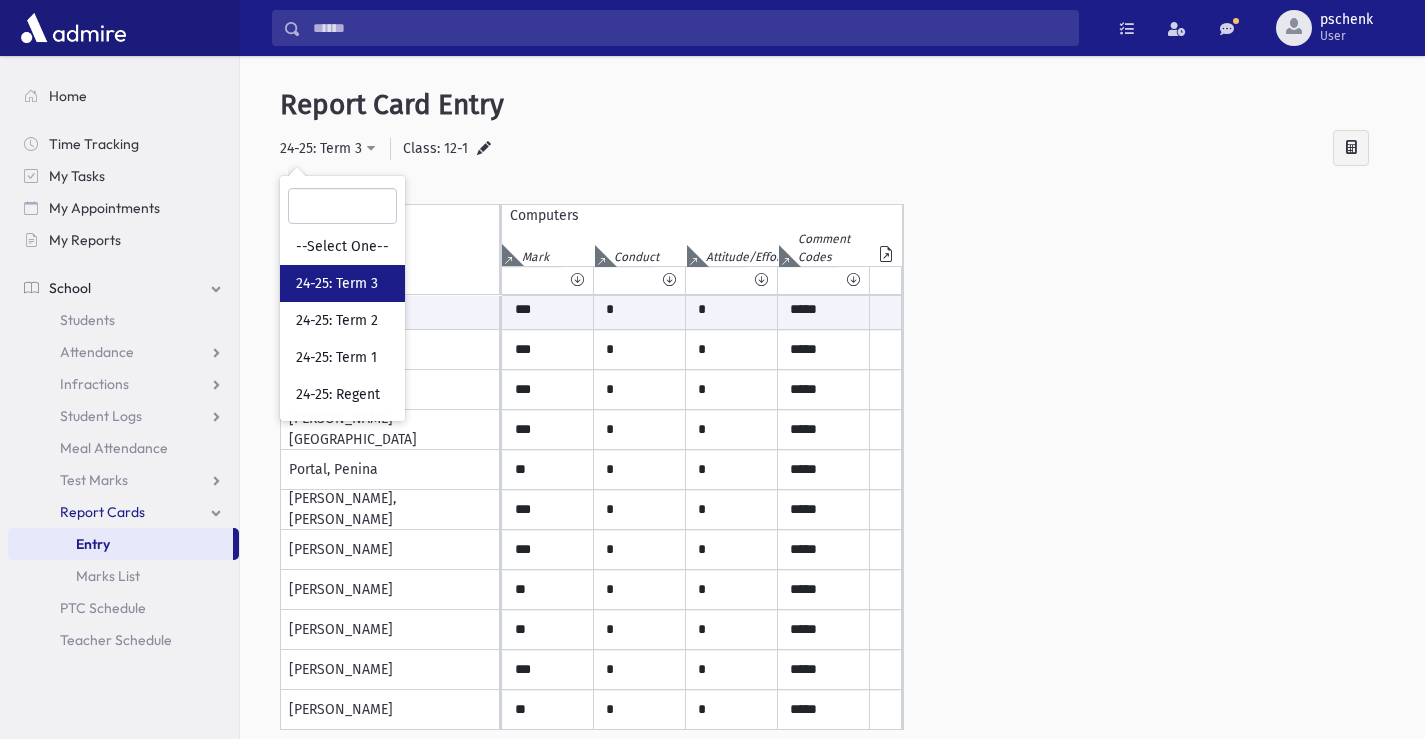 click on "24-25: Term 3" at bounding box center [337, 284] 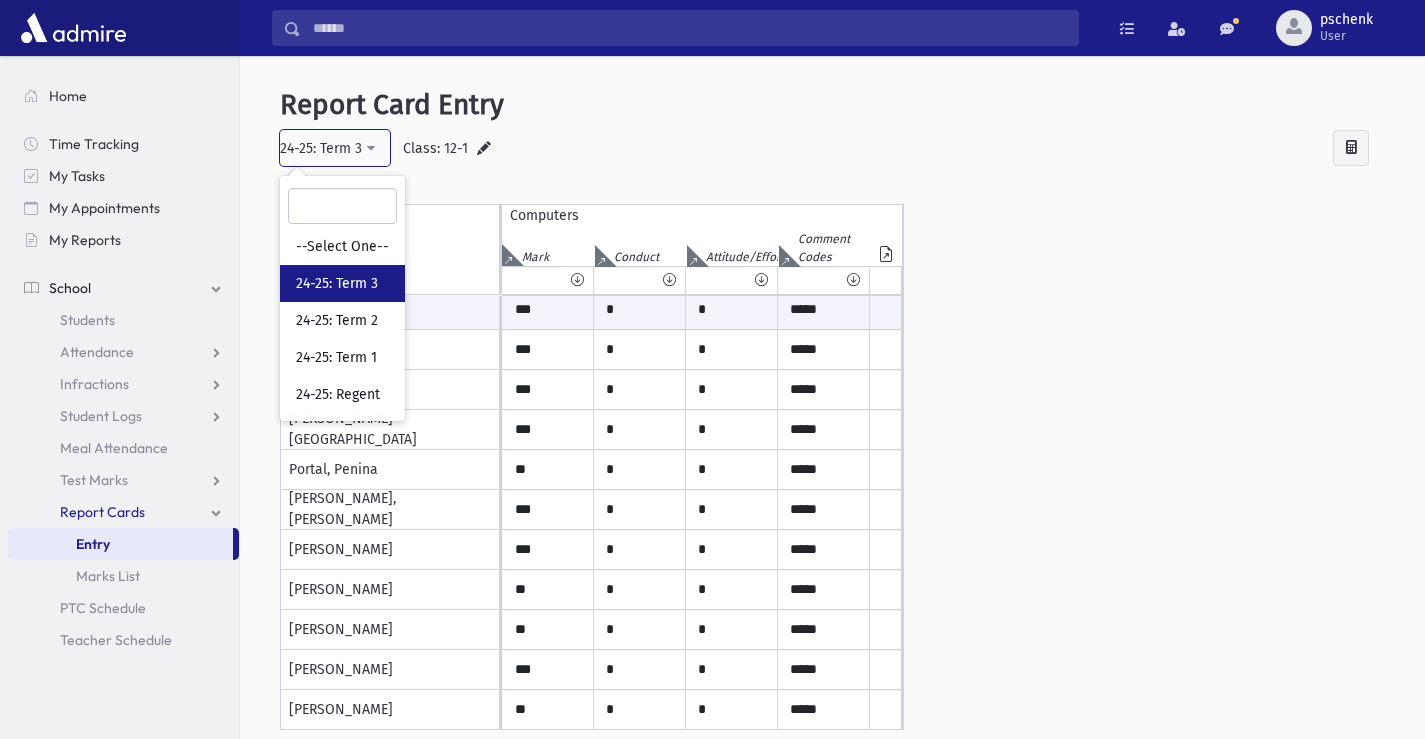 select on "**" 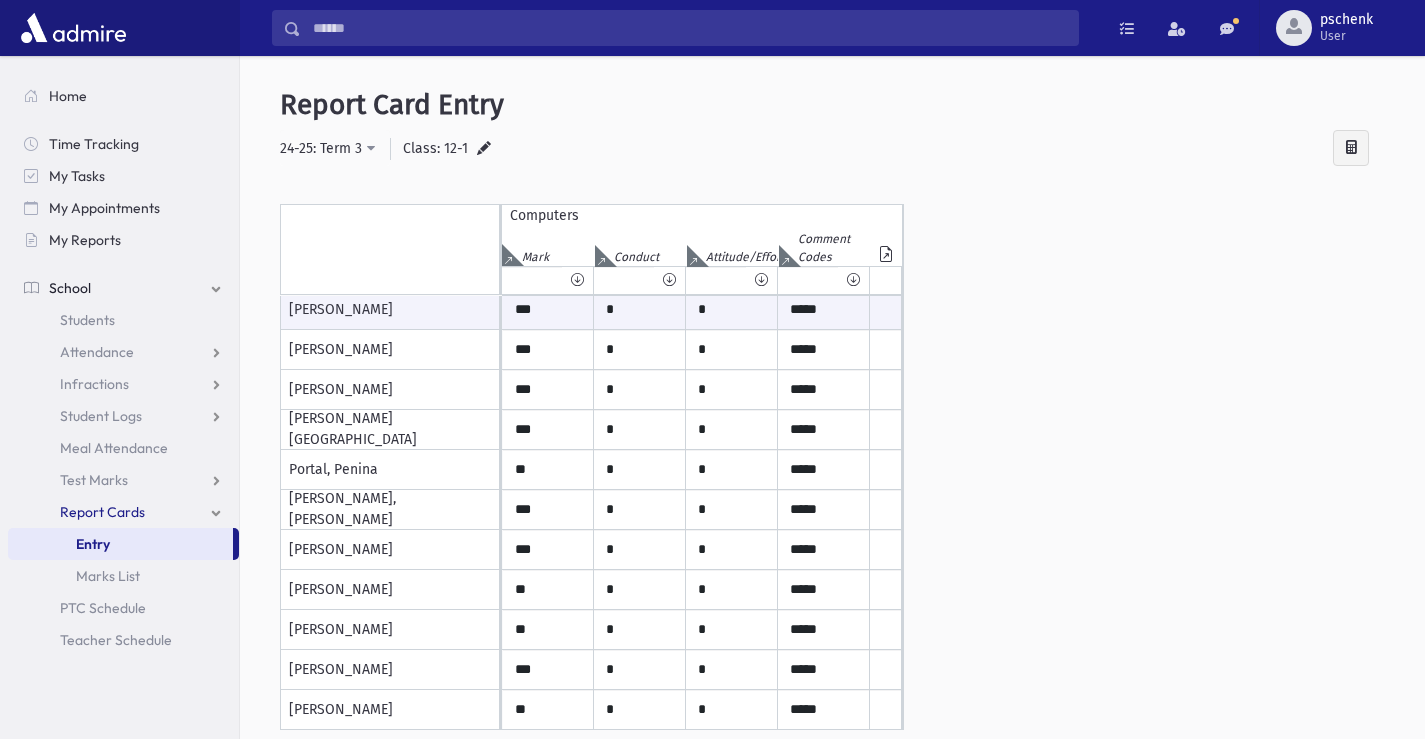 click on "Class: 12-1" at bounding box center (435, 148) 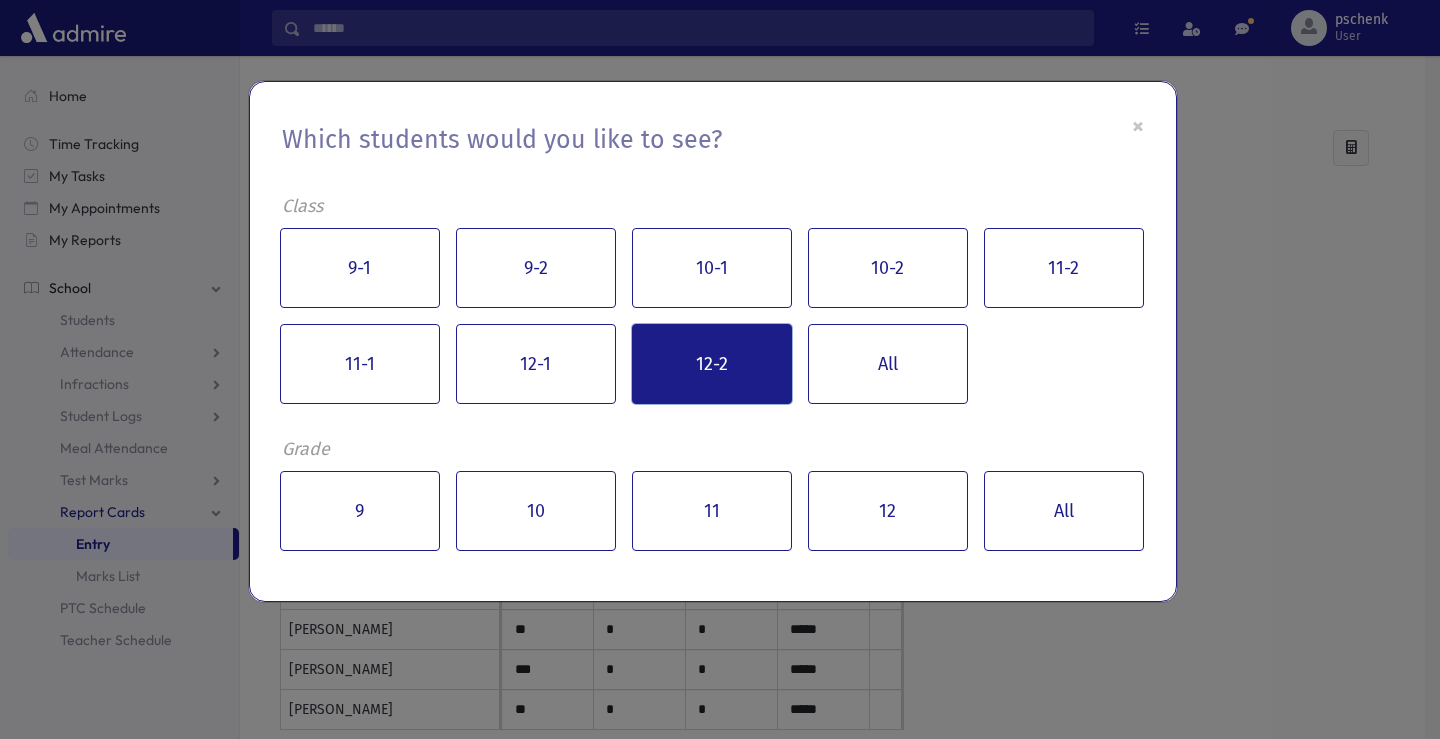 click on "12-2" at bounding box center (712, 364) 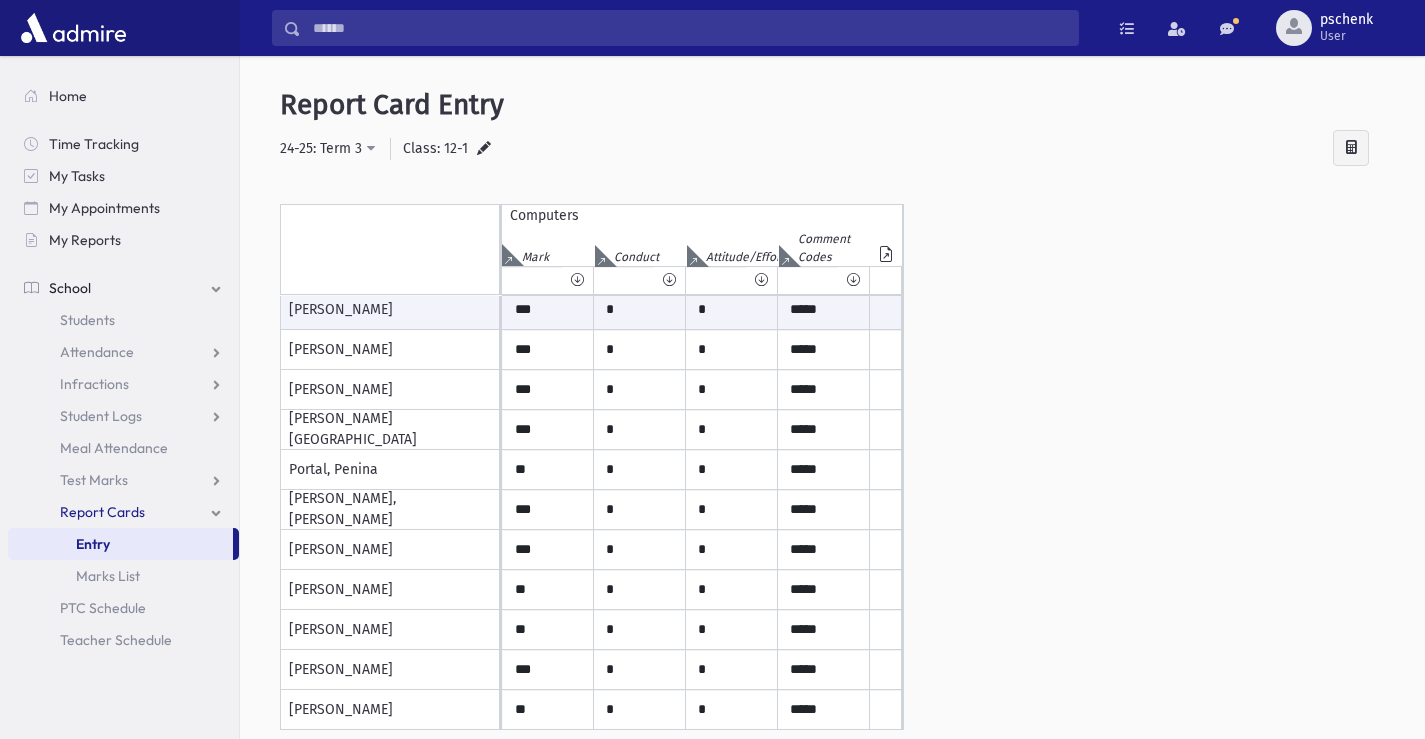 scroll, scrollTop: 0, scrollLeft: 0, axis: both 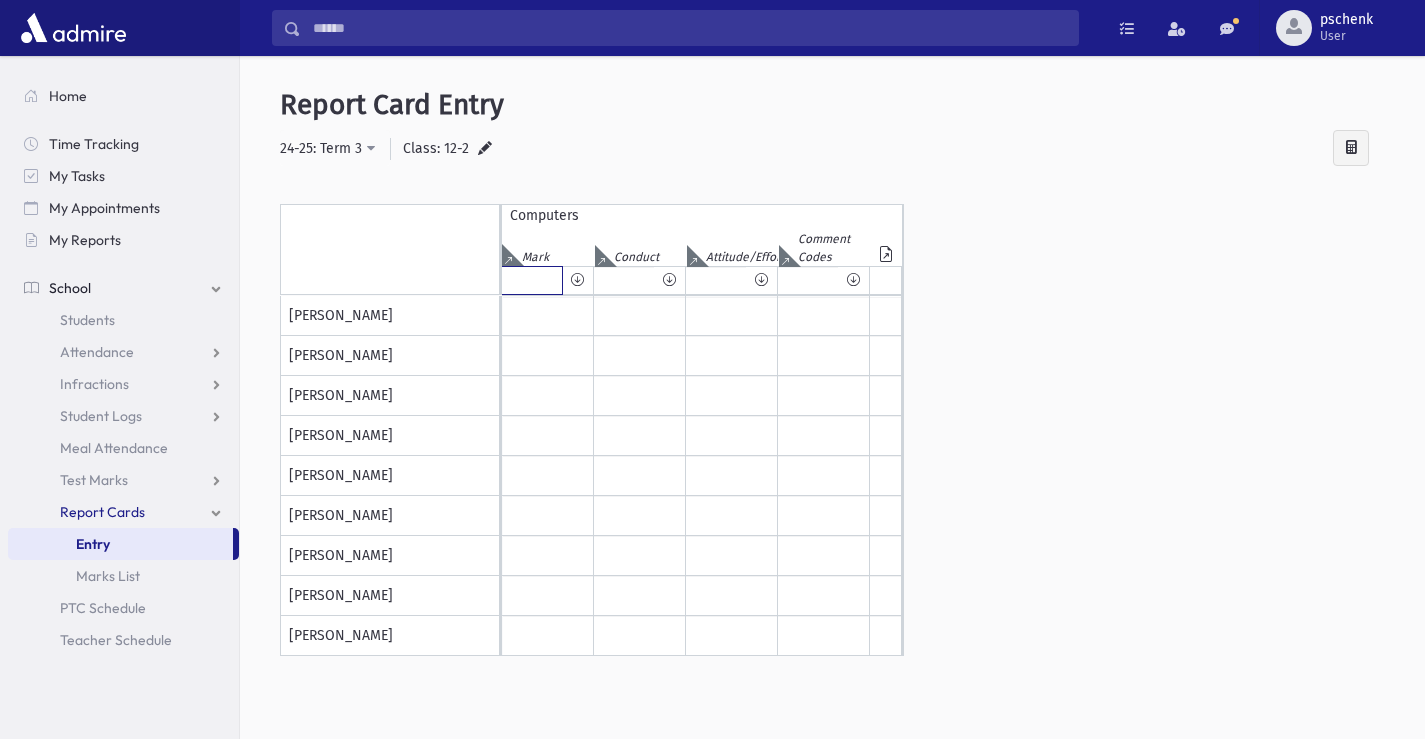 click at bounding box center [532, 280] 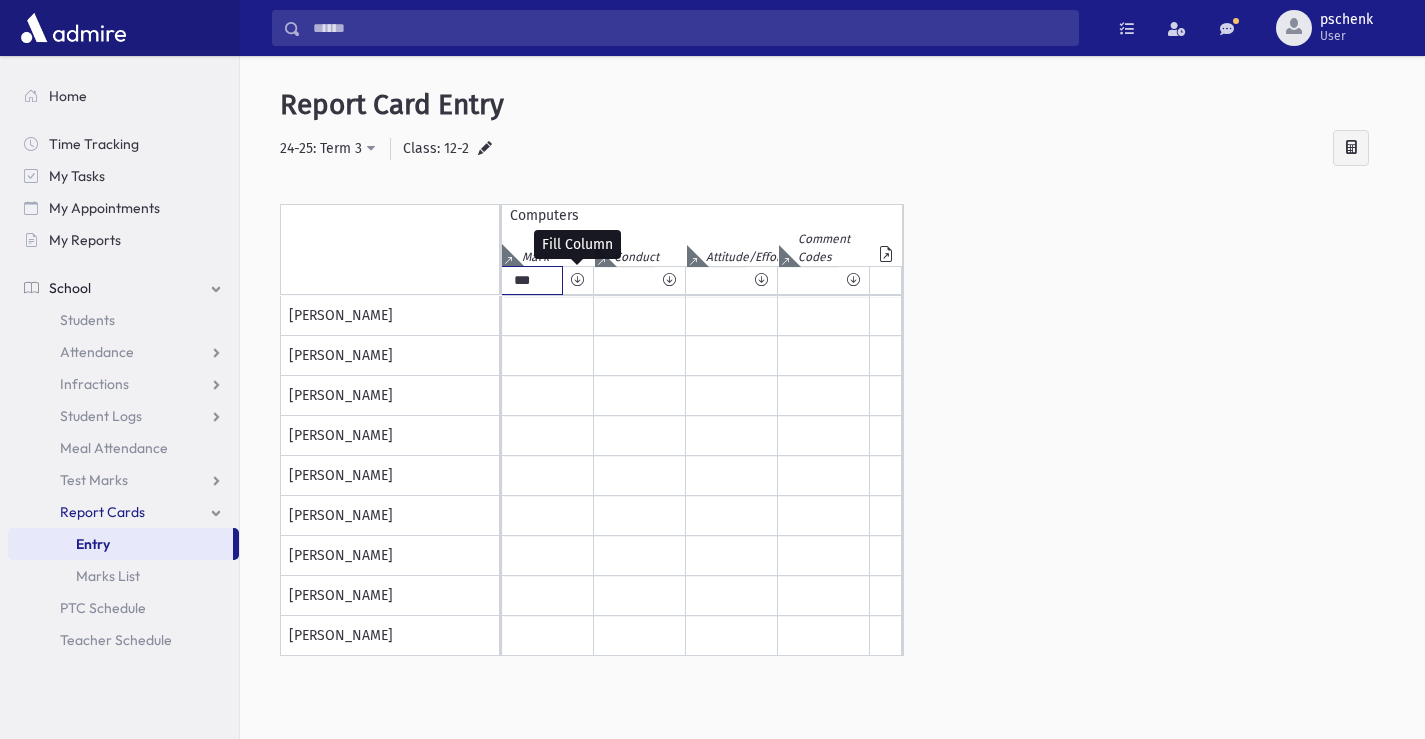 type on "***" 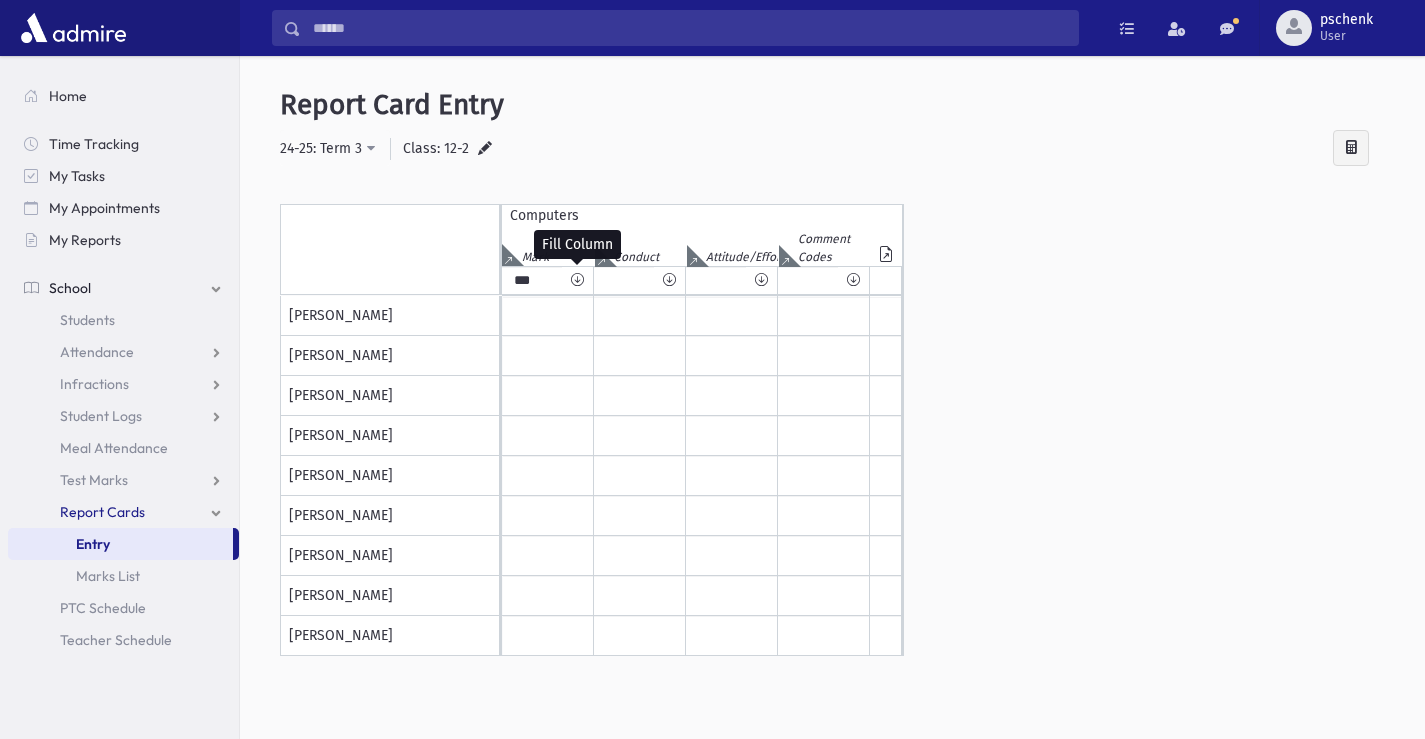 click at bounding box center [577, 280] 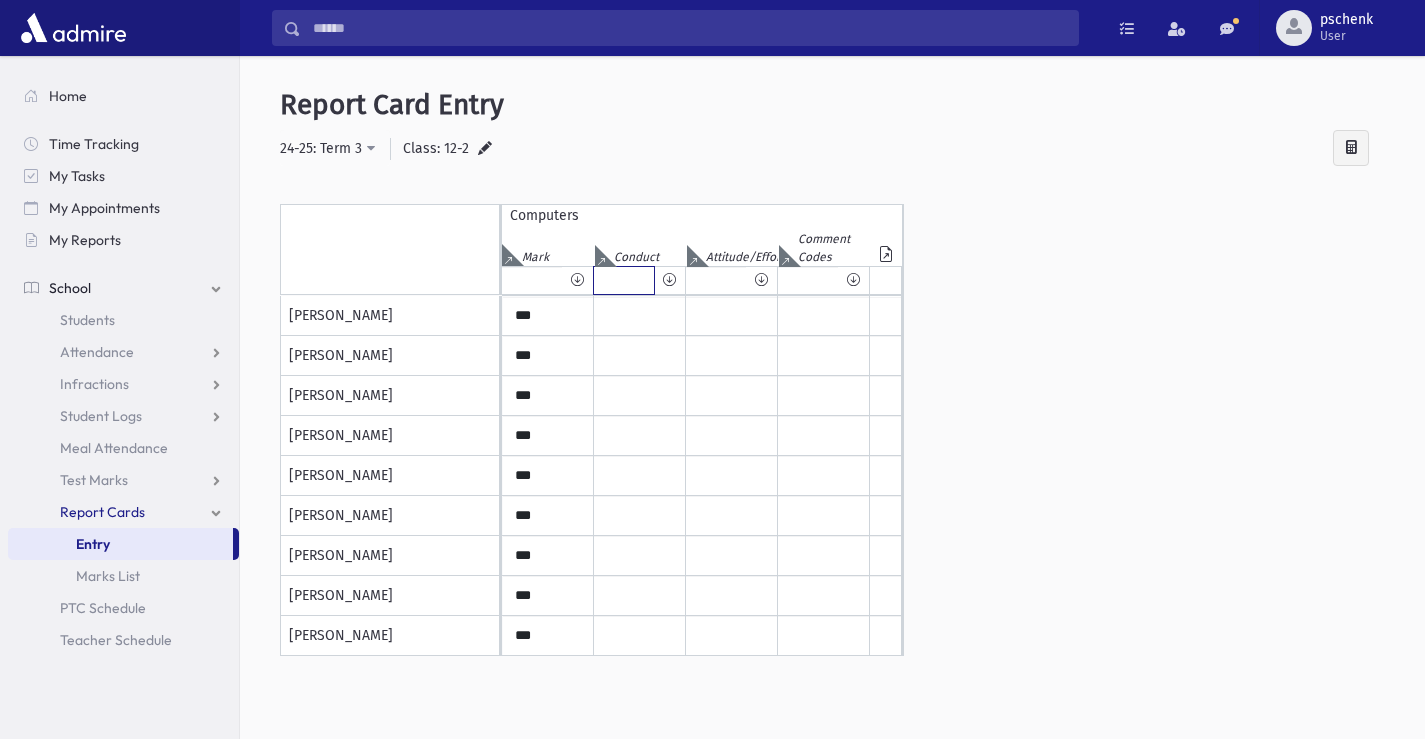 click at bounding box center (624, 280) 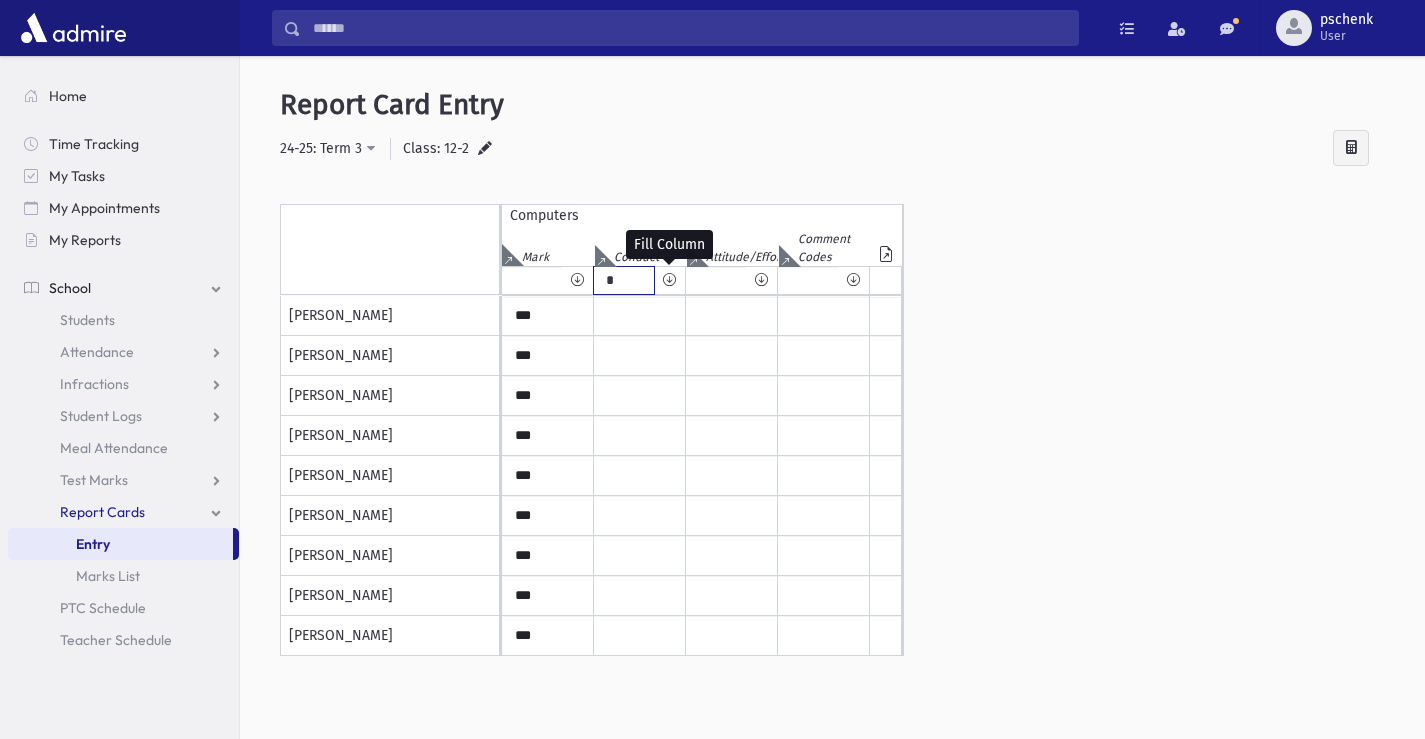type on "*" 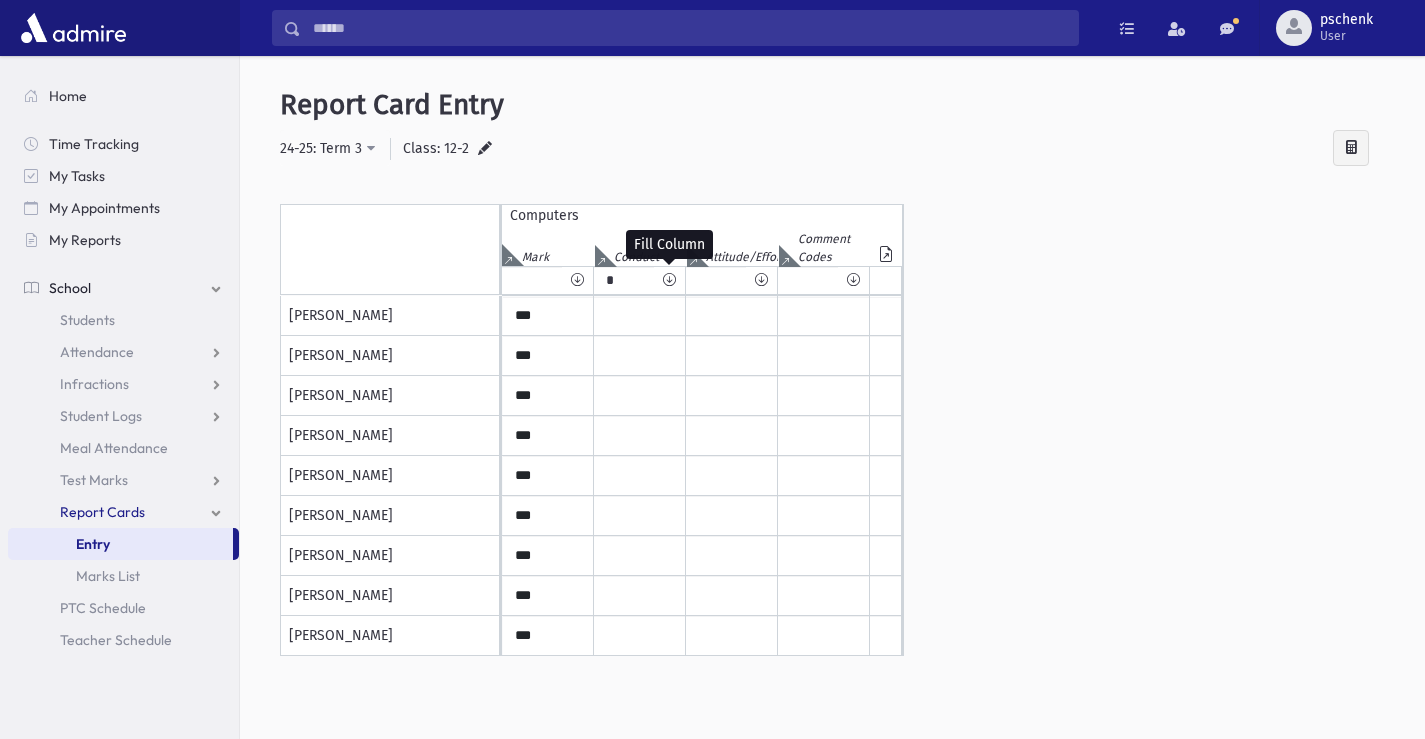 click at bounding box center (669, 280) 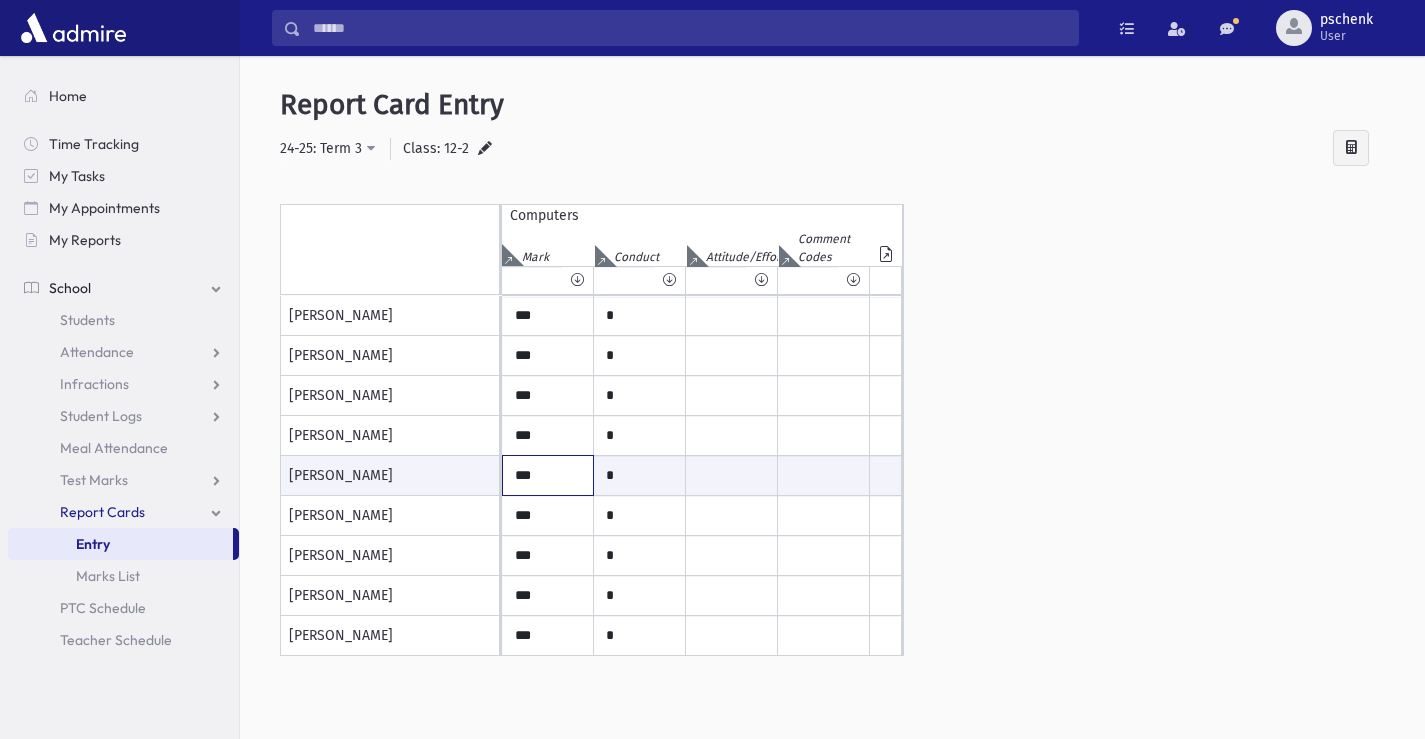 drag, startPoint x: 542, startPoint y: 477, endPoint x: 476, endPoint y: 474, distance: 66.068146 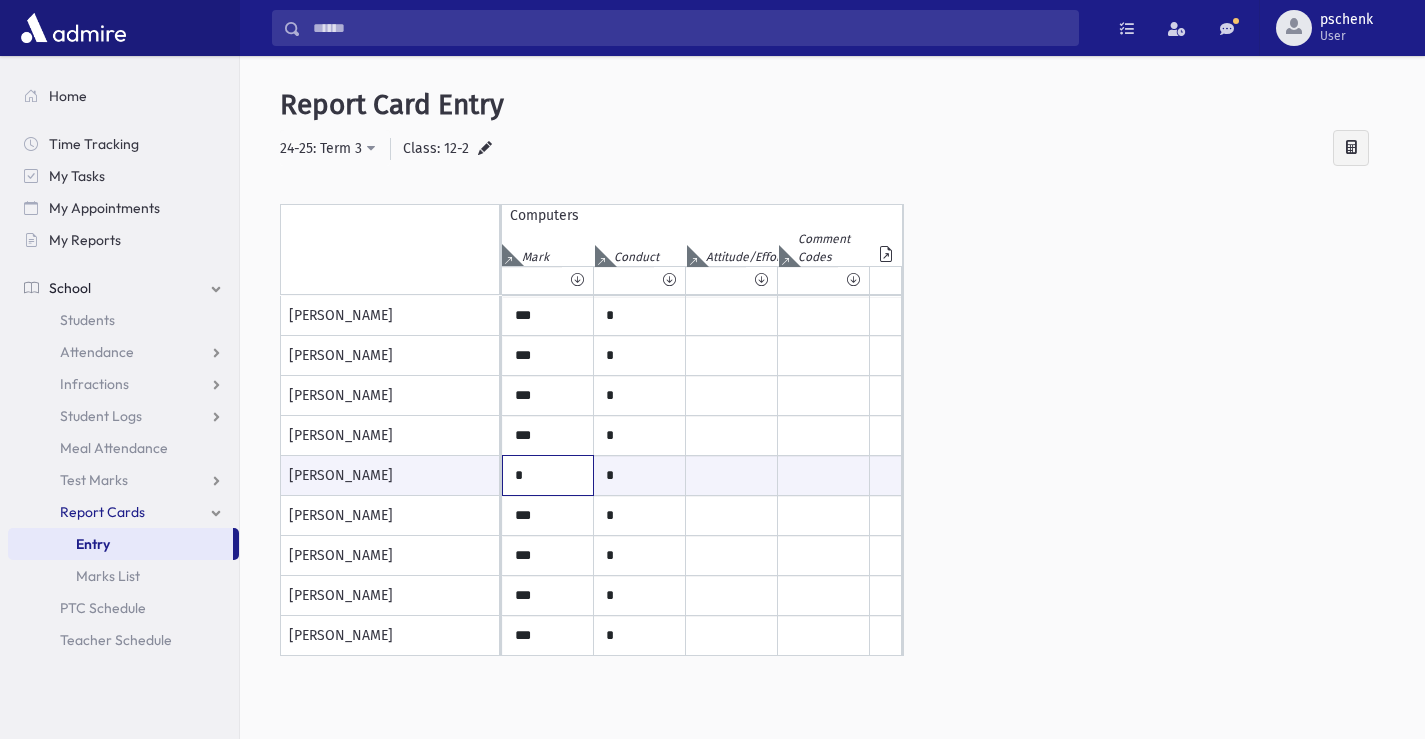 type on "*" 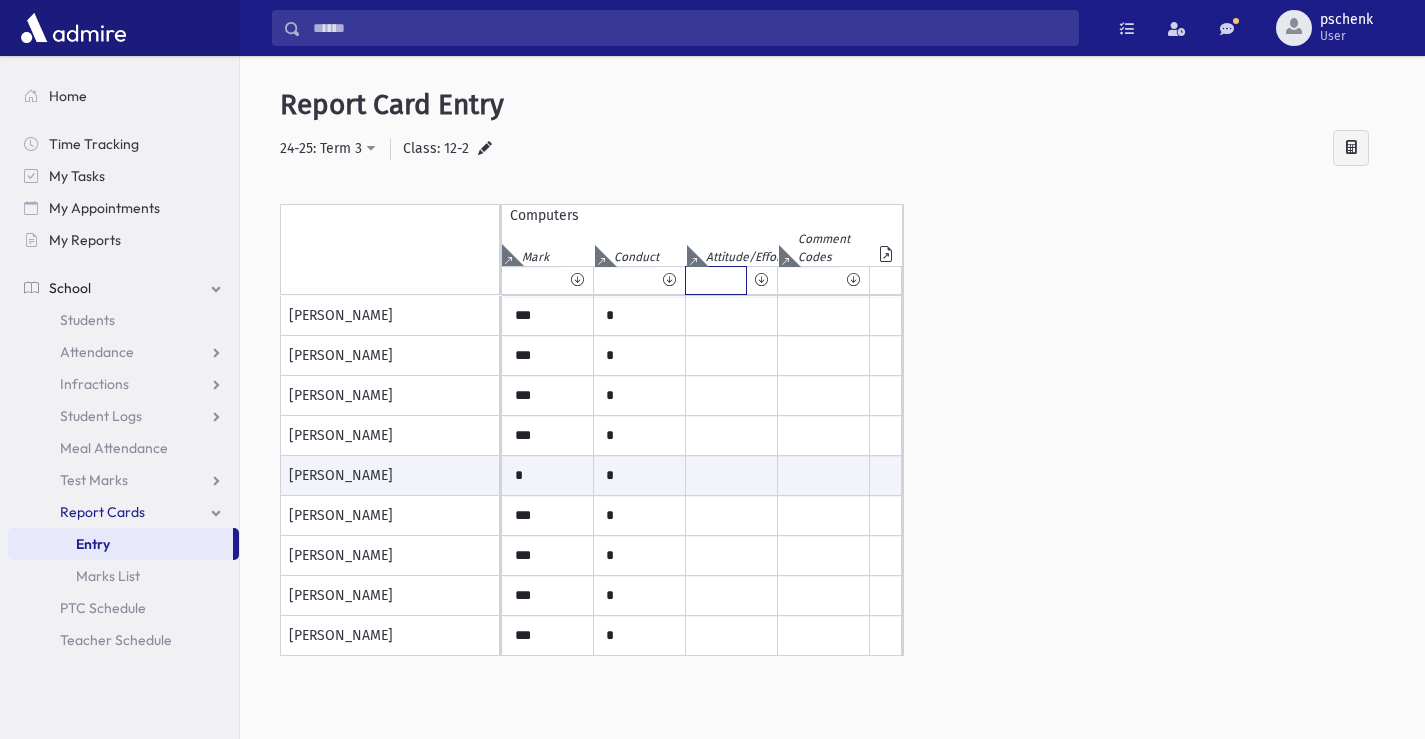 click at bounding box center (716, 280) 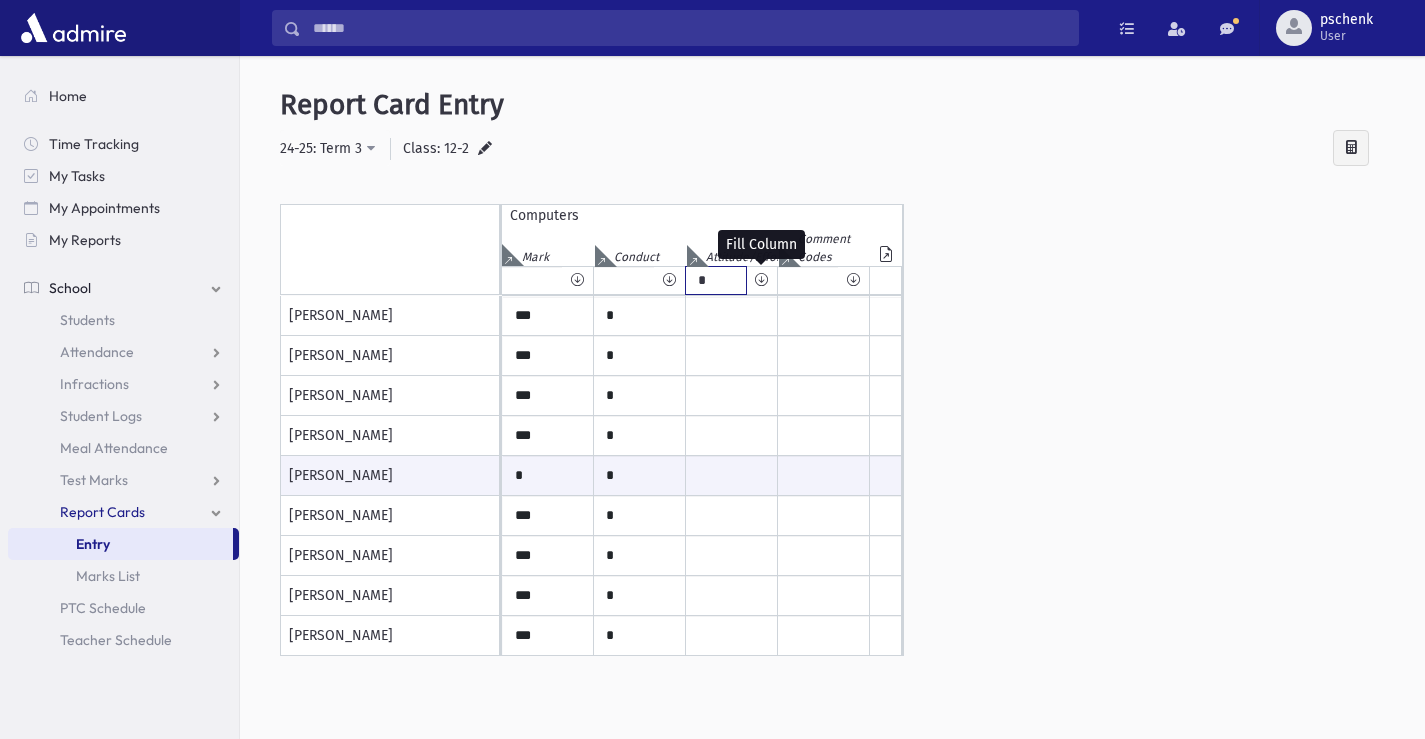 type on "*" 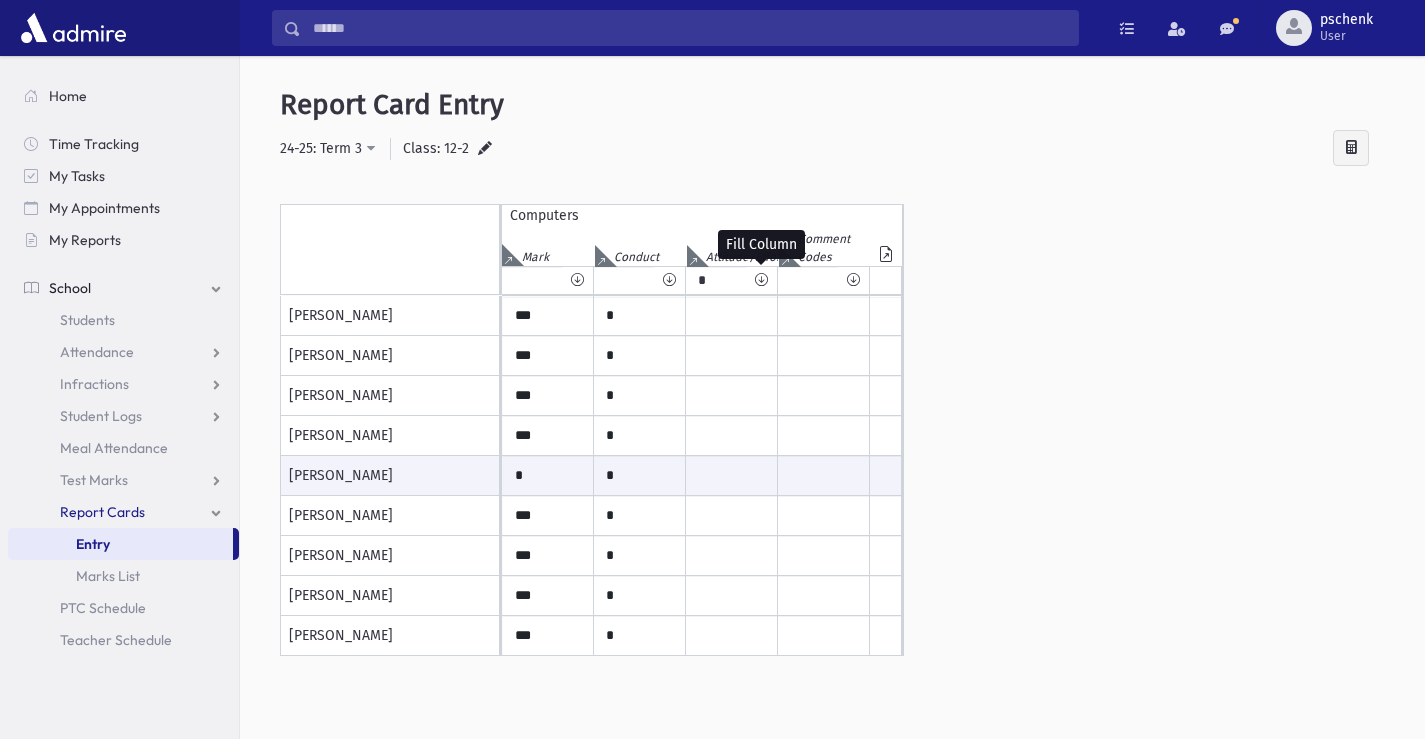 click at bounding box center (761, 280) 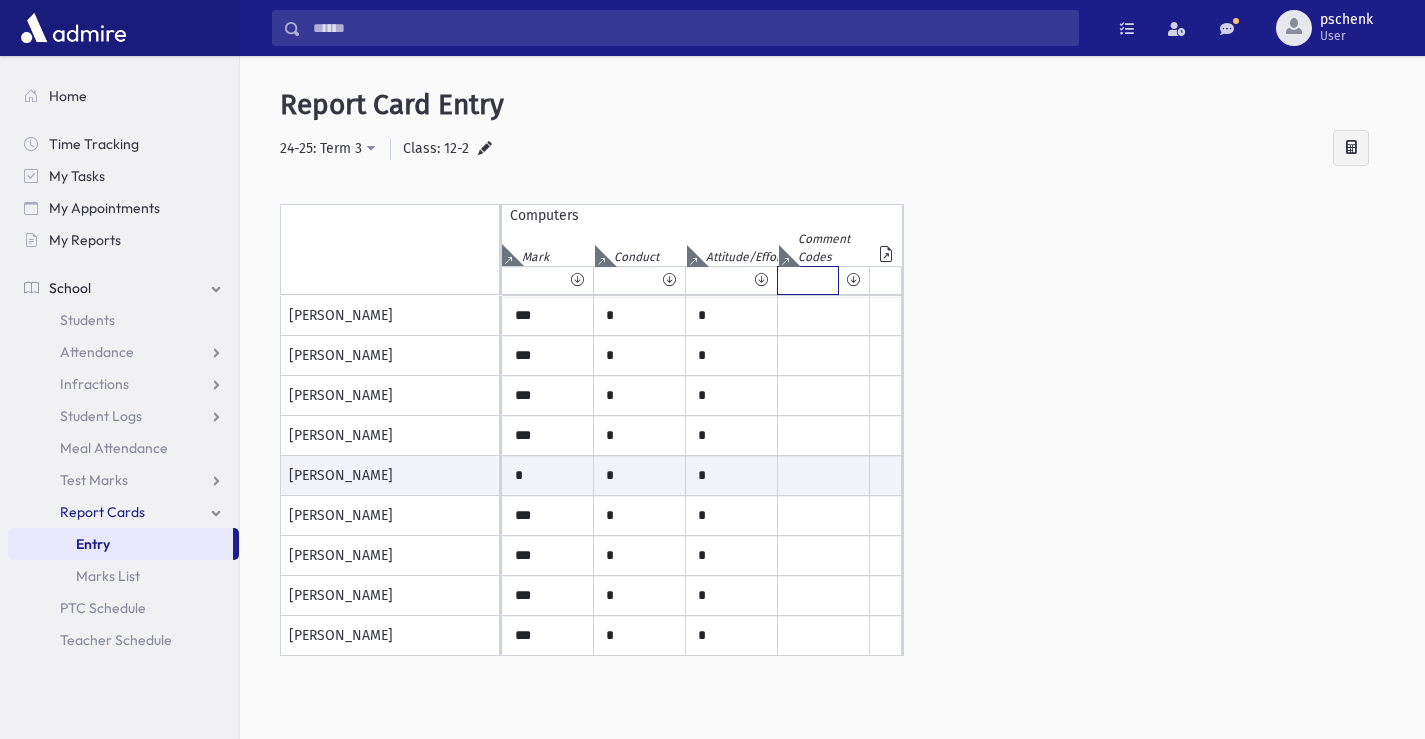 click at bounding box center (808, 280) 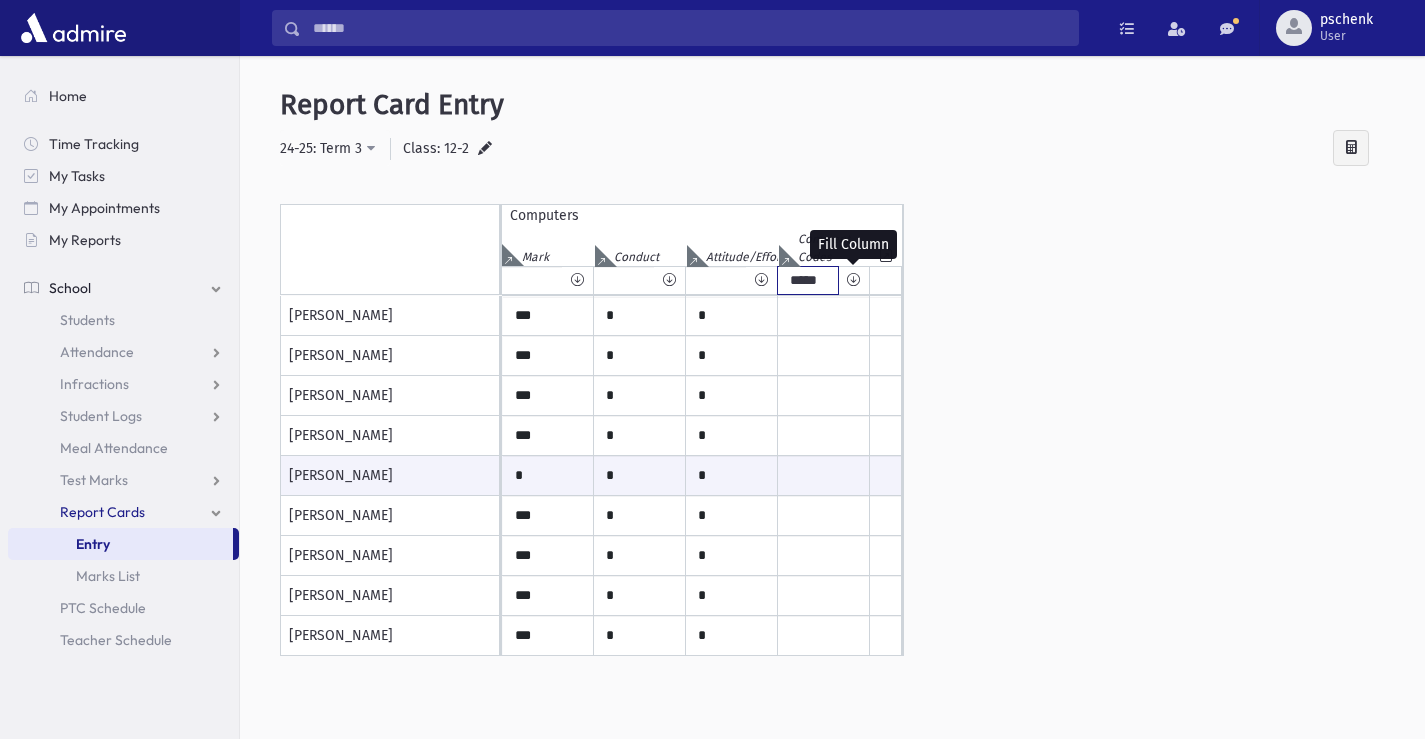 type on "*****" 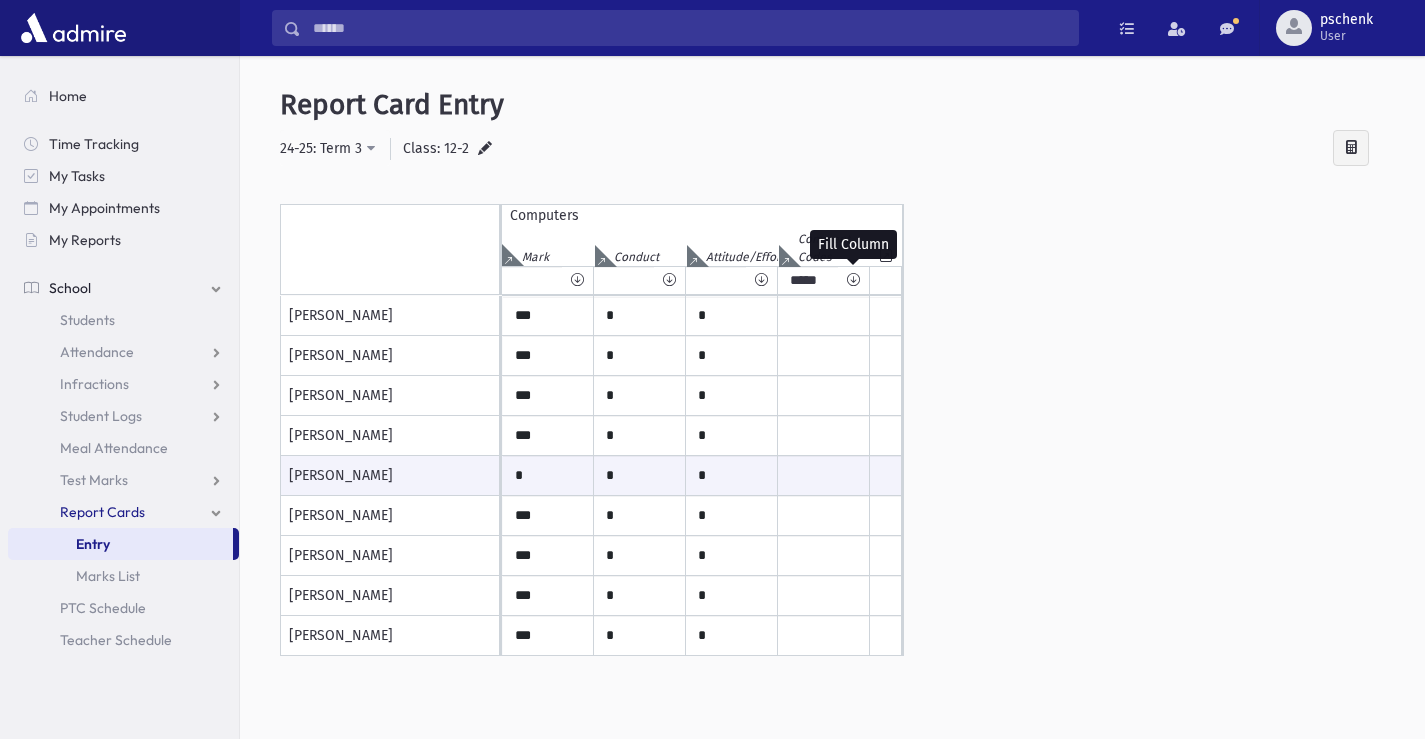 click at bounding box center [853, 280] 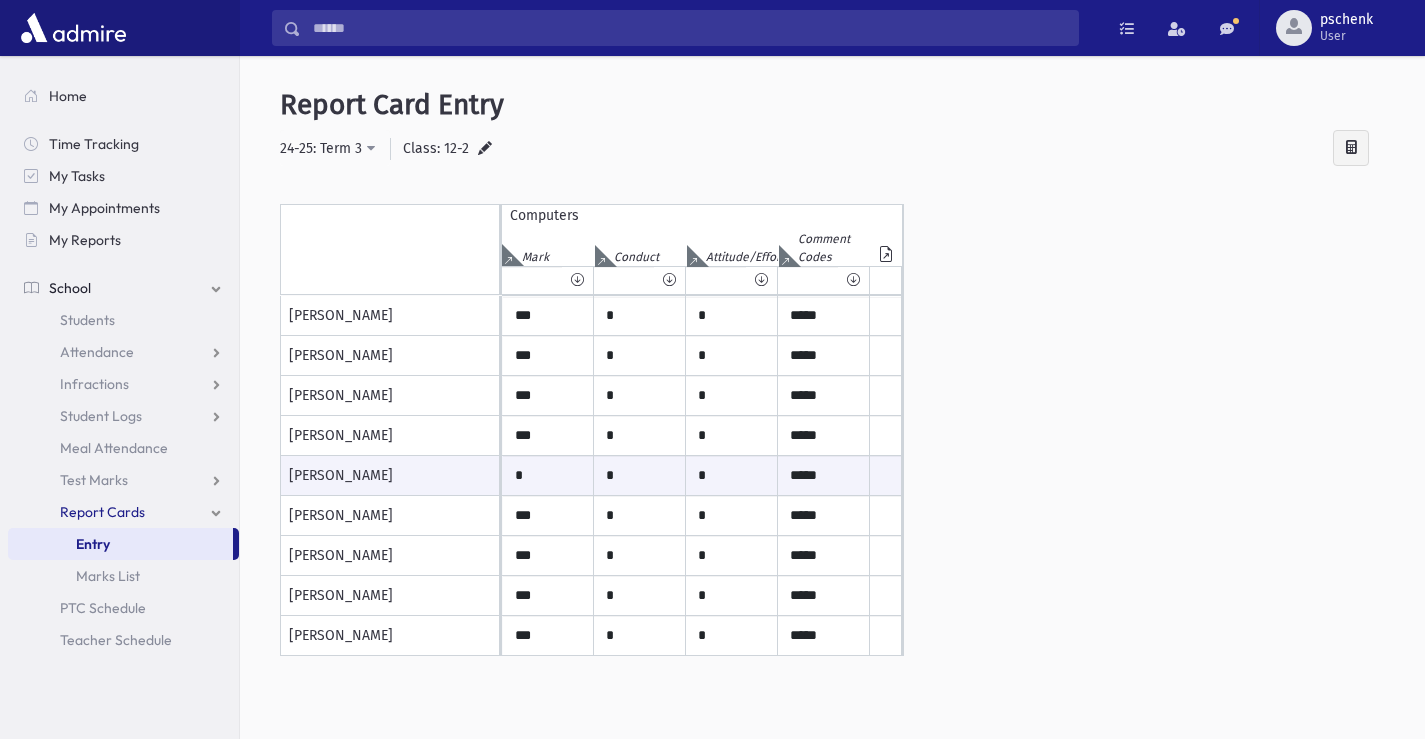 click on "Entry" at bounding box center [120, 544] 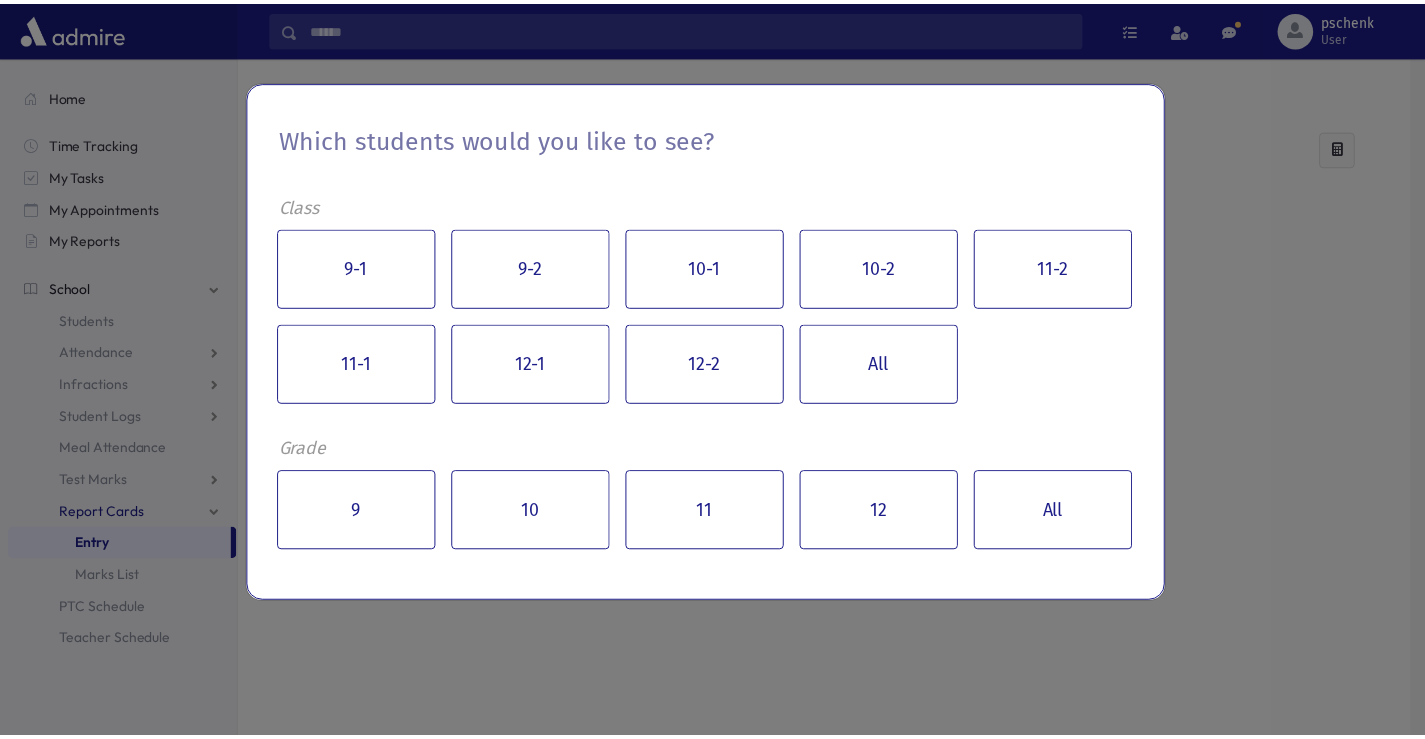 scroll, scrollTop: 0, scrollLeft: 0, axis: both 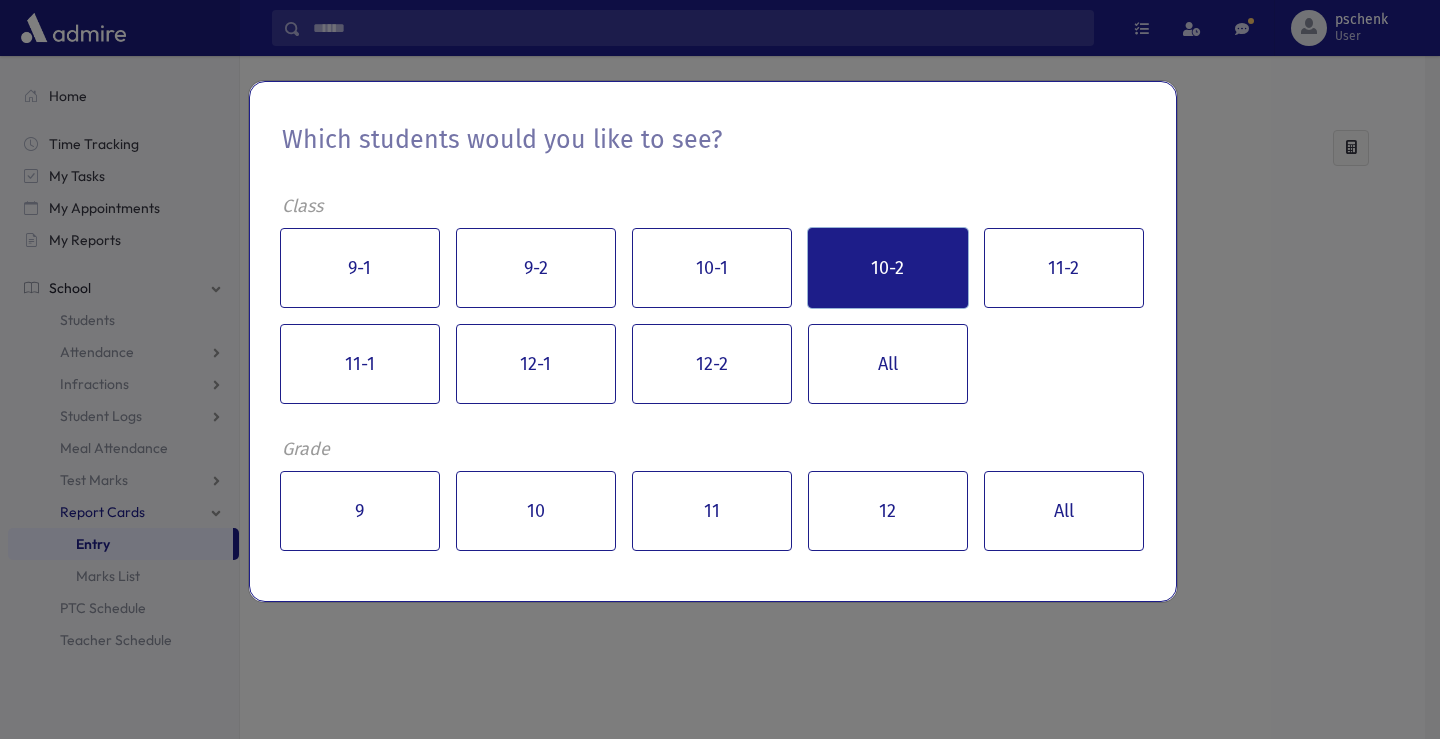 click on "10-2" at bounding box center (888, 268) 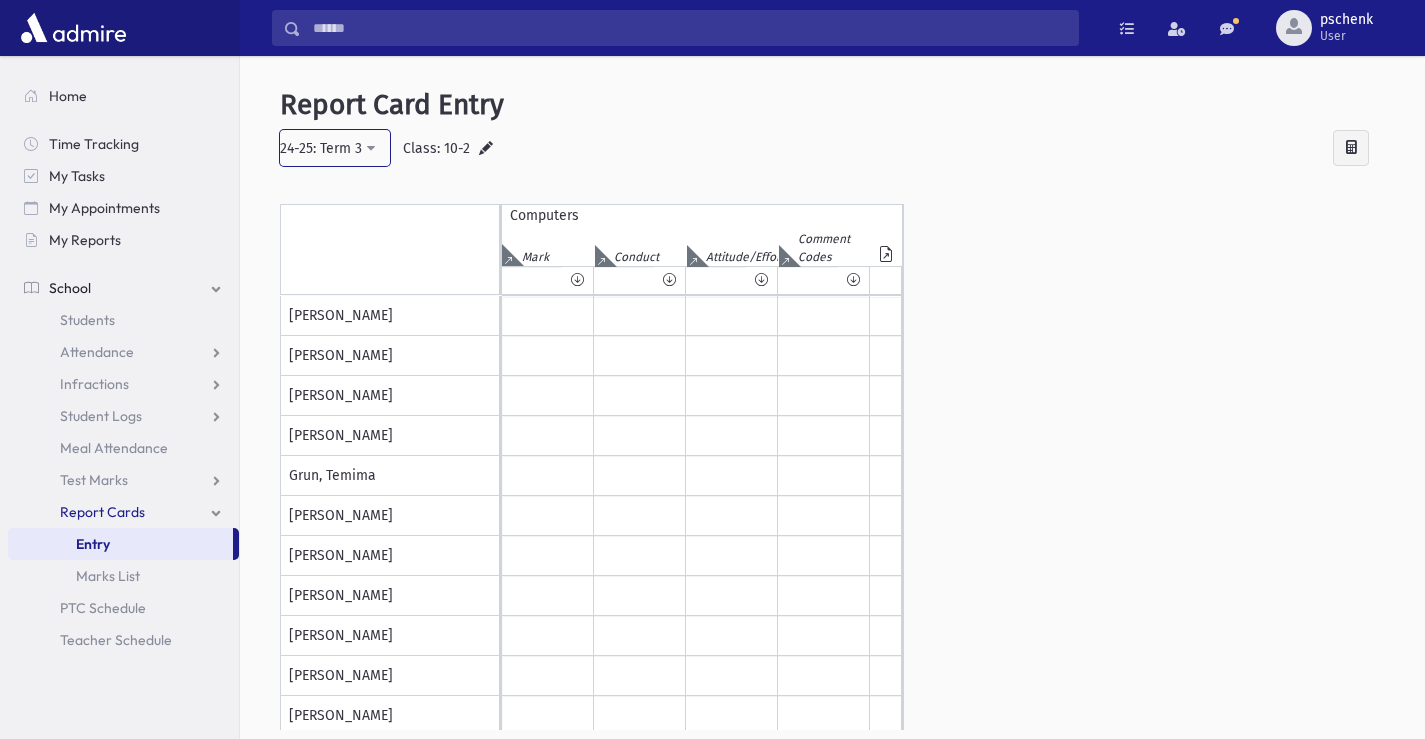 click on "24-25: Term 3" at bounding box center [321, 148] 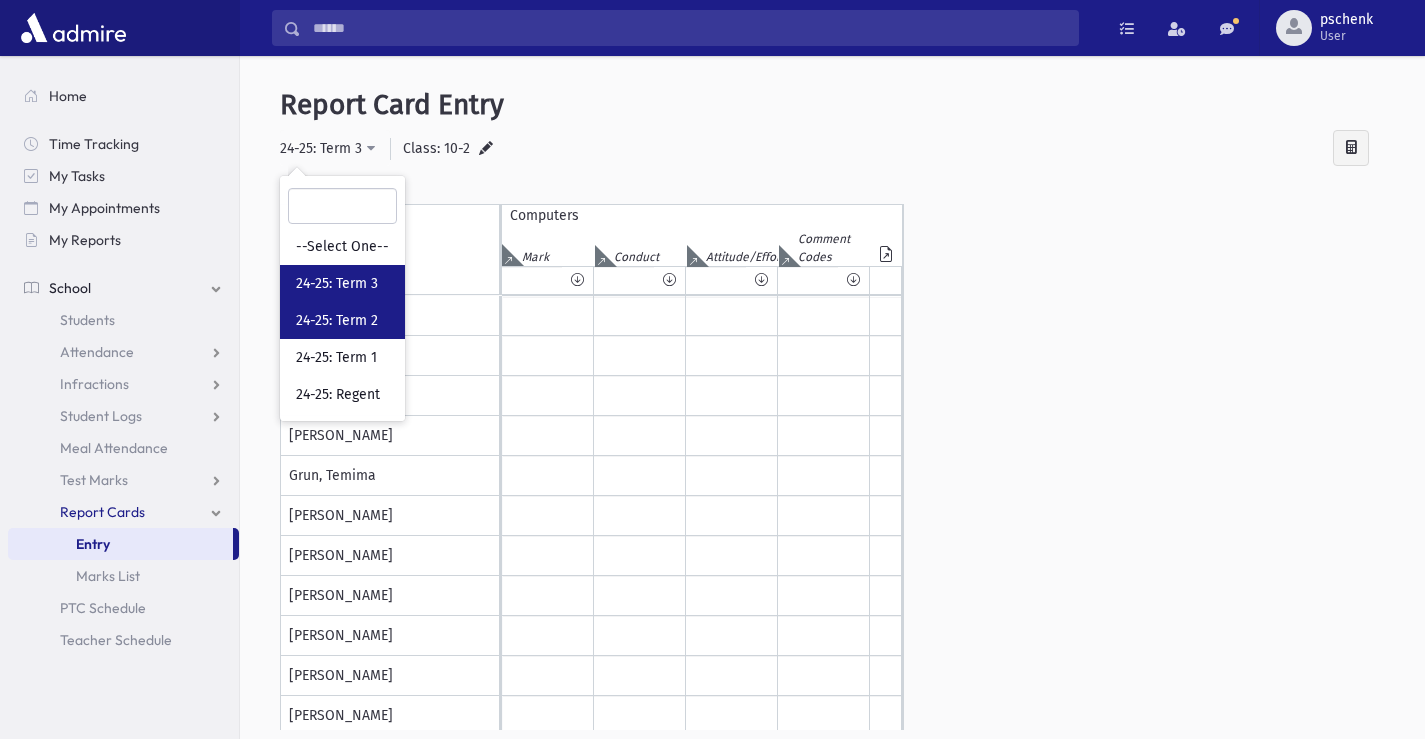 click on "24-25: Term 2" at bounding box center [342, 320] 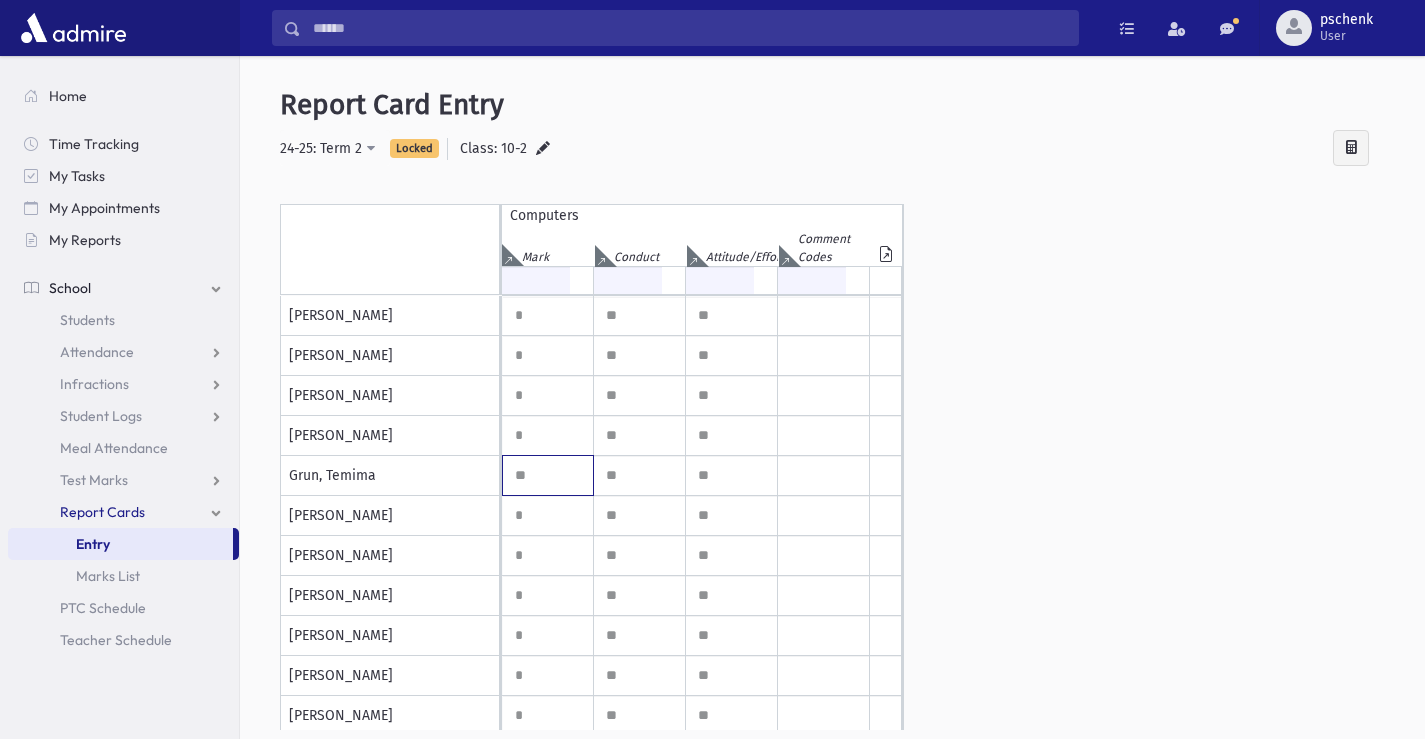 click on "**" at bounding box center [548, 316] 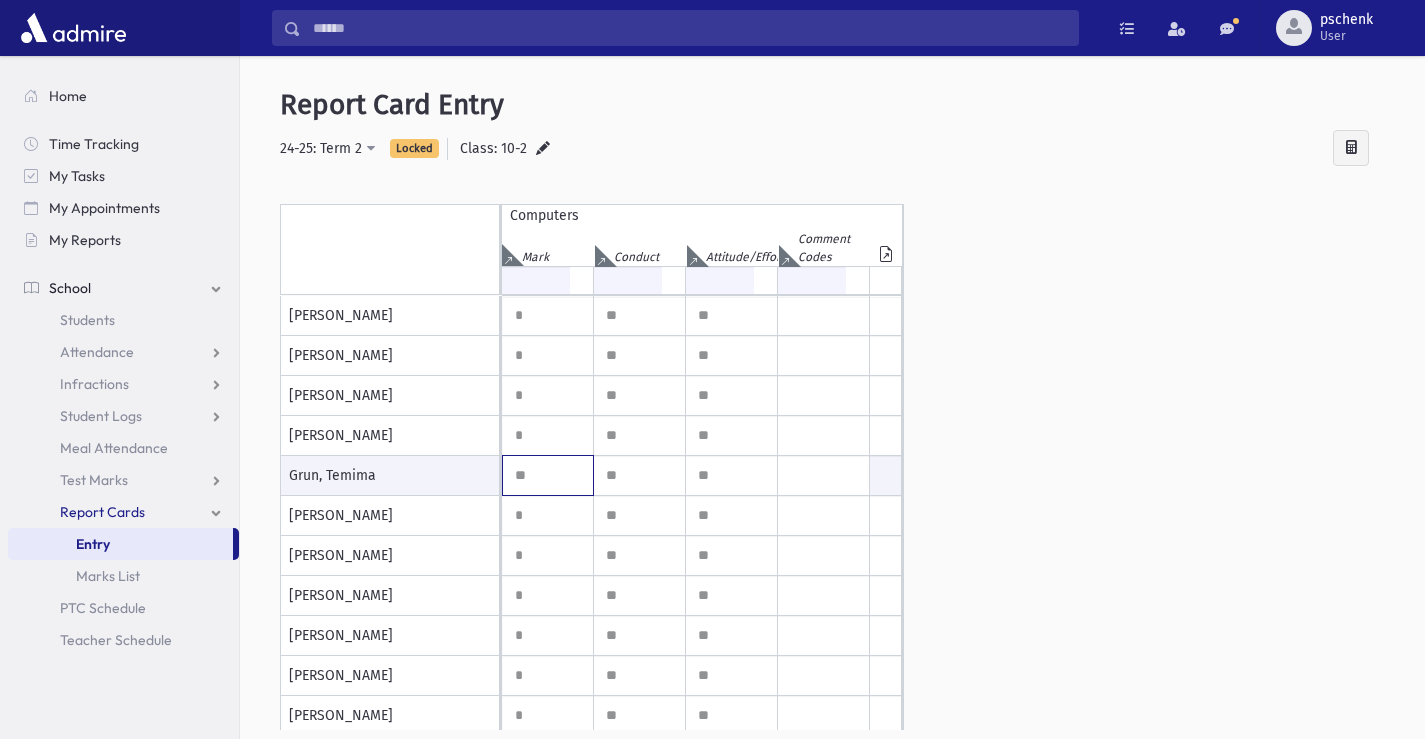 drag, startPoint x: 537, startPoint y: 478, endPoint x: 496, endPoint y: 475, distance: 41.109608 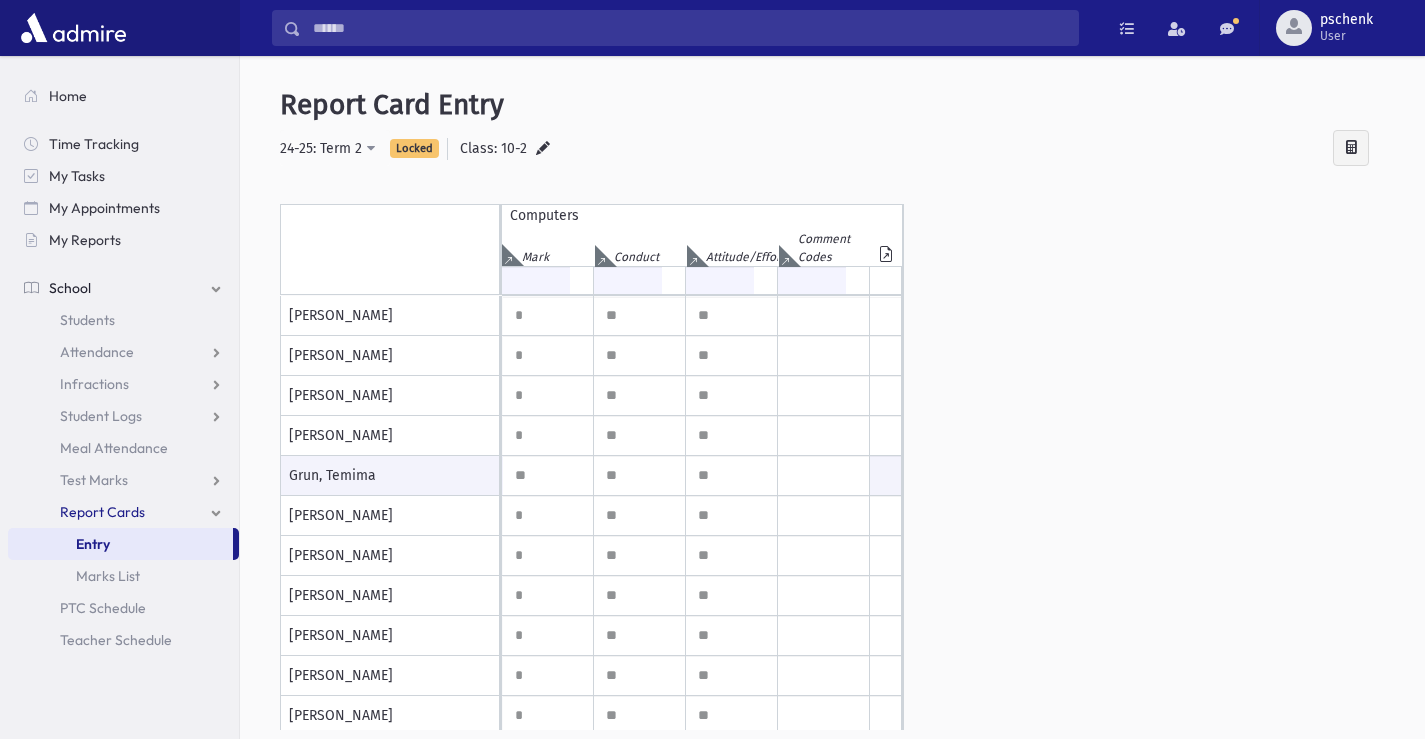 click on "Binder, Ayala
Bishko, Batya
Gewirtzman, Shira
Goldbrenner, Tammy
Grun, Temima
Halperin, Batsheva
Heller, Huvi
Jacobowitz, Chasya Rivka
Katz, Leila" at bounding box center (832, 513) 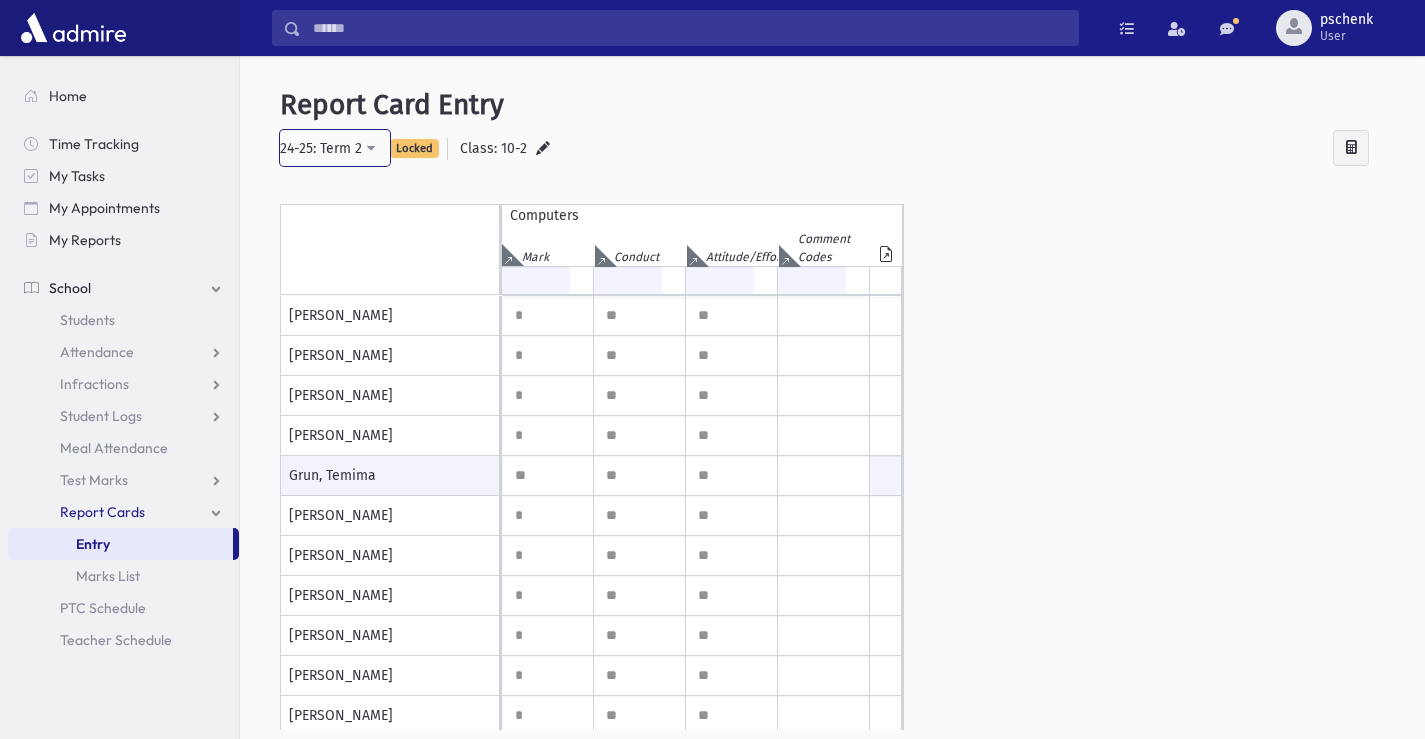click on "24-25: Term 2" at bounding box center [335, 148] 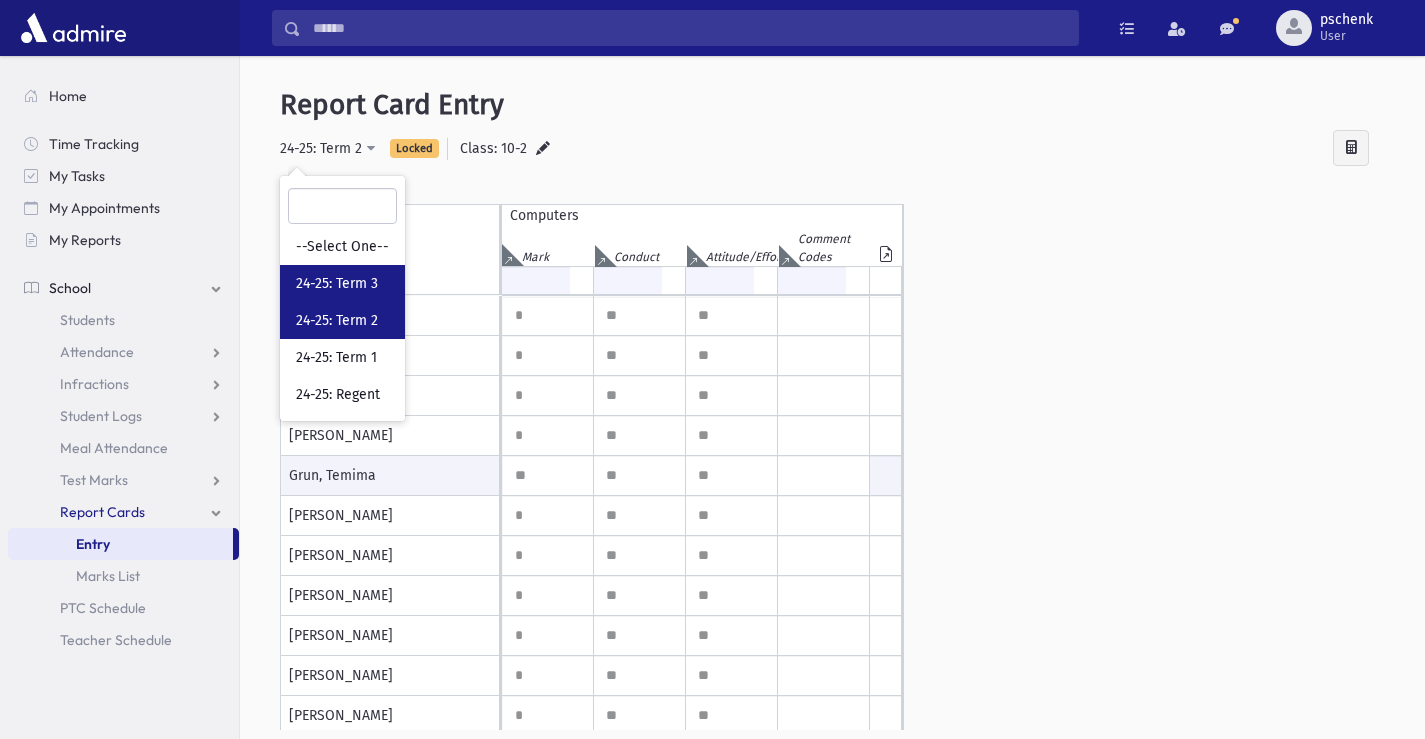 click on "24-25: Term 3" at bounding box center (337, 284) 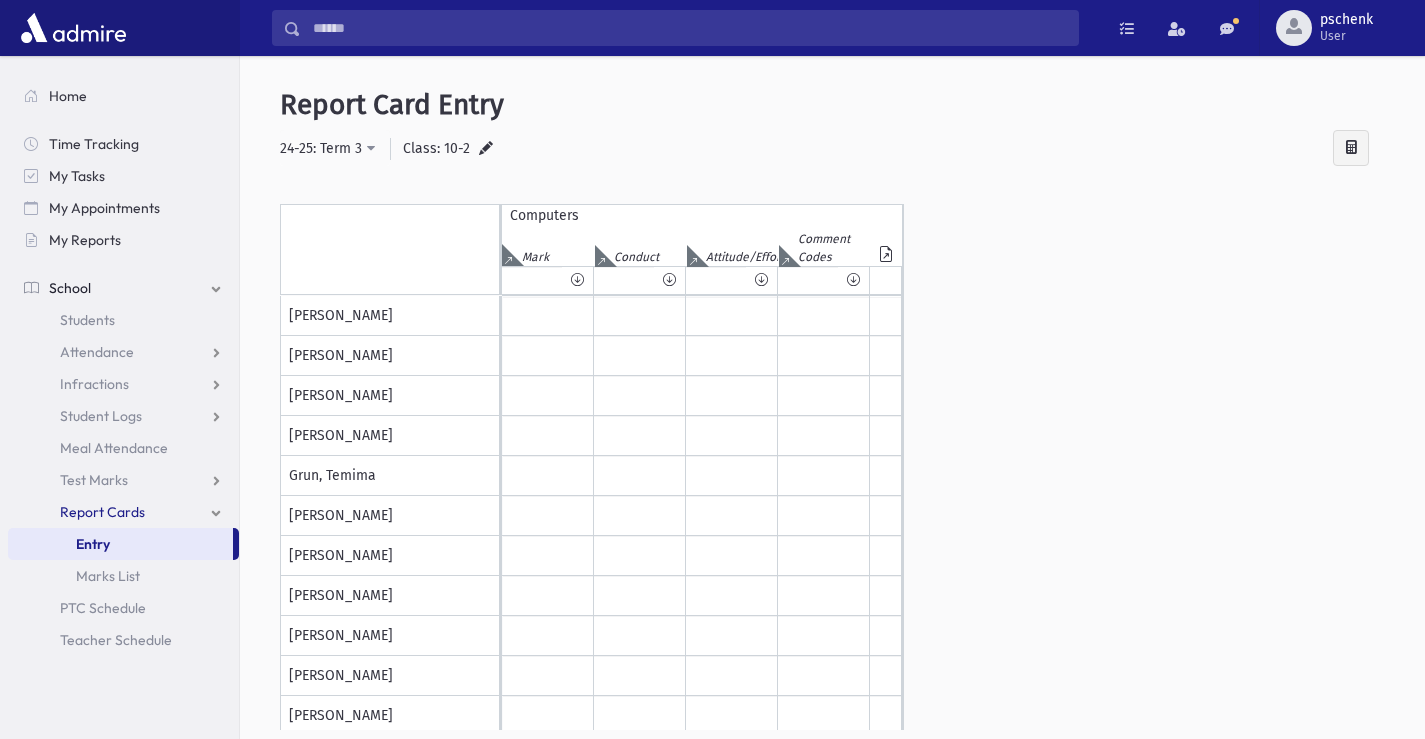 click on "Entry" at bounding box center (120, 544) 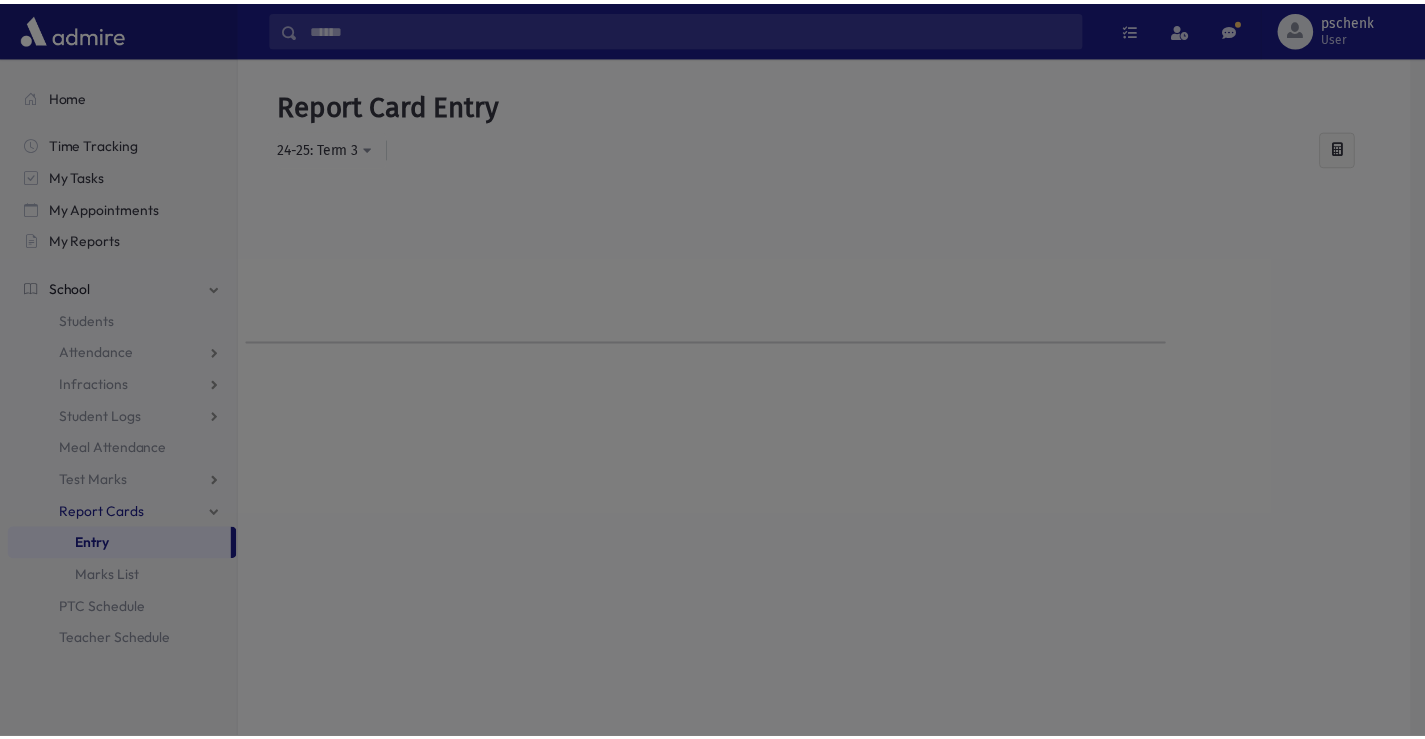 scroll, scrollTop: 0, scrollLeft: 0, axis: both 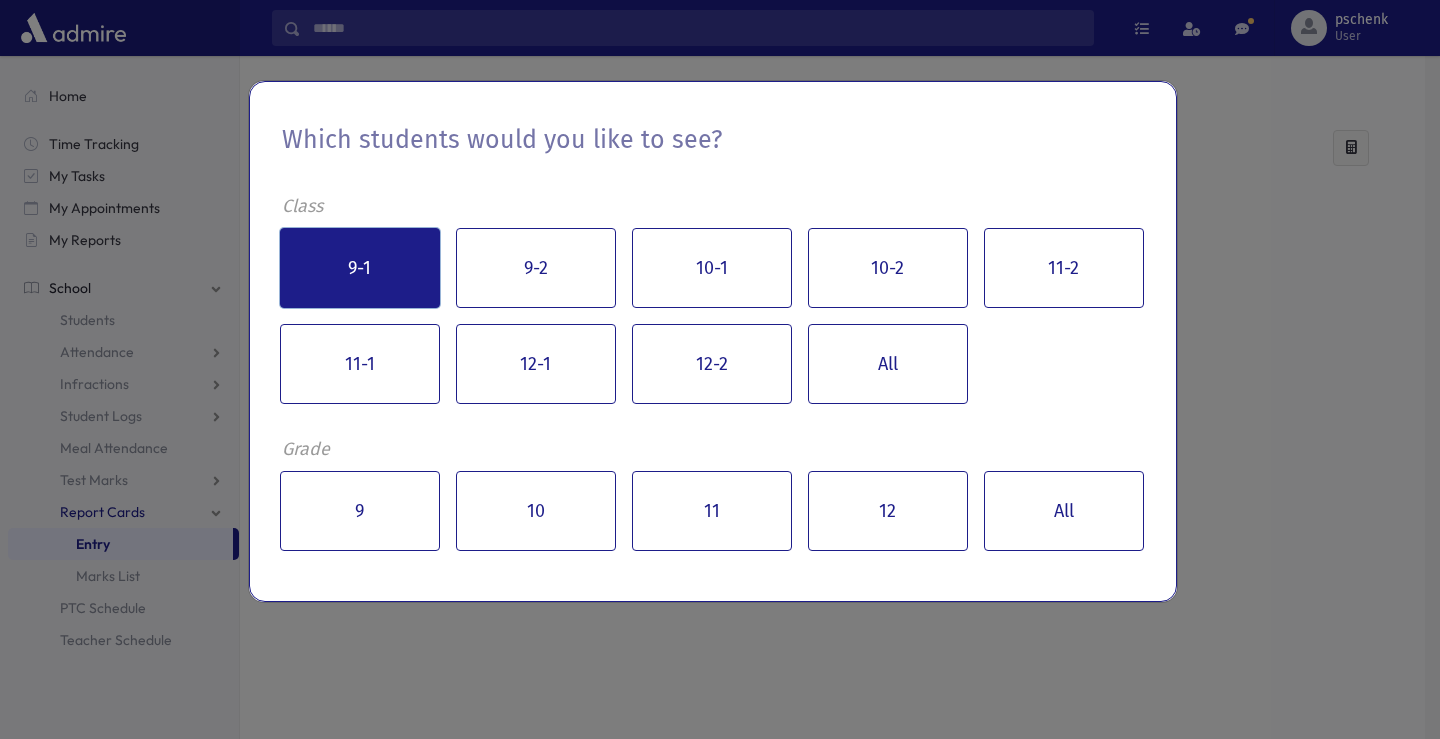 click on "9-1" at bounding box center [360, 268] 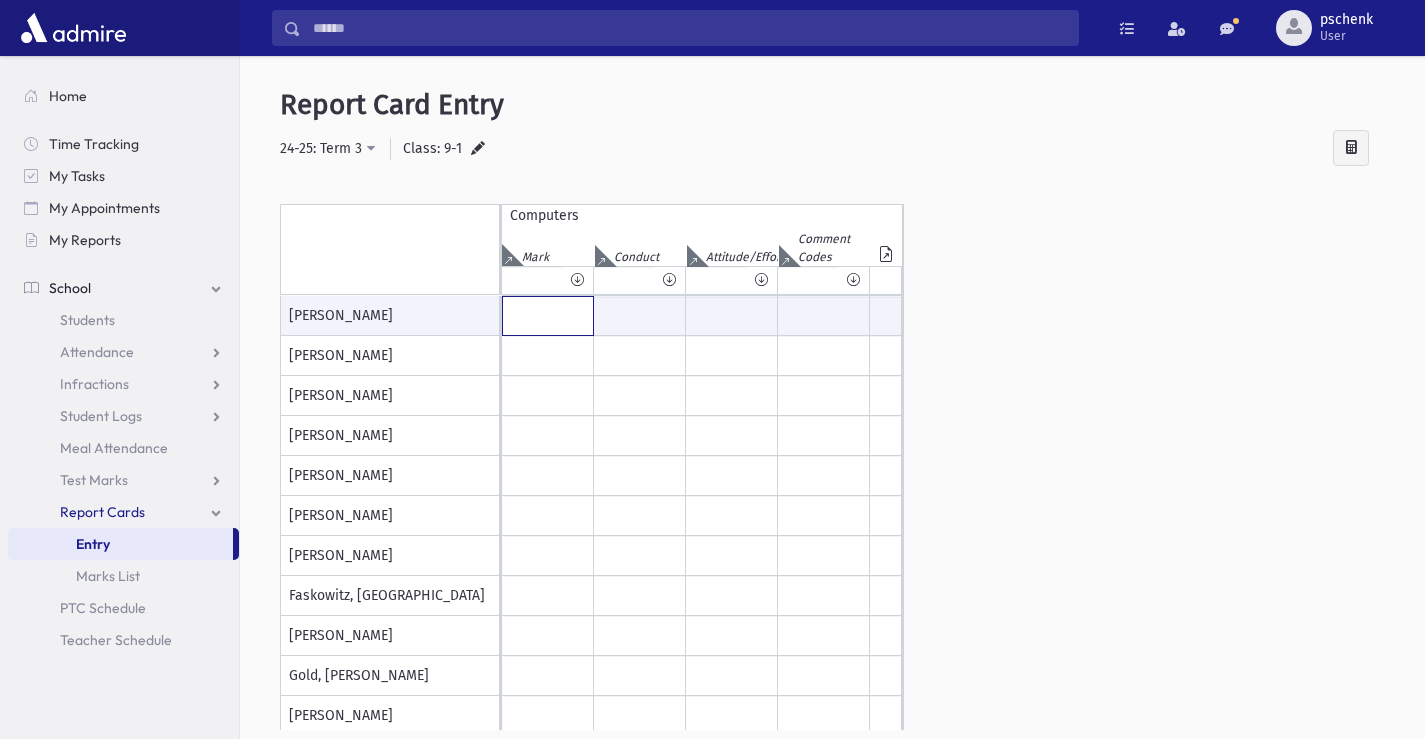 click at bounding box center [548, 316] 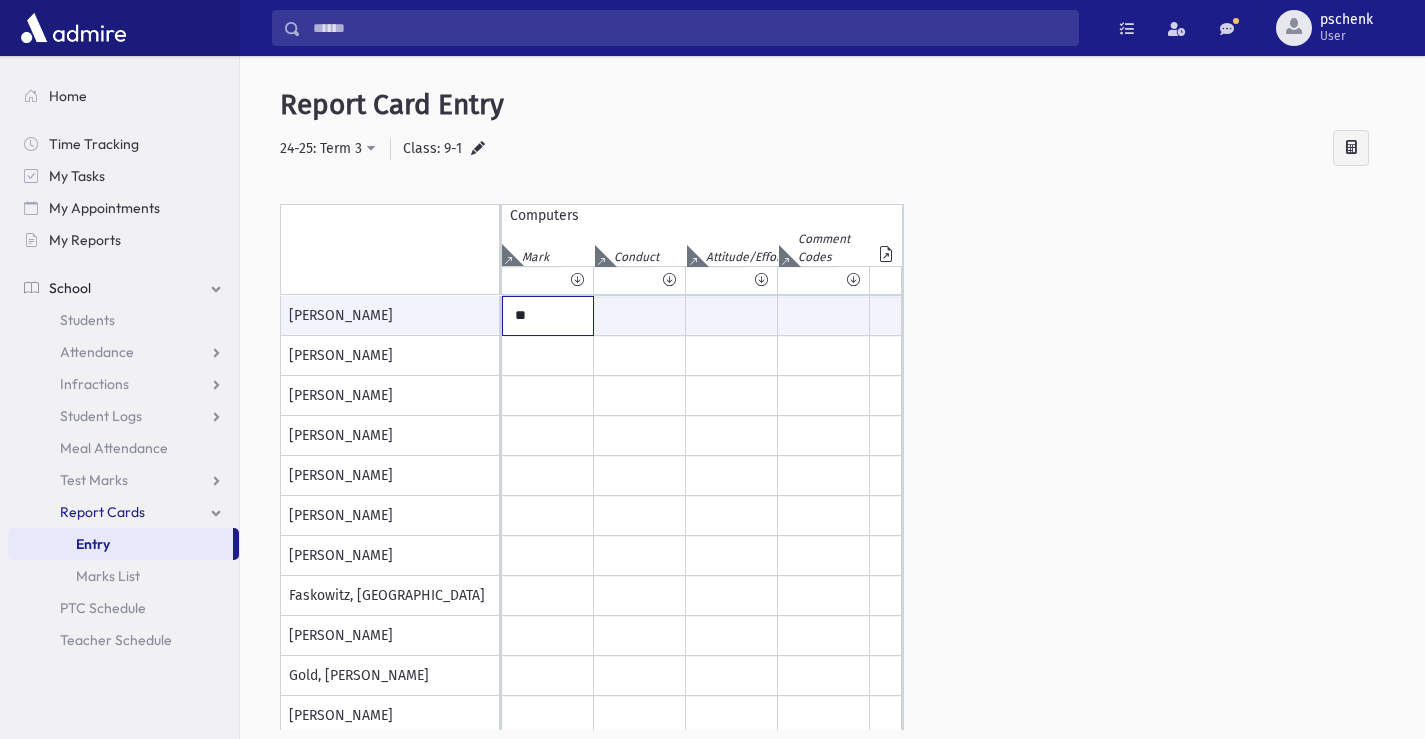 type on "**" 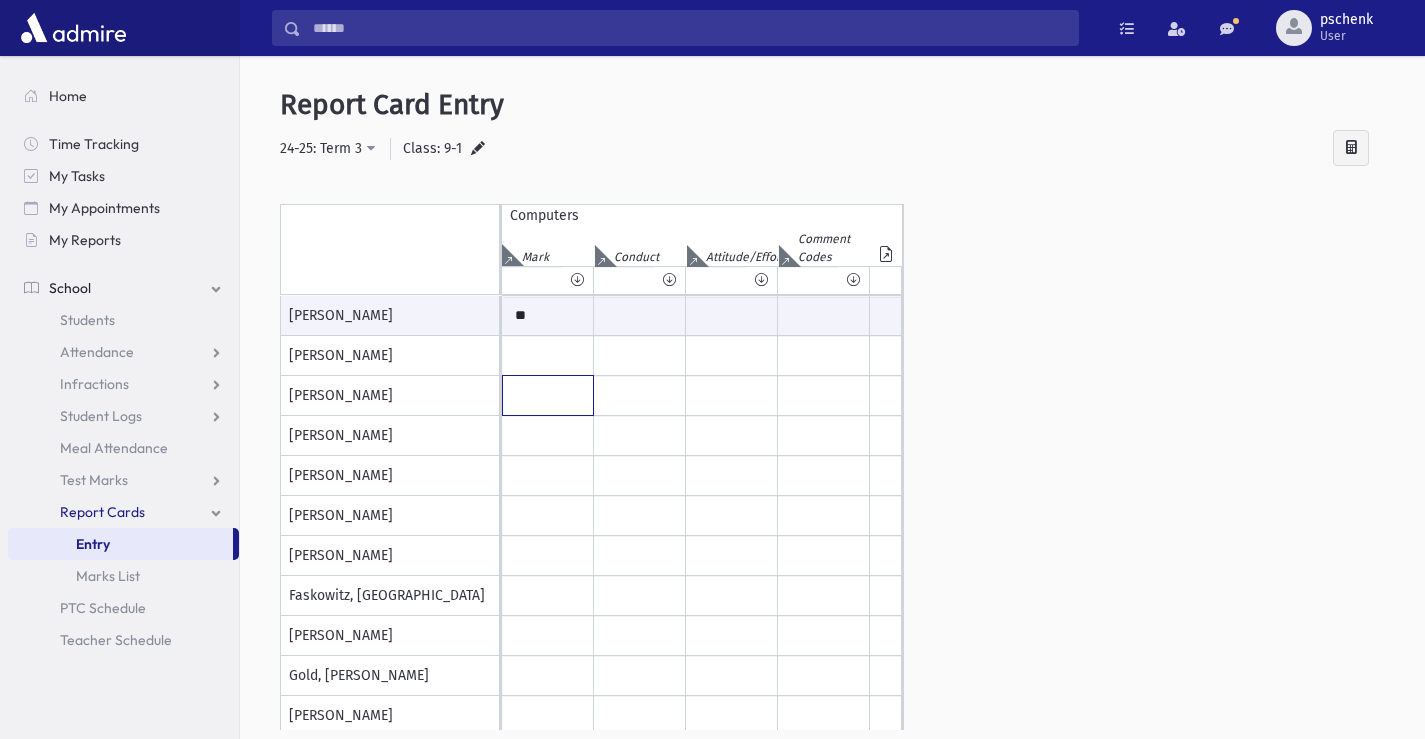 click at bounding box center (548, 316) 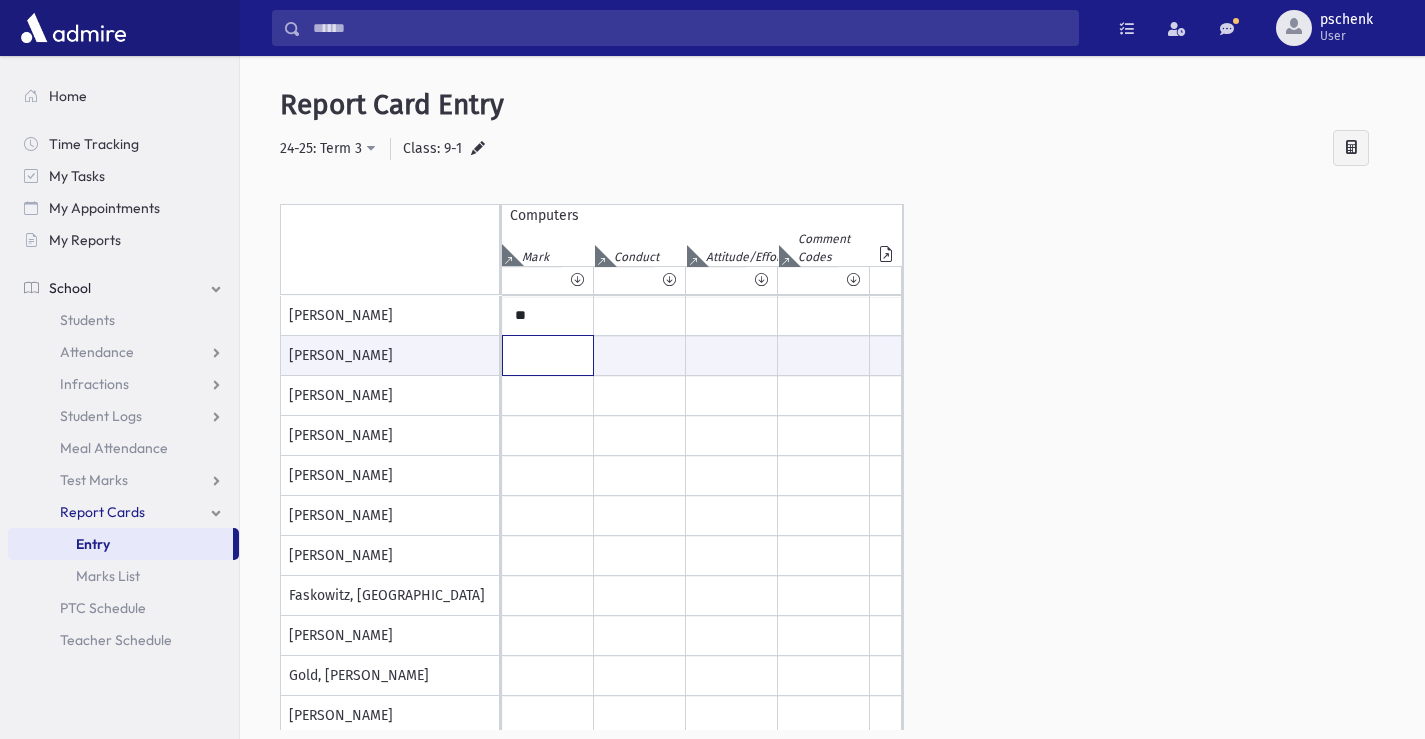 click at bounding box center (548, 355) 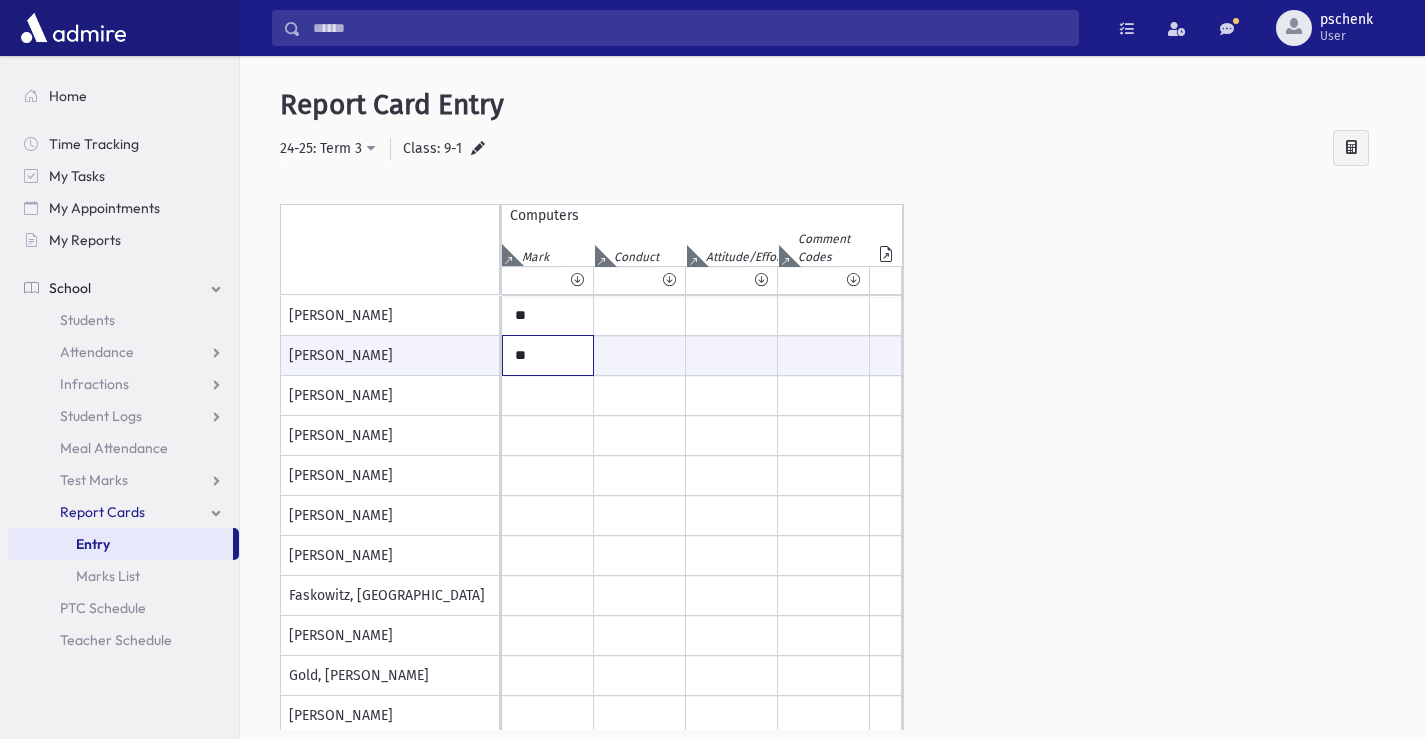 type on "**" 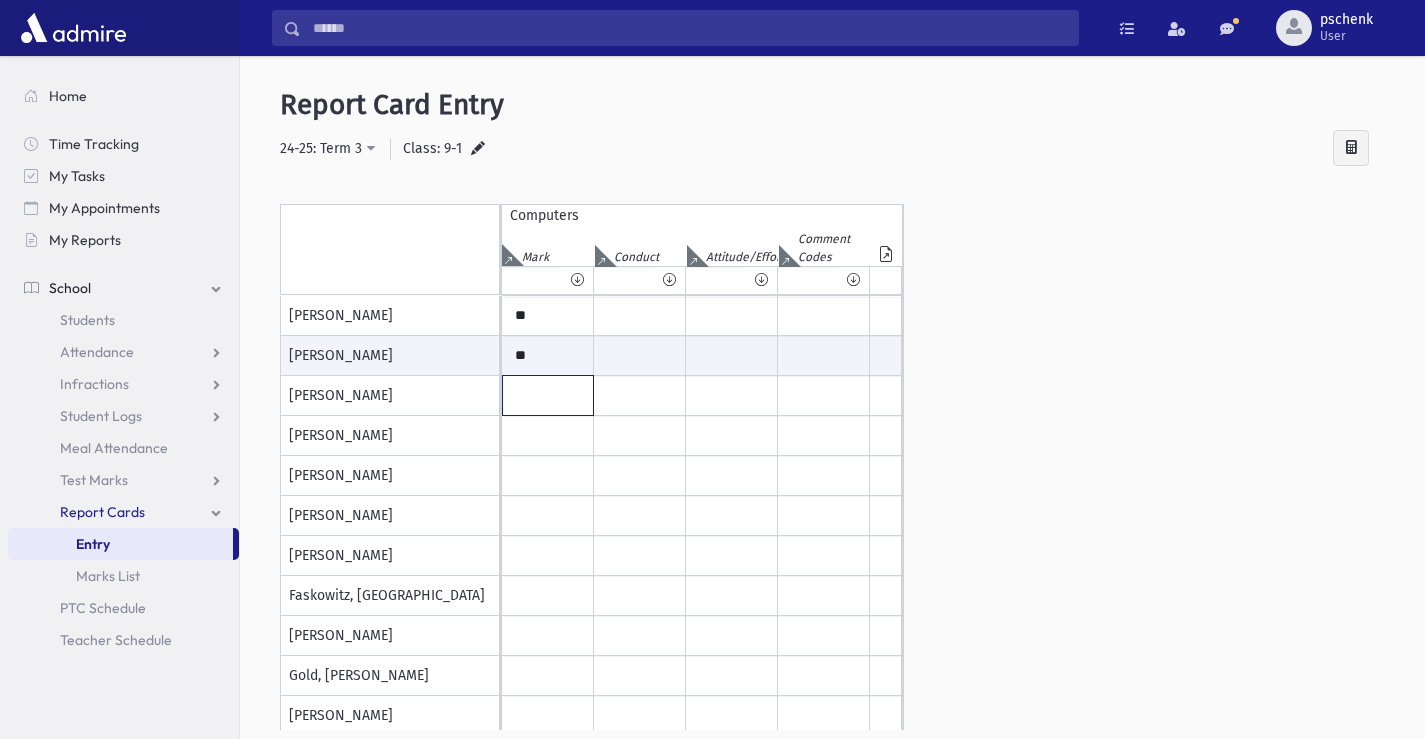 click at bounding box center (548, 316) 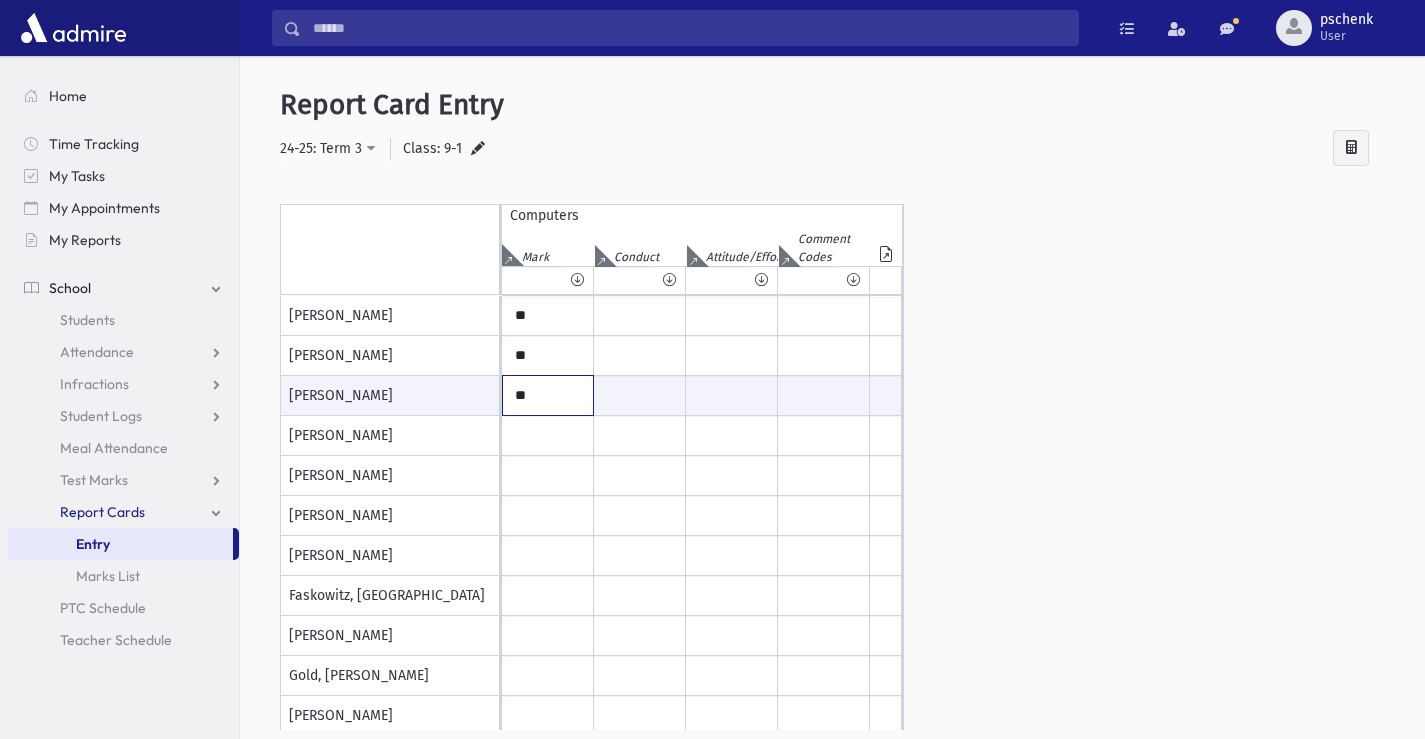 type on "**" 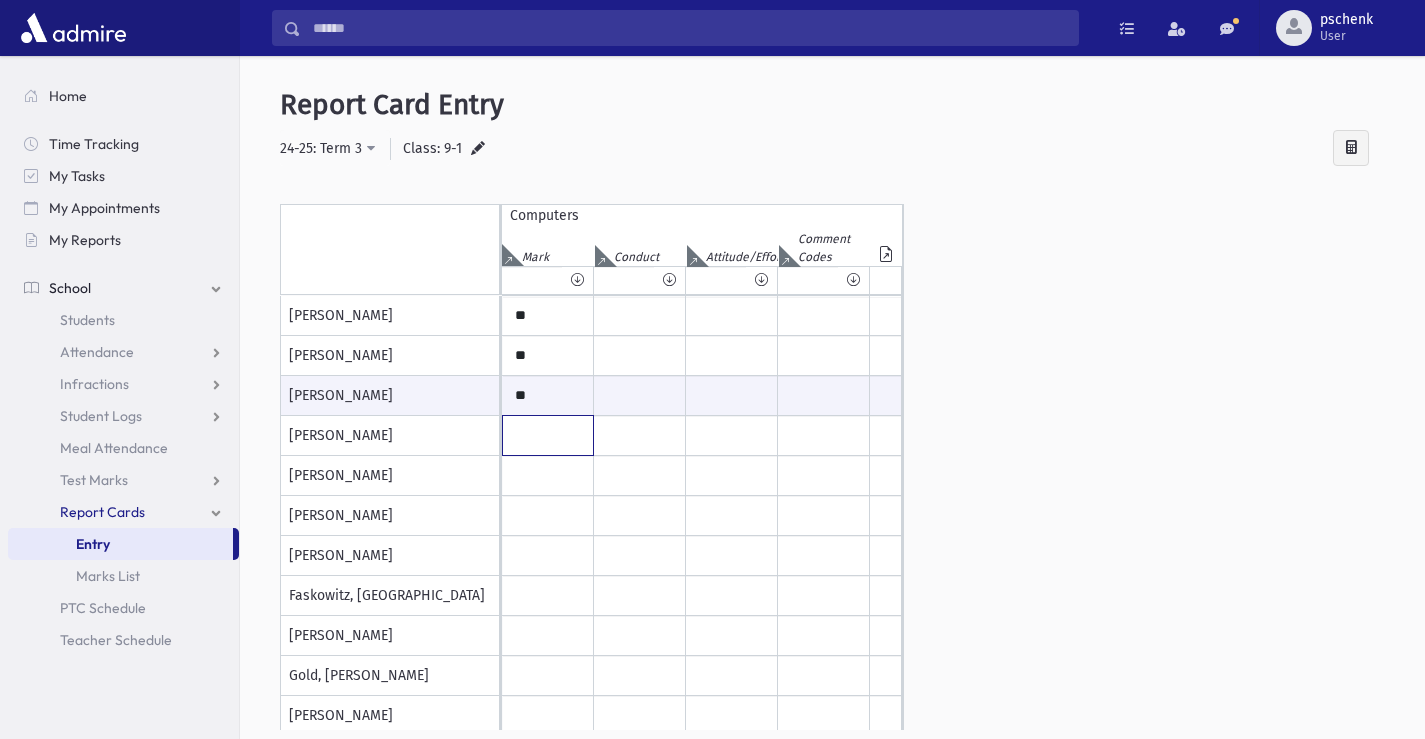 click at bounding box center (548, 316) 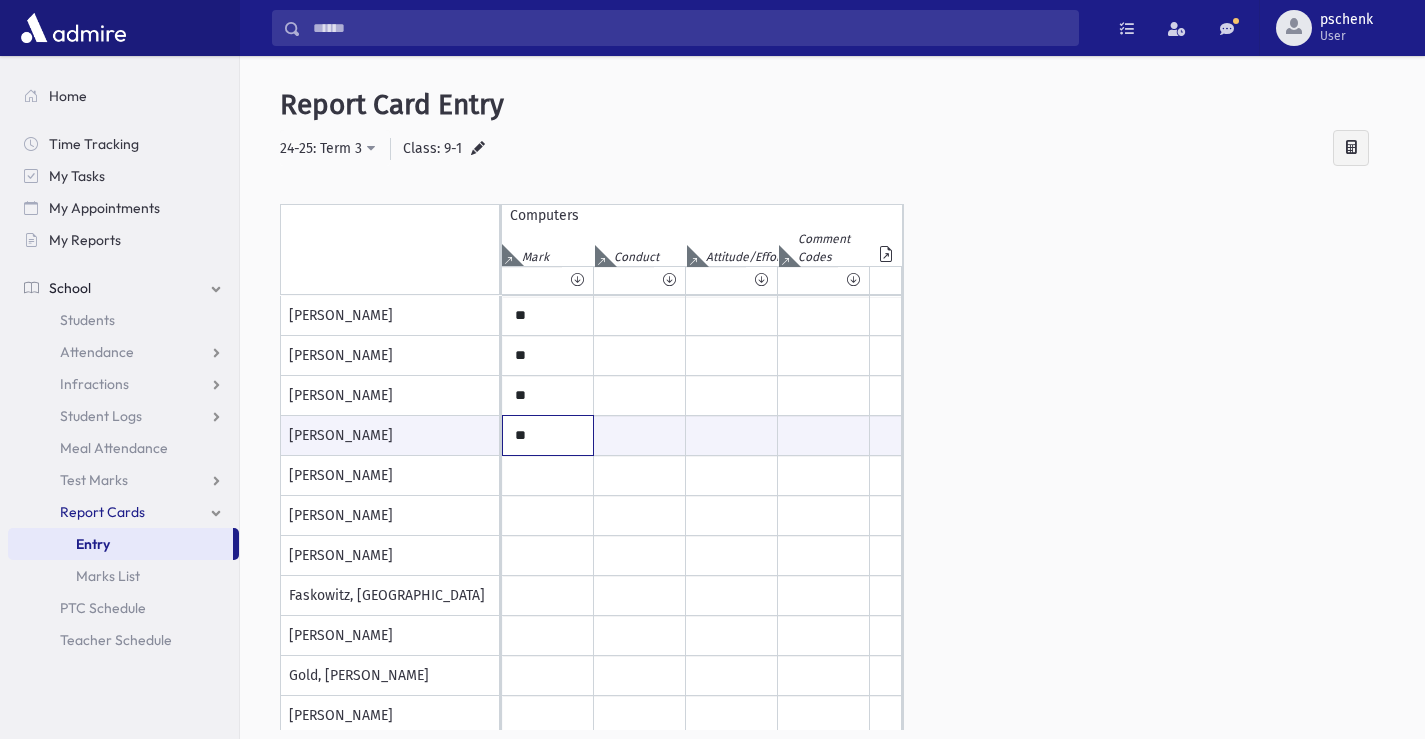 type on "**" 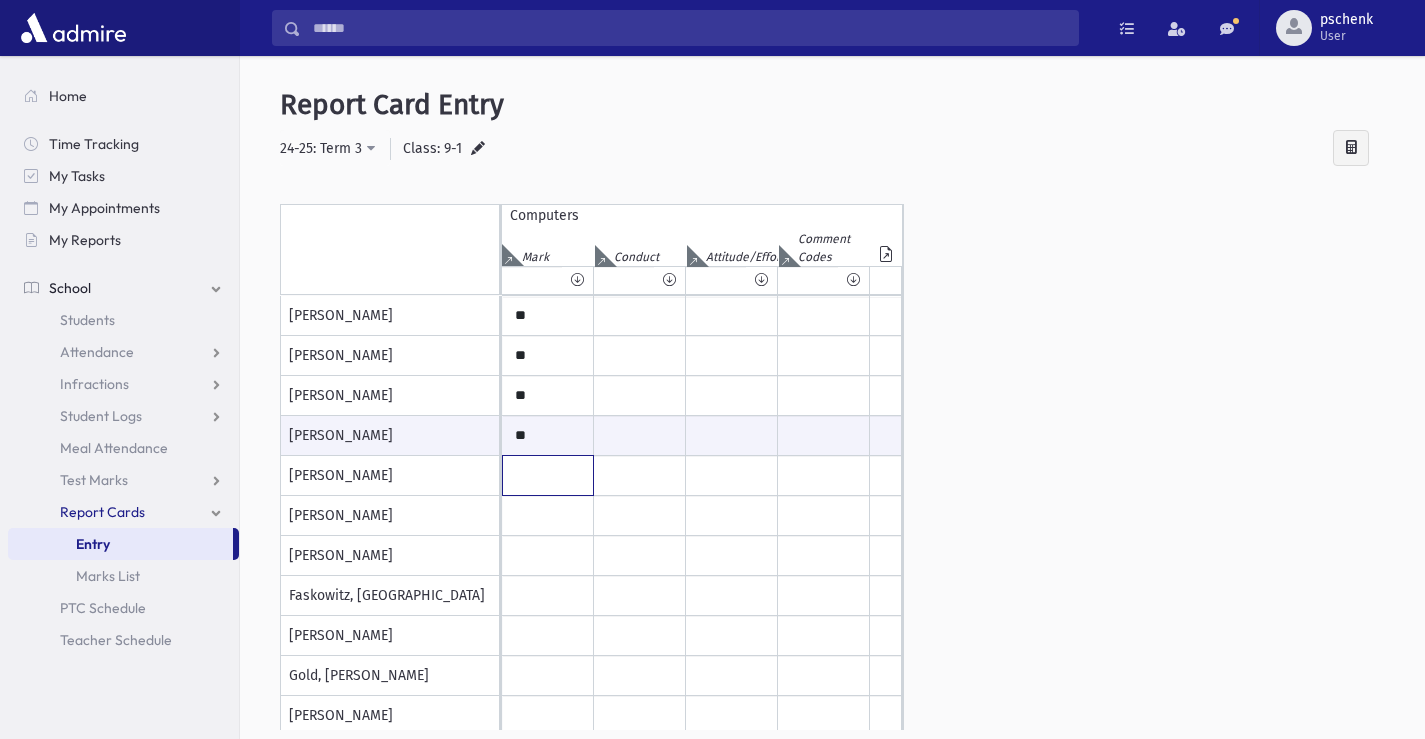 click at bounding box center (548, 316) 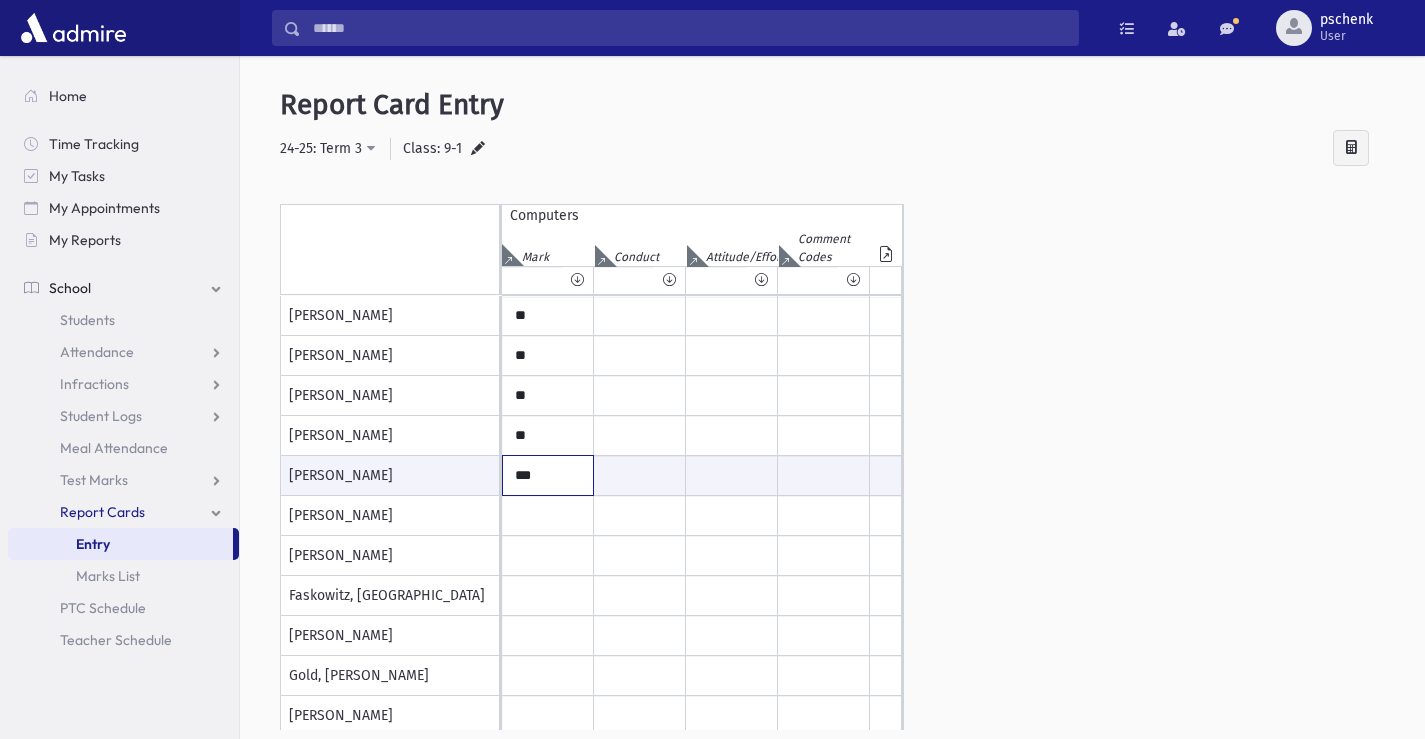type on "***" 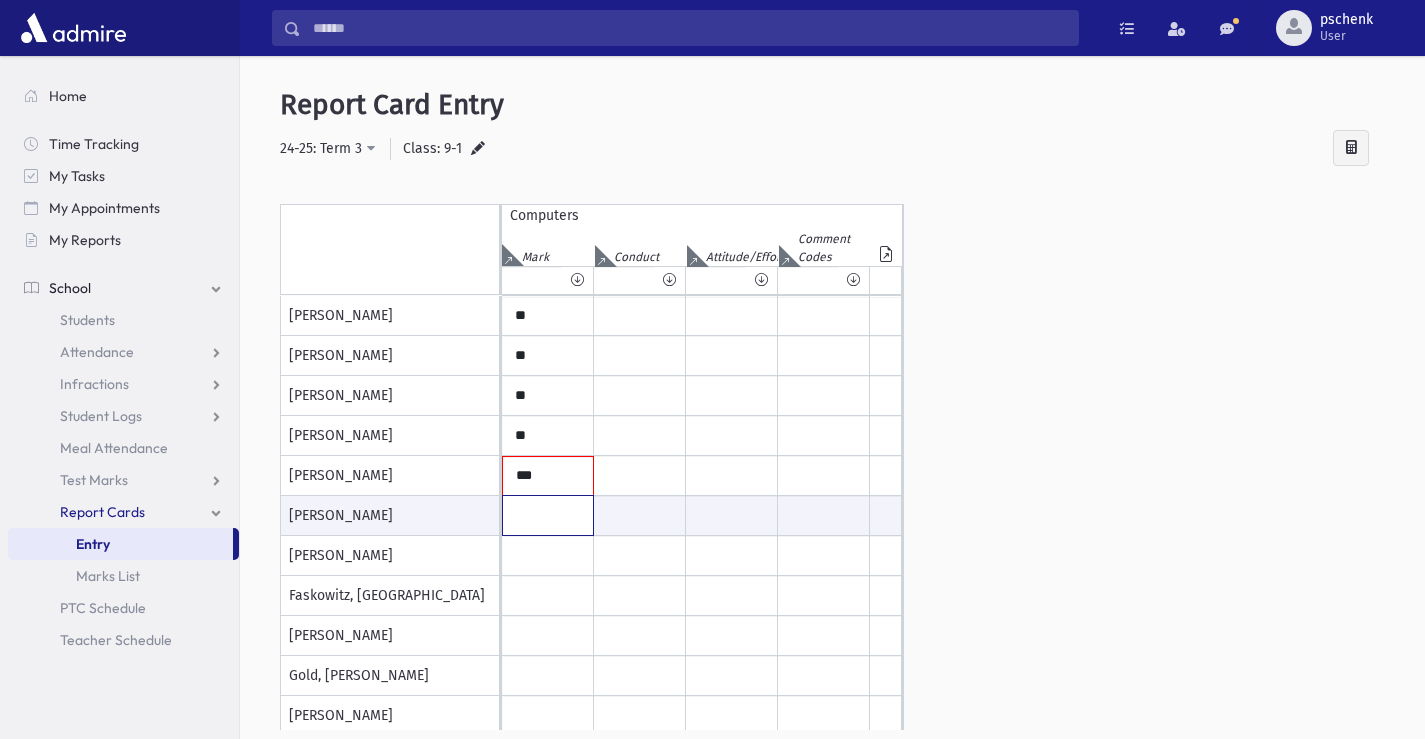 click at bounding box center [548, 515] 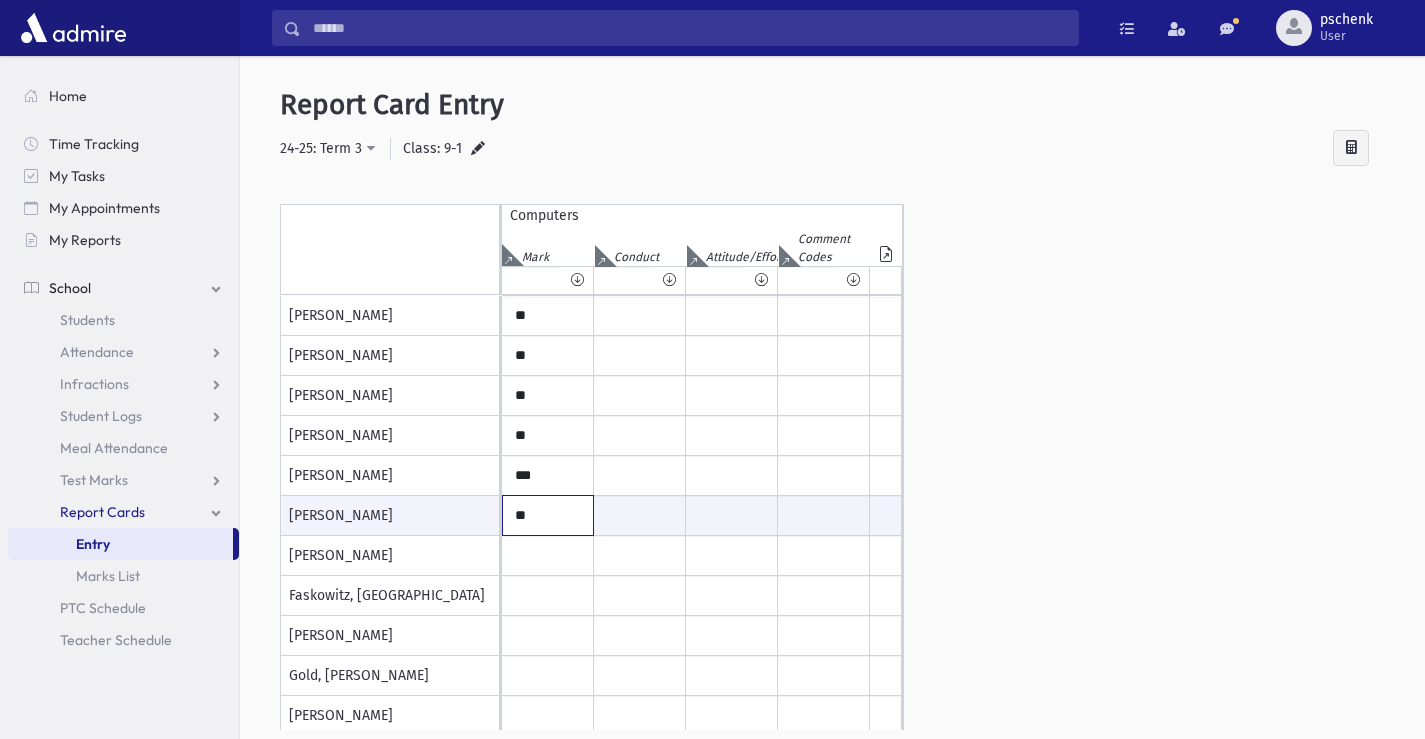 type on "**" 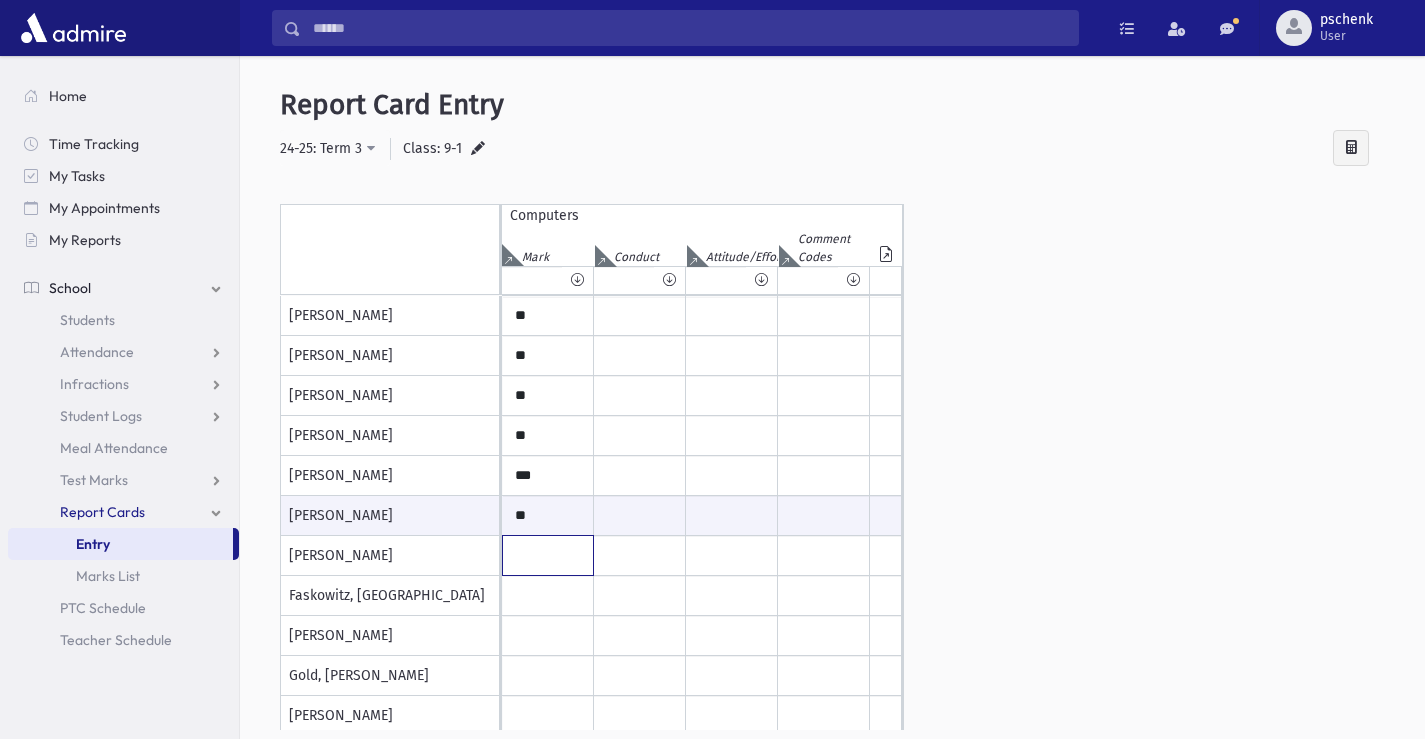 click at bounding box center [548, 316] 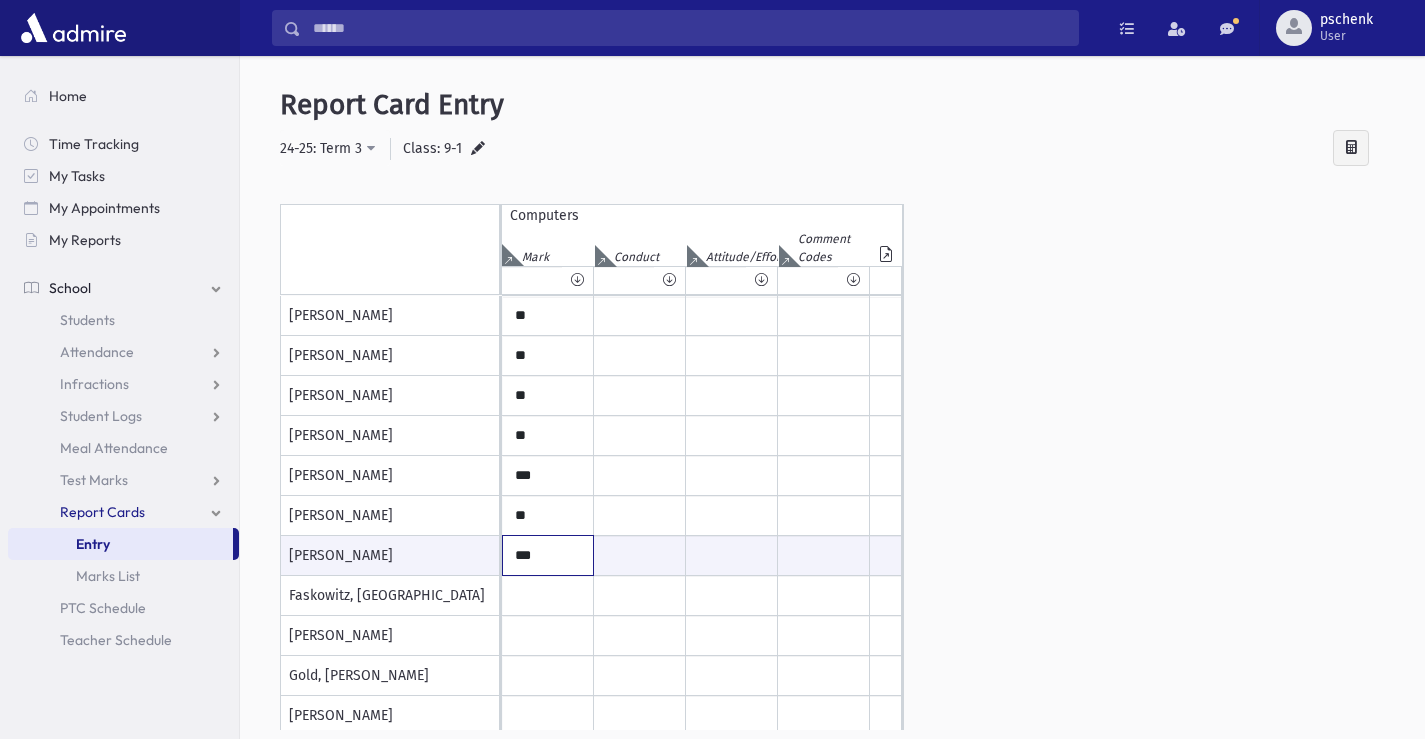 type on "***" 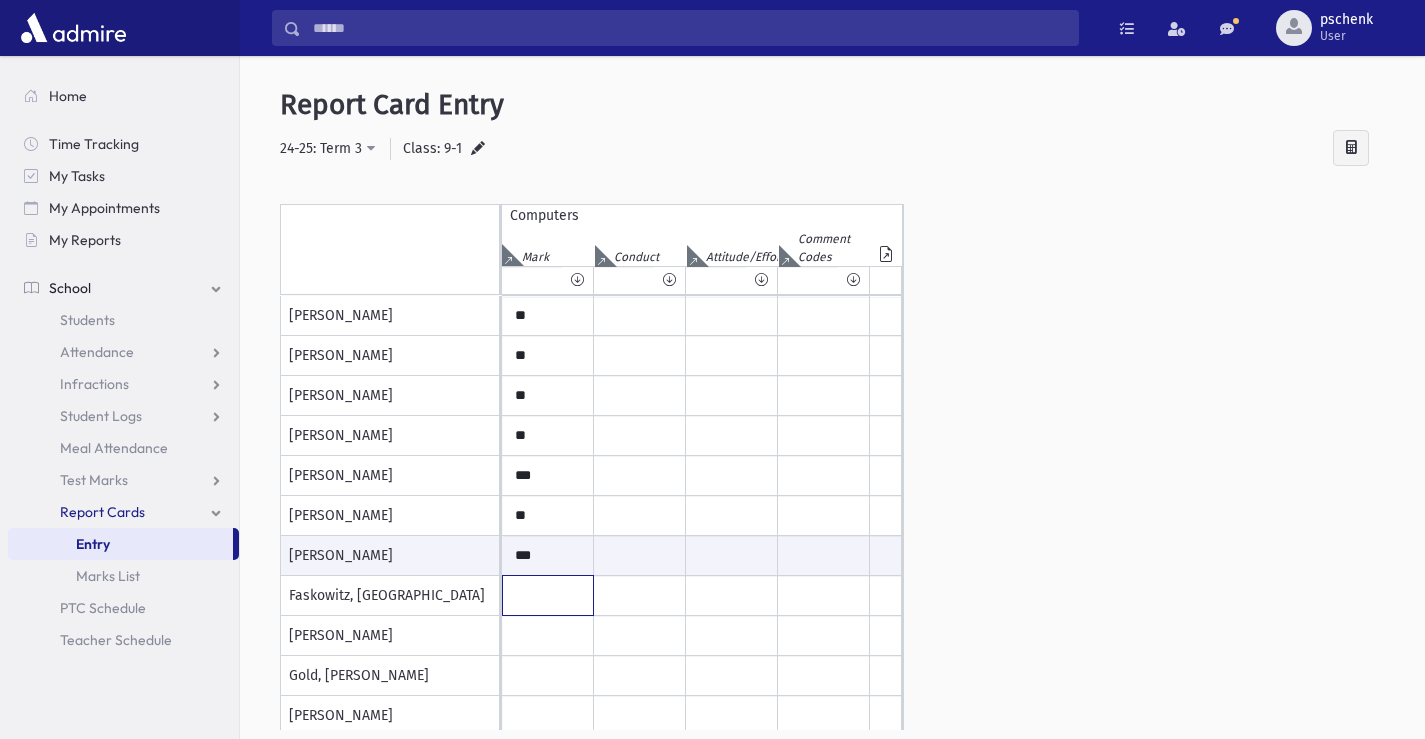 click at bounding box center (548, 316) 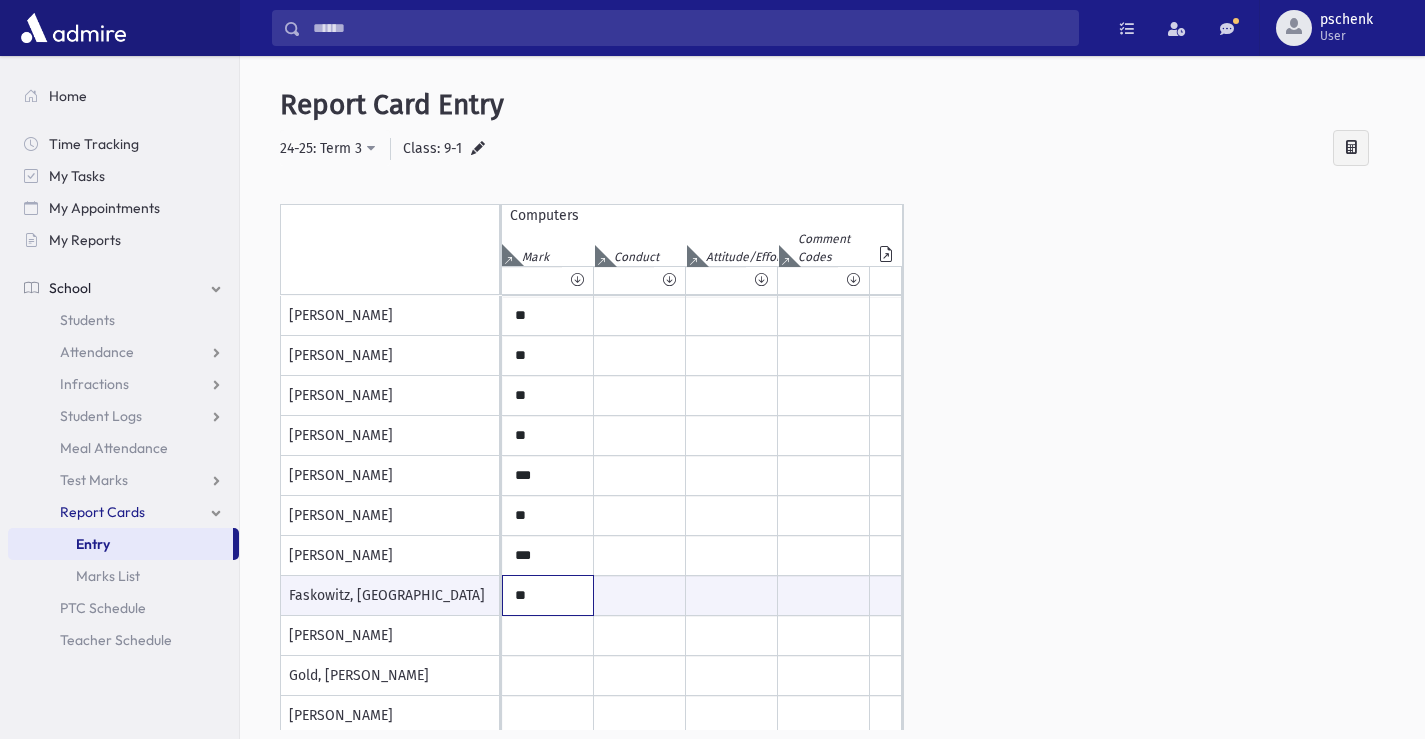 type on "**" 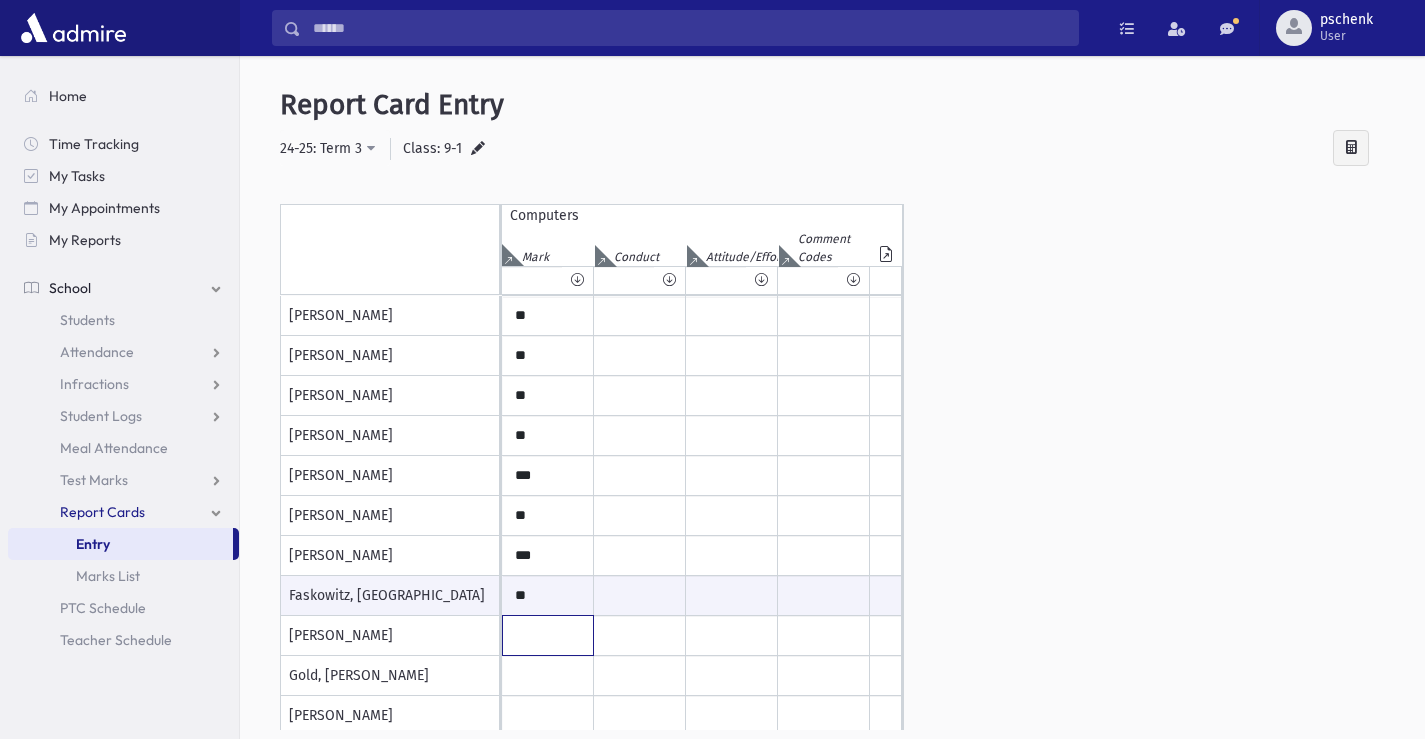 click at bounding box center (548, 316) 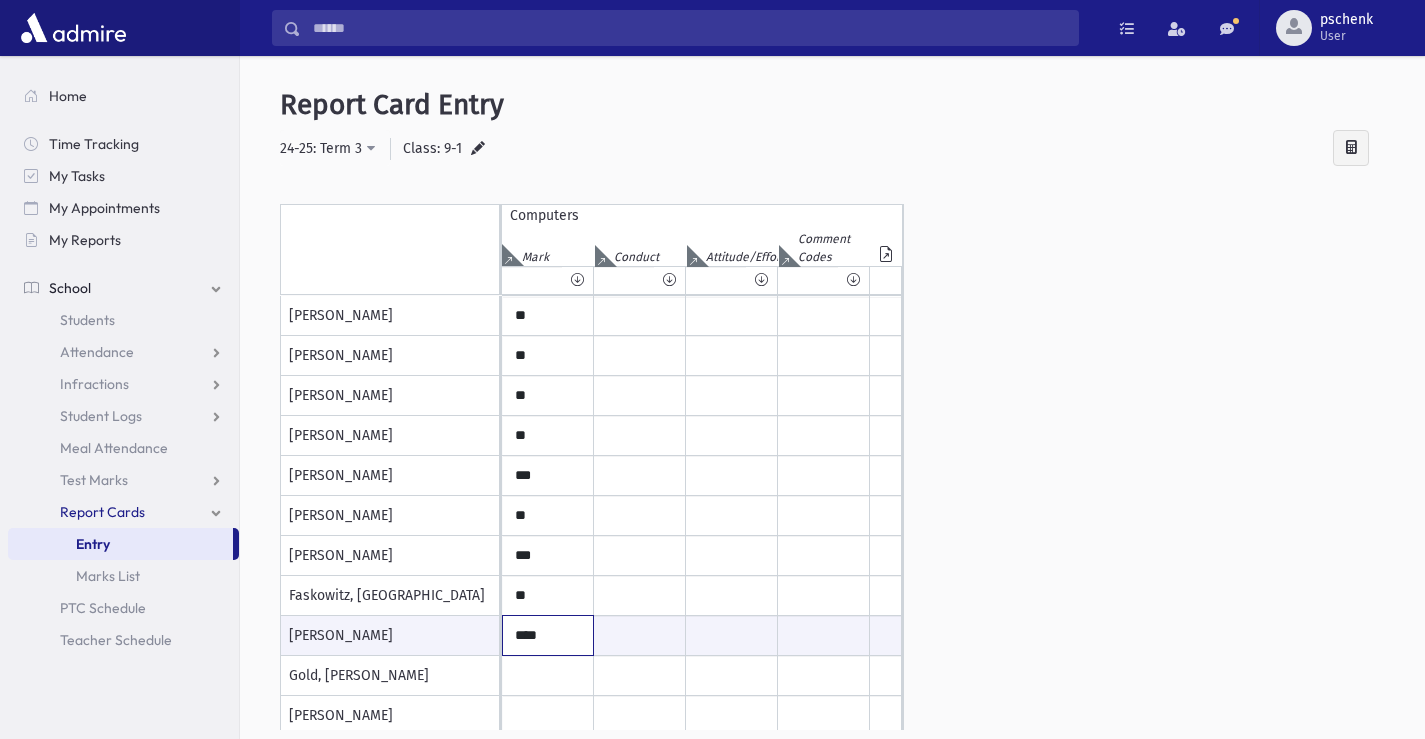 type on "****" 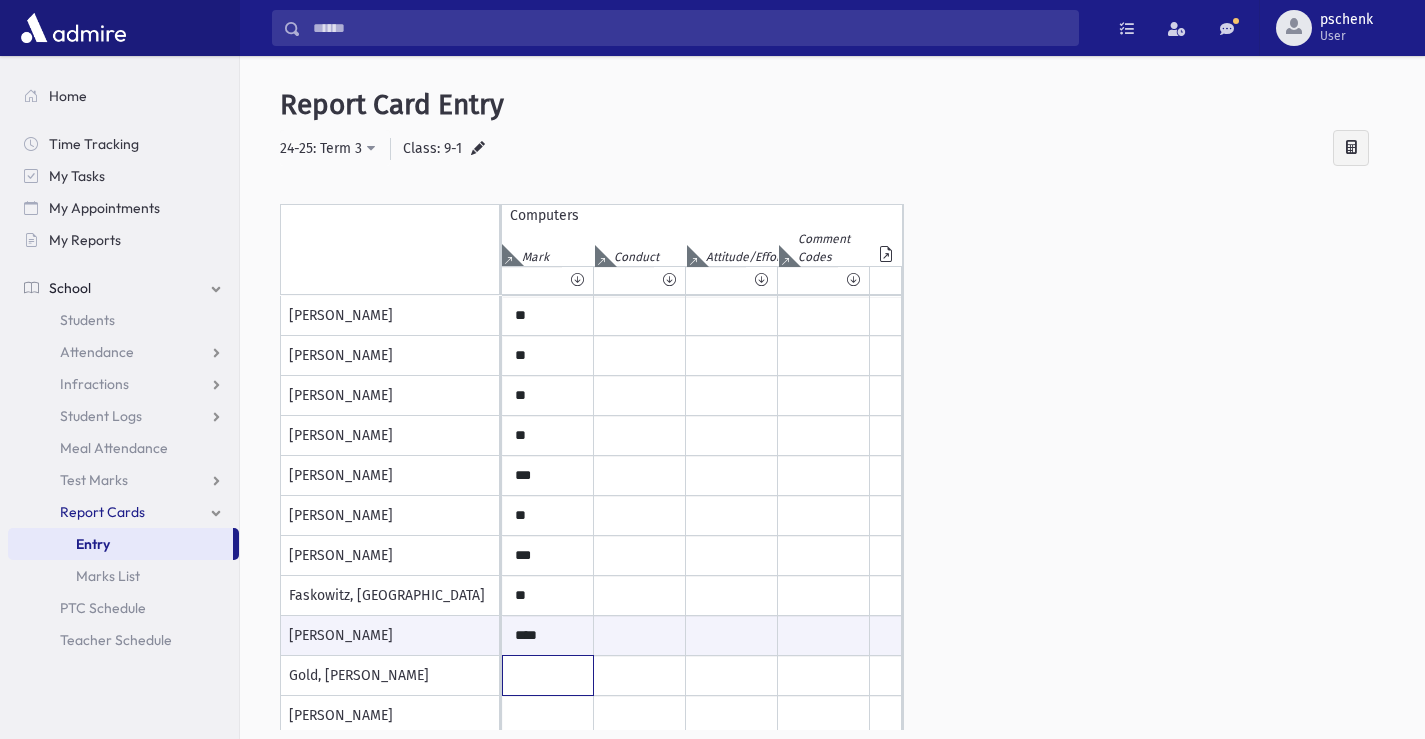 click at bounding box center [548, 316] 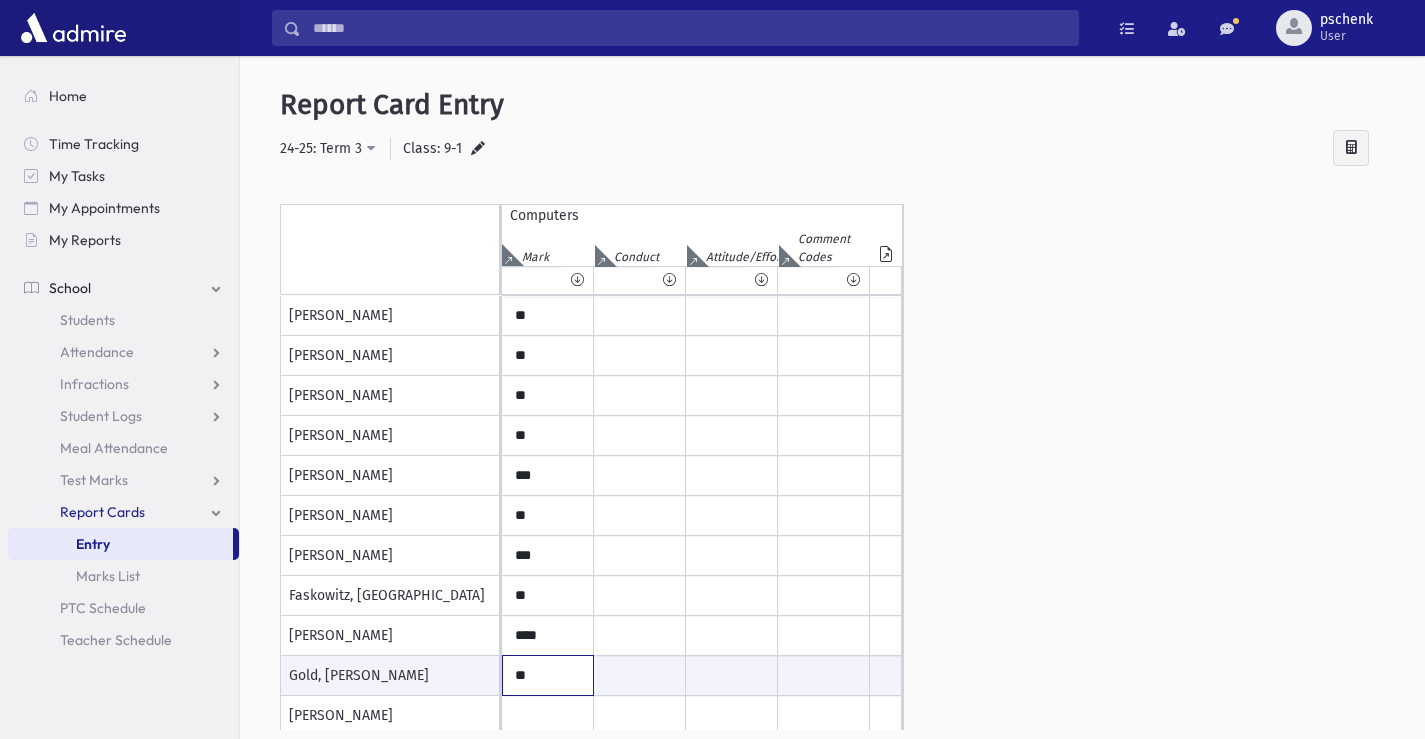 type on "**" 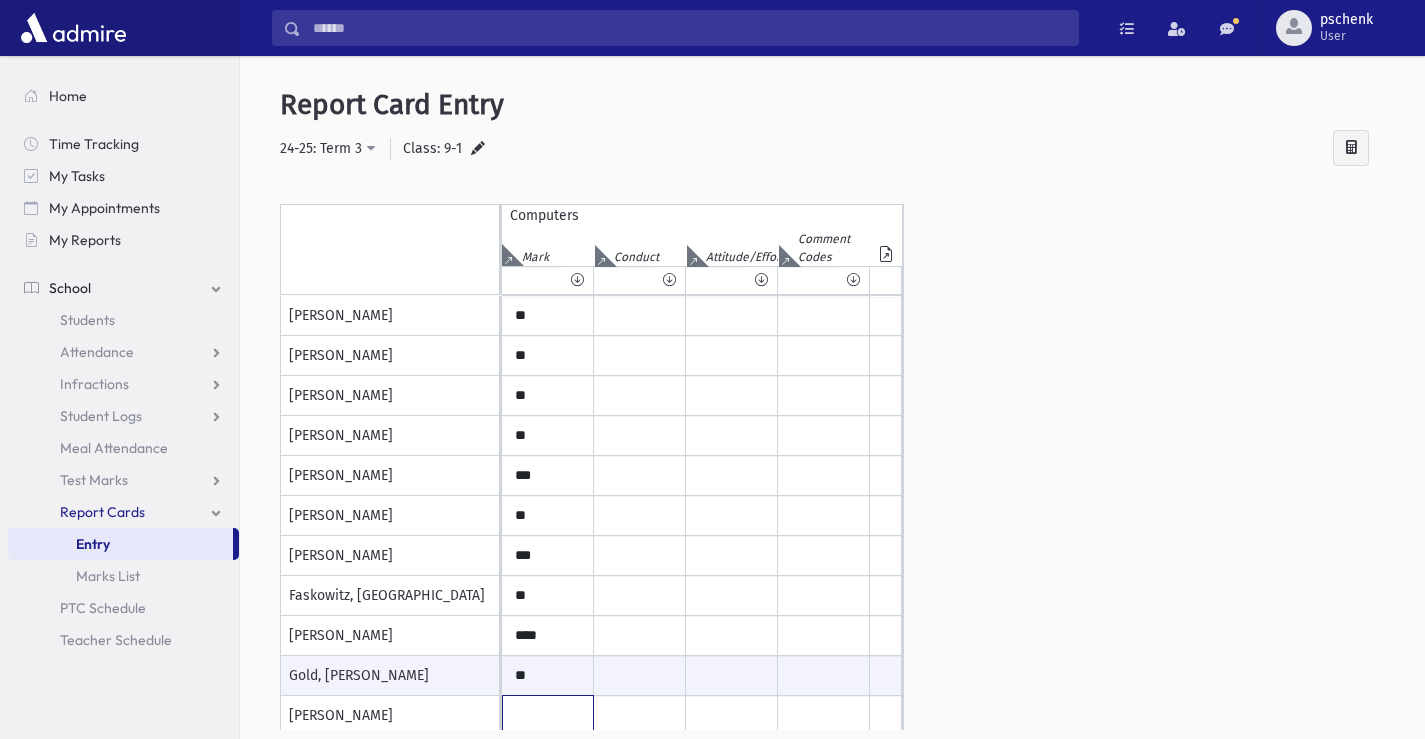 click at bounding box center (548, 316) 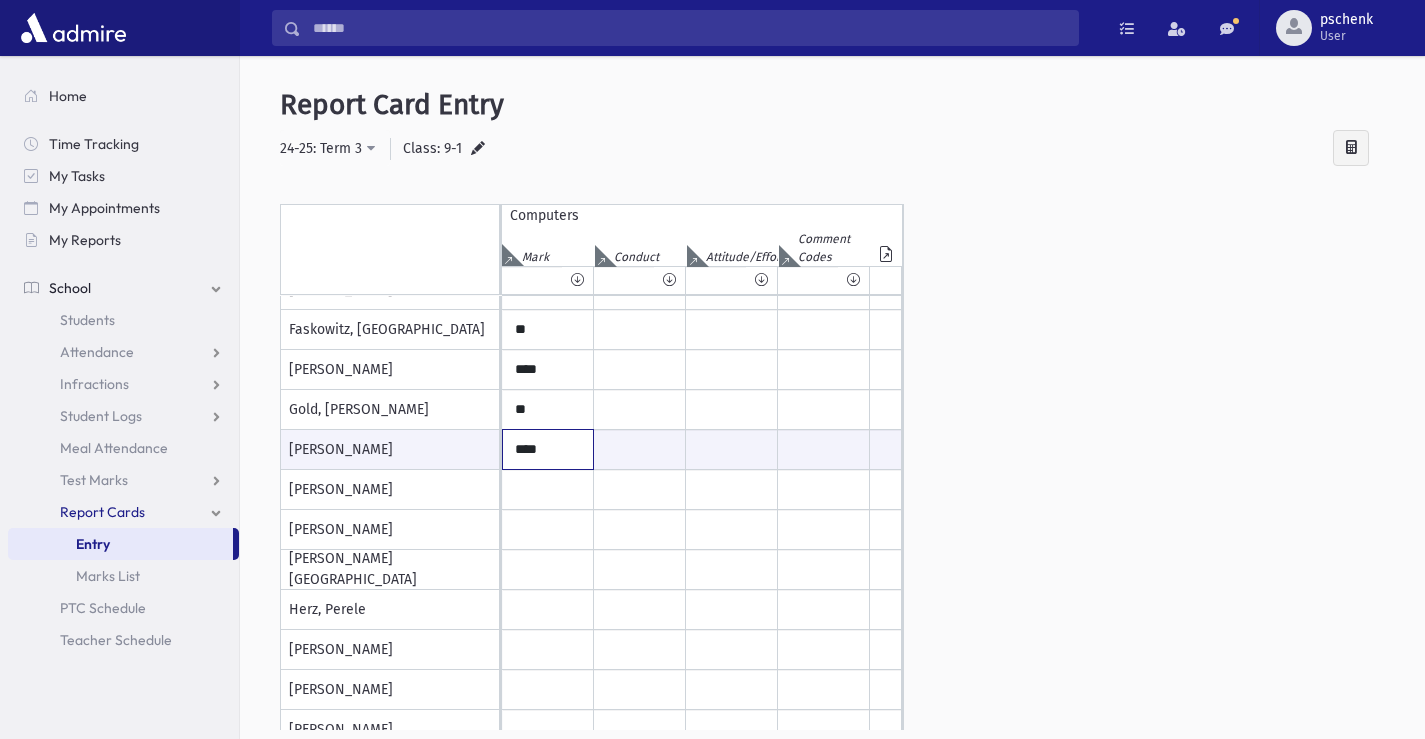 scroll, scrollTop: 300, scrollLeft: 0, axis: vertical 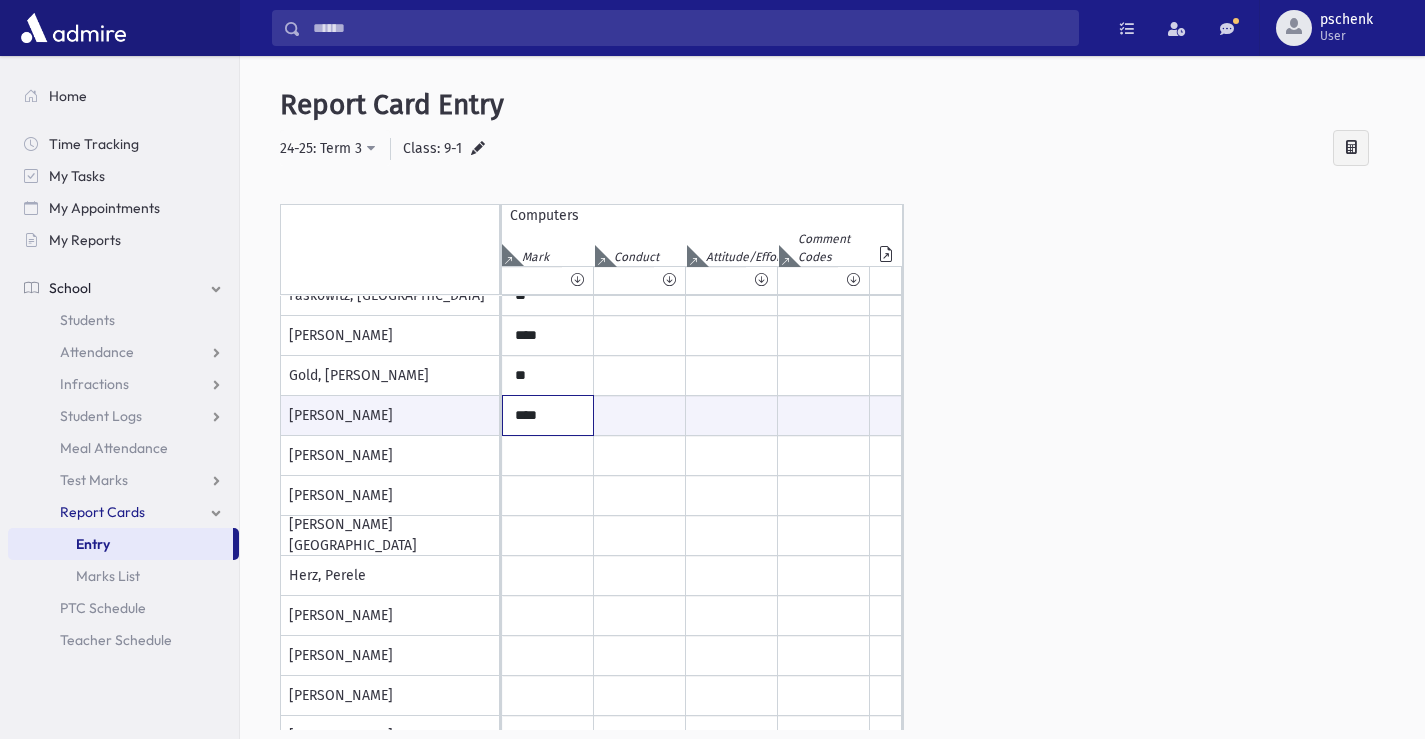 type on "****" 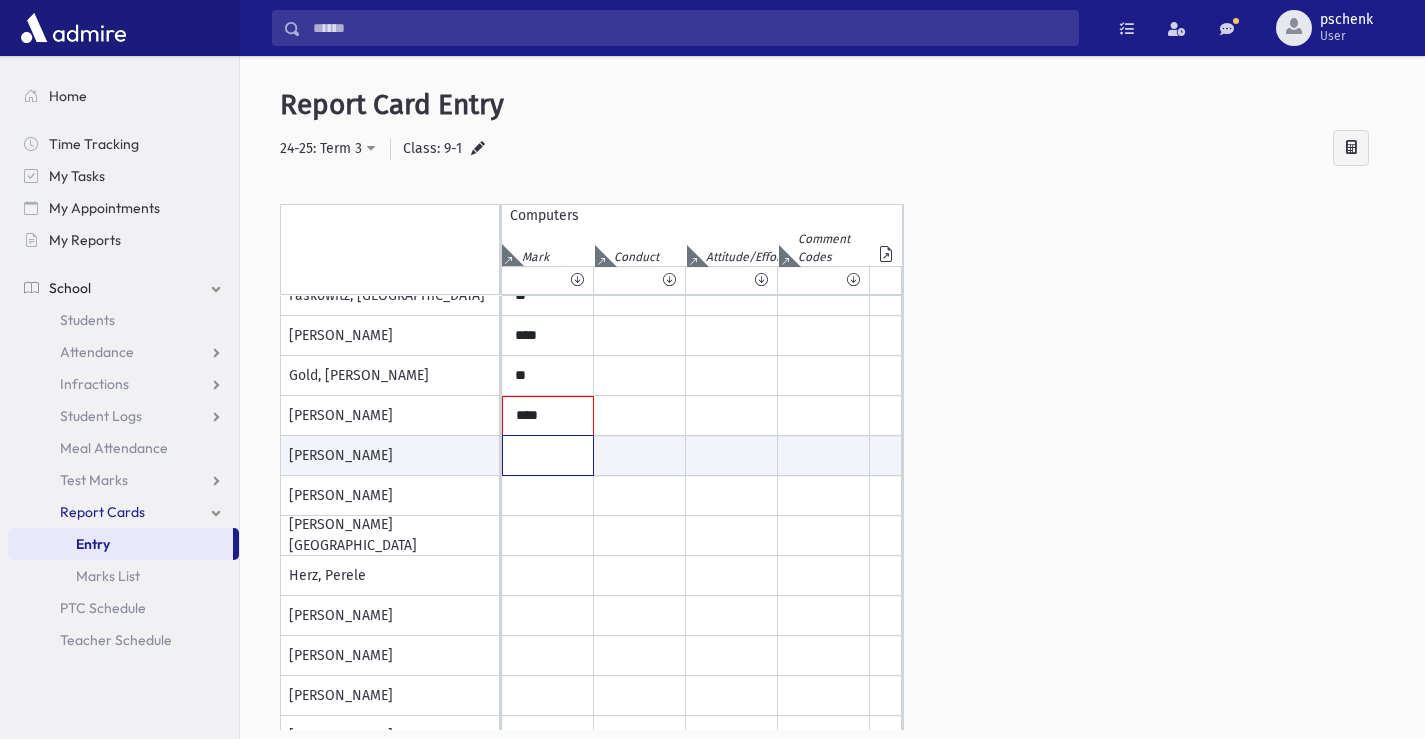 click at bounding box center (548, 455) 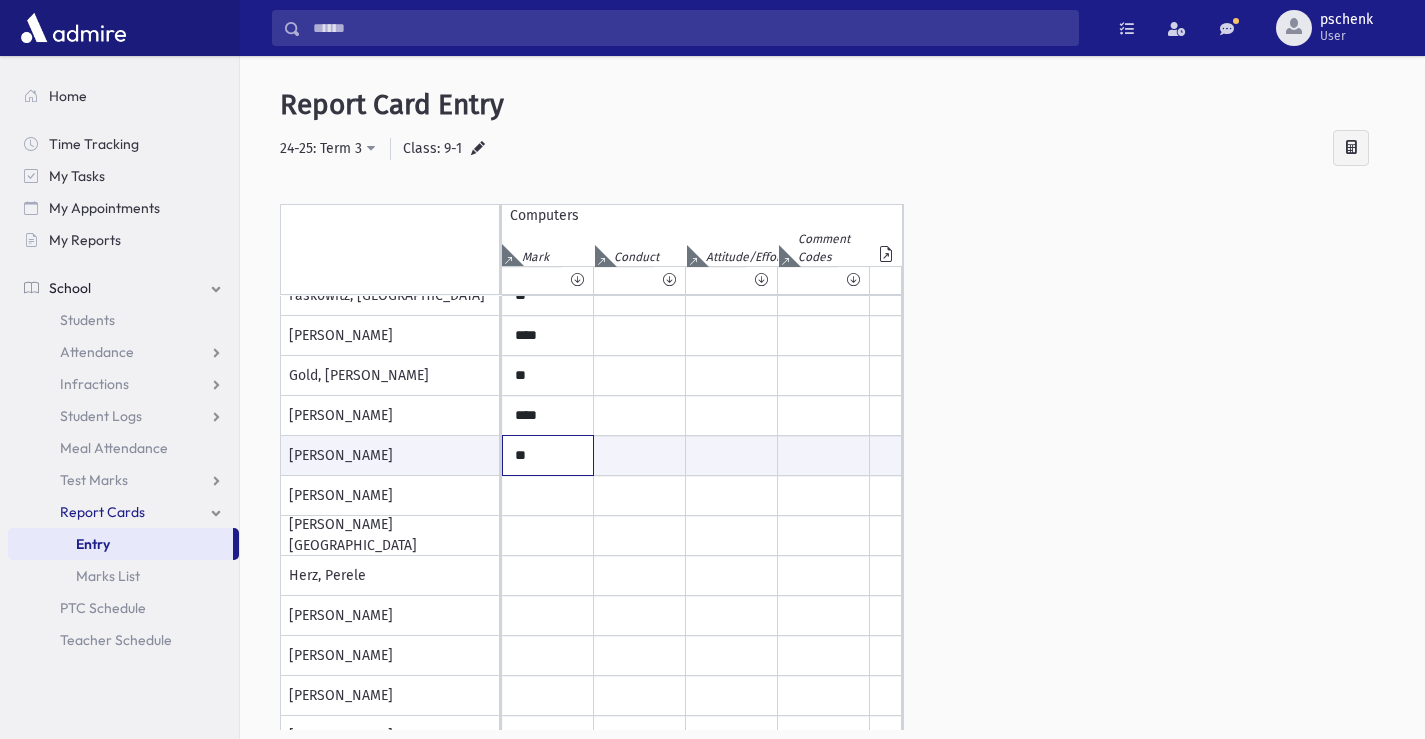 type on "**" 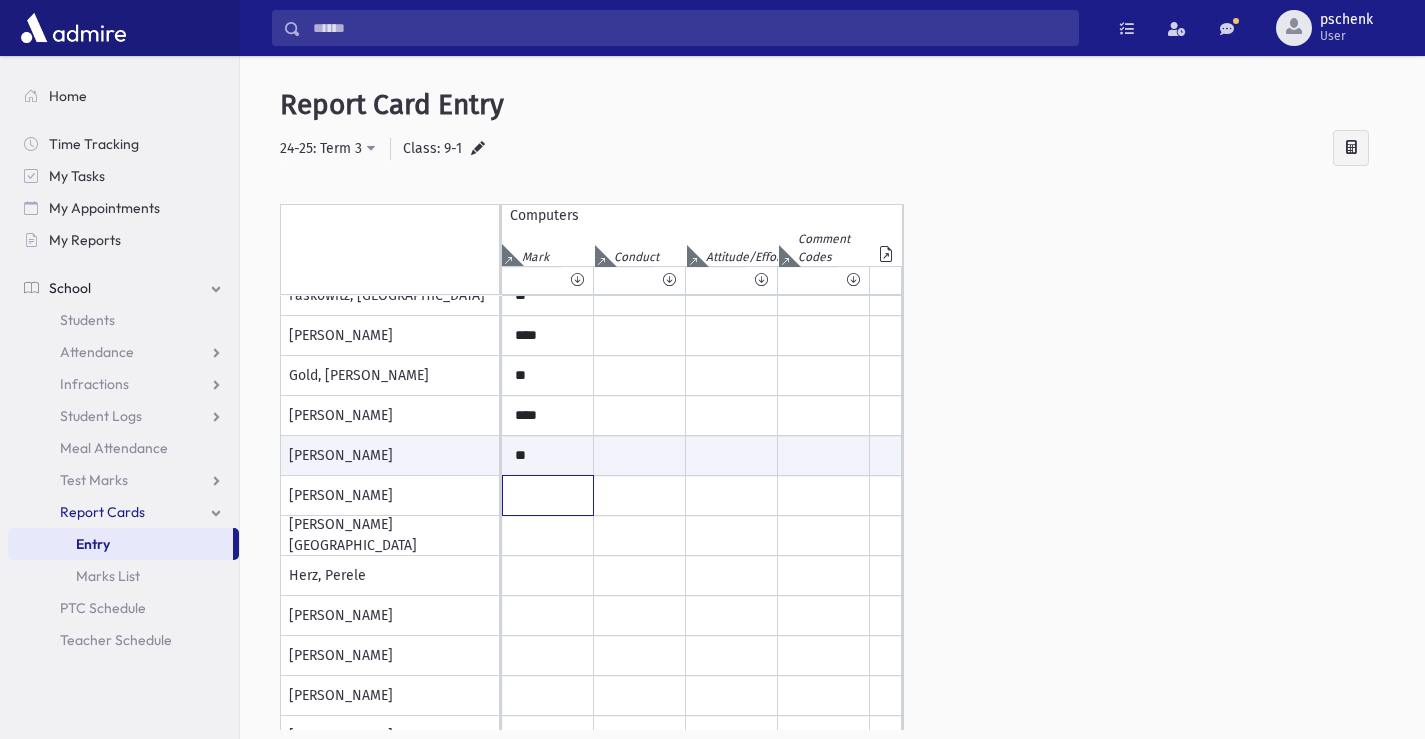 click at bounding box center [548, 16] 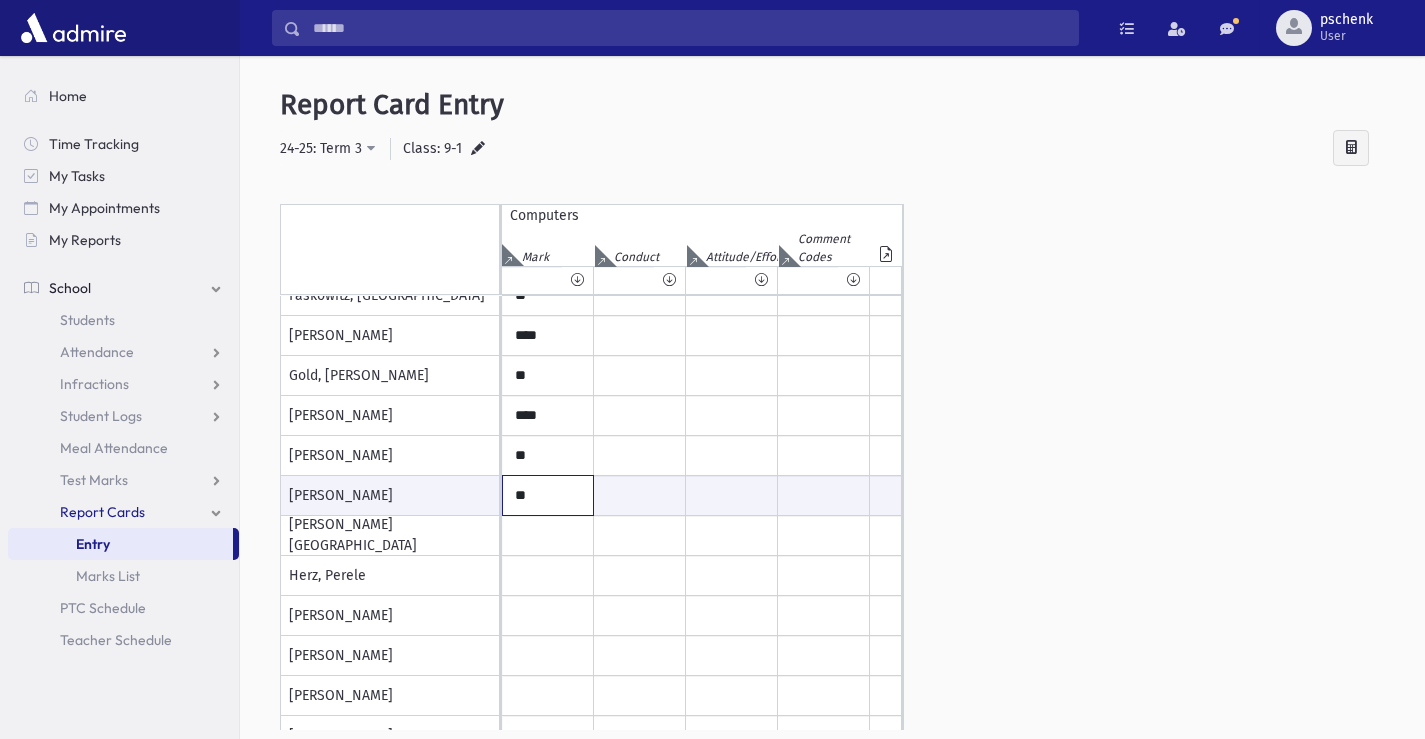 type on "**" 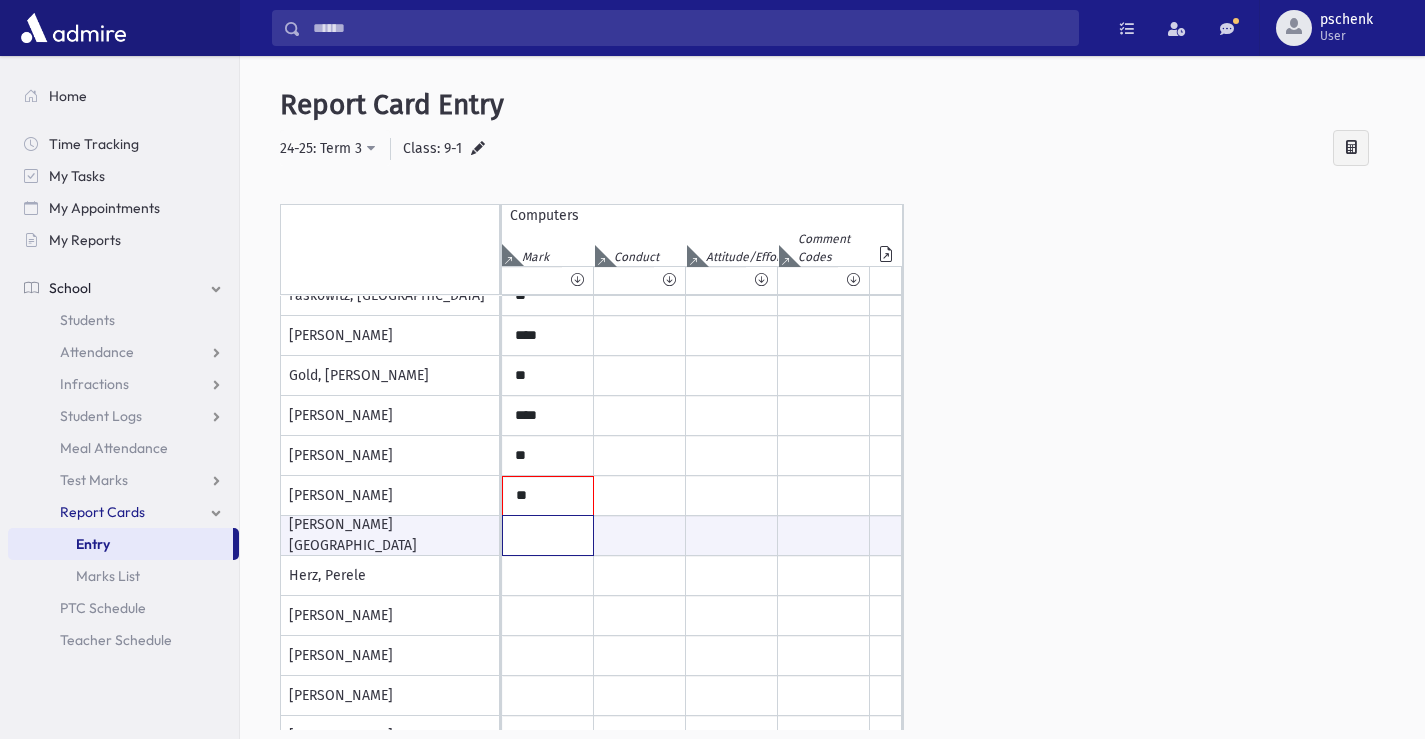 click at bounding box center (548, 535) 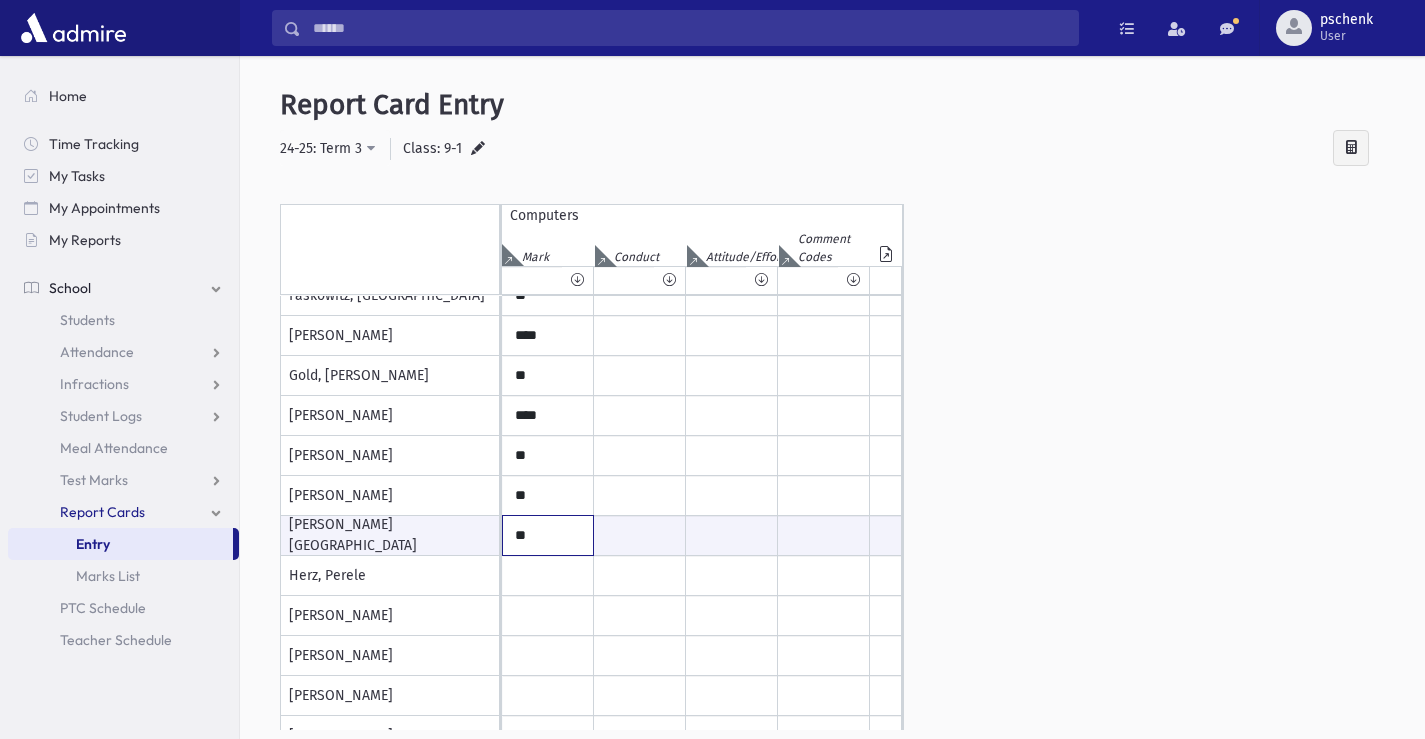 type on "**" 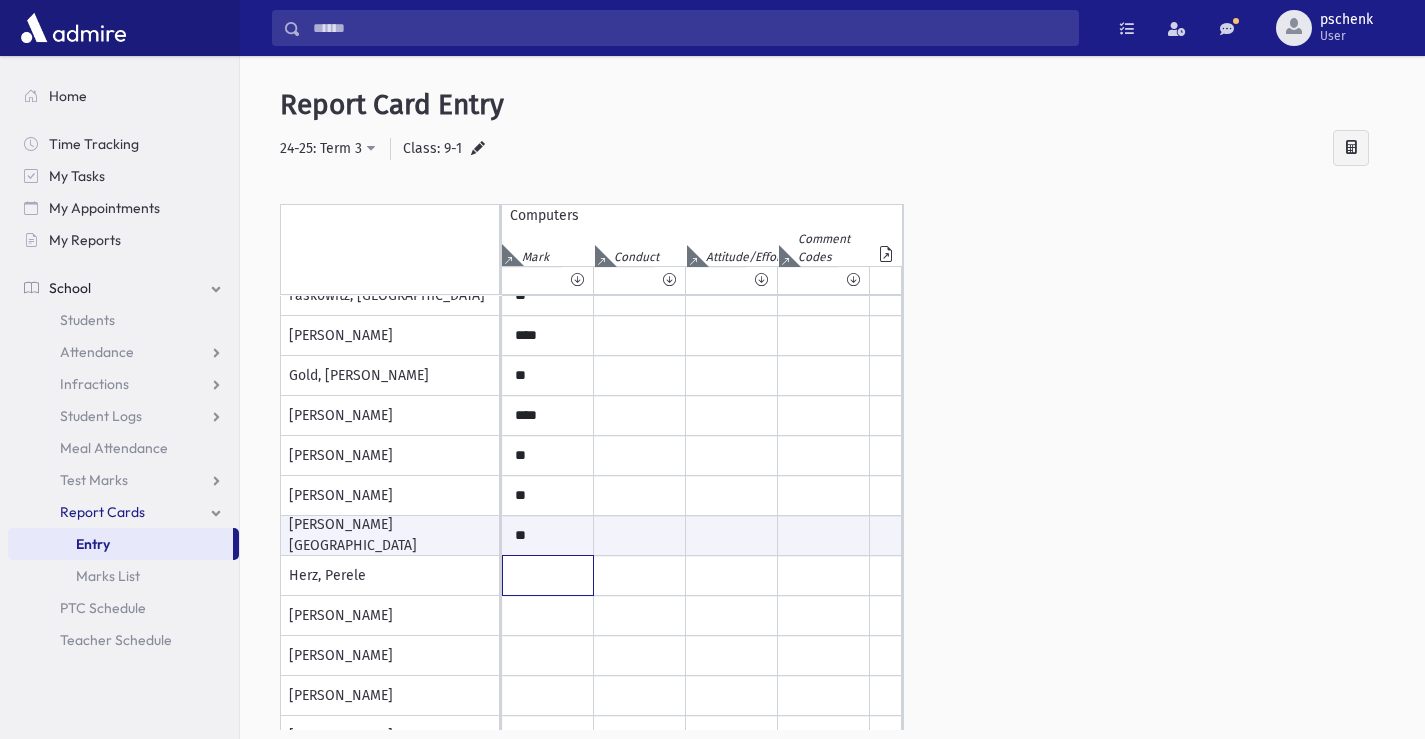 click at bounding box center (548, 16) 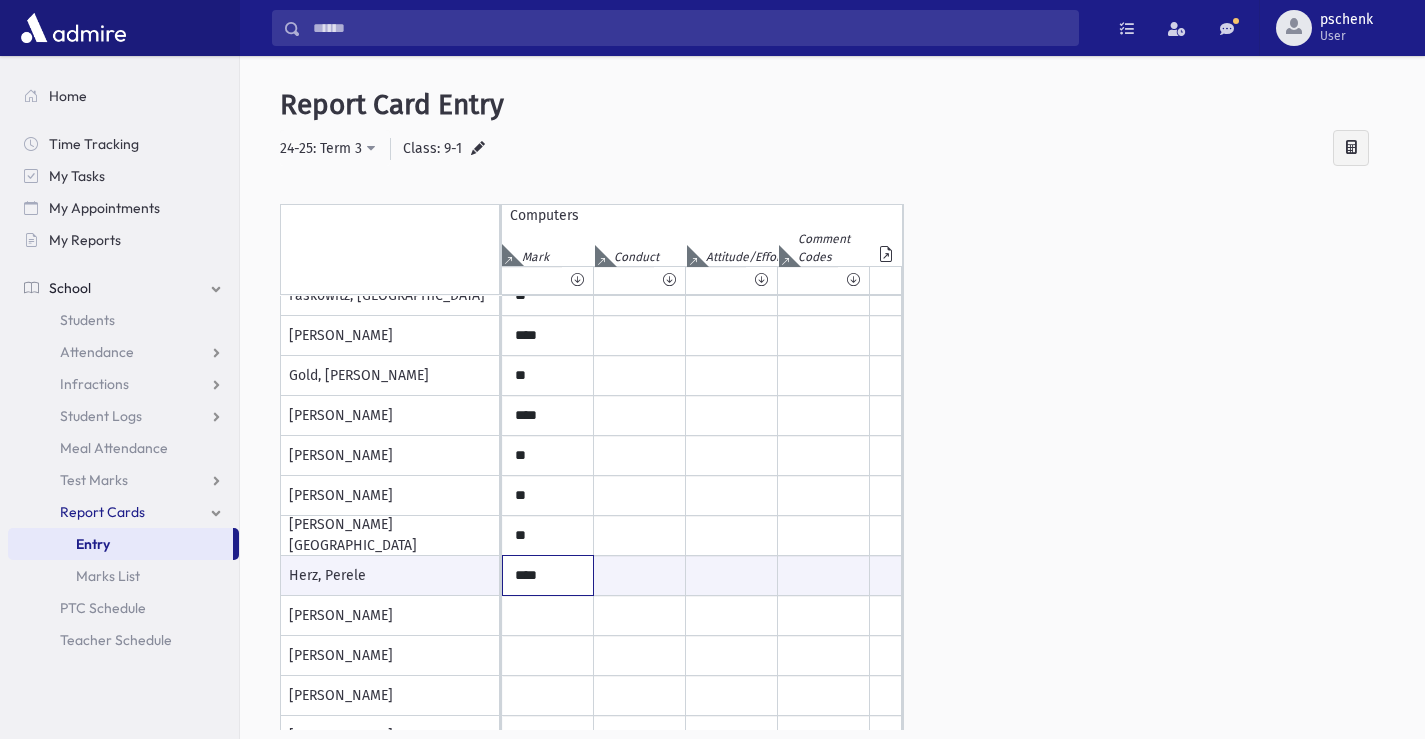 type on "****" 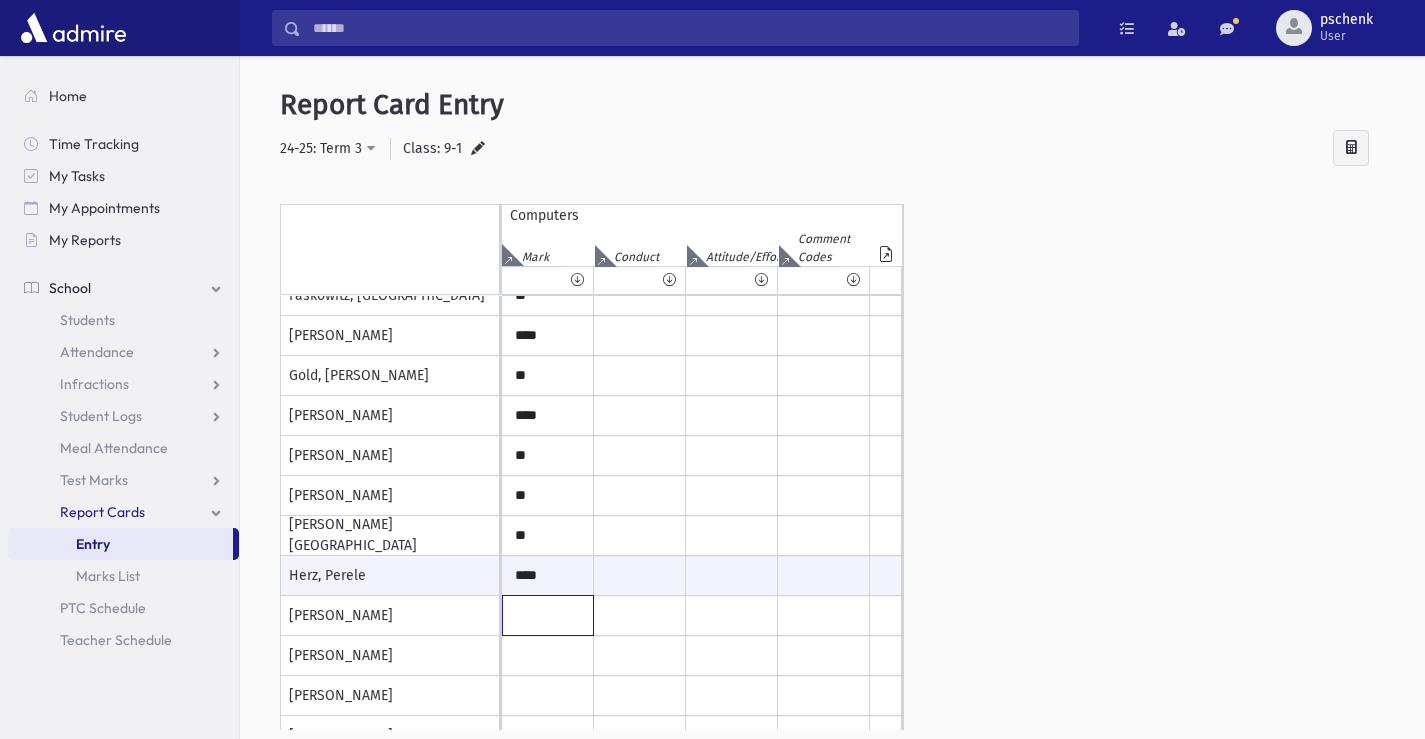 click at bounding box center [548, 16] 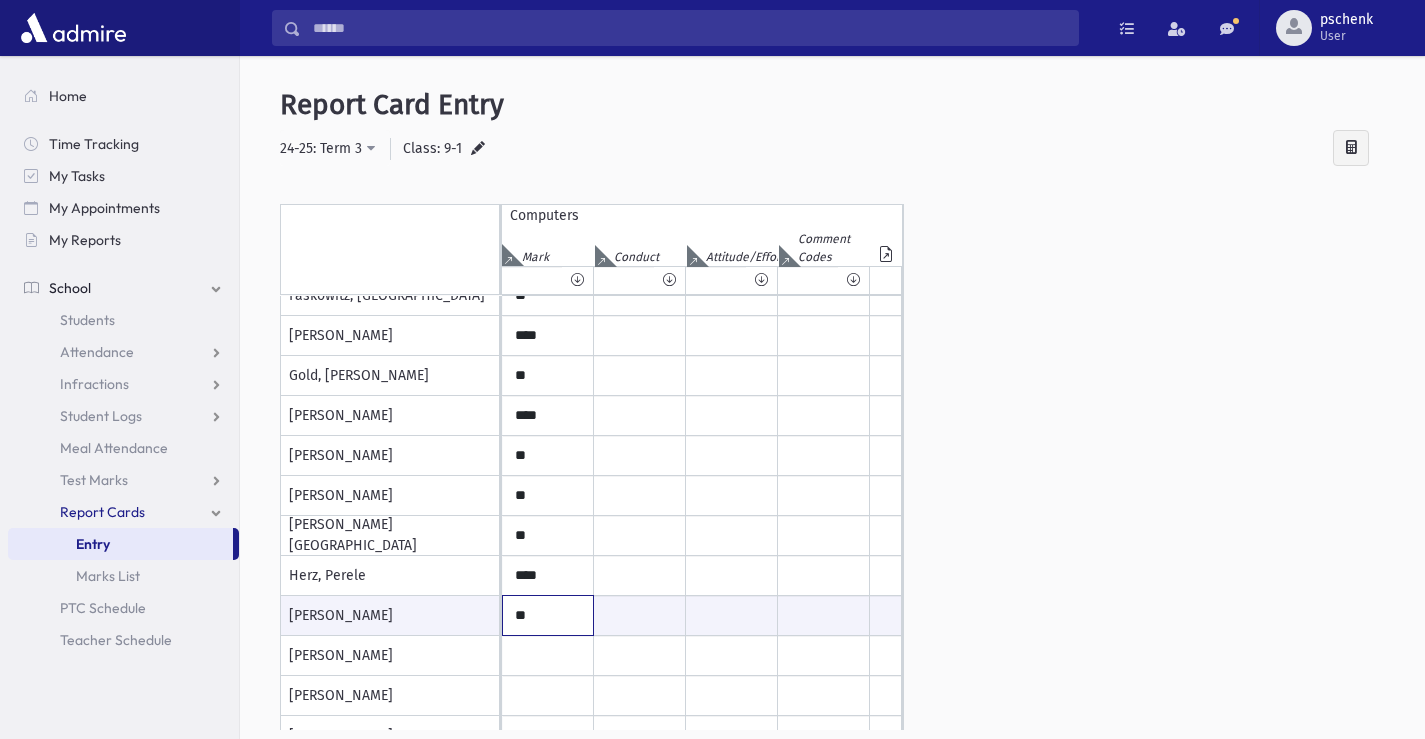 type on "**" 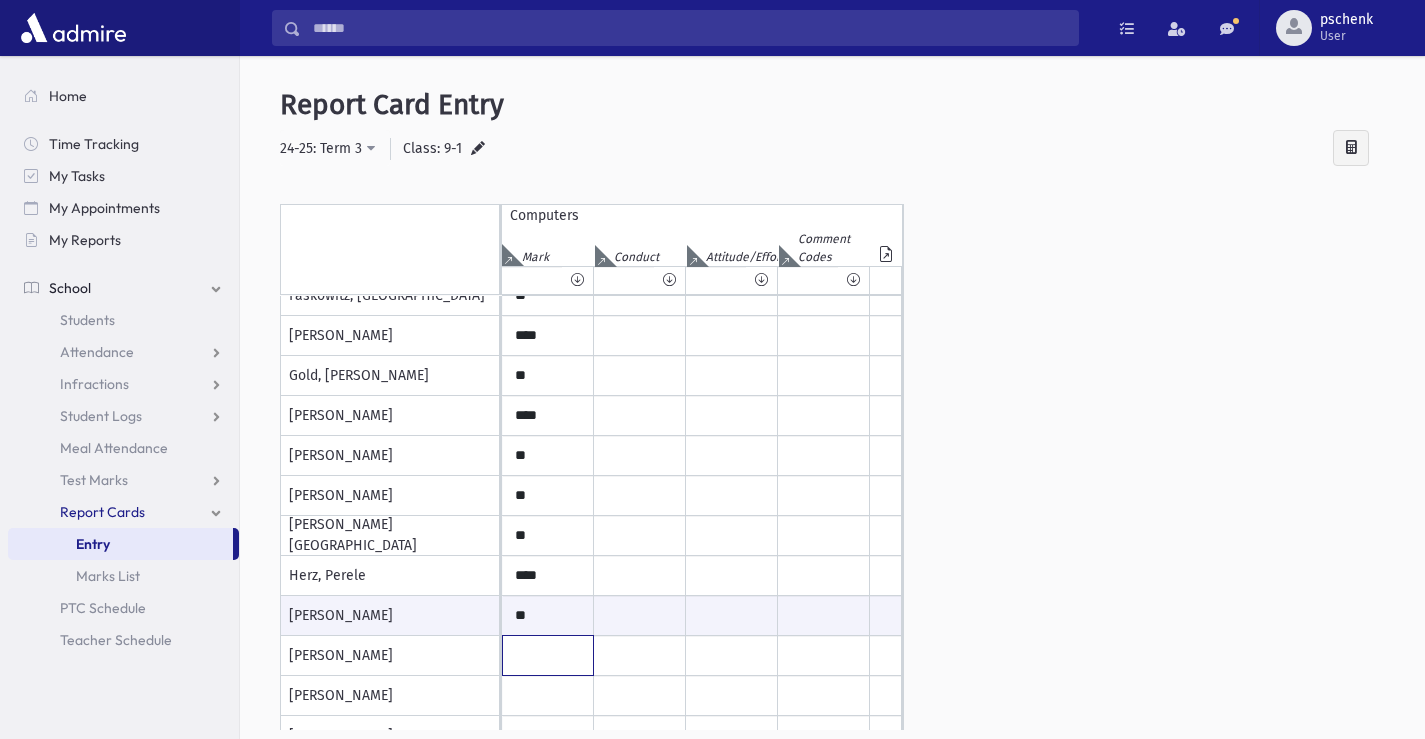 click at bounding box center (548, 16) 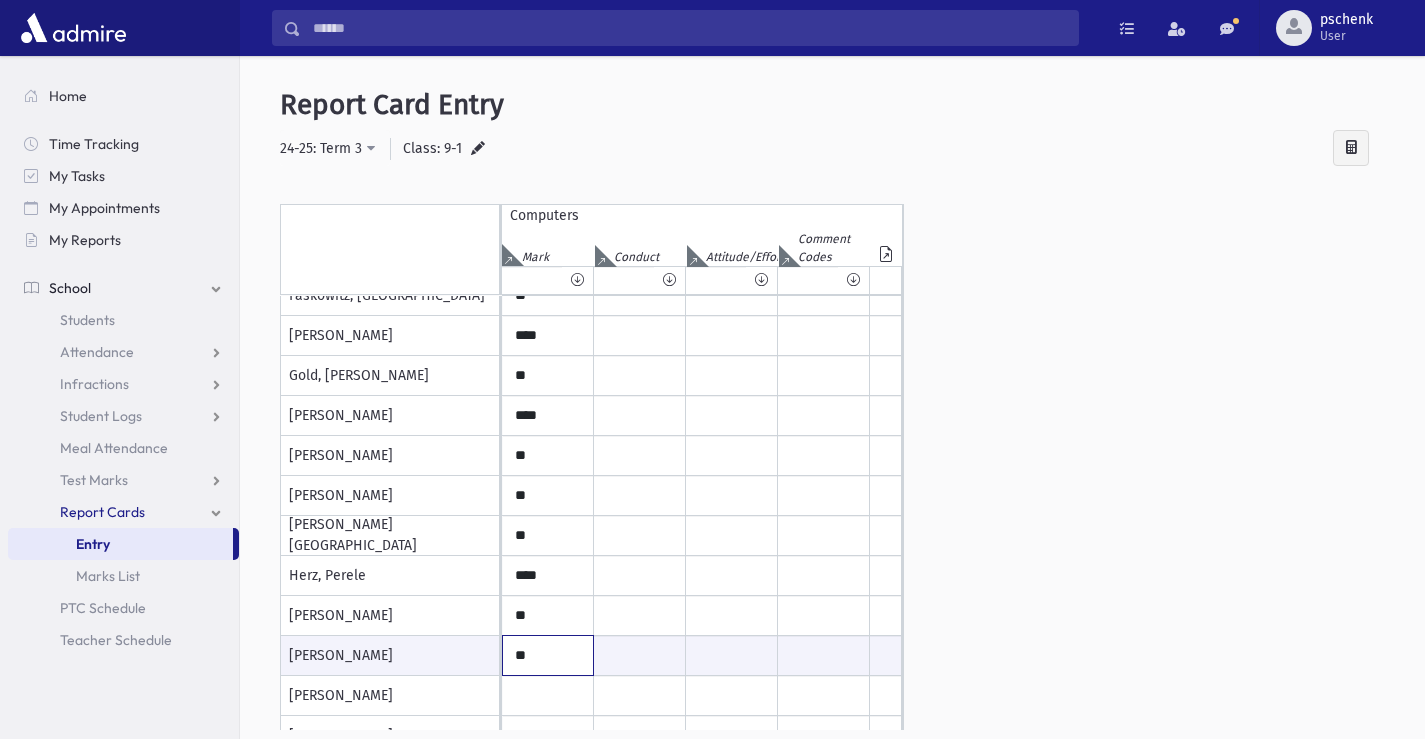 type on "**" 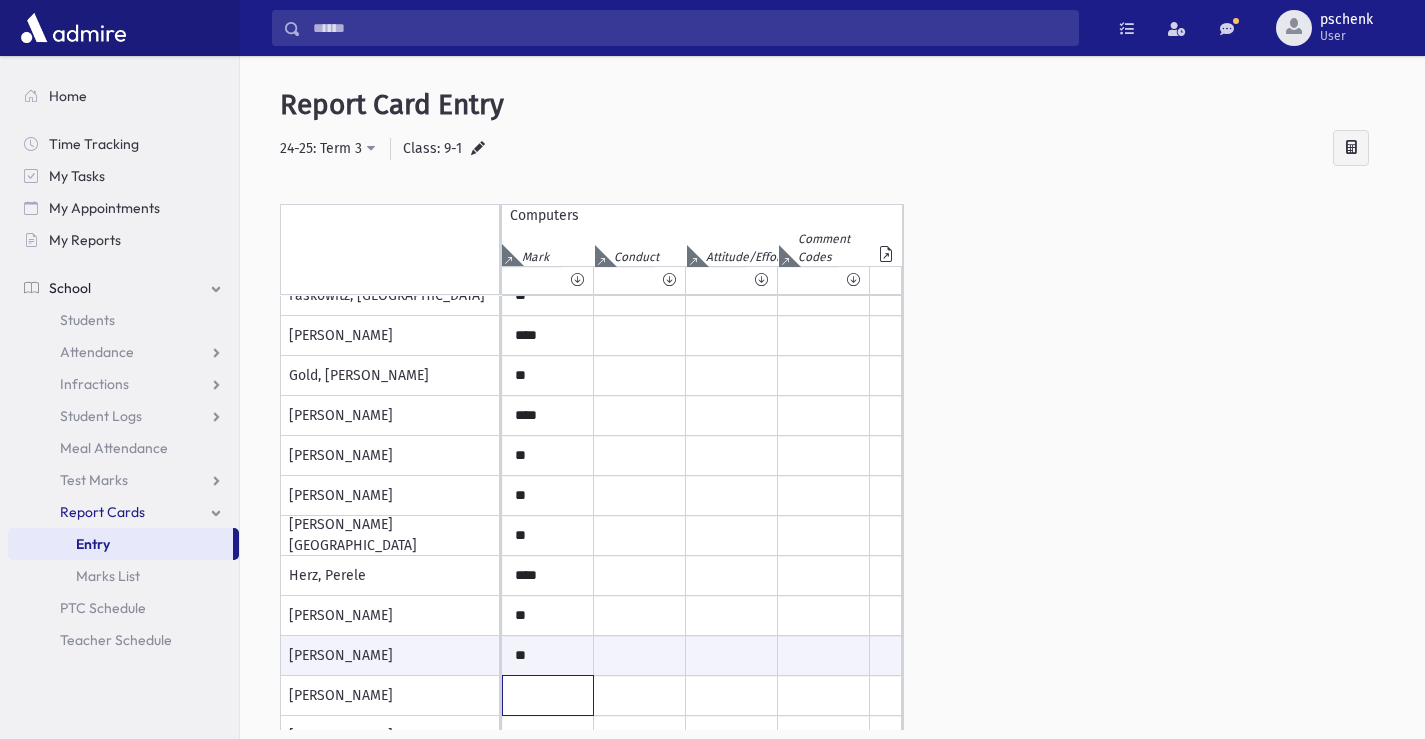 click at bounding box center [548, 16] 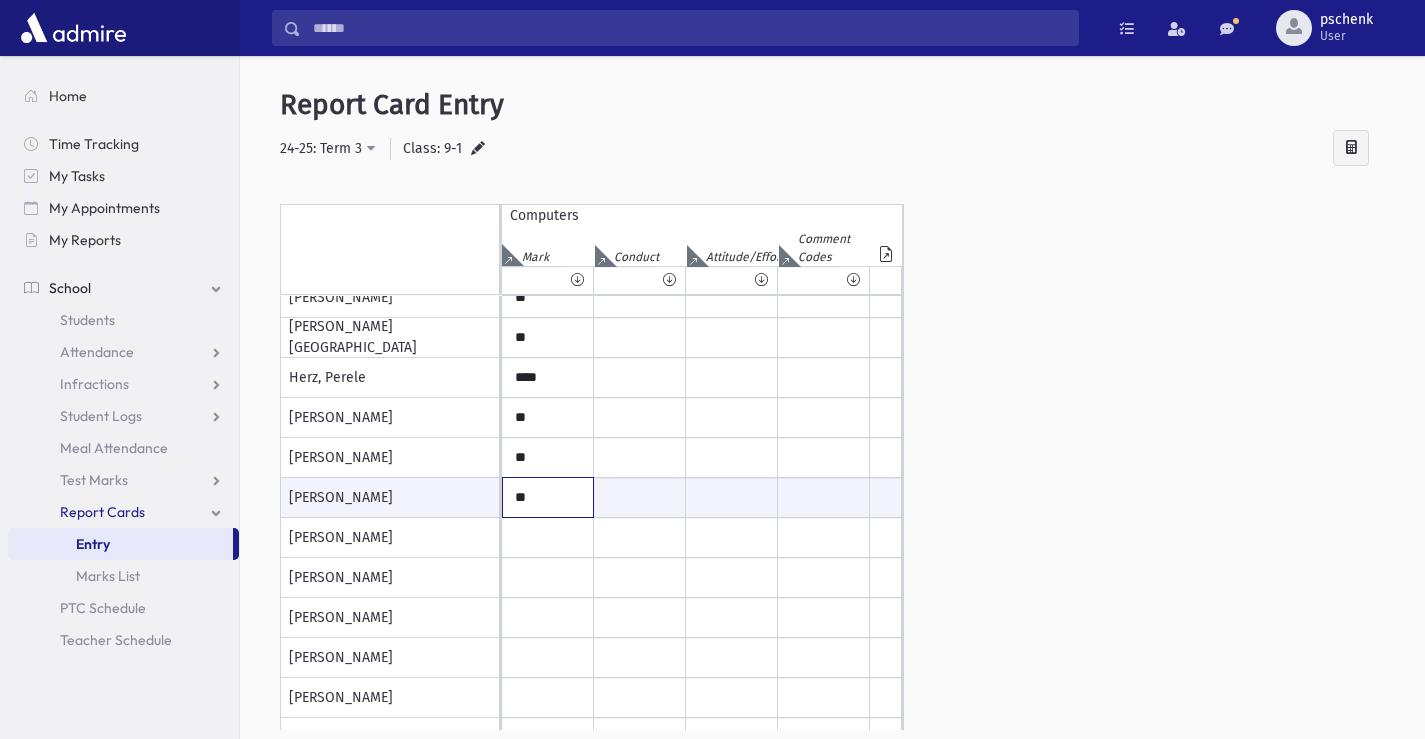 scroll, scrollTop: 600, scrollLeft: 0, axis: vertical 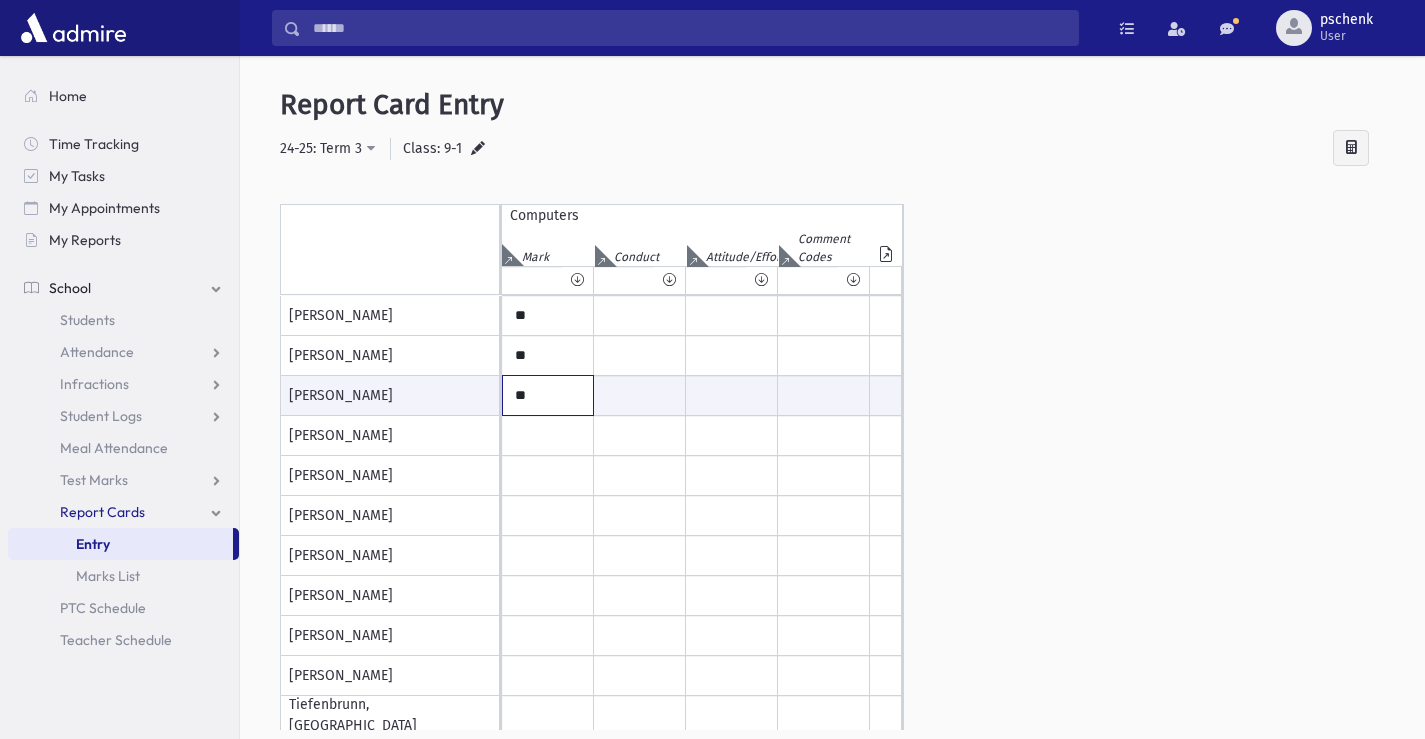 type on "**" 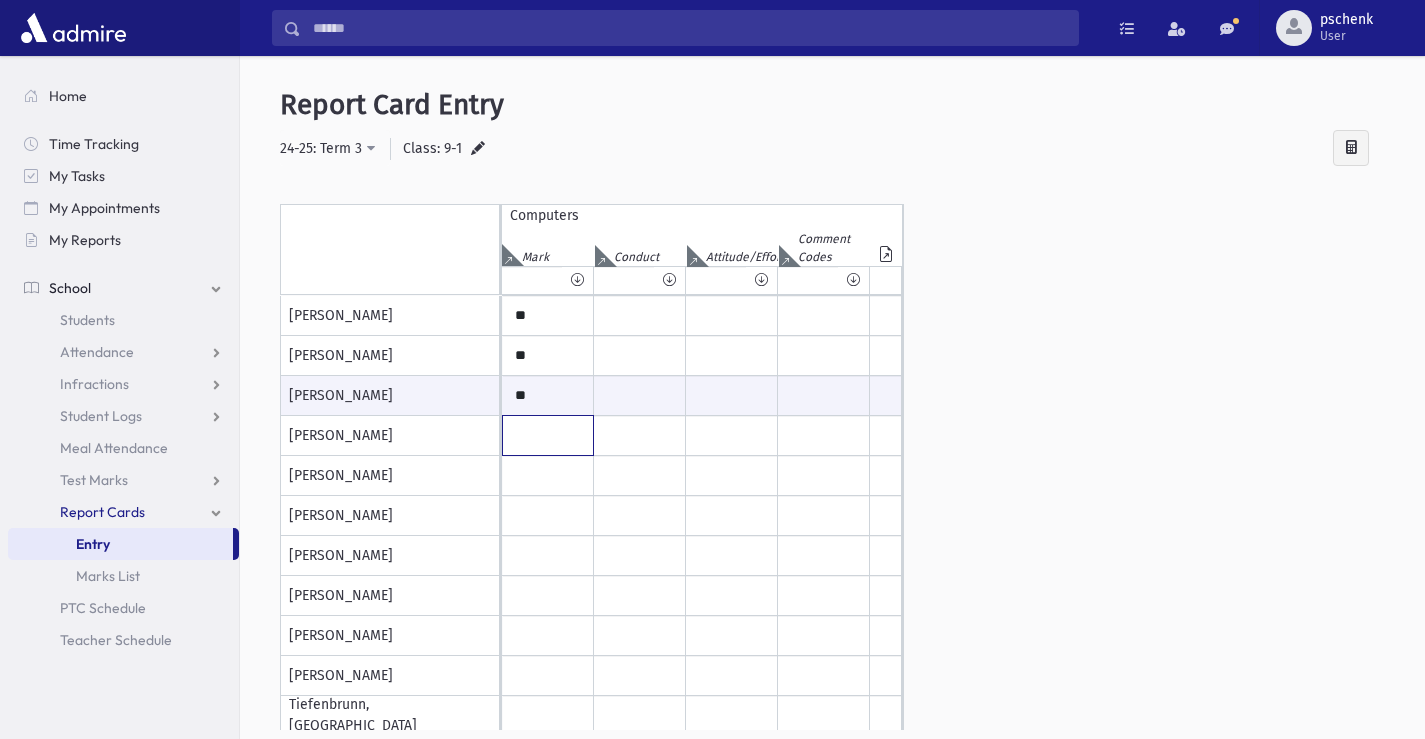 click at bounding box center [548, -284] 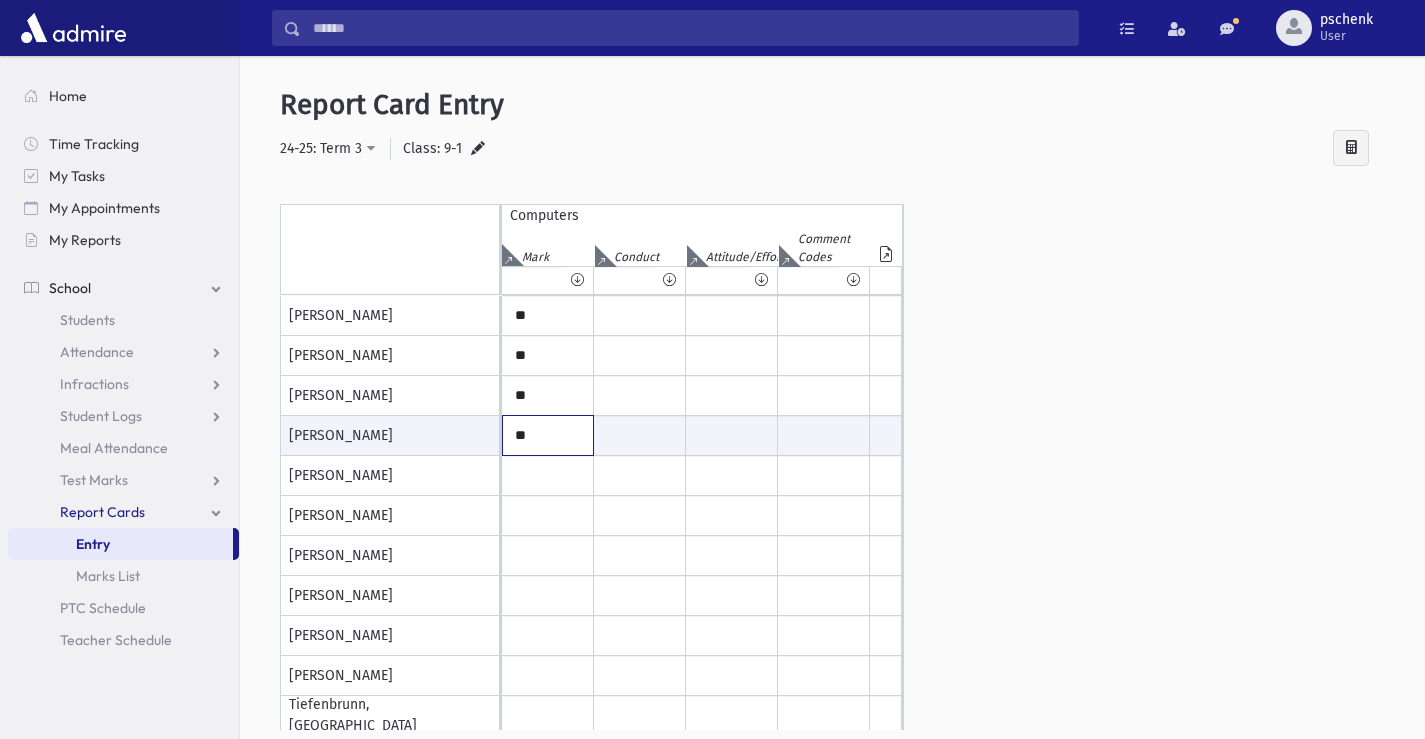 type on "**" 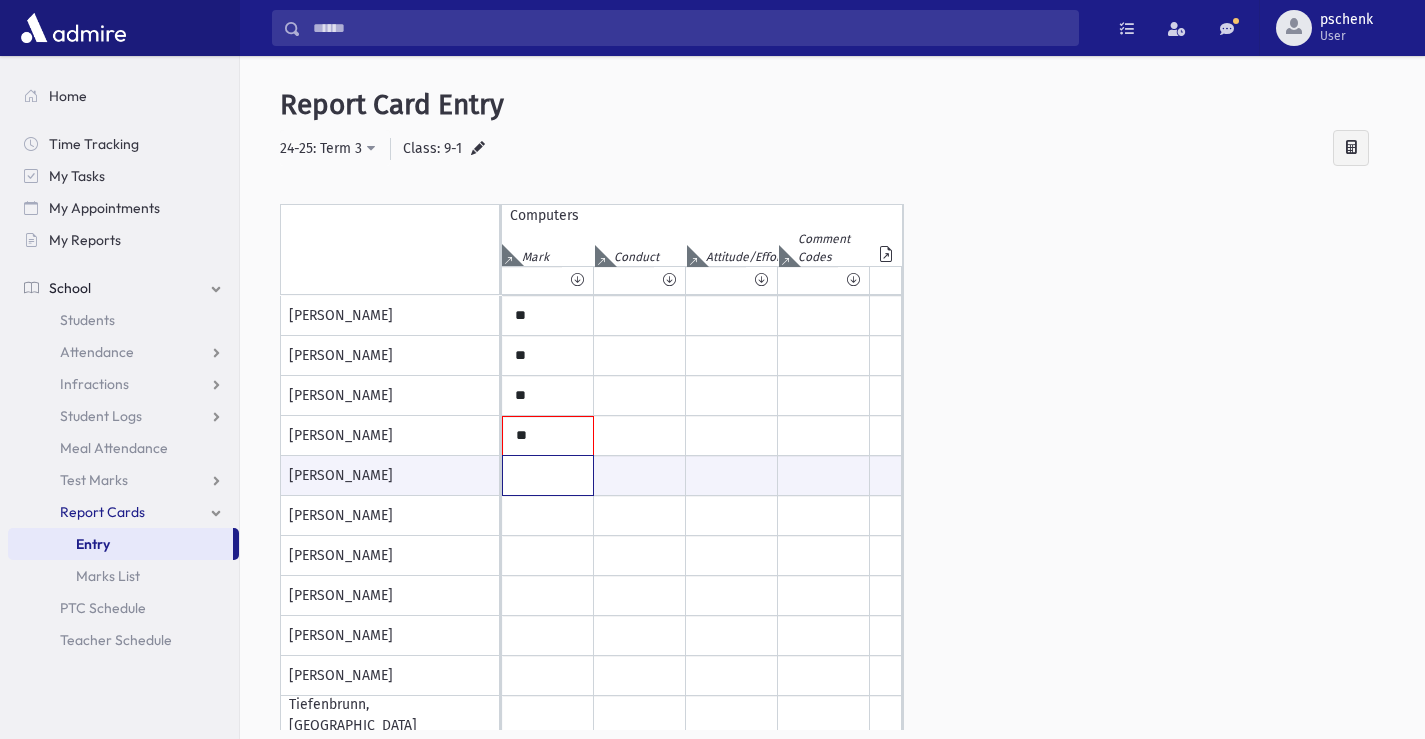 click at bounding box center [548, 475] 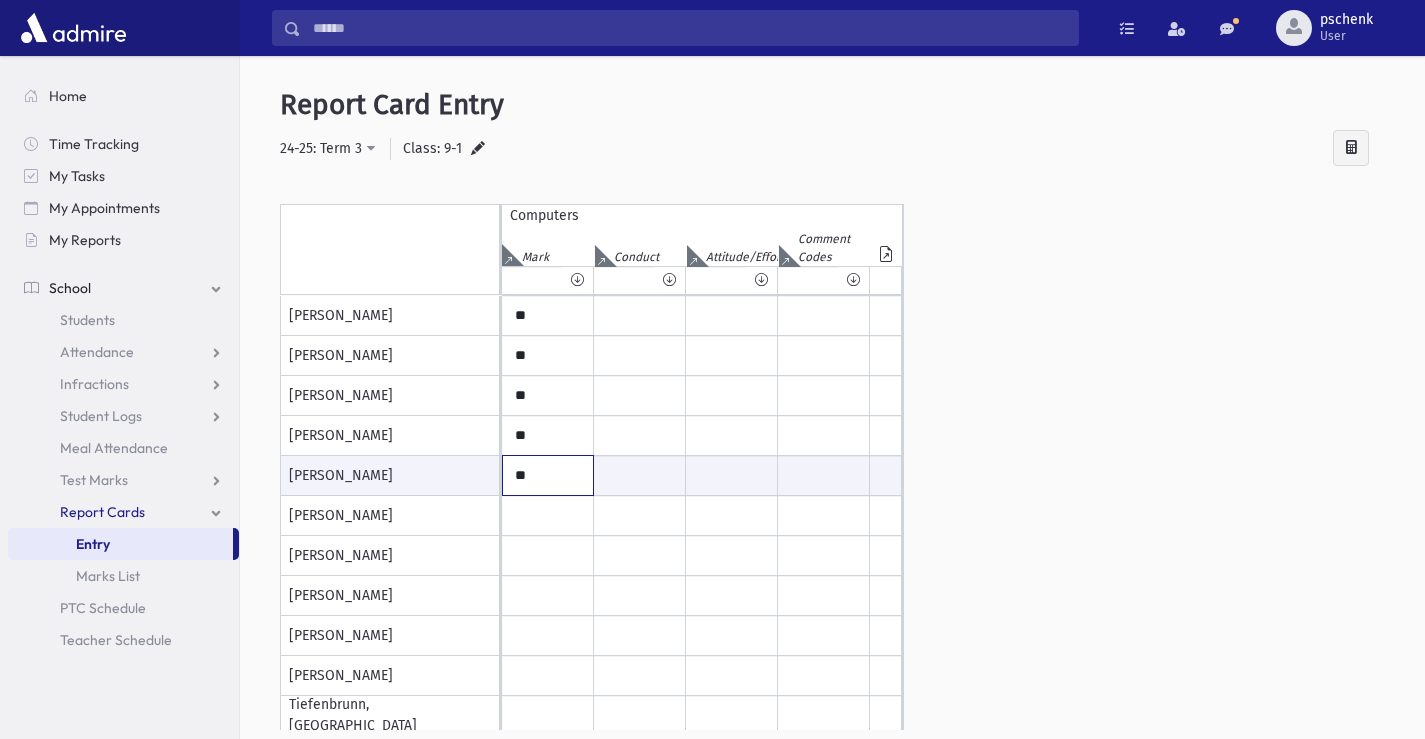 type on "**" 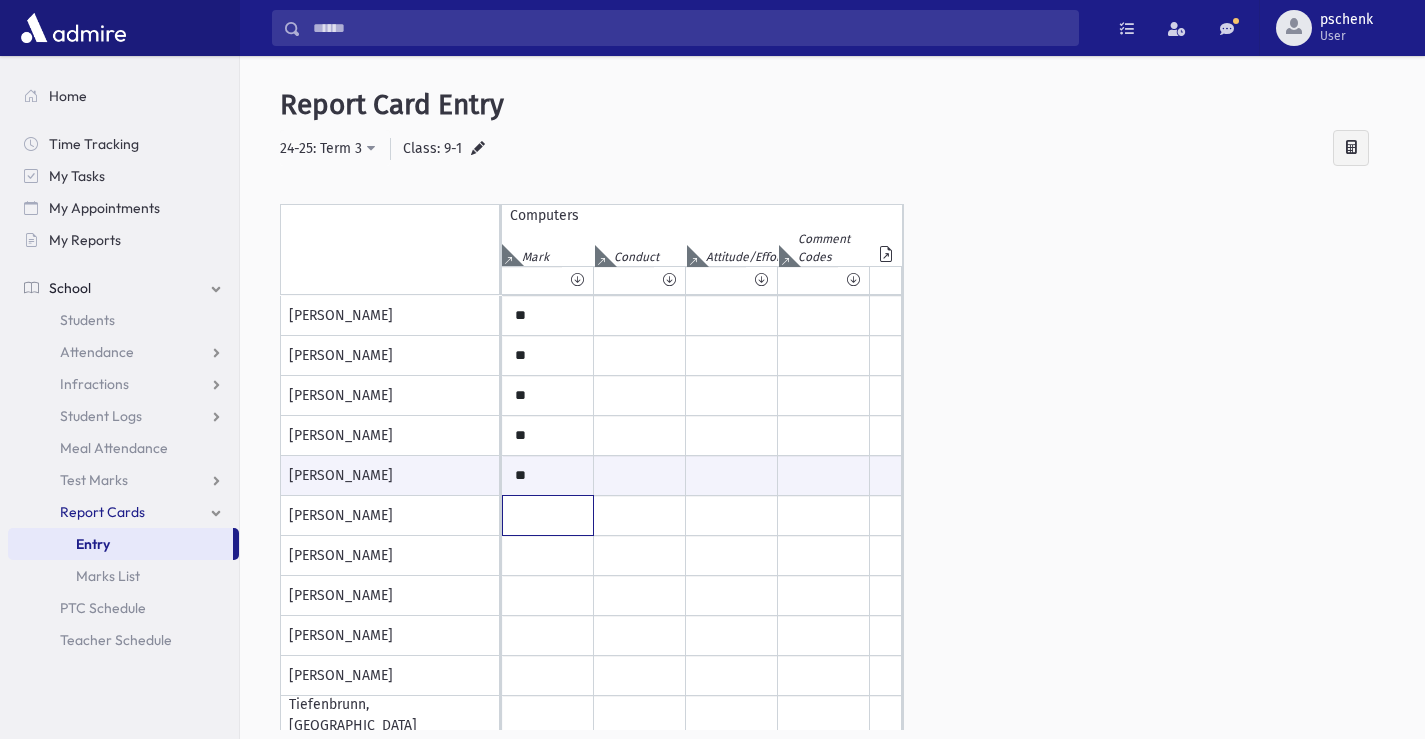 click at bounding box center (548, -284) 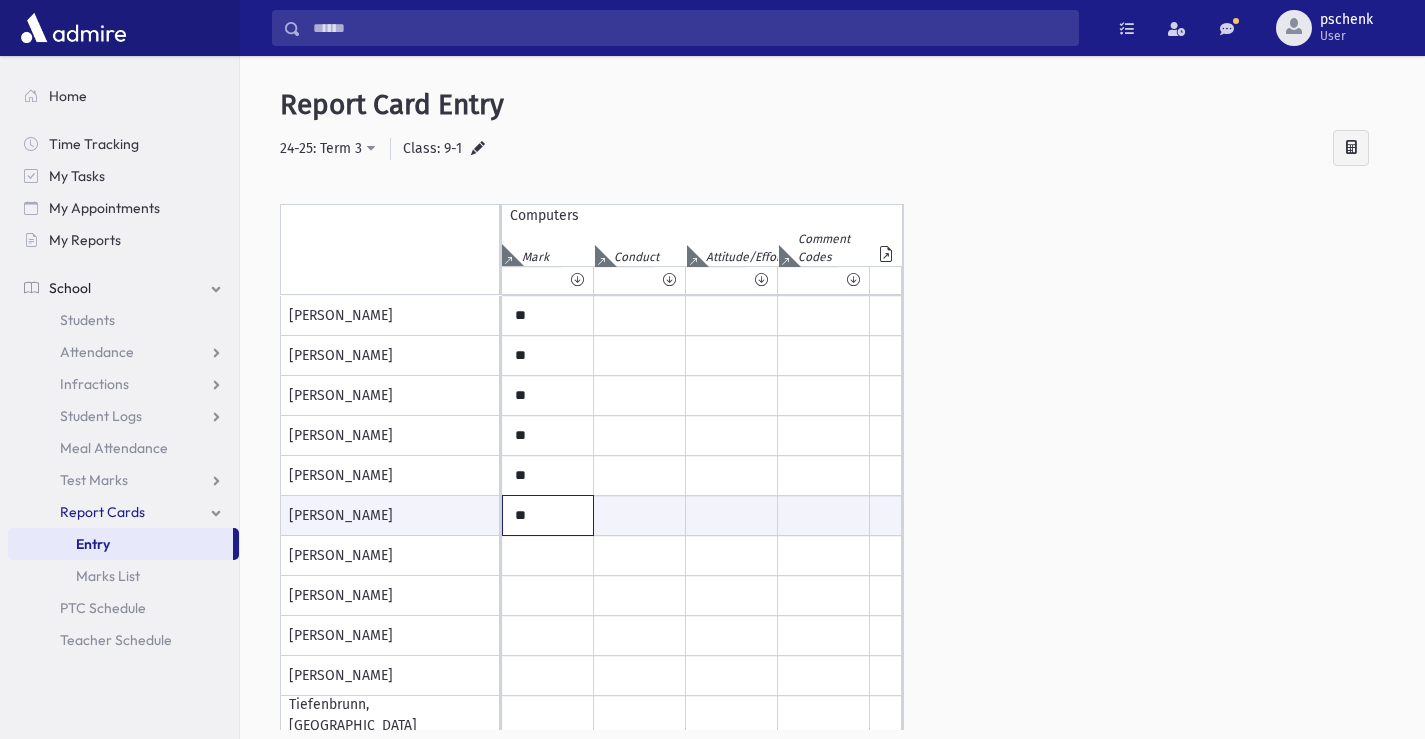 type on "**" 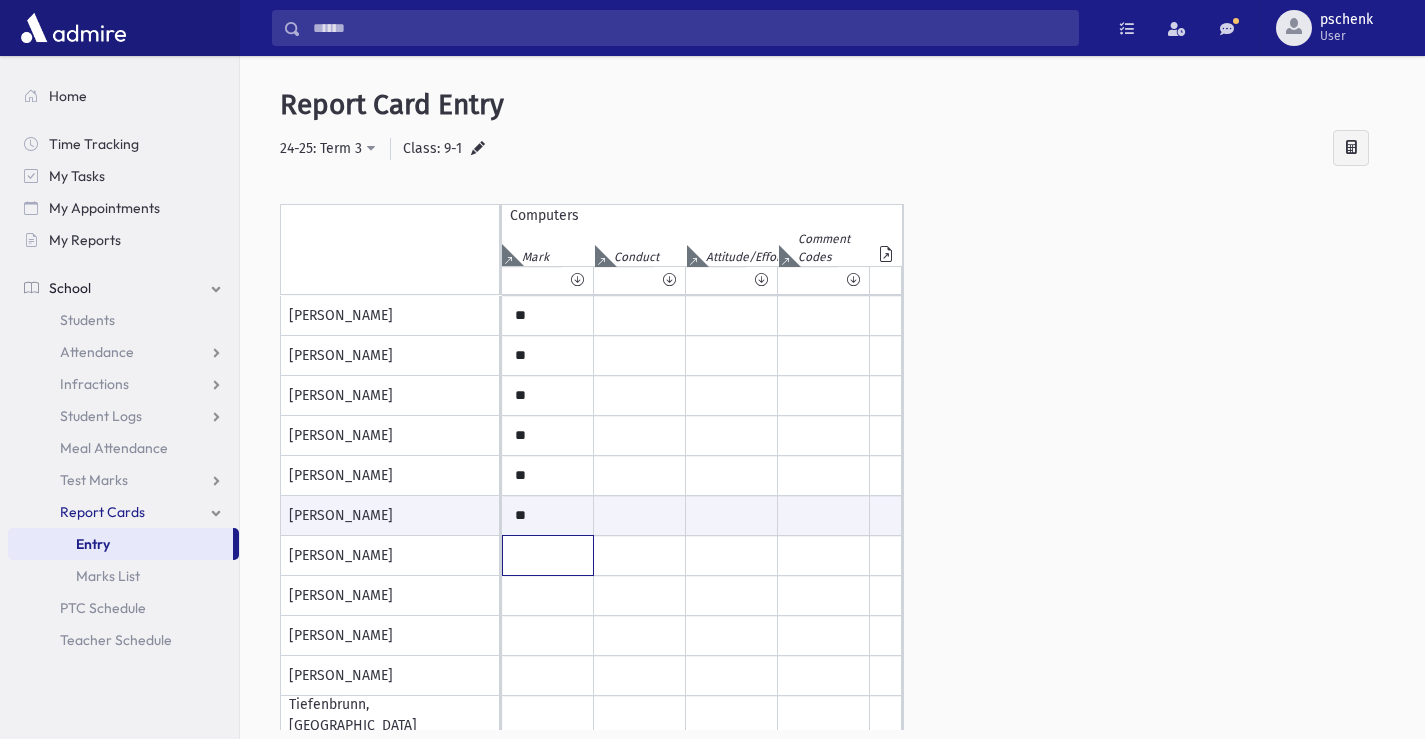 click at bounding box center [548, -284] 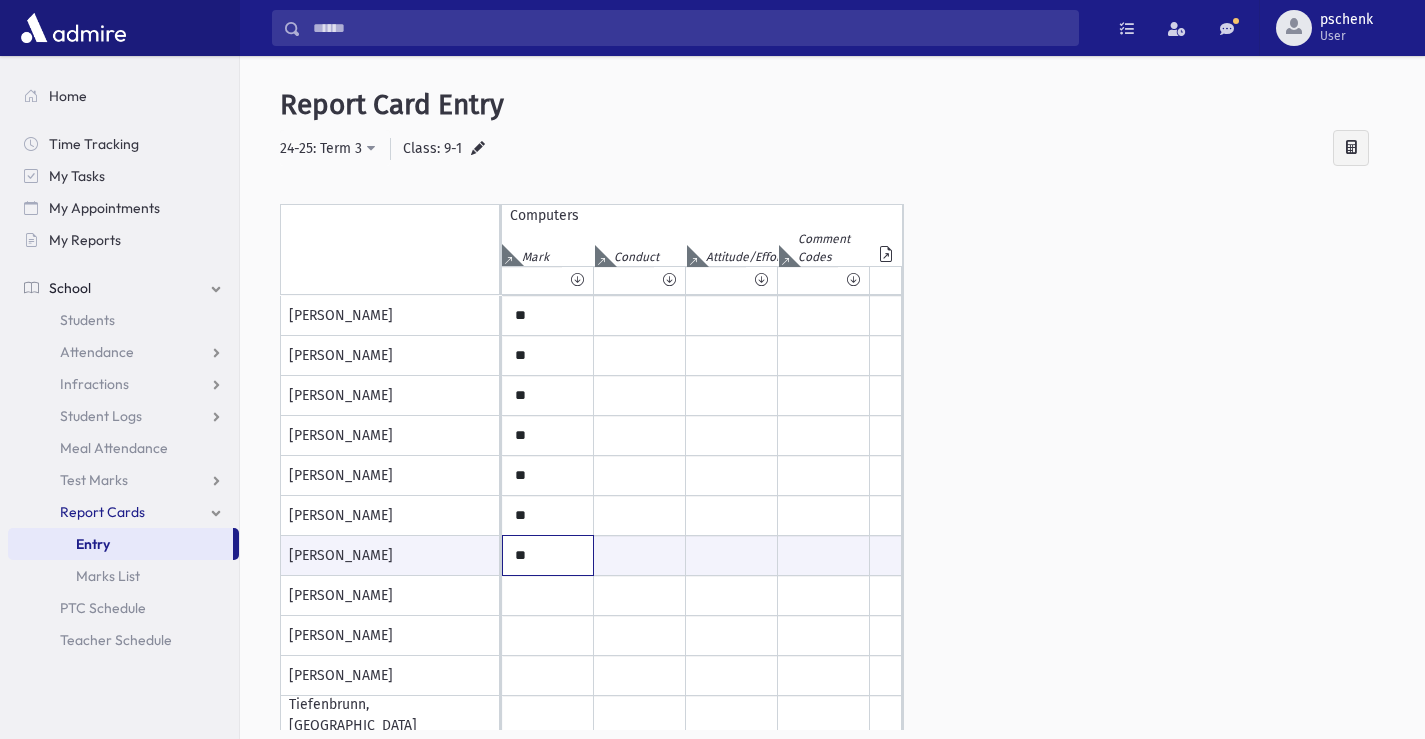 type on "**" 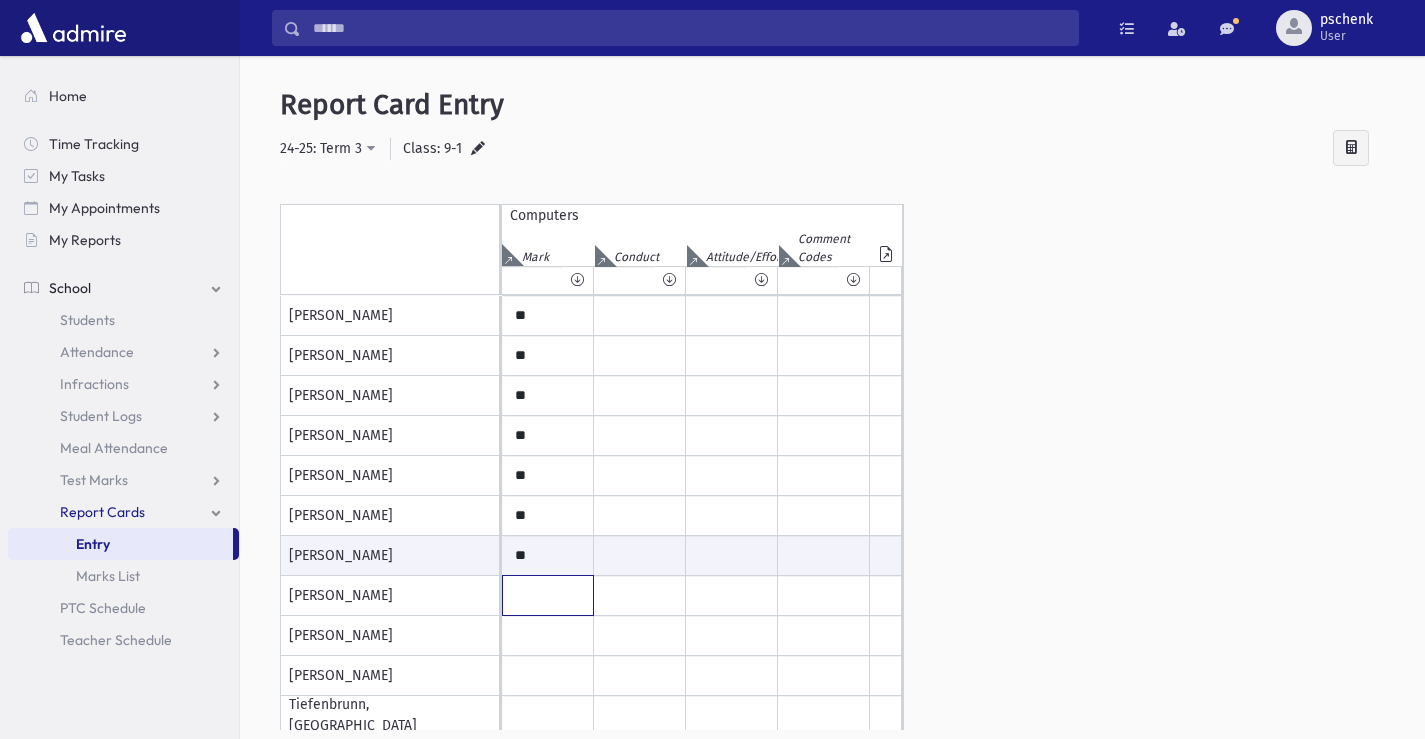 click at bounding box center [548, -284] 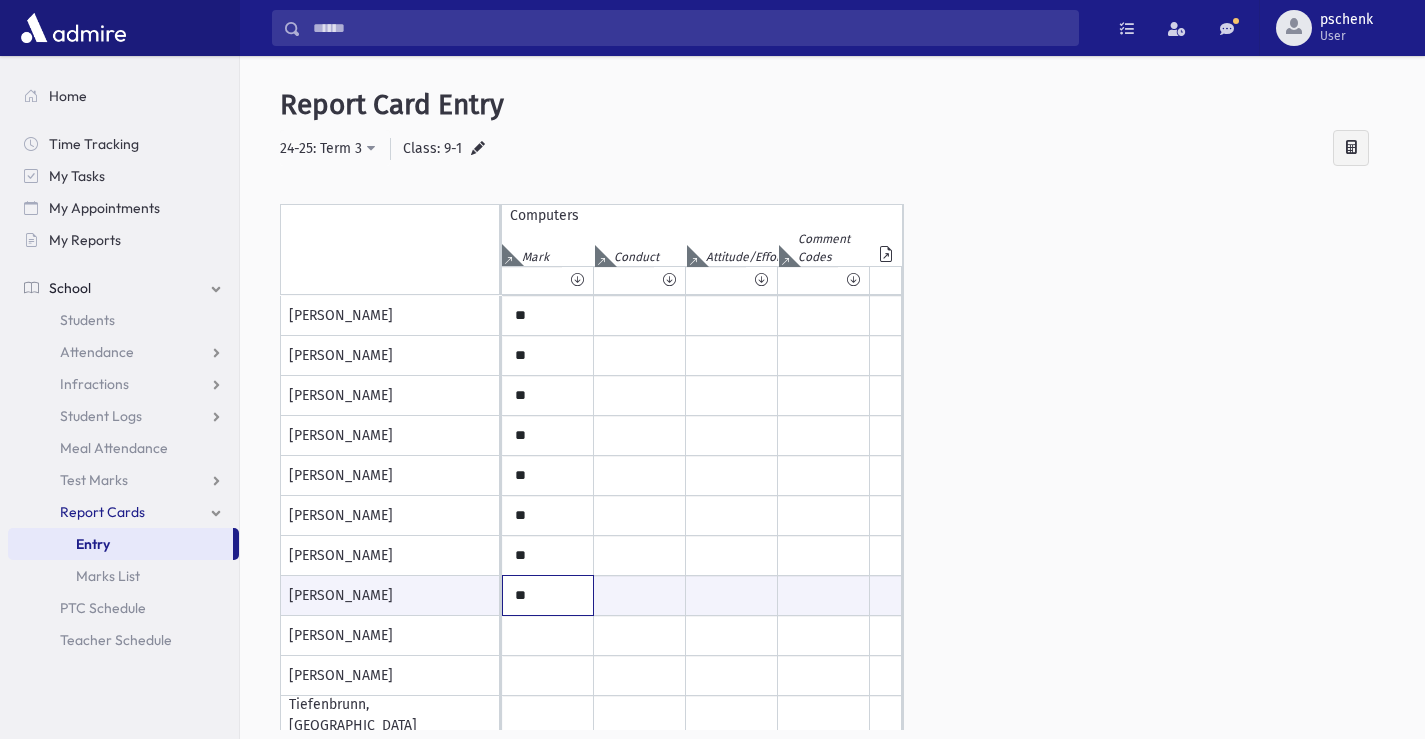 type on "**" 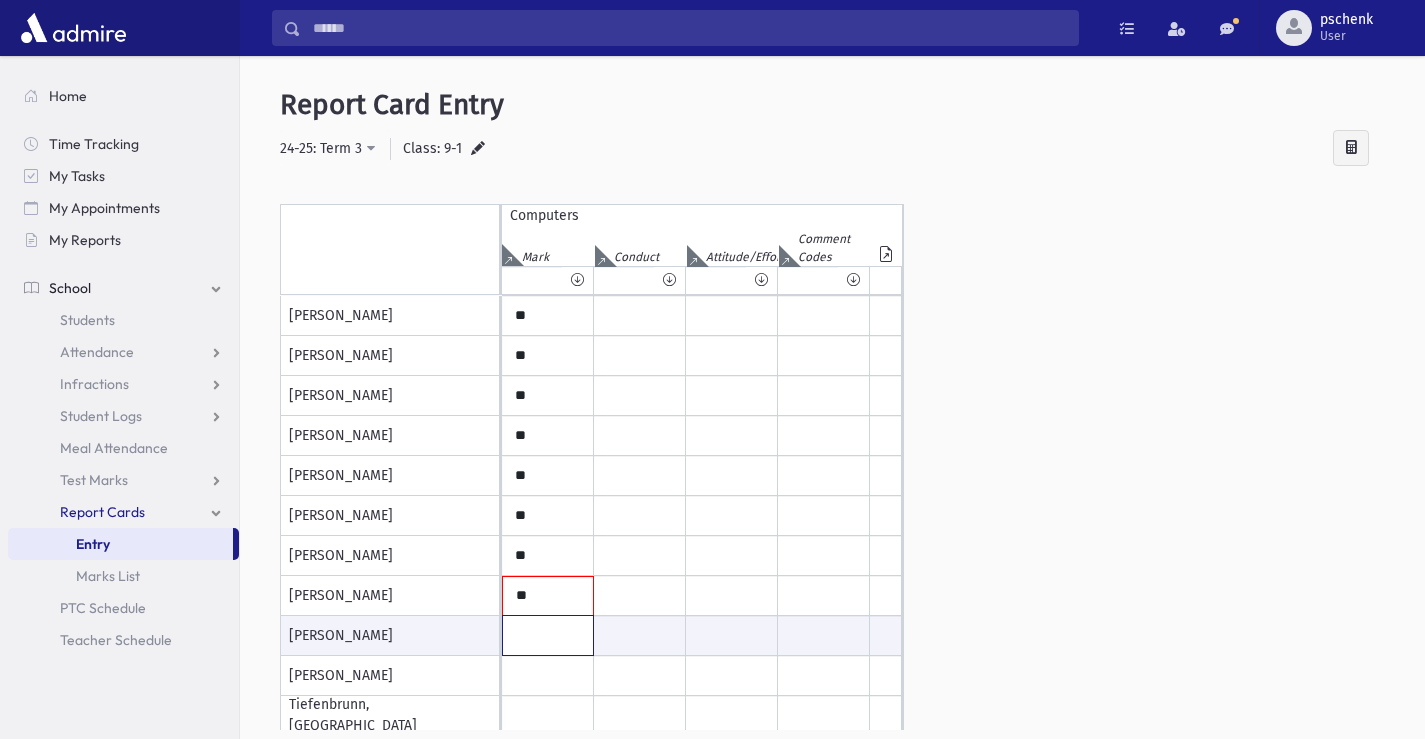 click at bounding box center [548, 635] 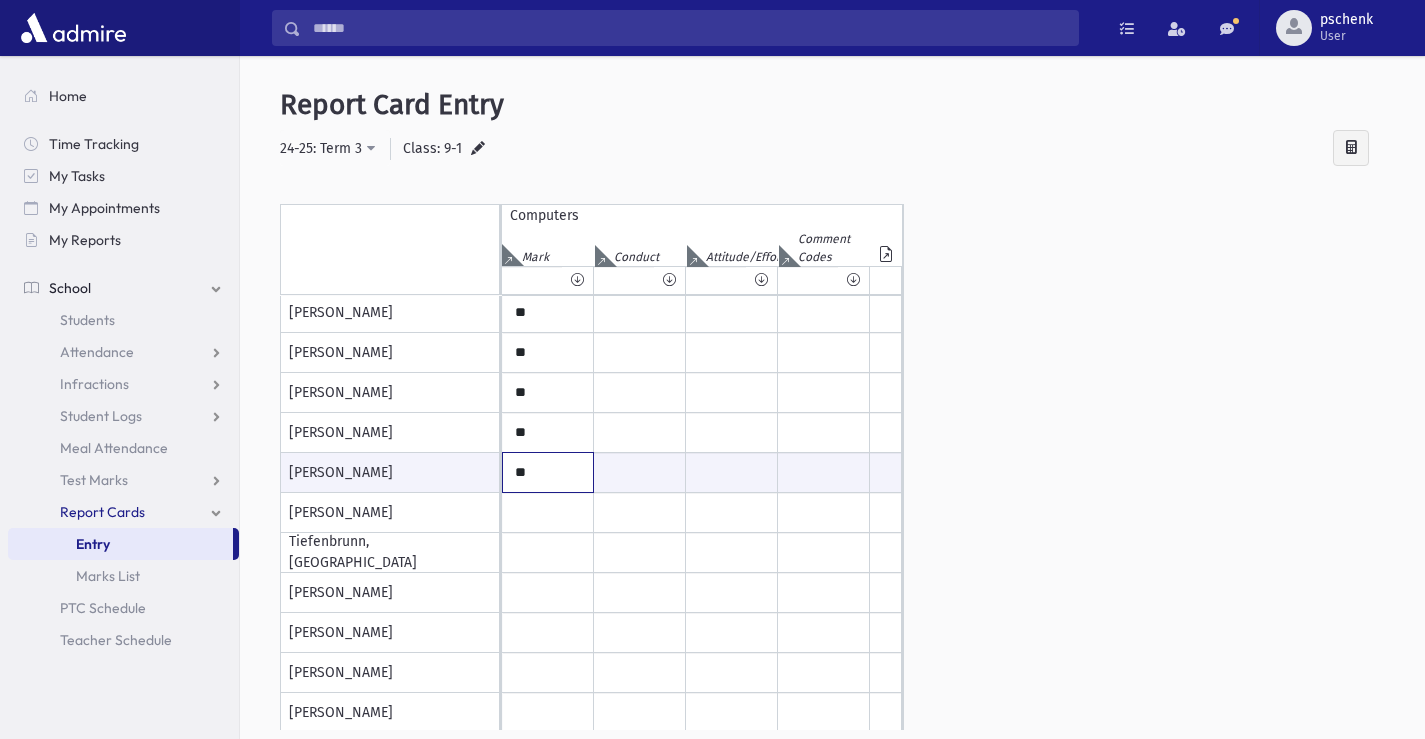 scroll, scrollTop: 766, scrollLeft: 0, axis: vertical 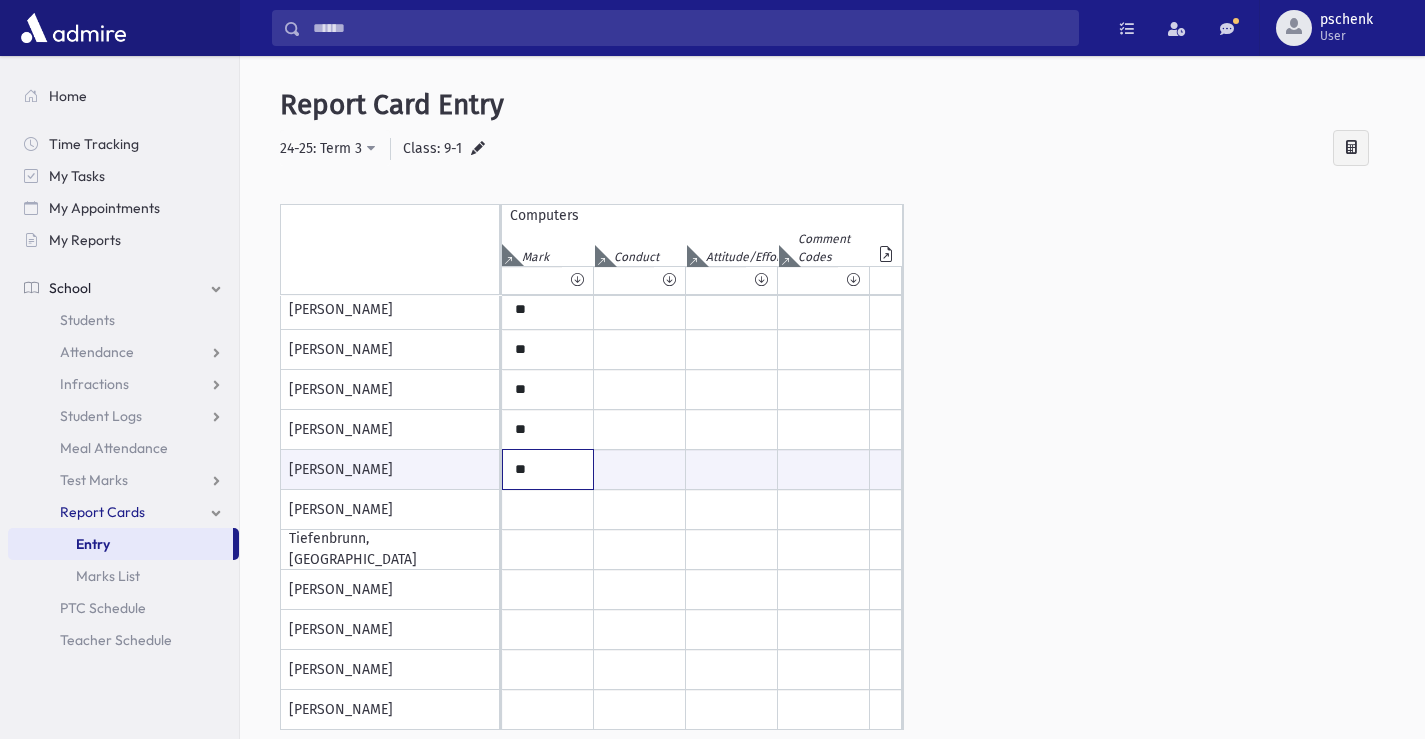 type on "**" 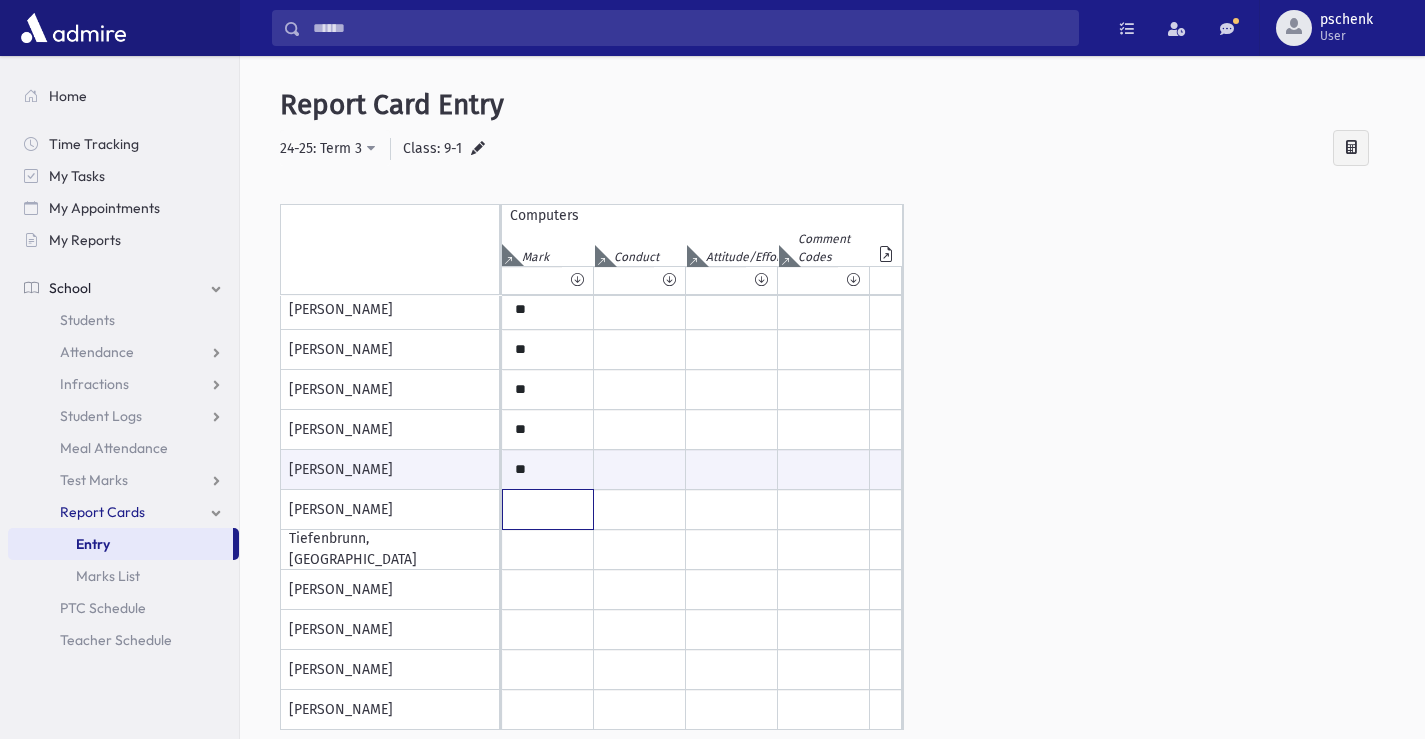 click at bounding box center (548, -450) 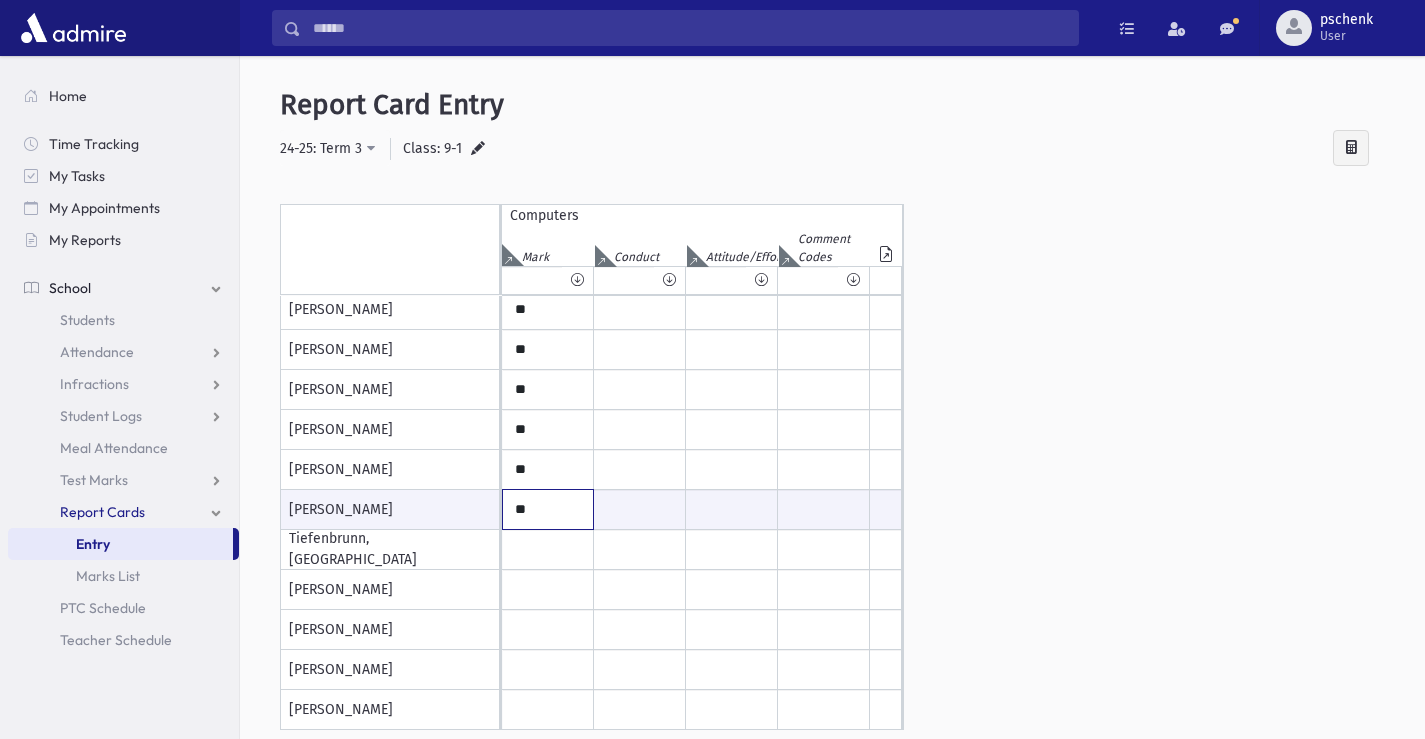 type on "**" 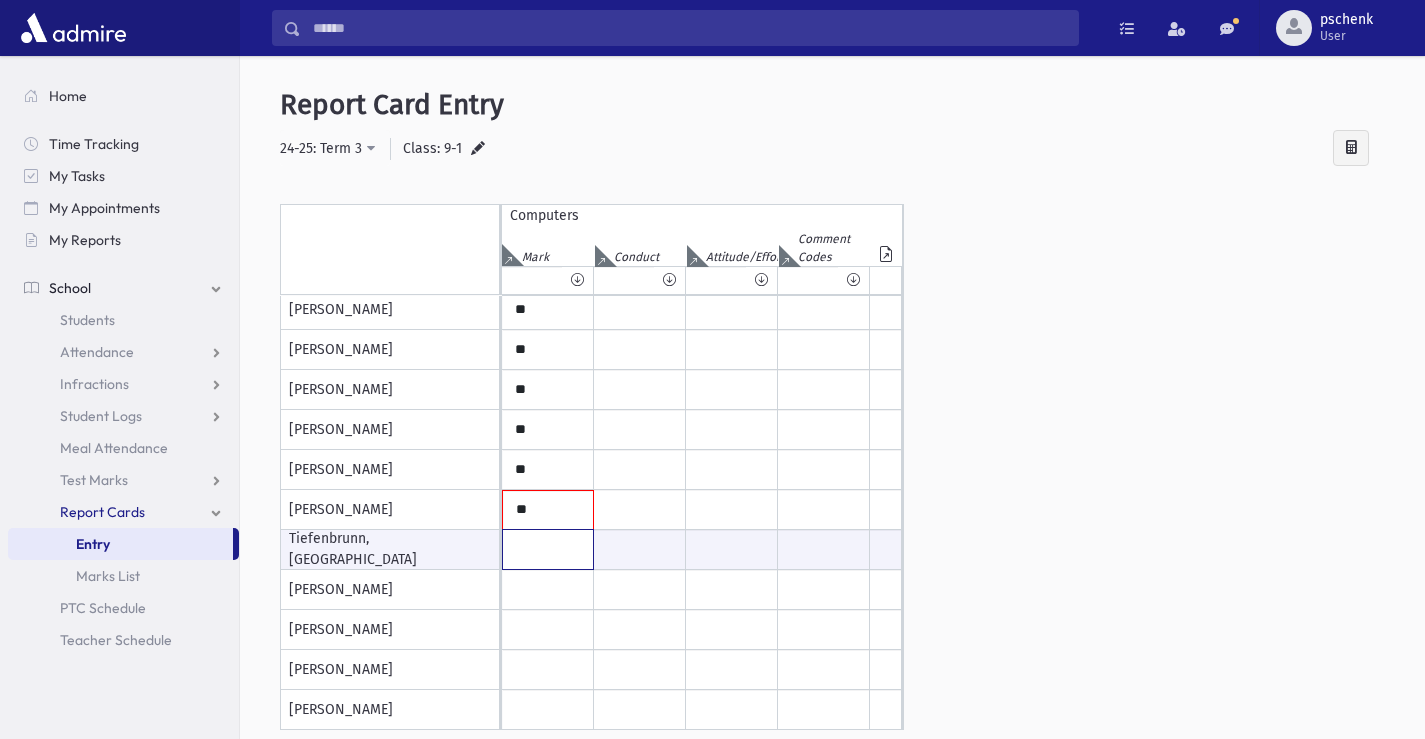 click at bounding box center (548, 549) 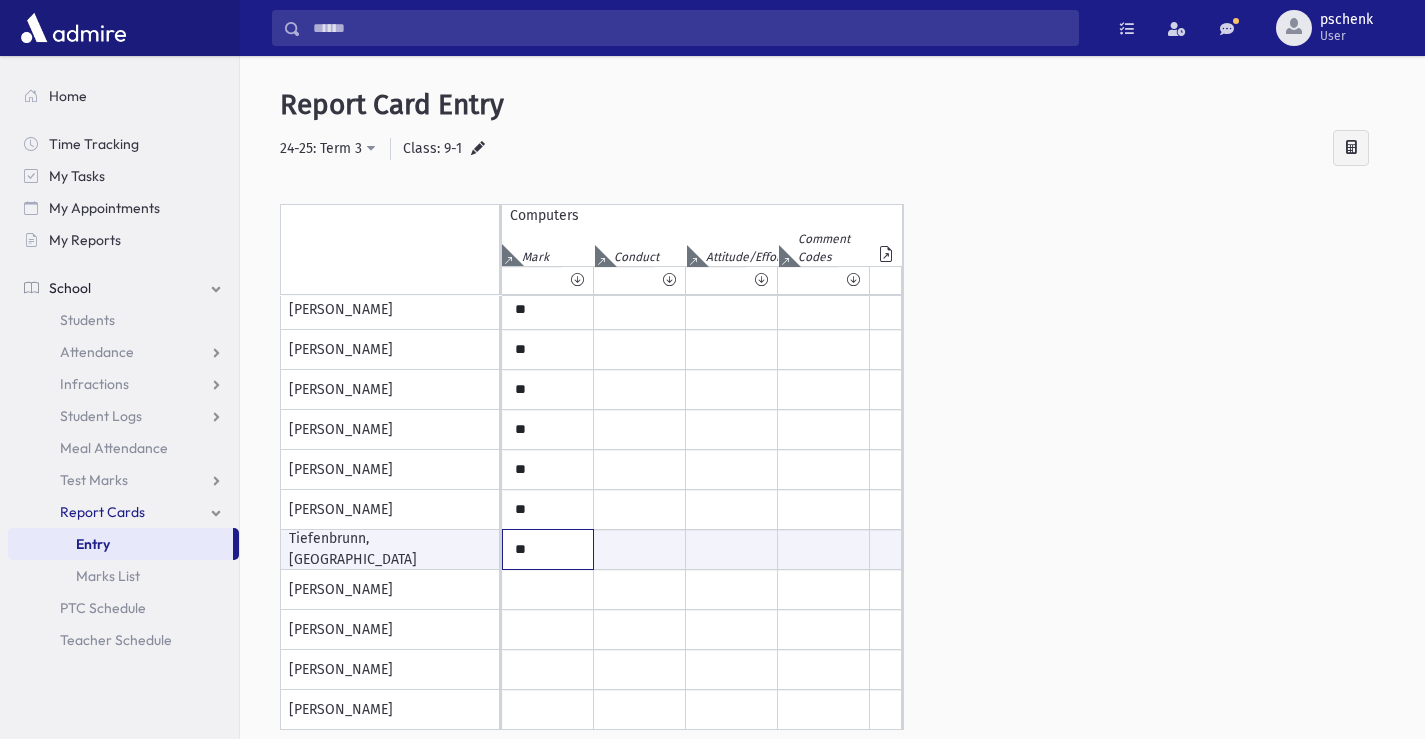 type on "**" 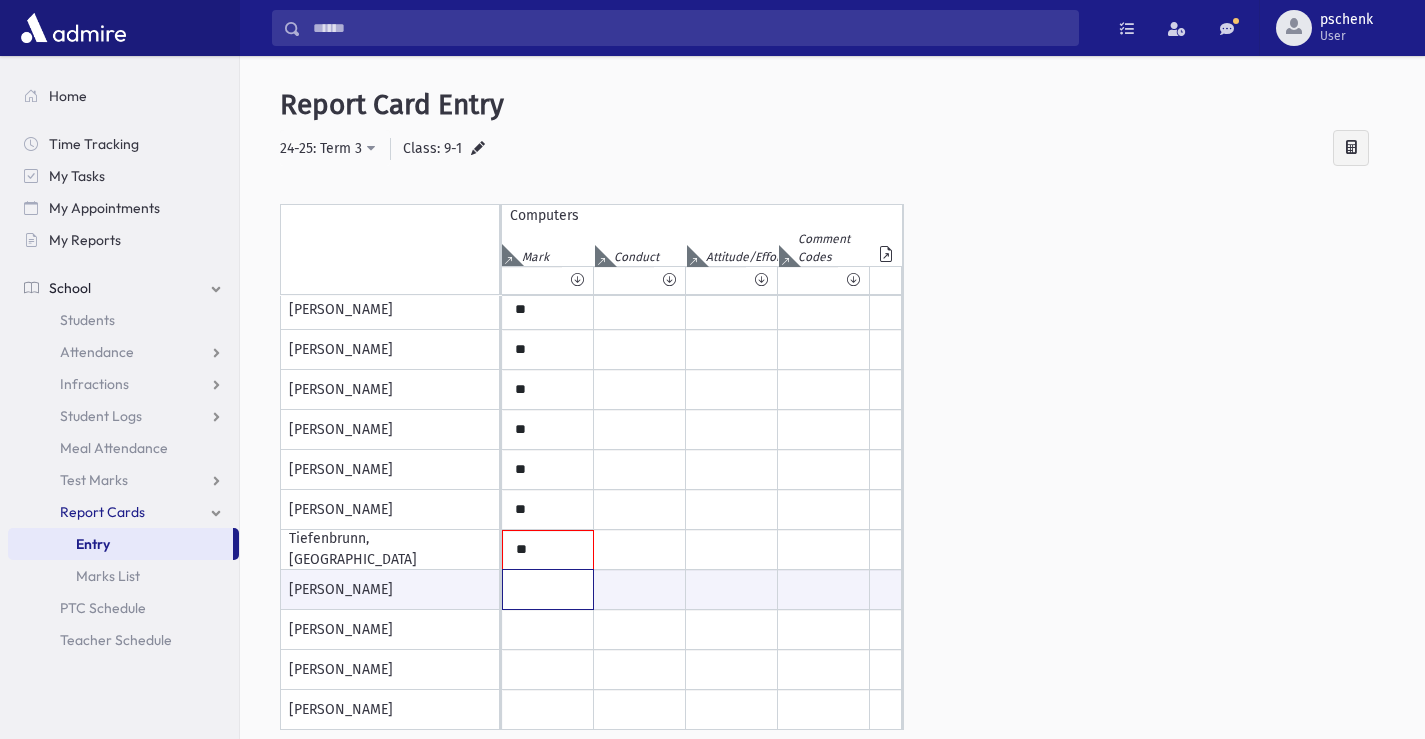 click at bounding box center [548, 589] 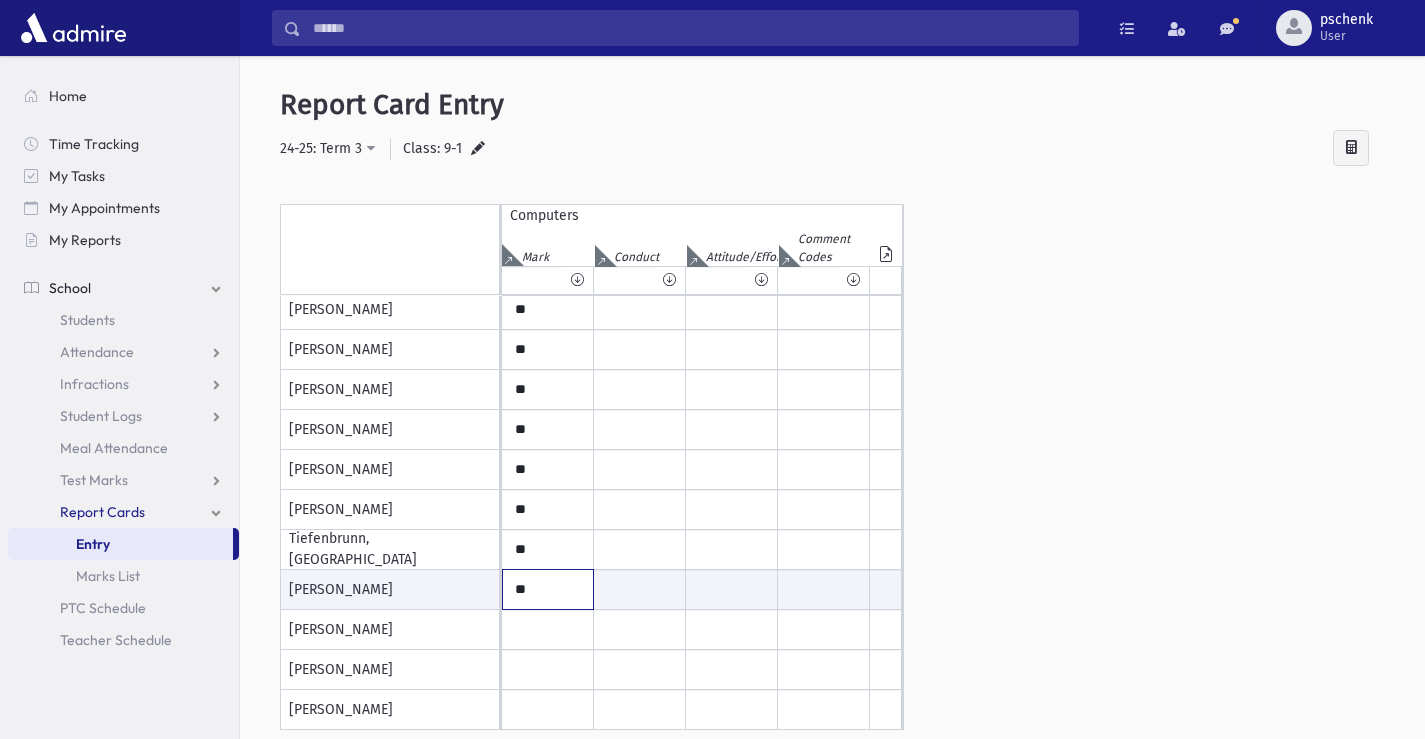 type on "**" 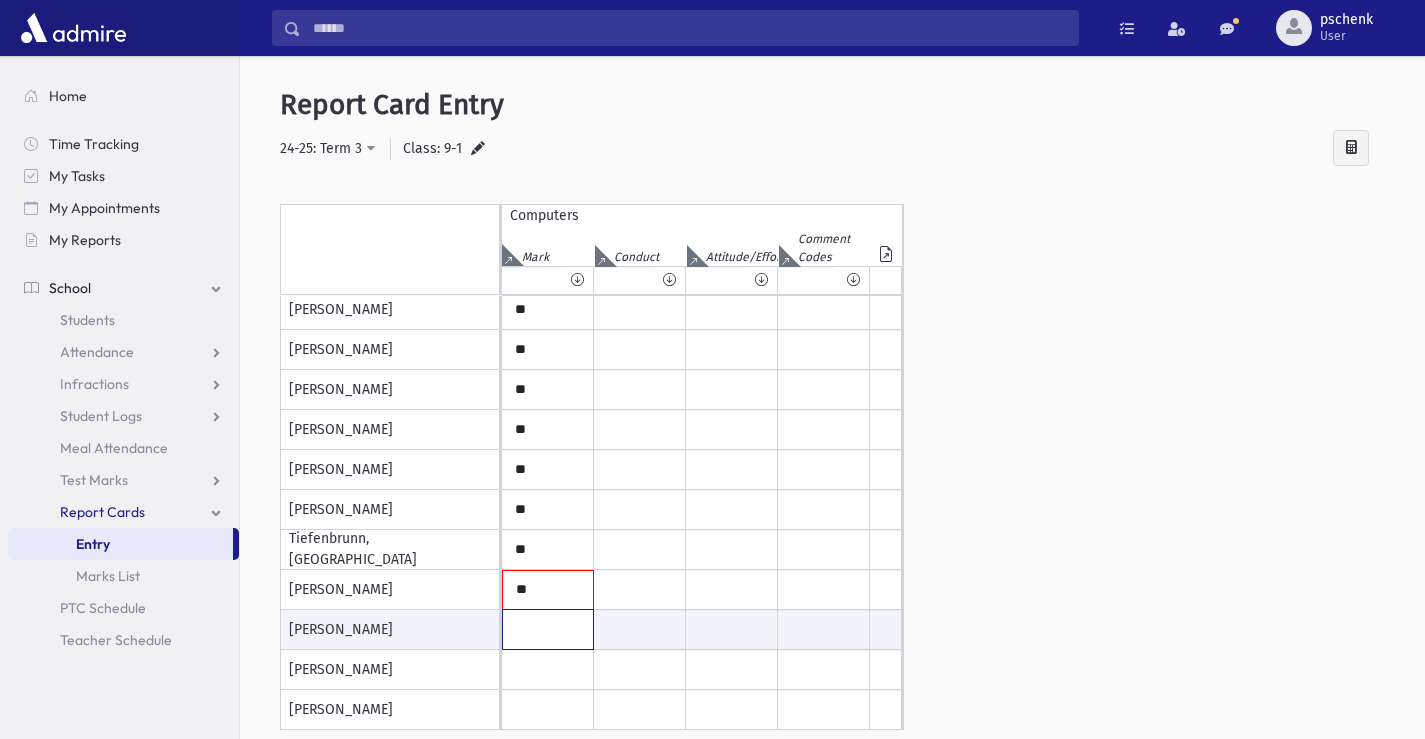 click at bounding box center [548, 629] 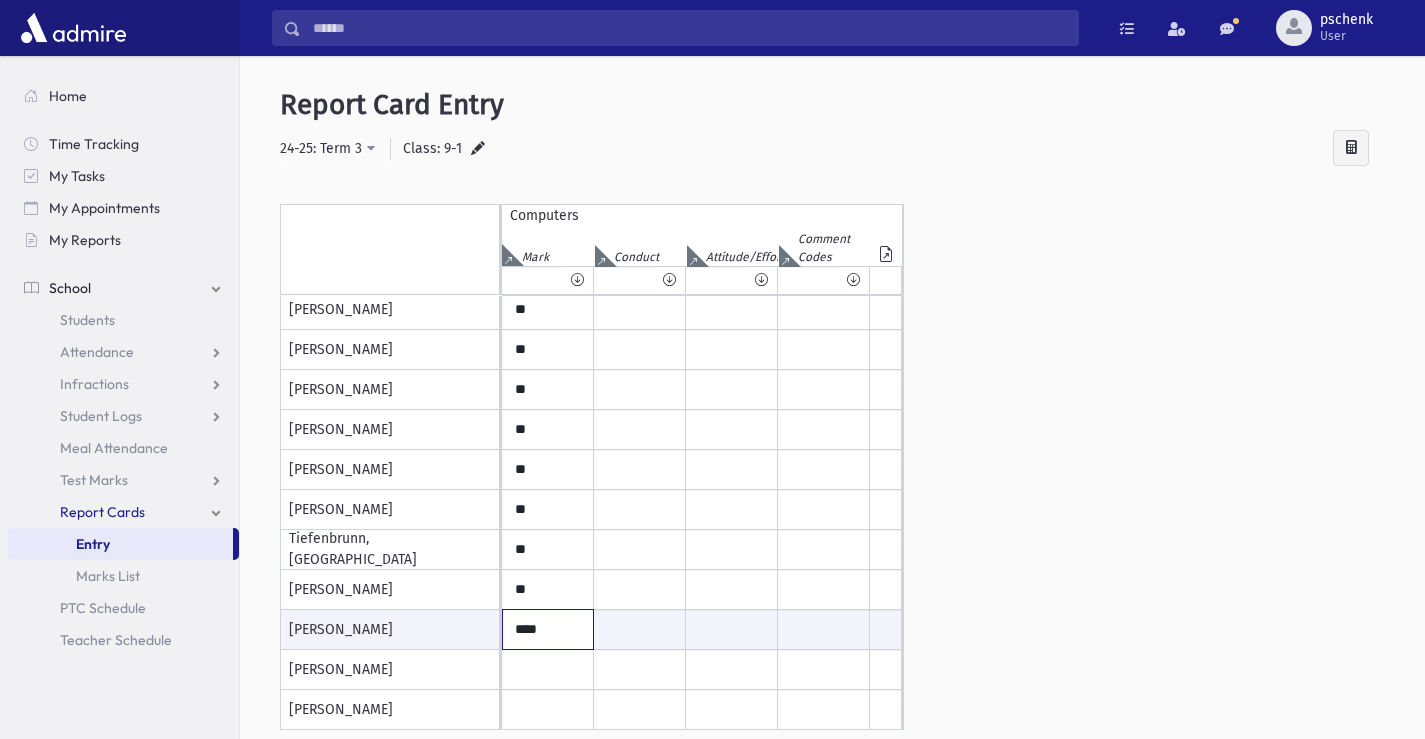 type on "****" 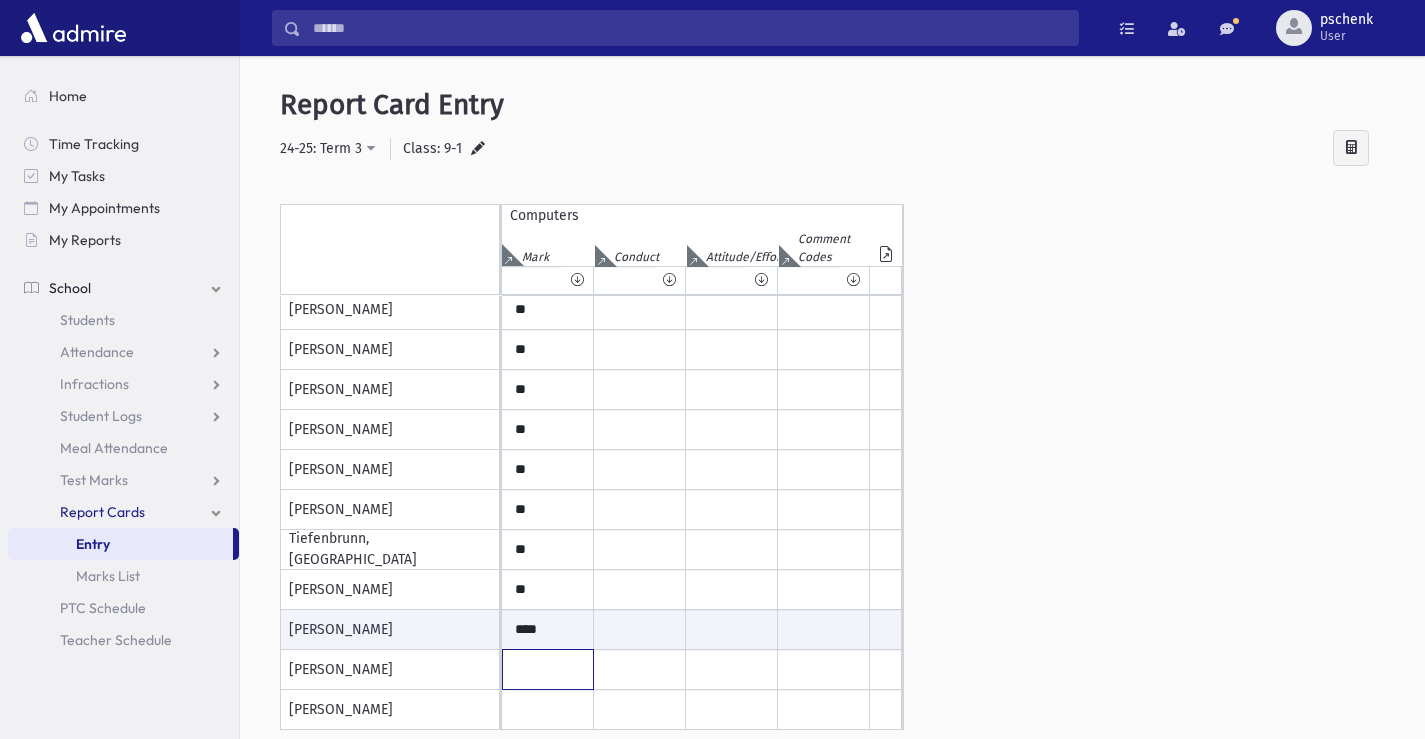 click at bounding box center (548, -450) 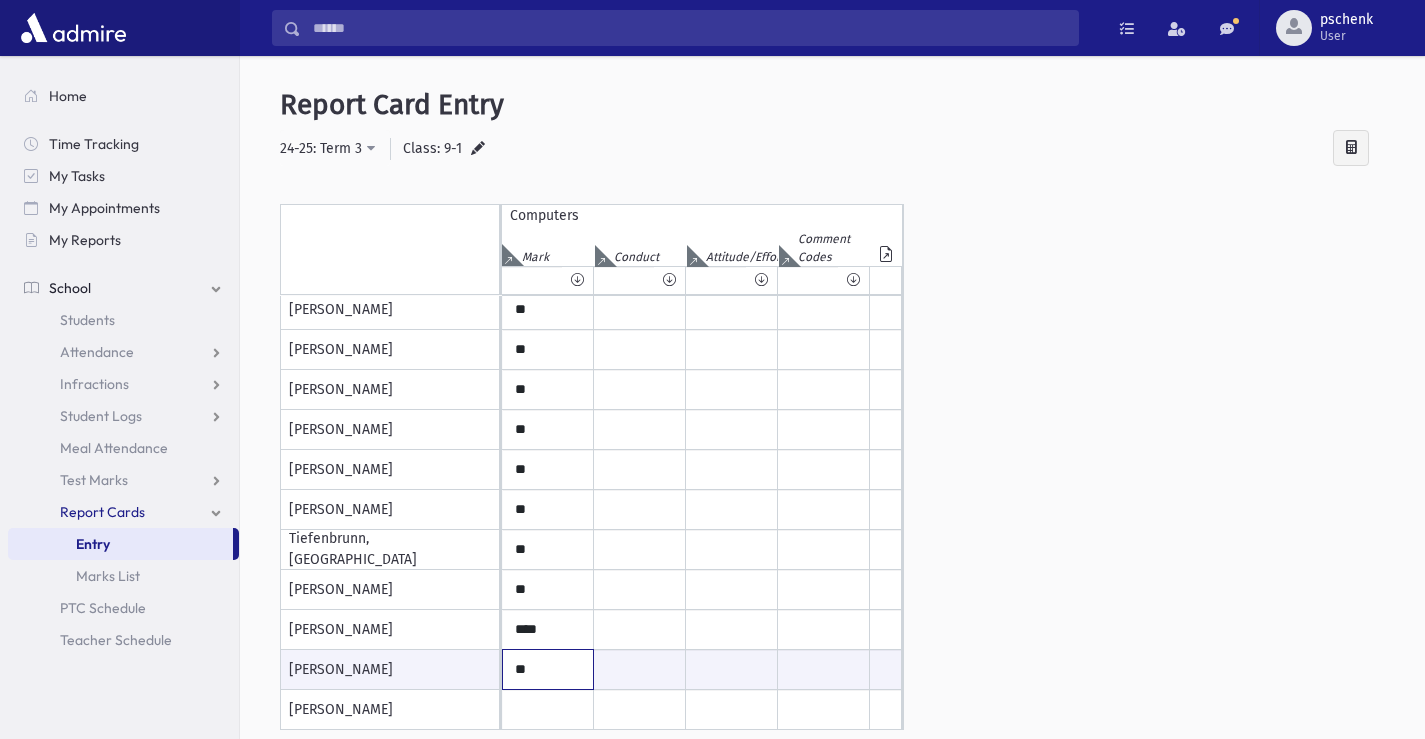 type on "**" 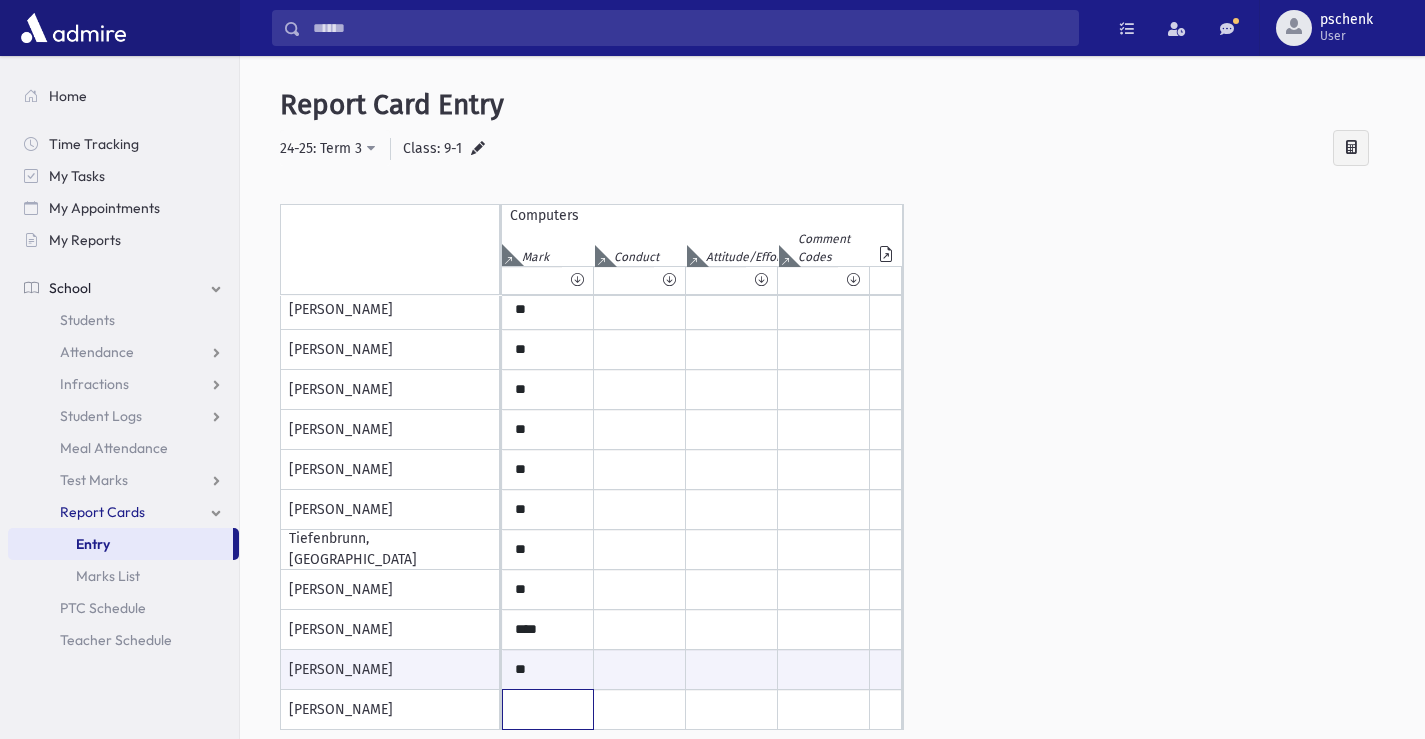 click at bounding box center [548, -450] 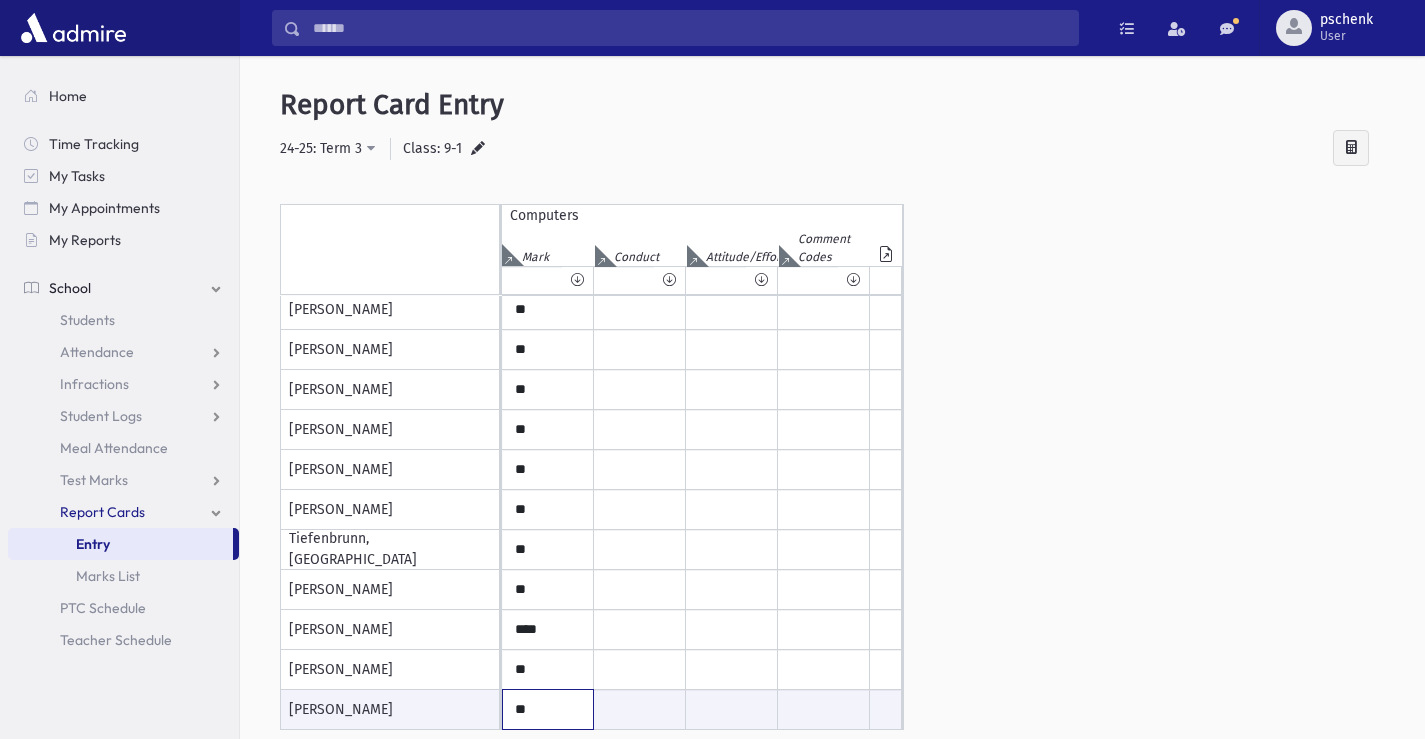 type on "**" 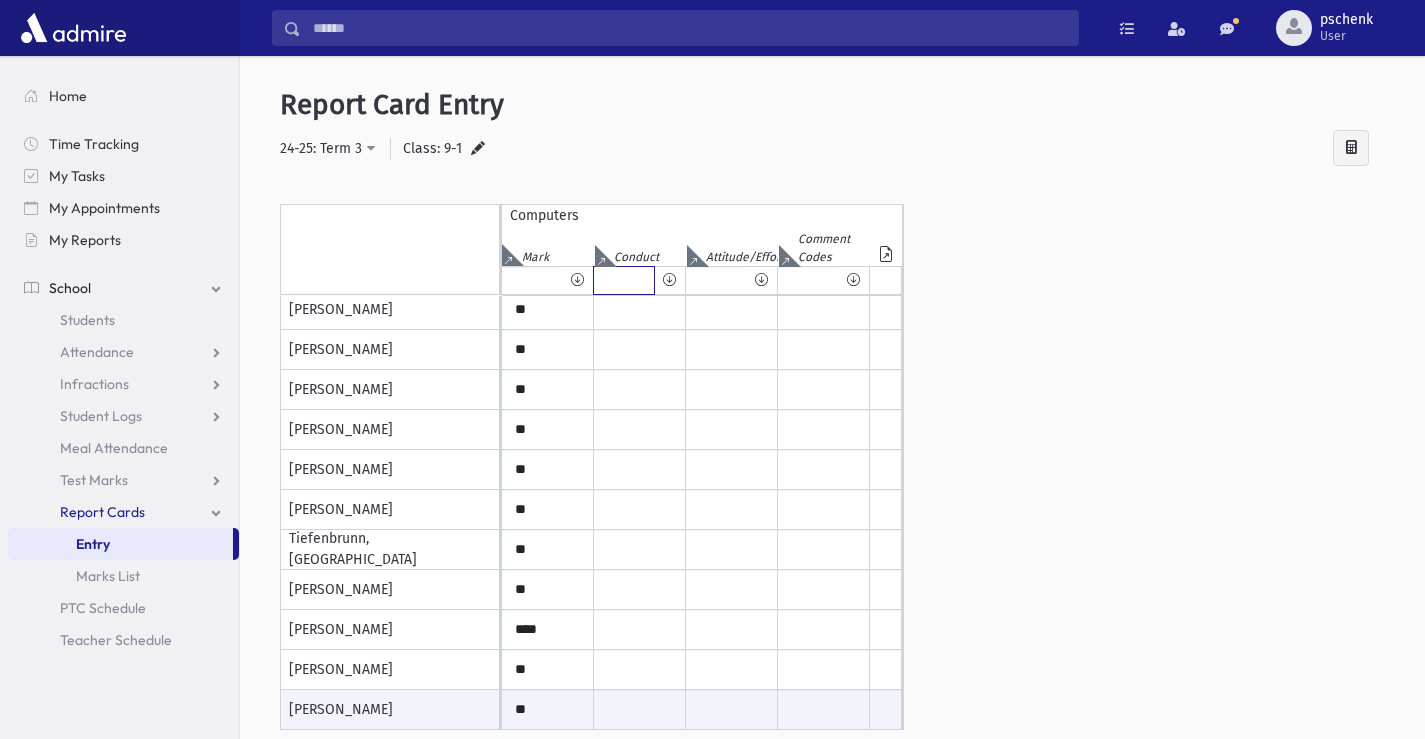 click at bounding box center (624, 280) 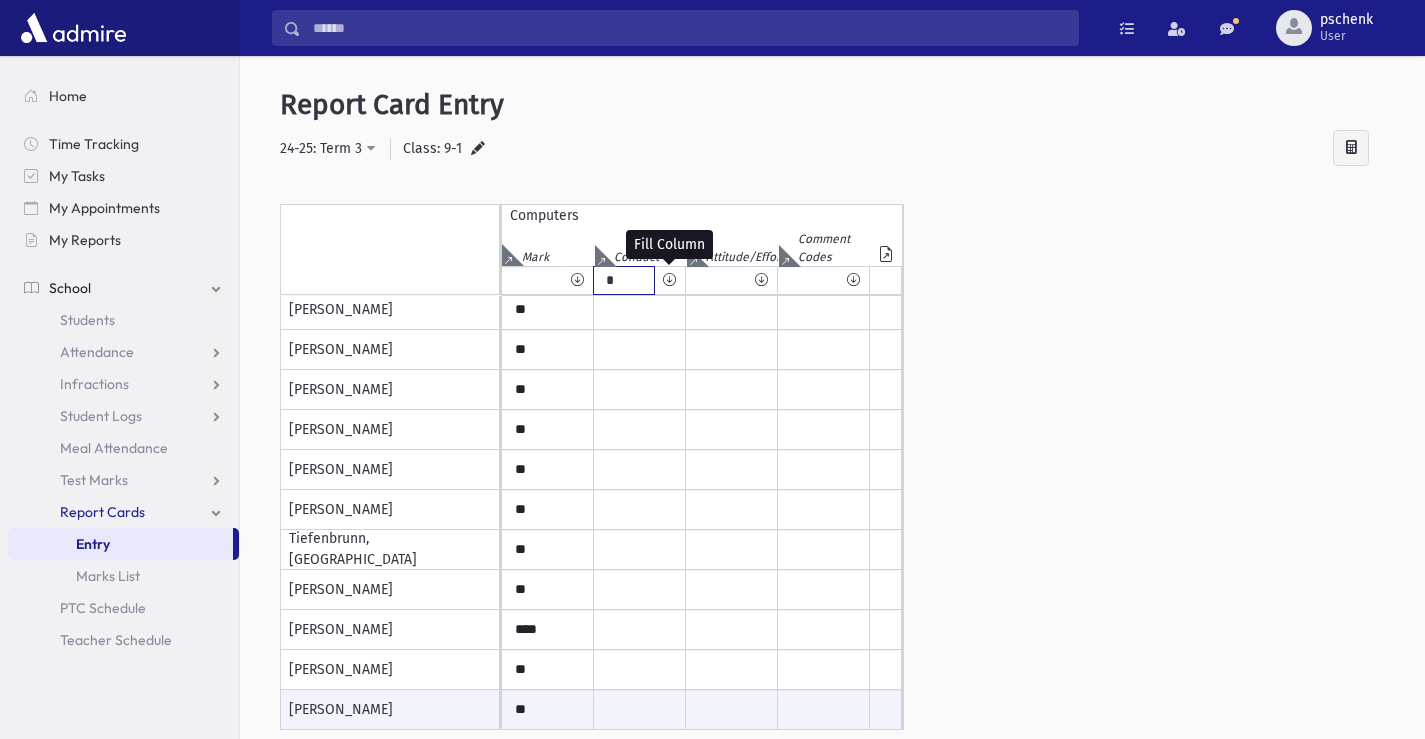 type on "*" 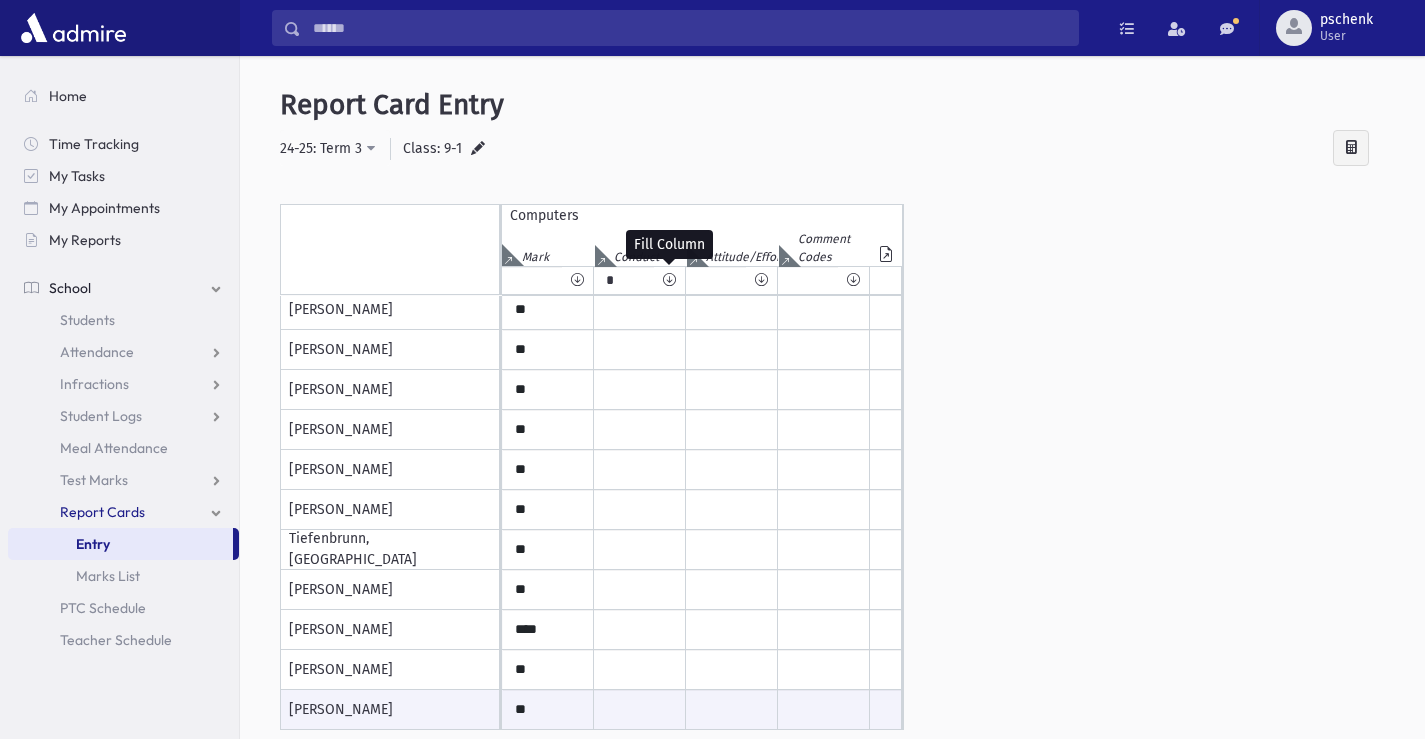 click at bounding box center (669, 280) 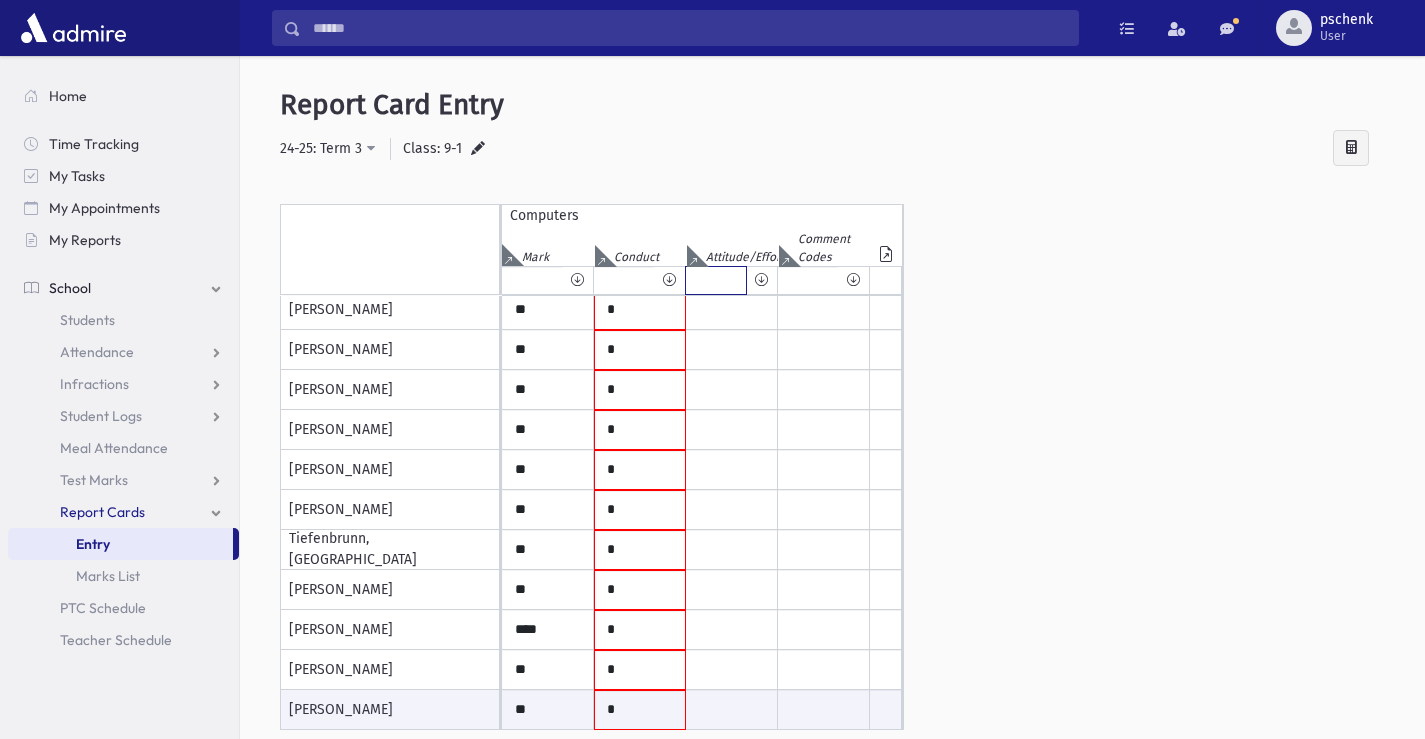 click at bounding box center (716, 280) 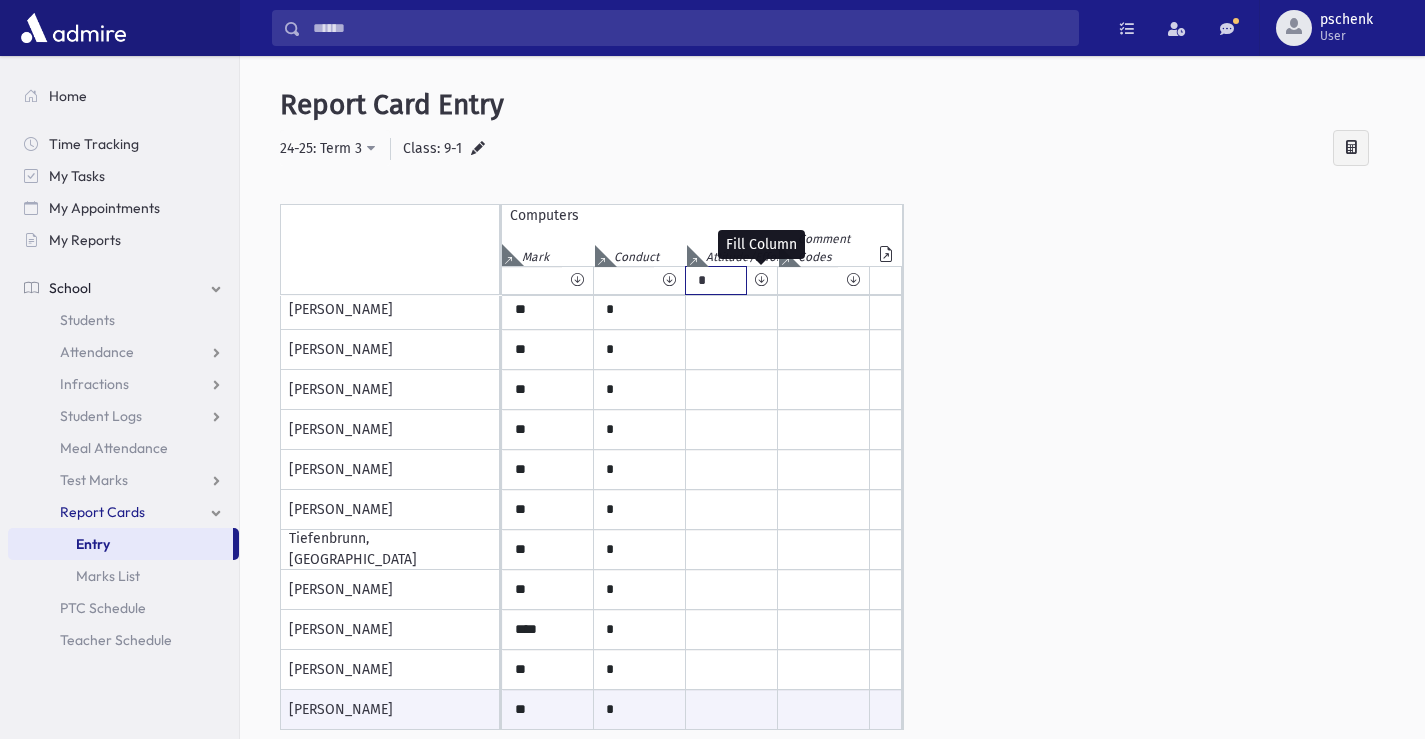 type on "*" 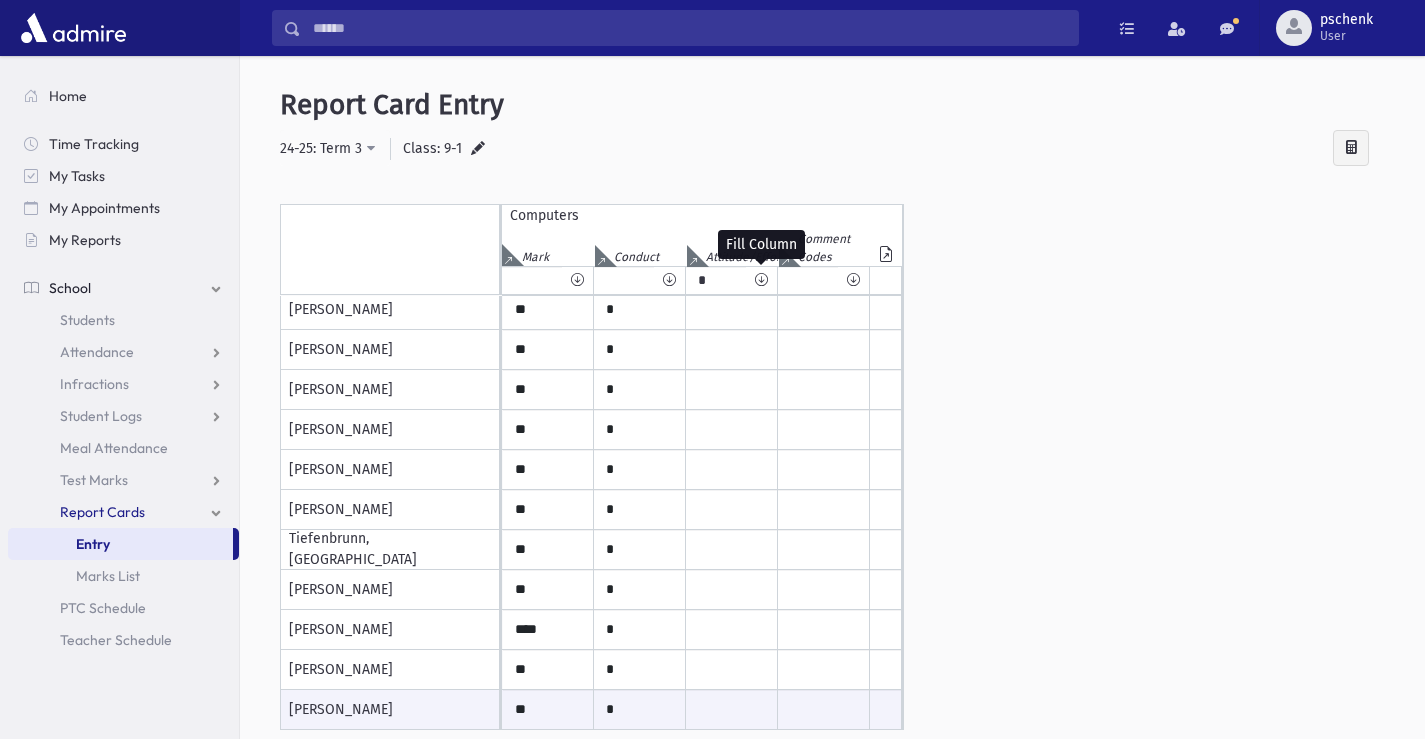 click at bounding box center [761, 280] 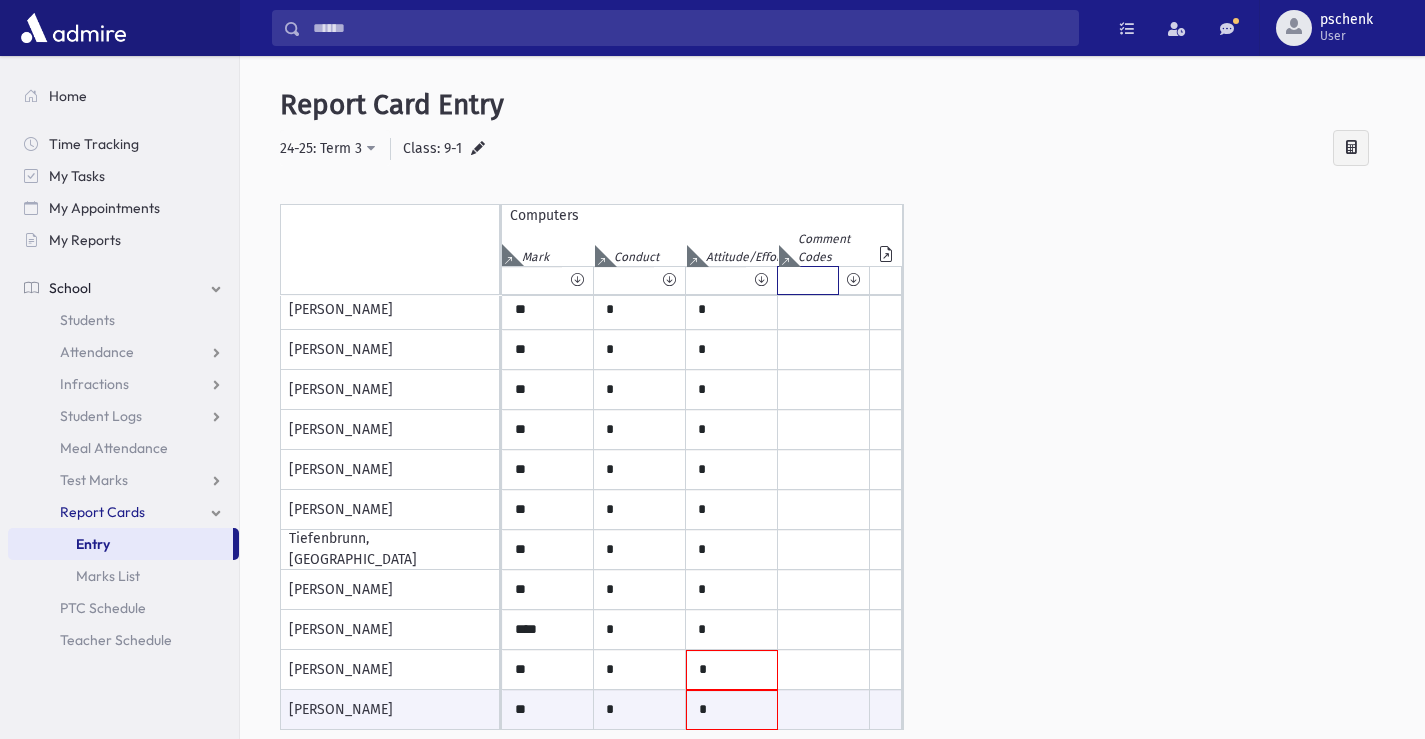 click at bounding box center (808, 280) 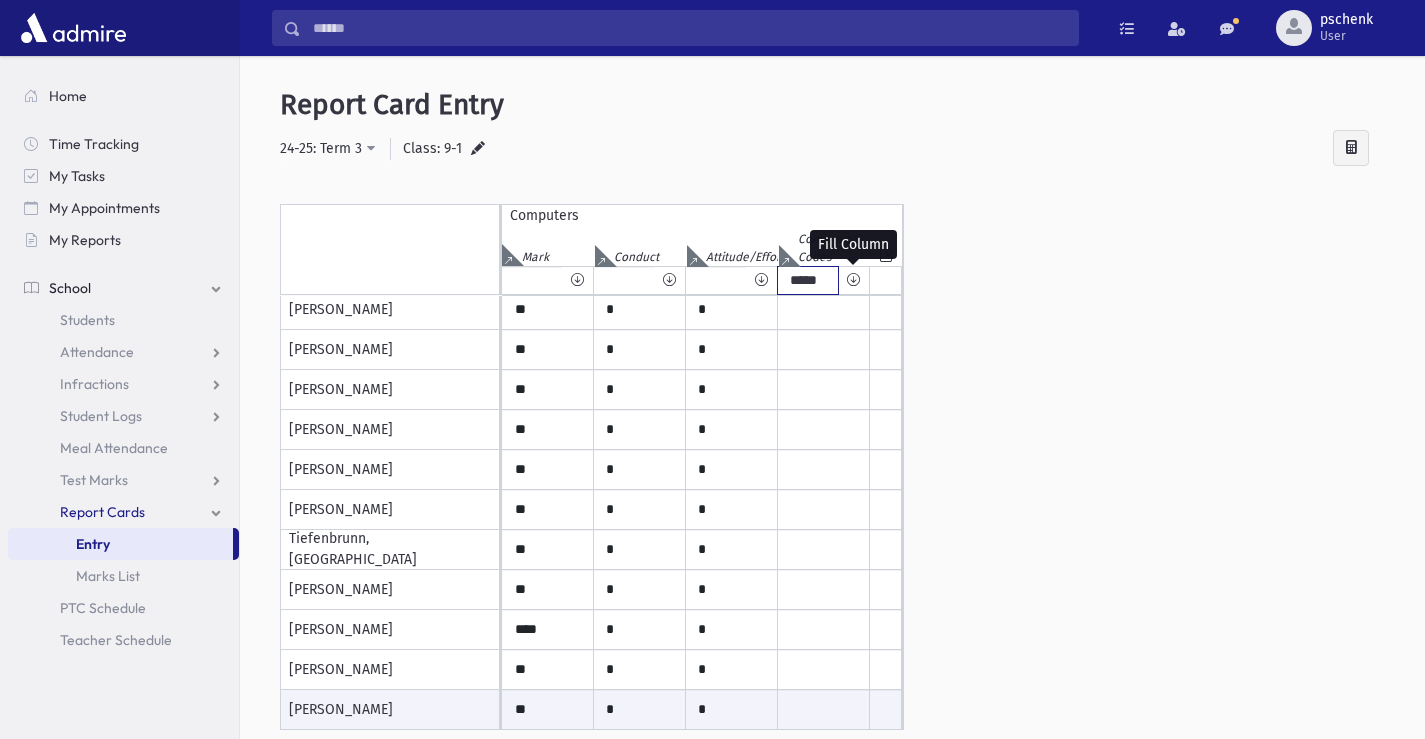type on "*****" 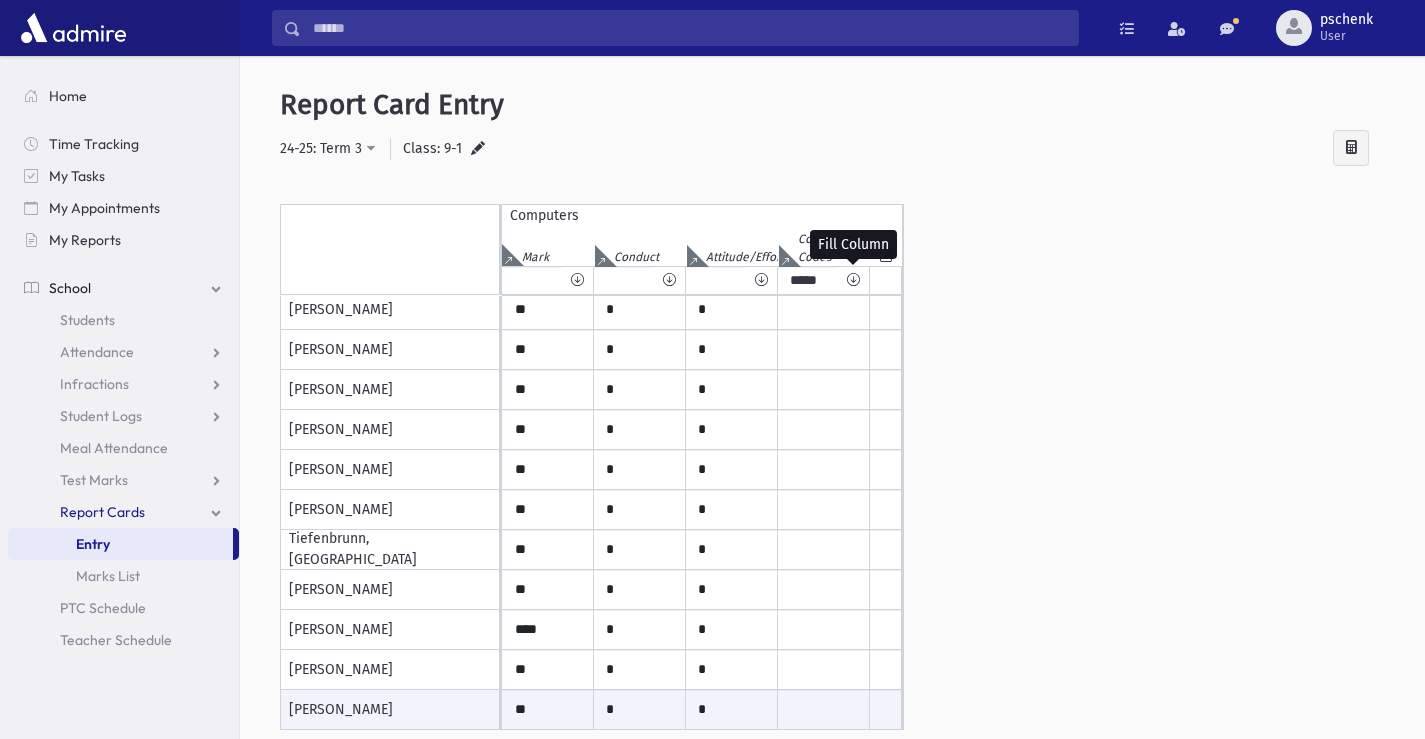 click at bounding box center (853, 280) 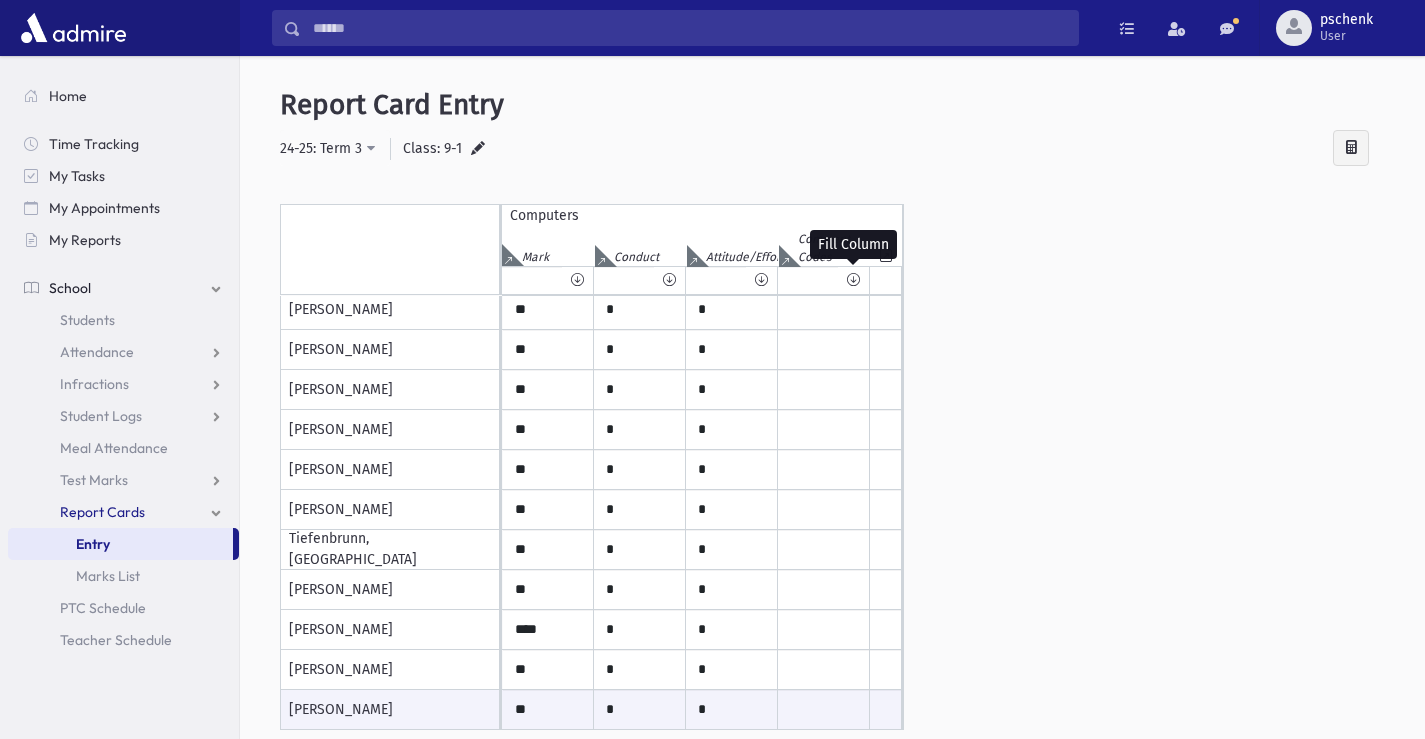 type on "*****" 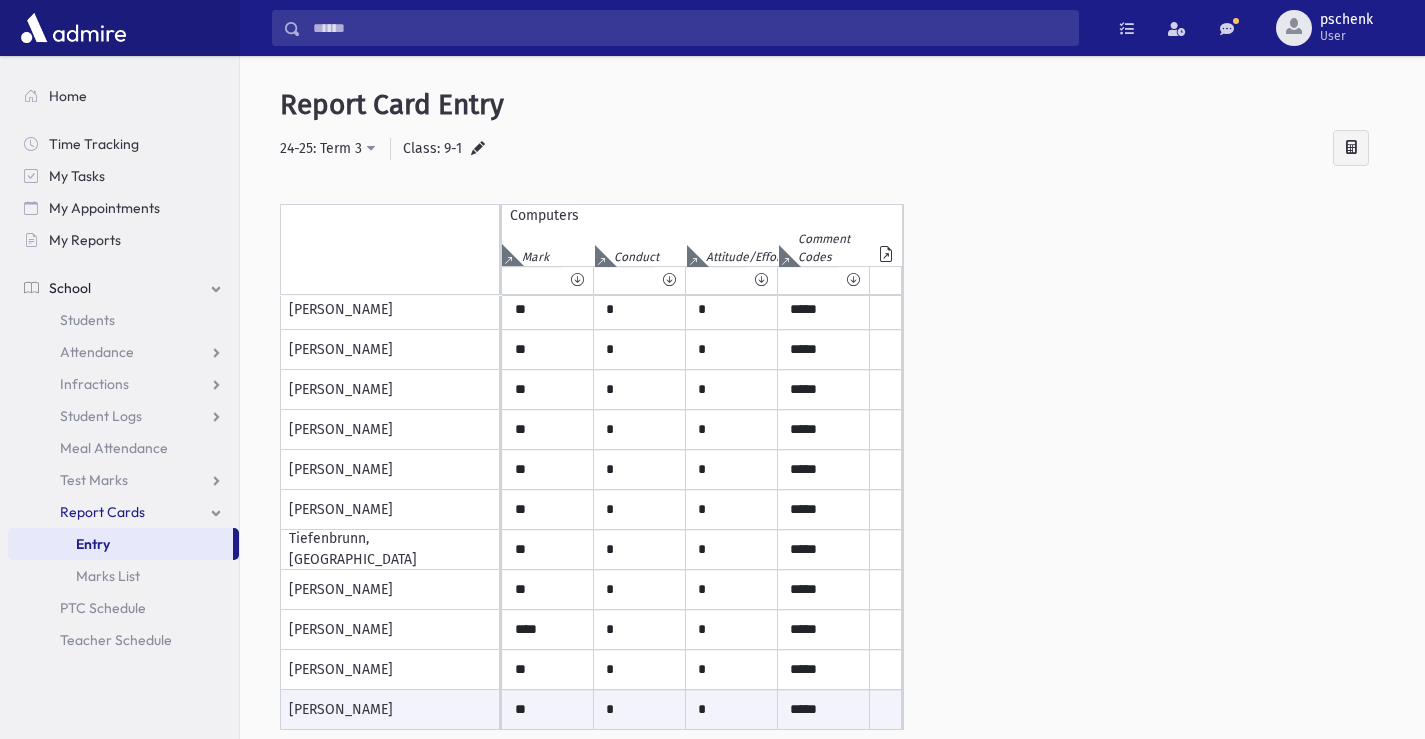 click on "Class: 9-1" at bounding box center [432, 148] 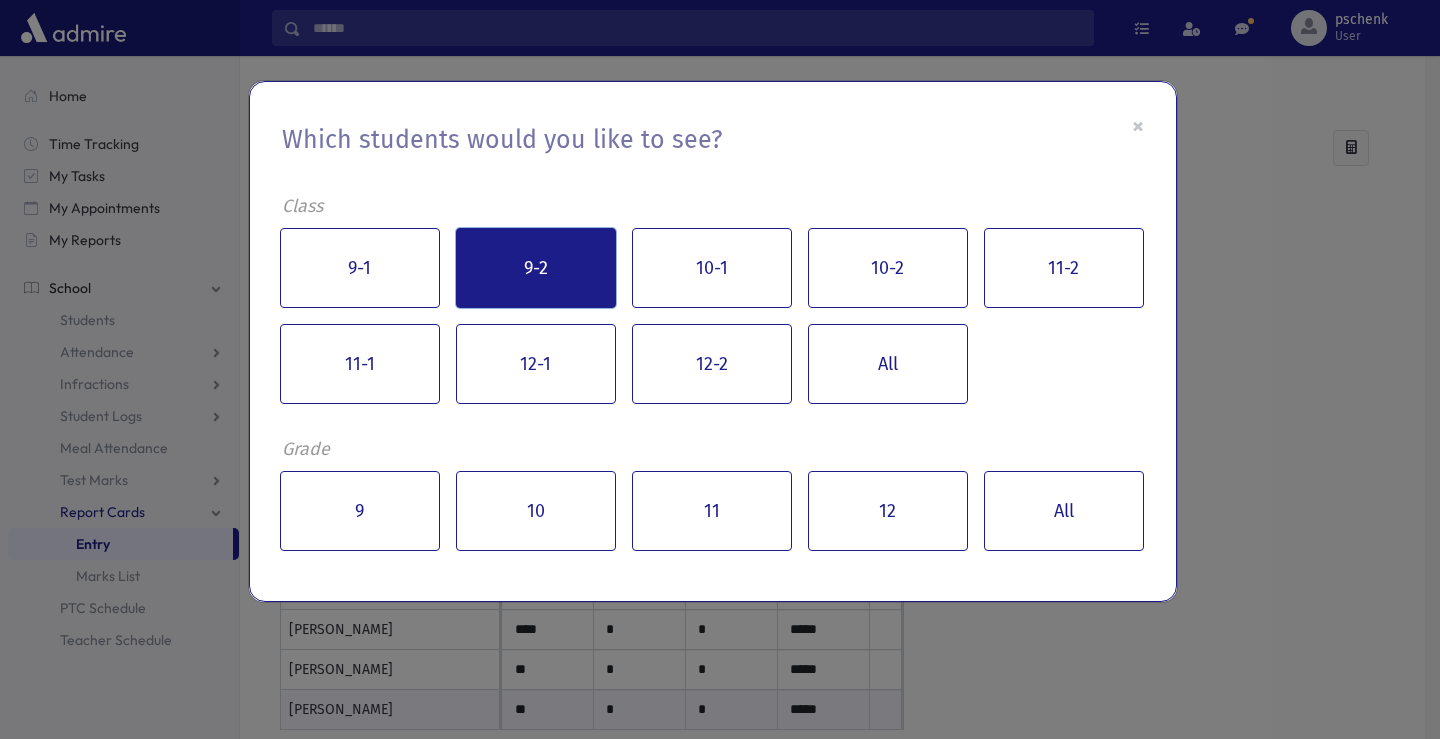 click on "9-2" at bounding box center [536, 268] 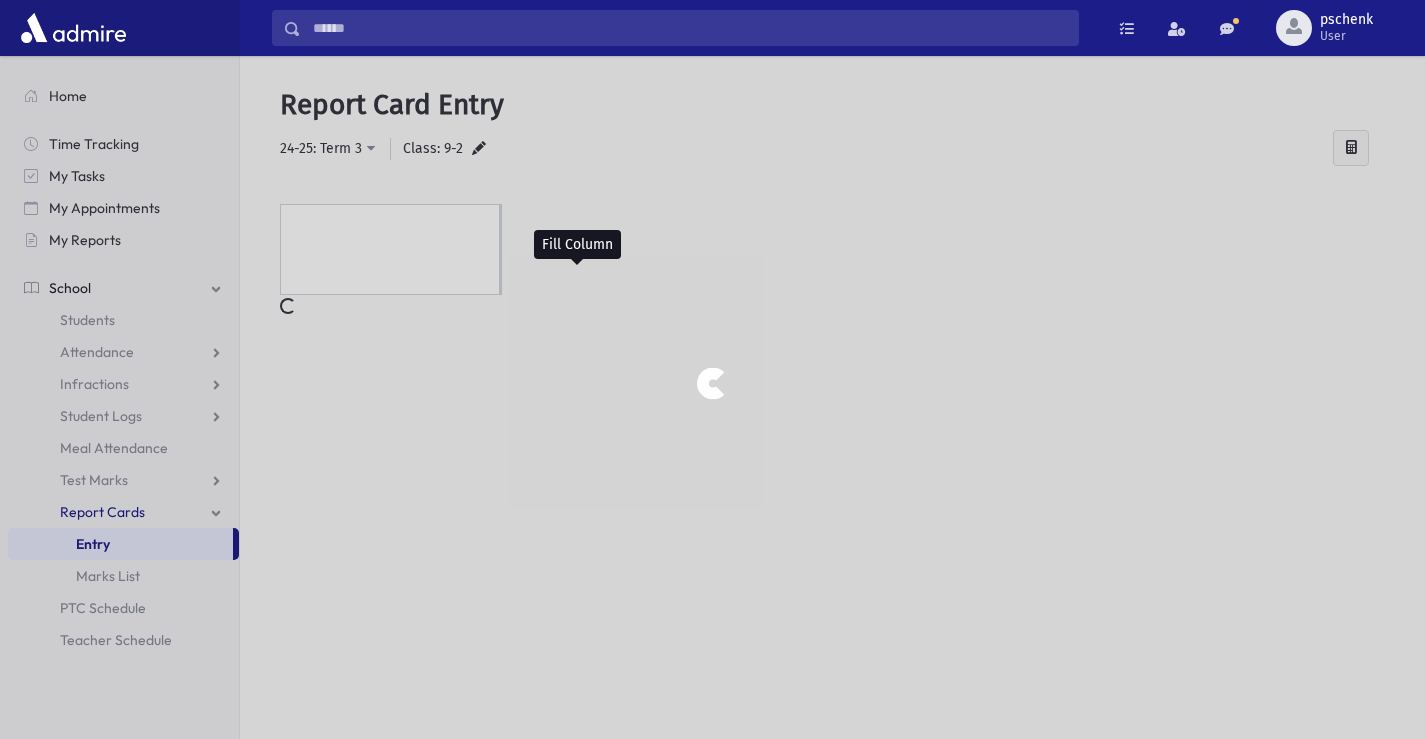 scroll, scrollTop: 0, scrollLeft: 0, axis: both 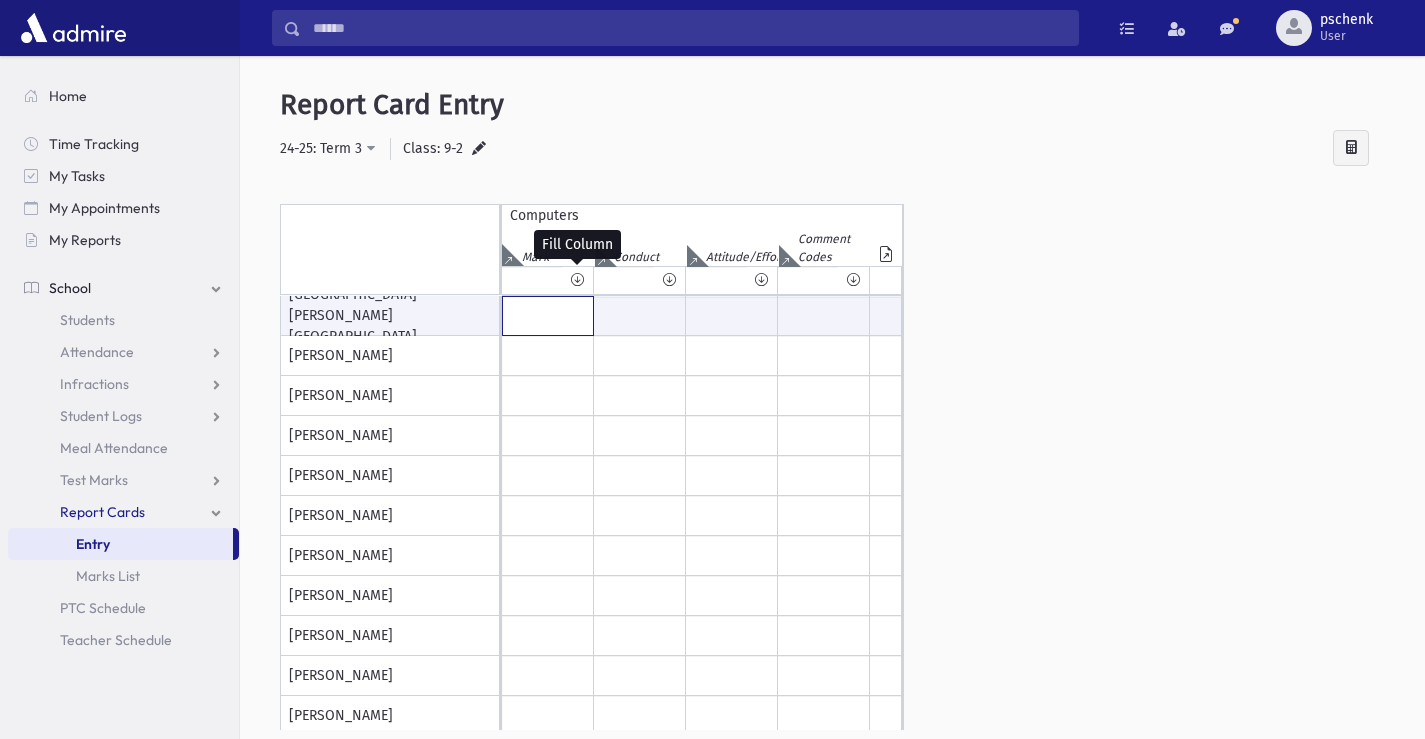click at bounding box center [548, 316] 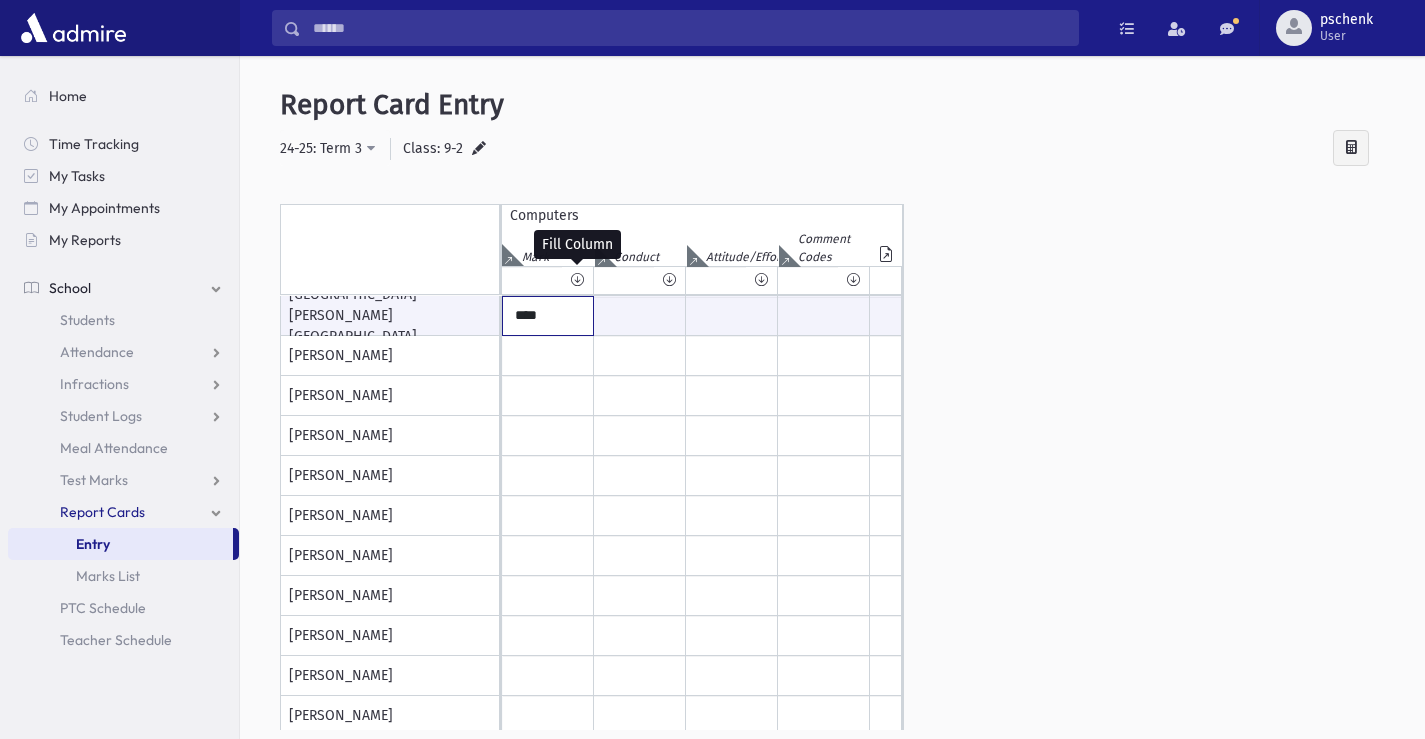 type on "****" 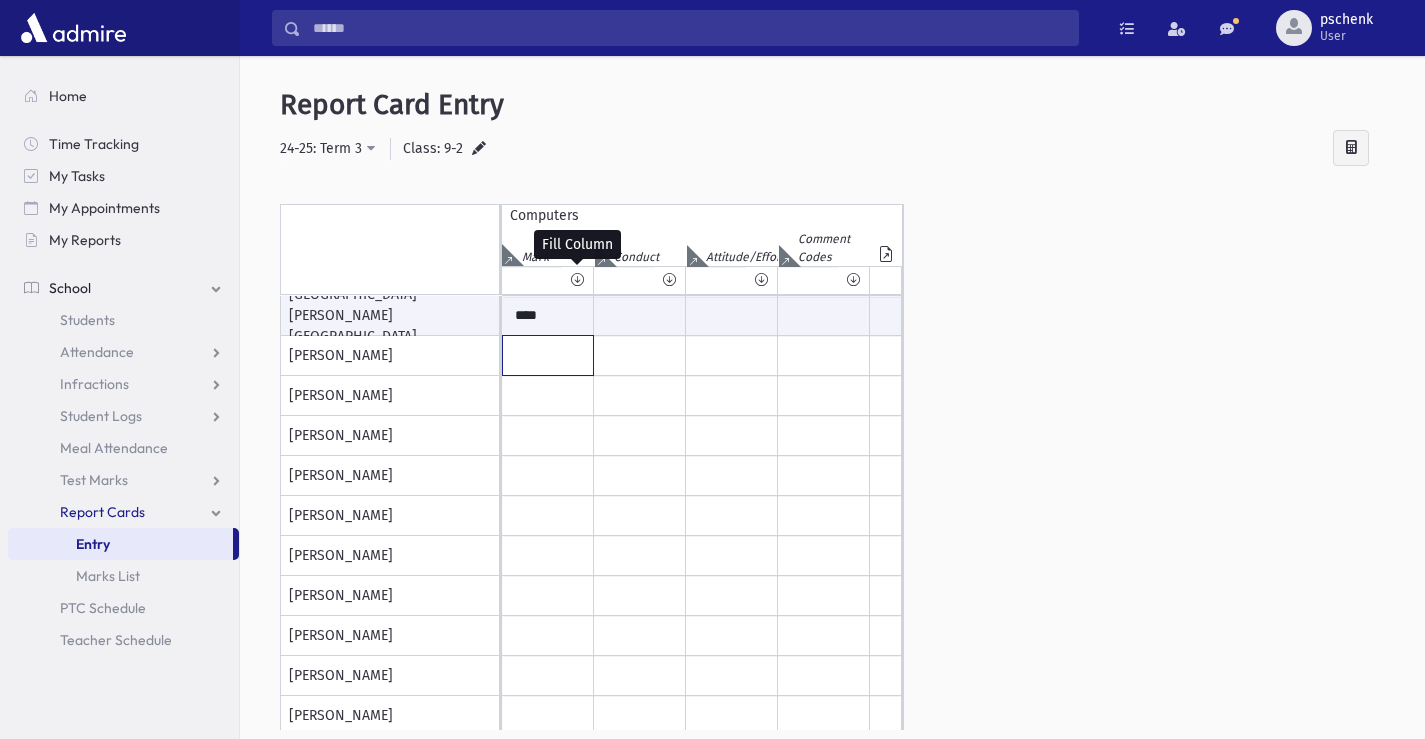 click at bounding box center (548, 316) 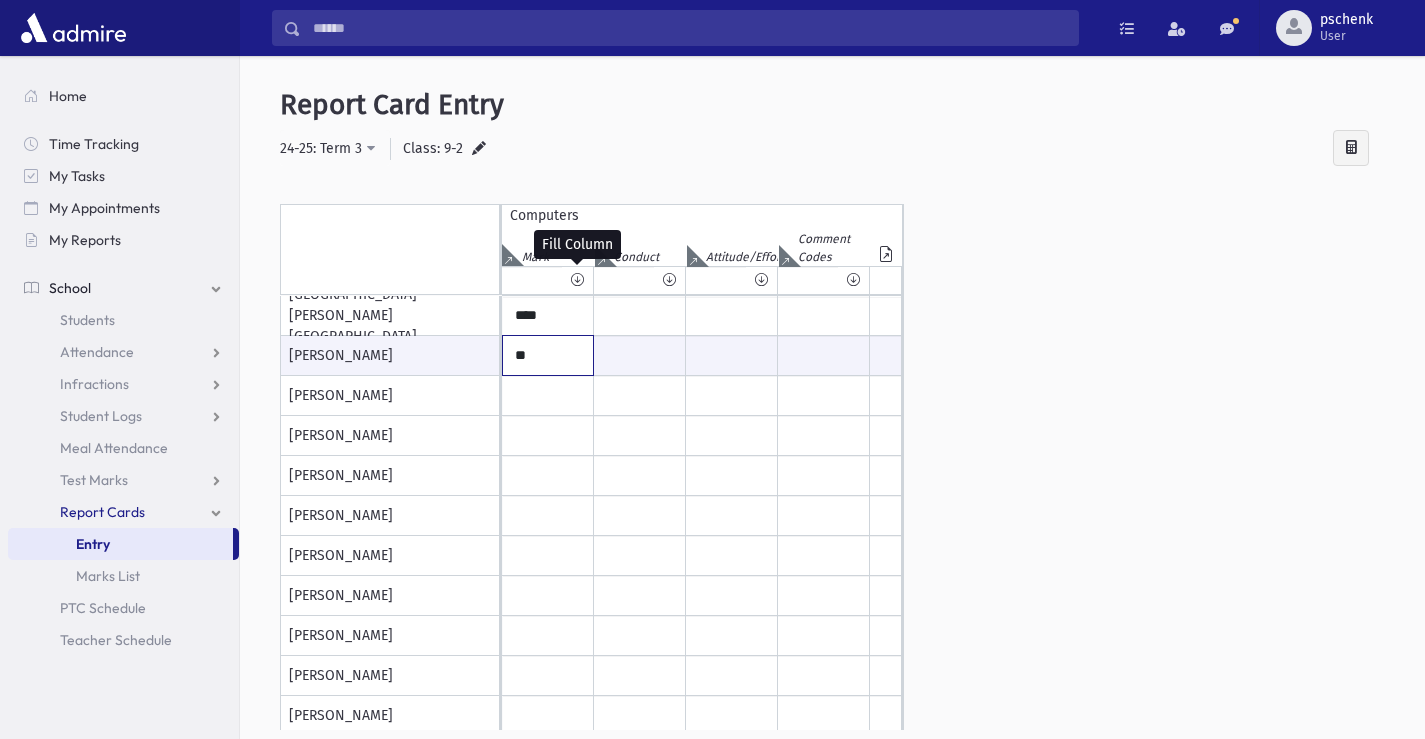 type on "**" 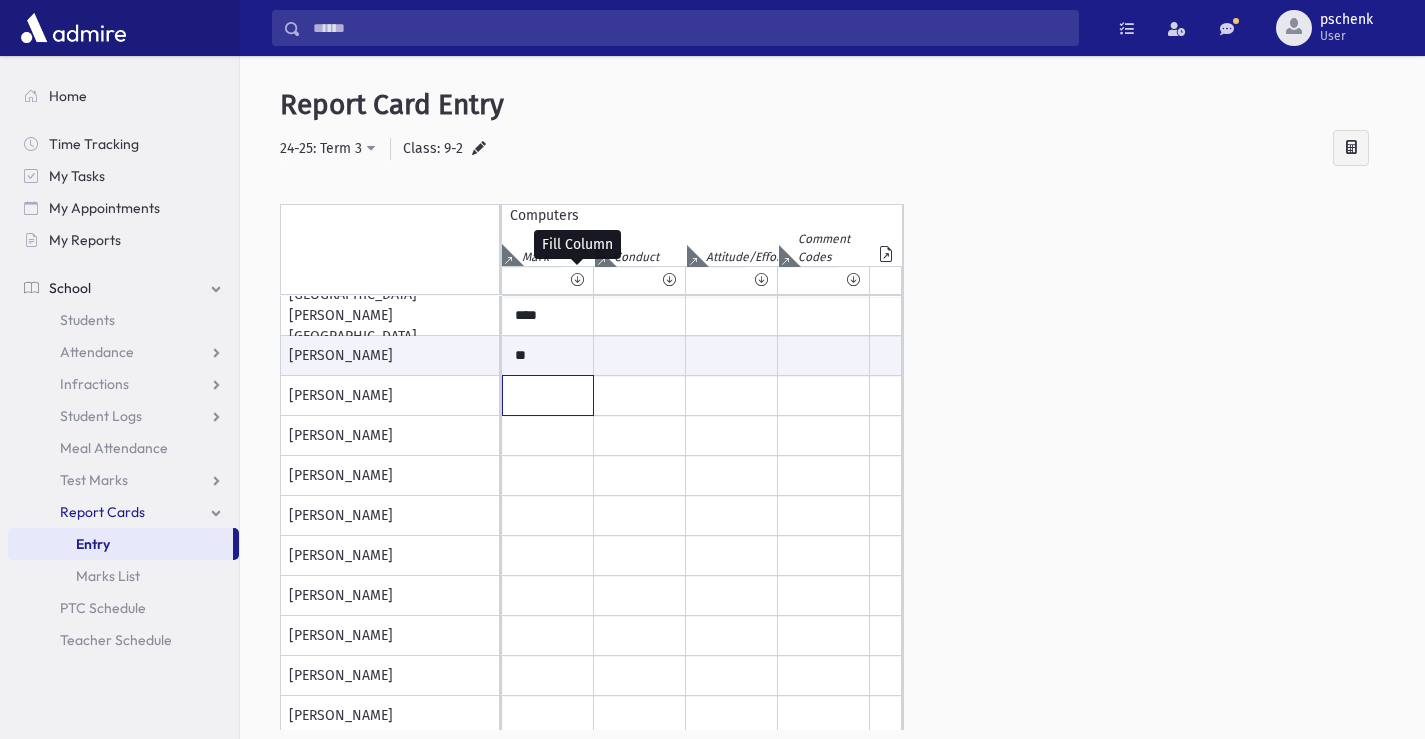 click at bounding box center (548, 316) 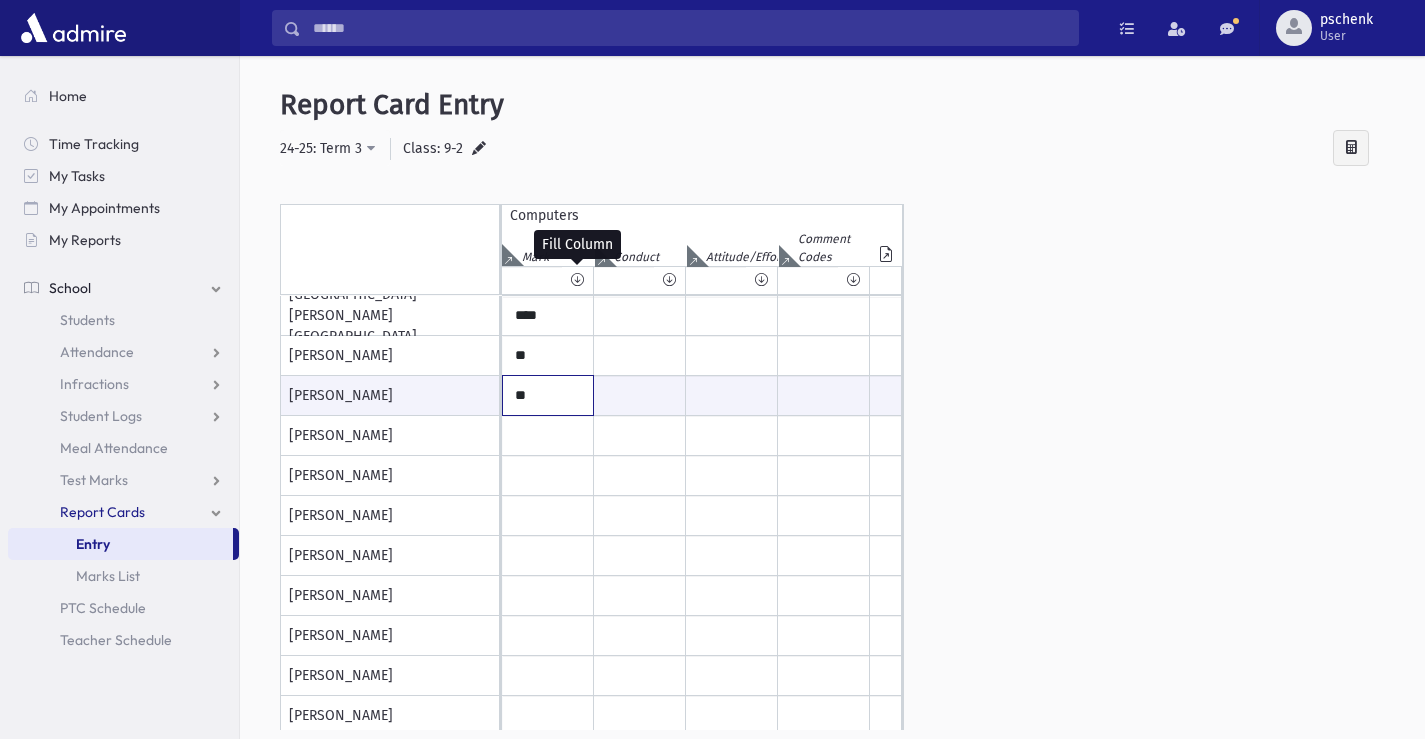 type on "**" 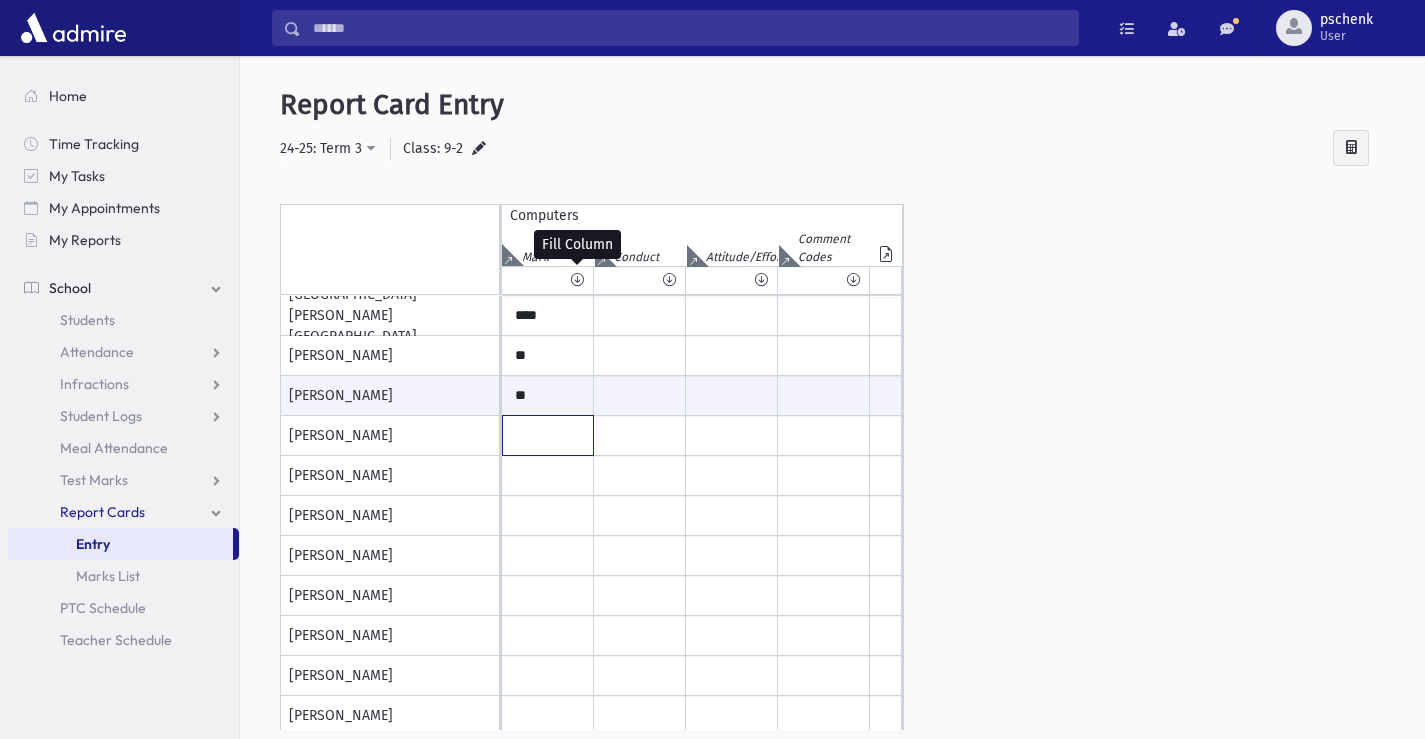 click at bounding box center [548, 316] 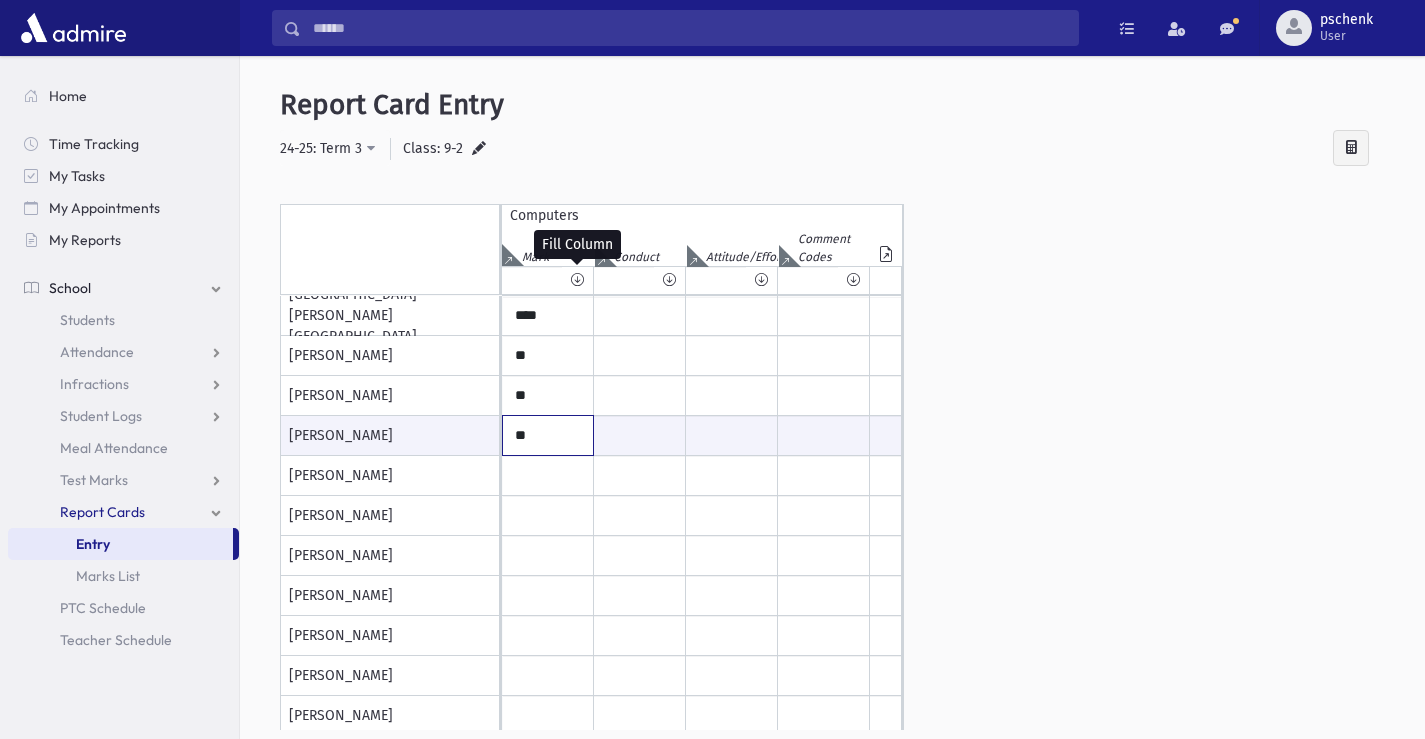 type on "**" 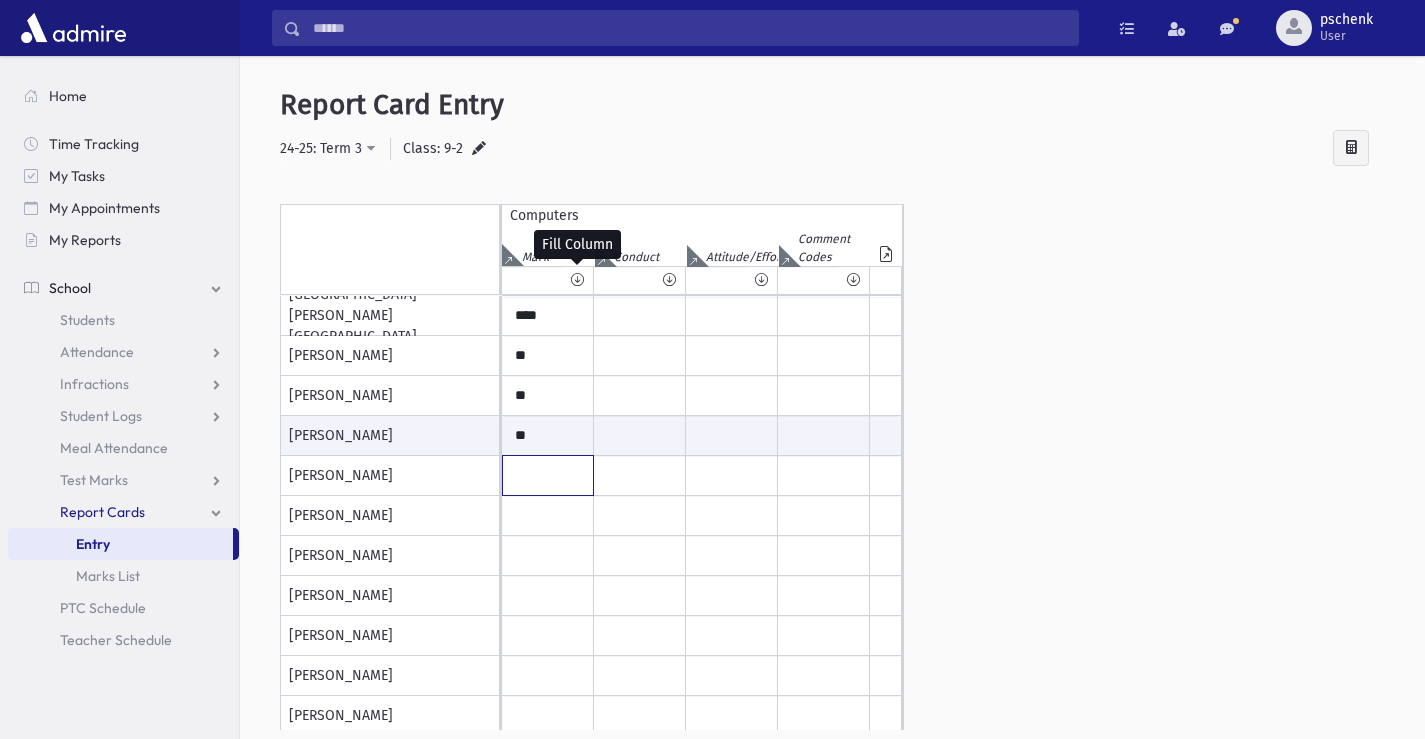 click at bounding box center (548, 316) 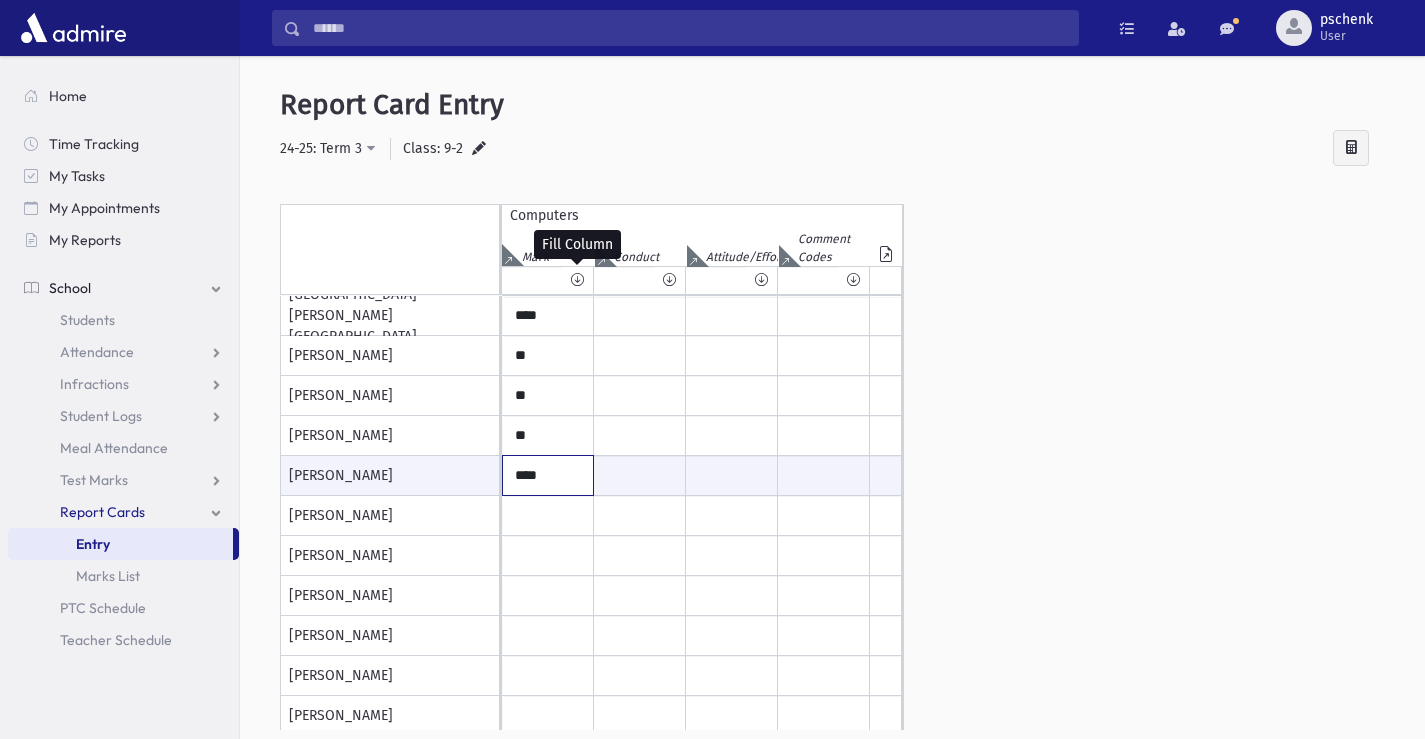 type on "****" 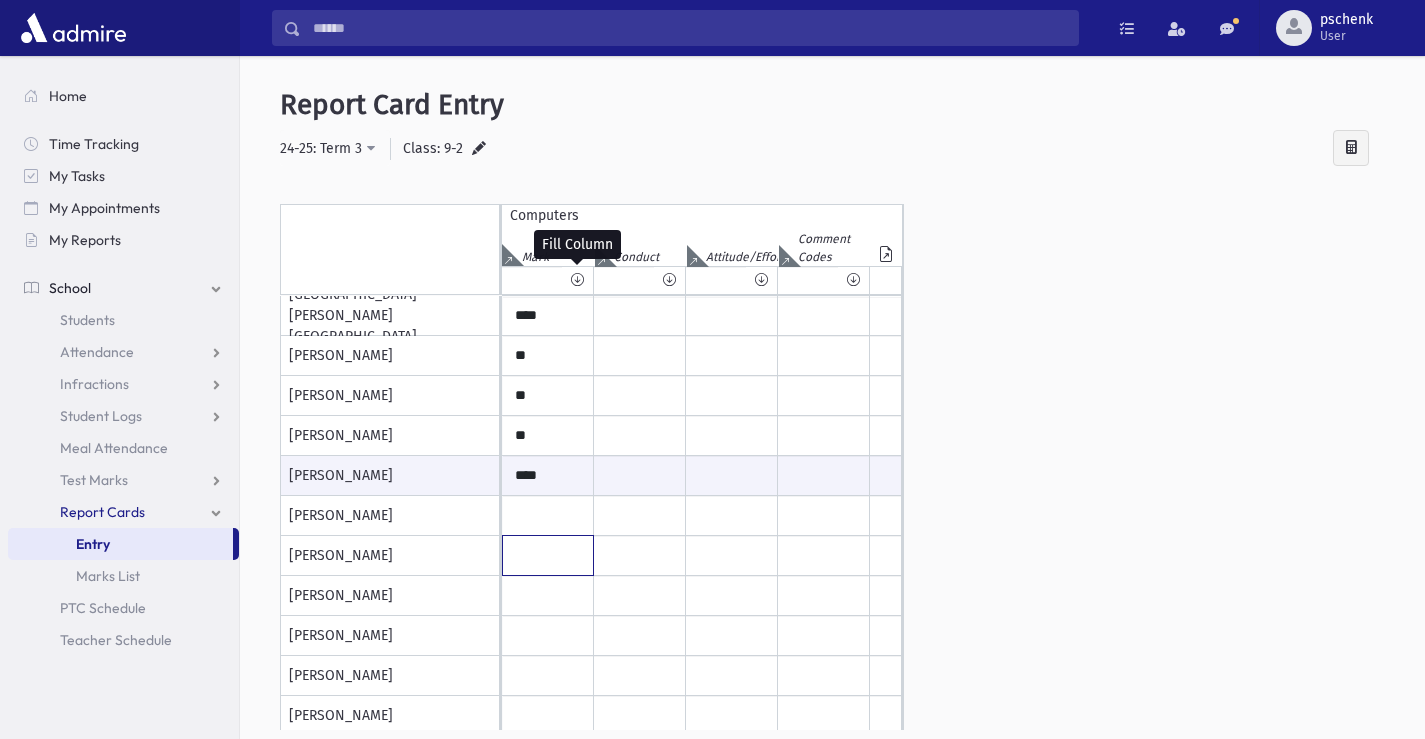 click at bounding box center [548, 316] 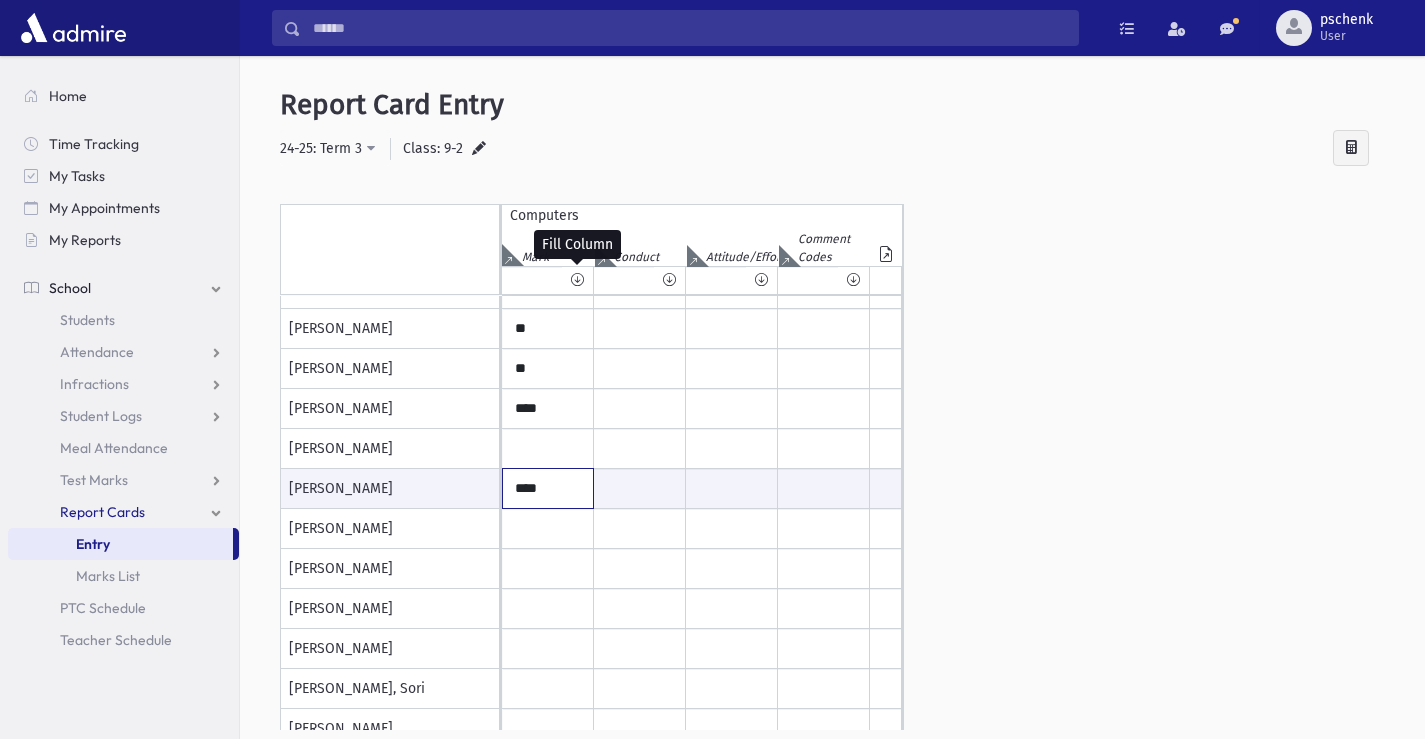 scroll, scrollTop: 100, scrollLeft: 0, axis: vertical 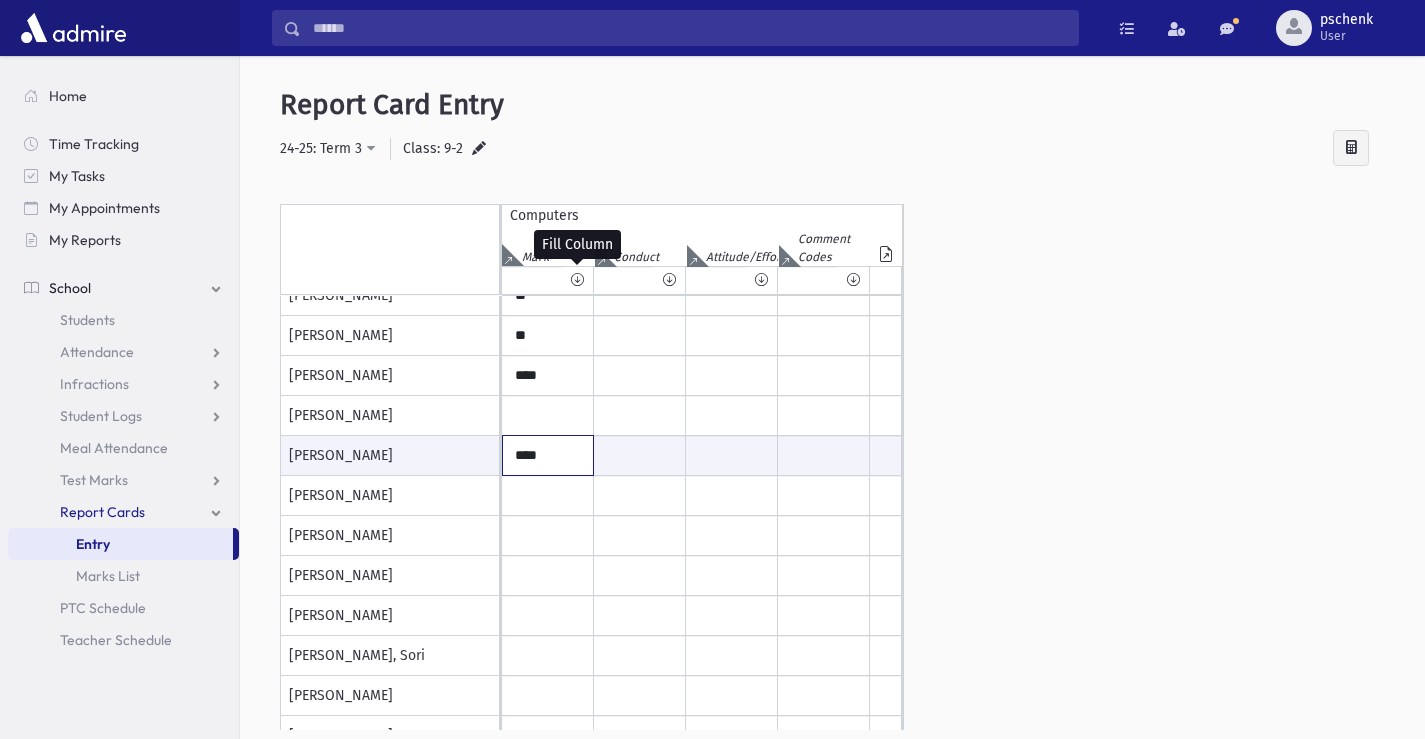 type on "****" 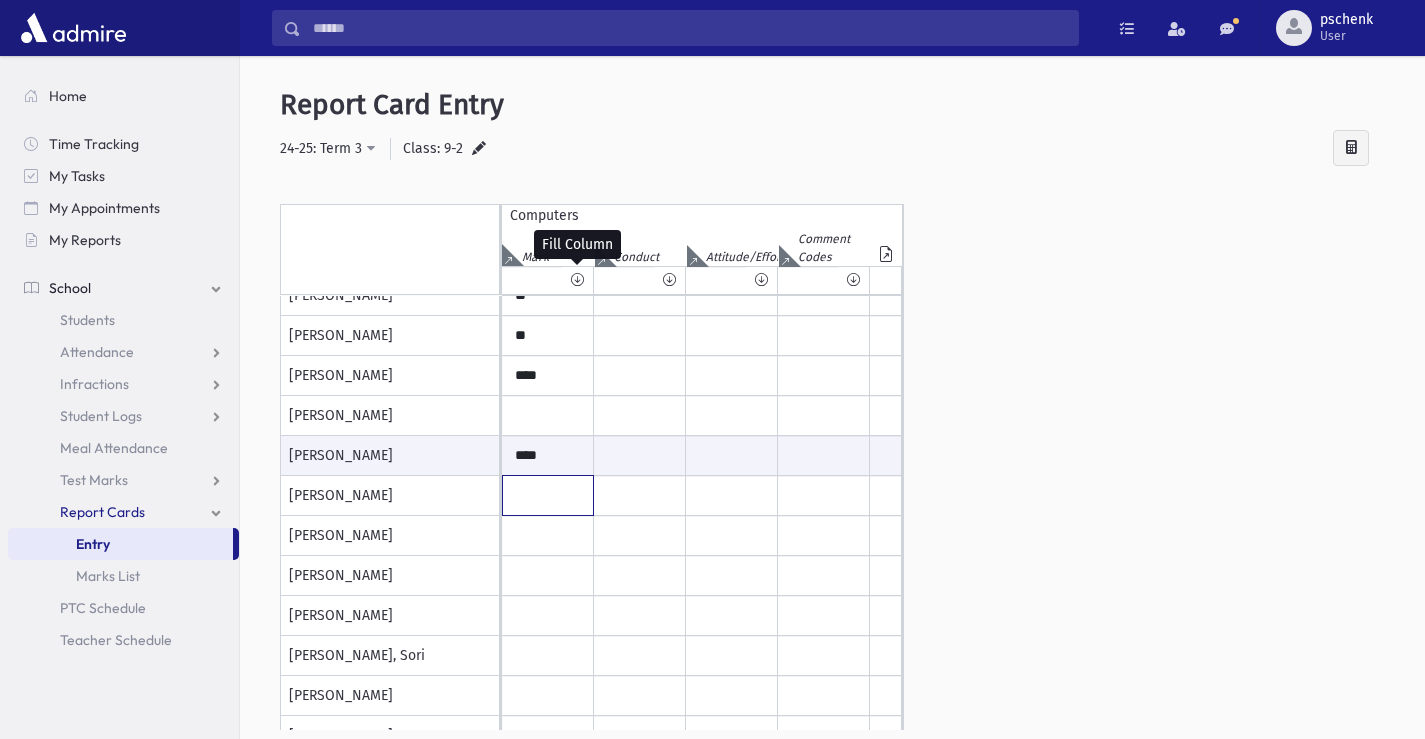 click at bounding box center (548, 216) 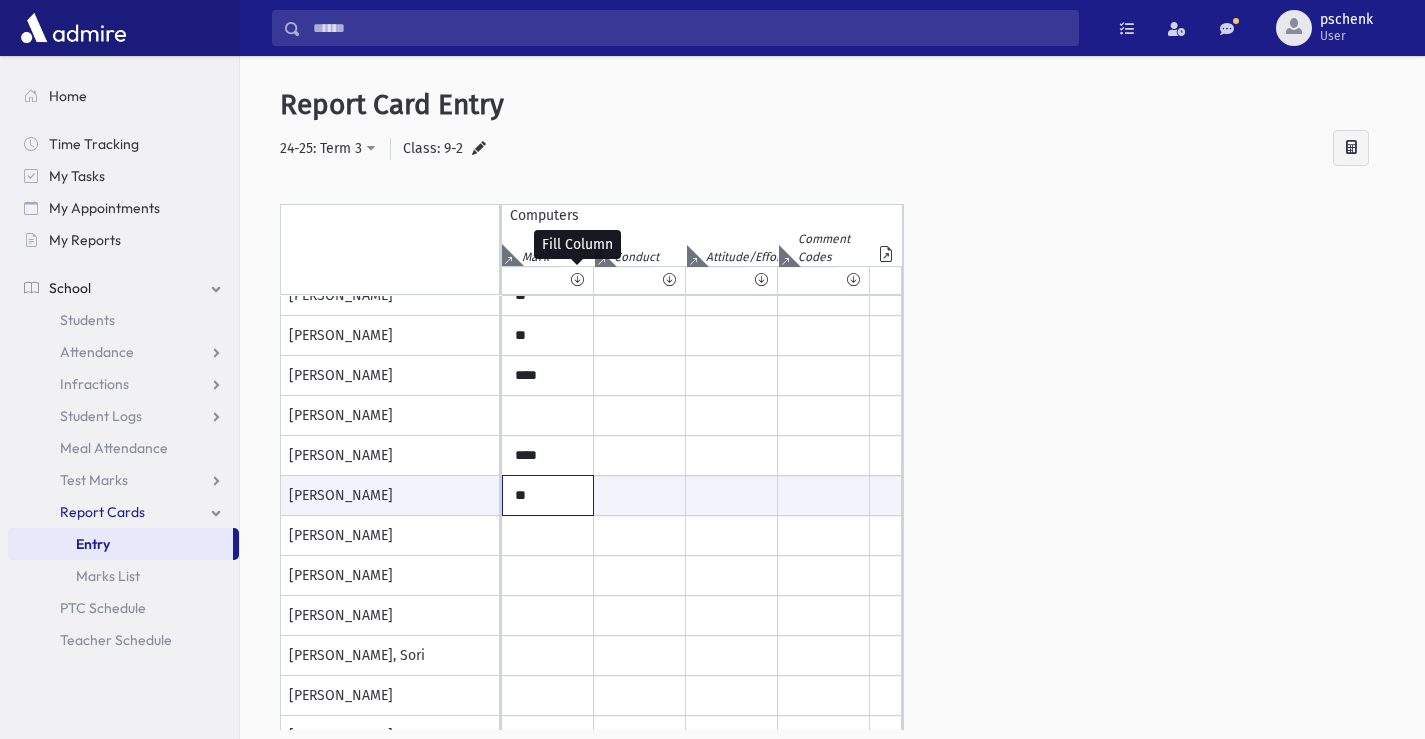 type on "**" 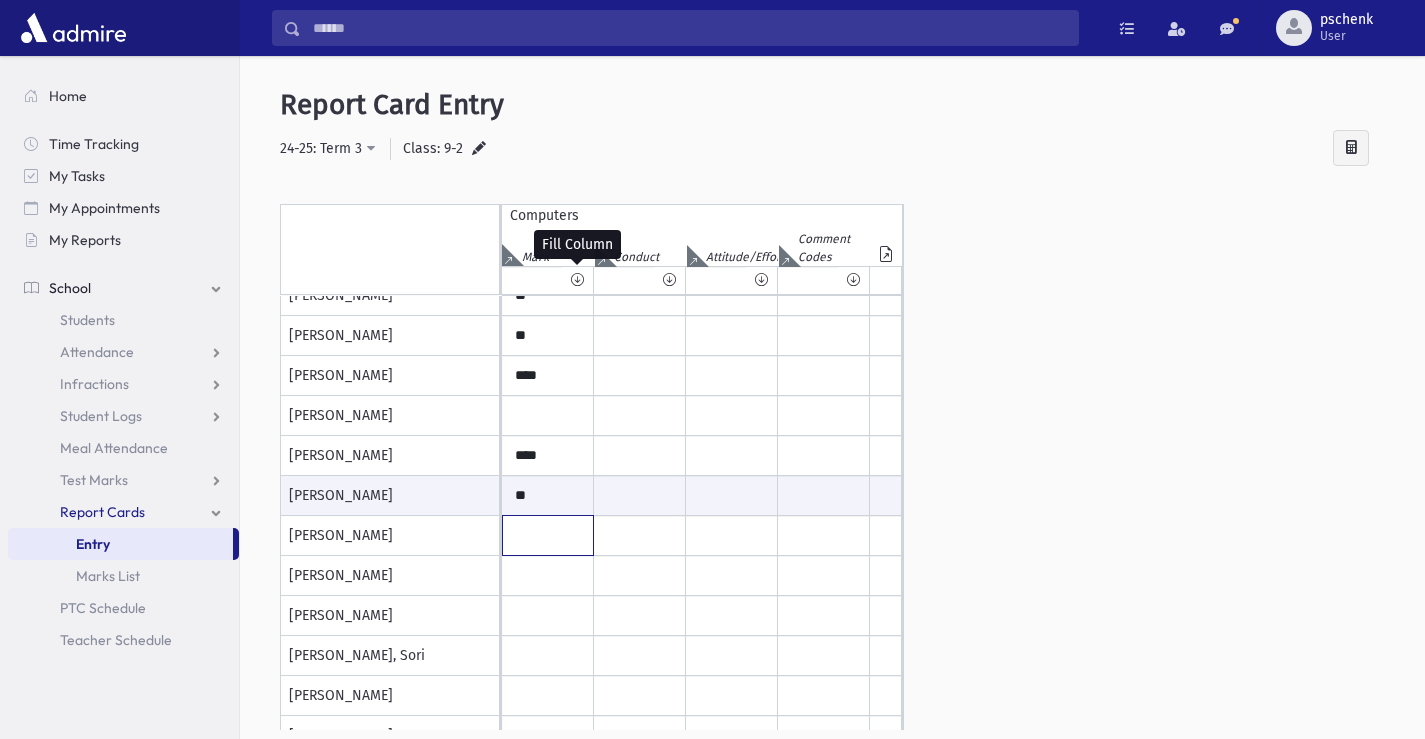click at bounding box center (548, 216) 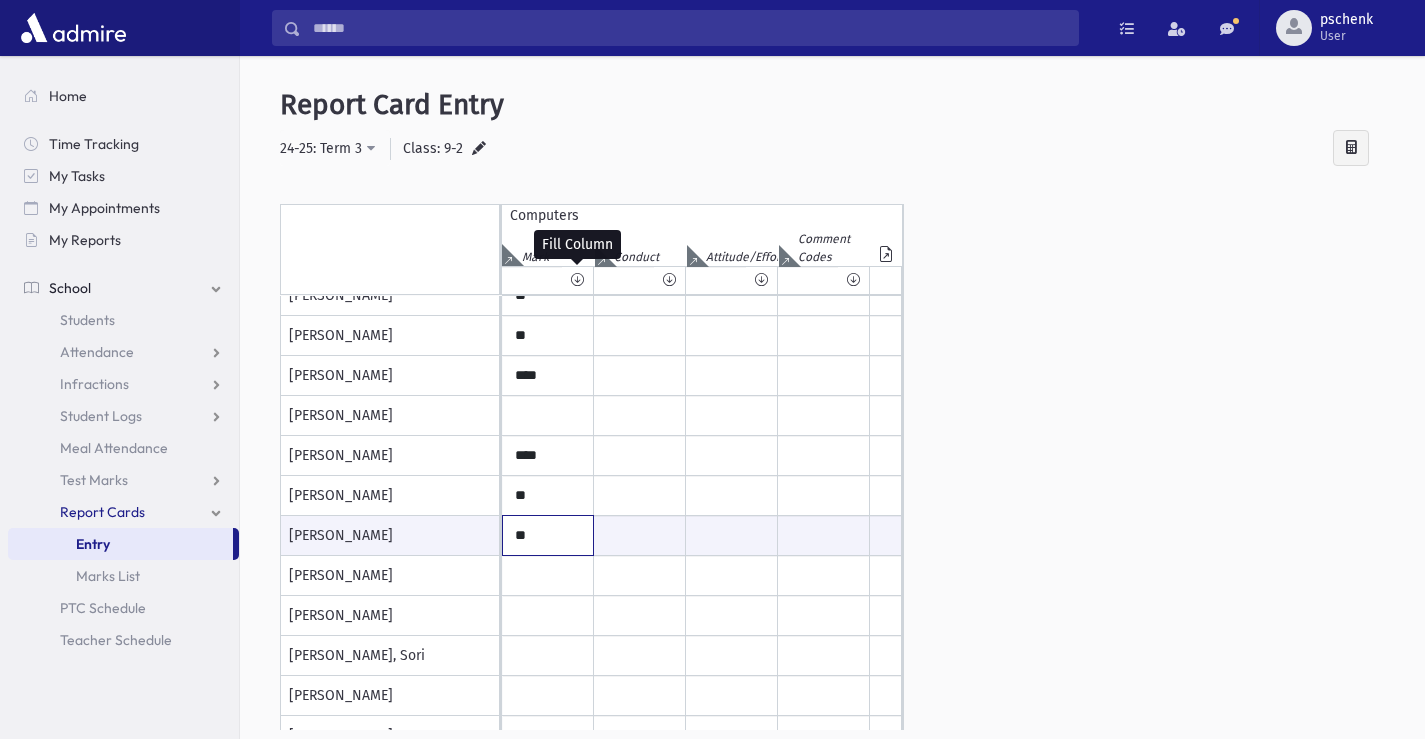 type on "**" 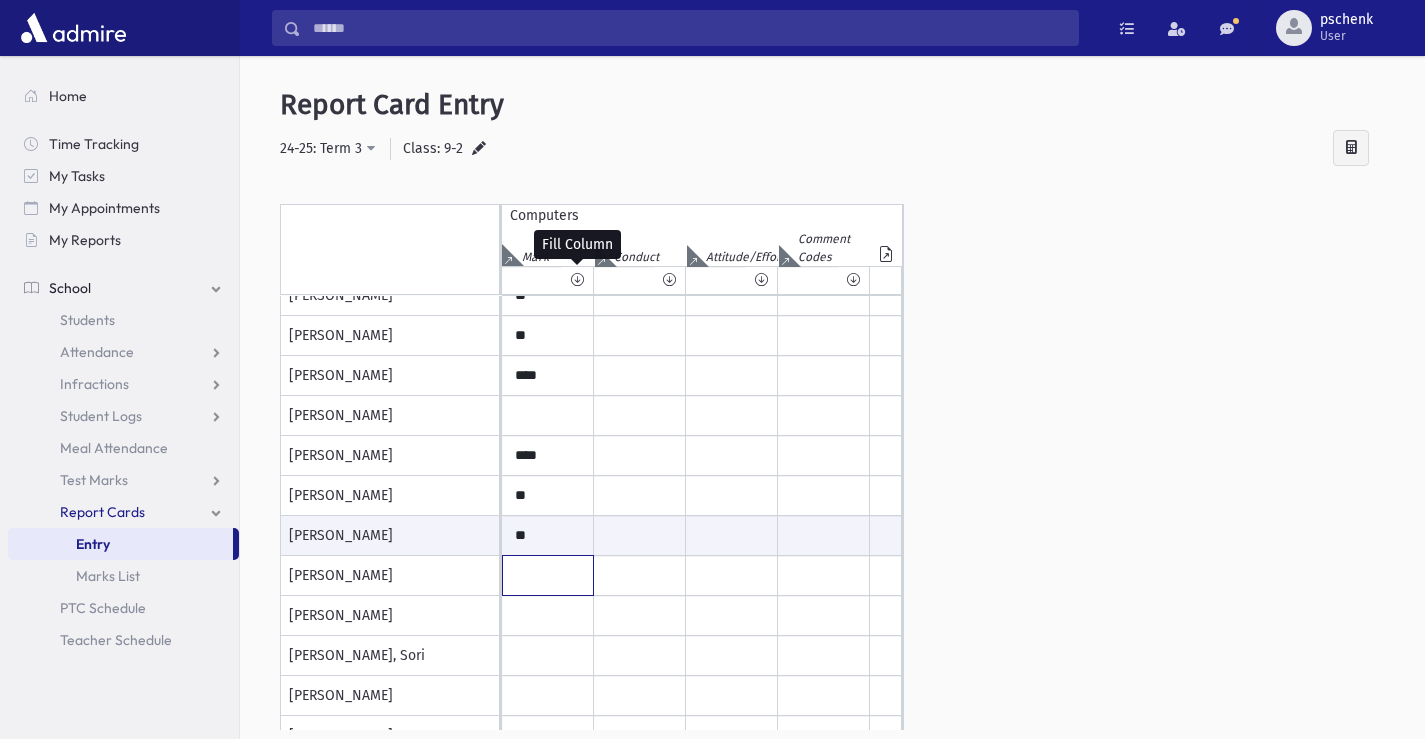 click at bounding box center (548, 216) 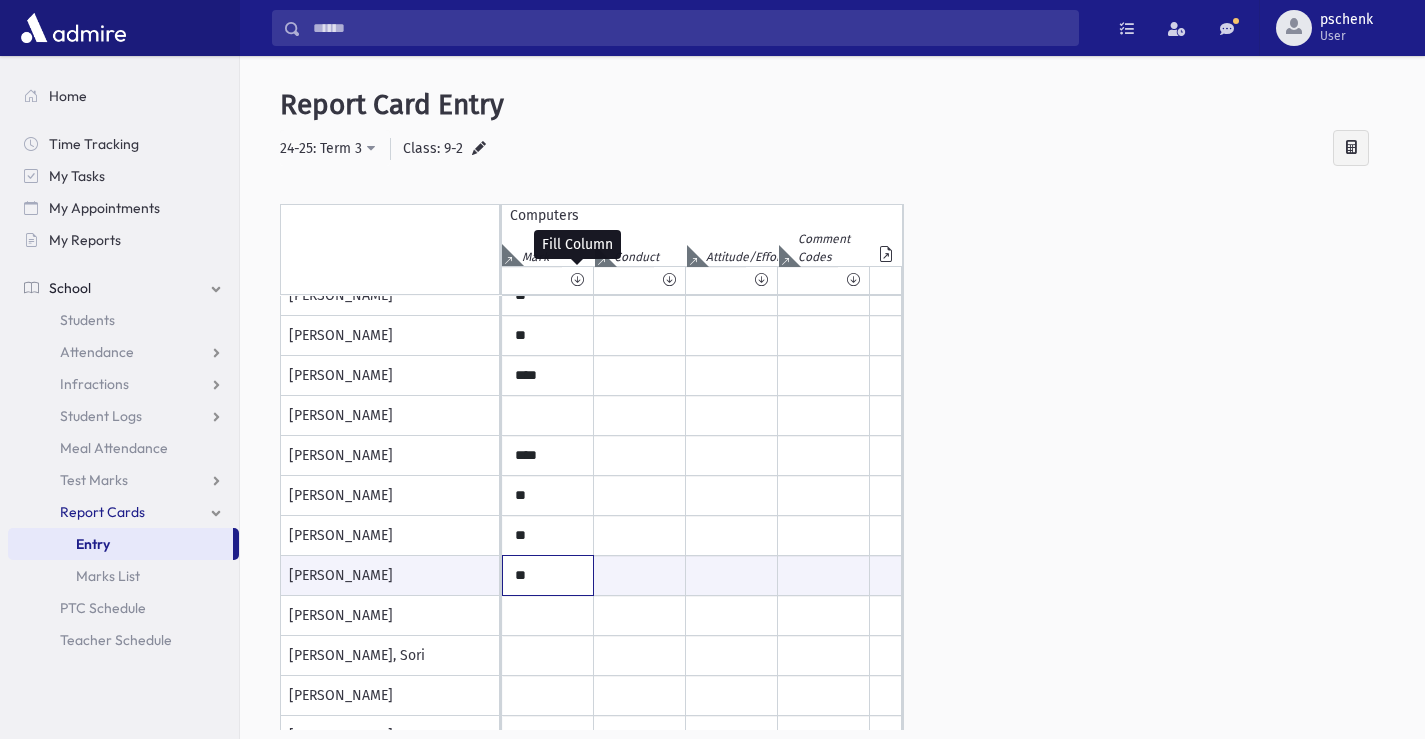 type on "**" 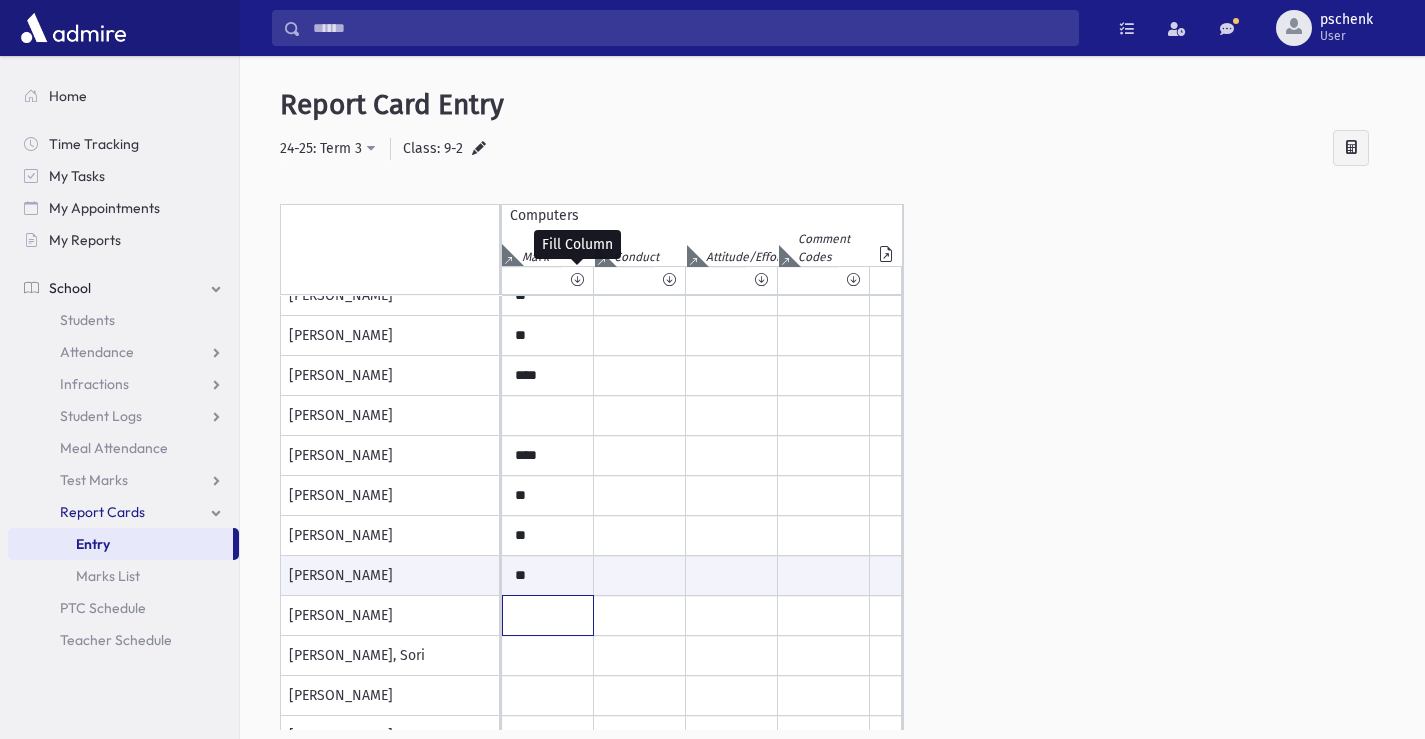 click at bounding box center (548, 216) 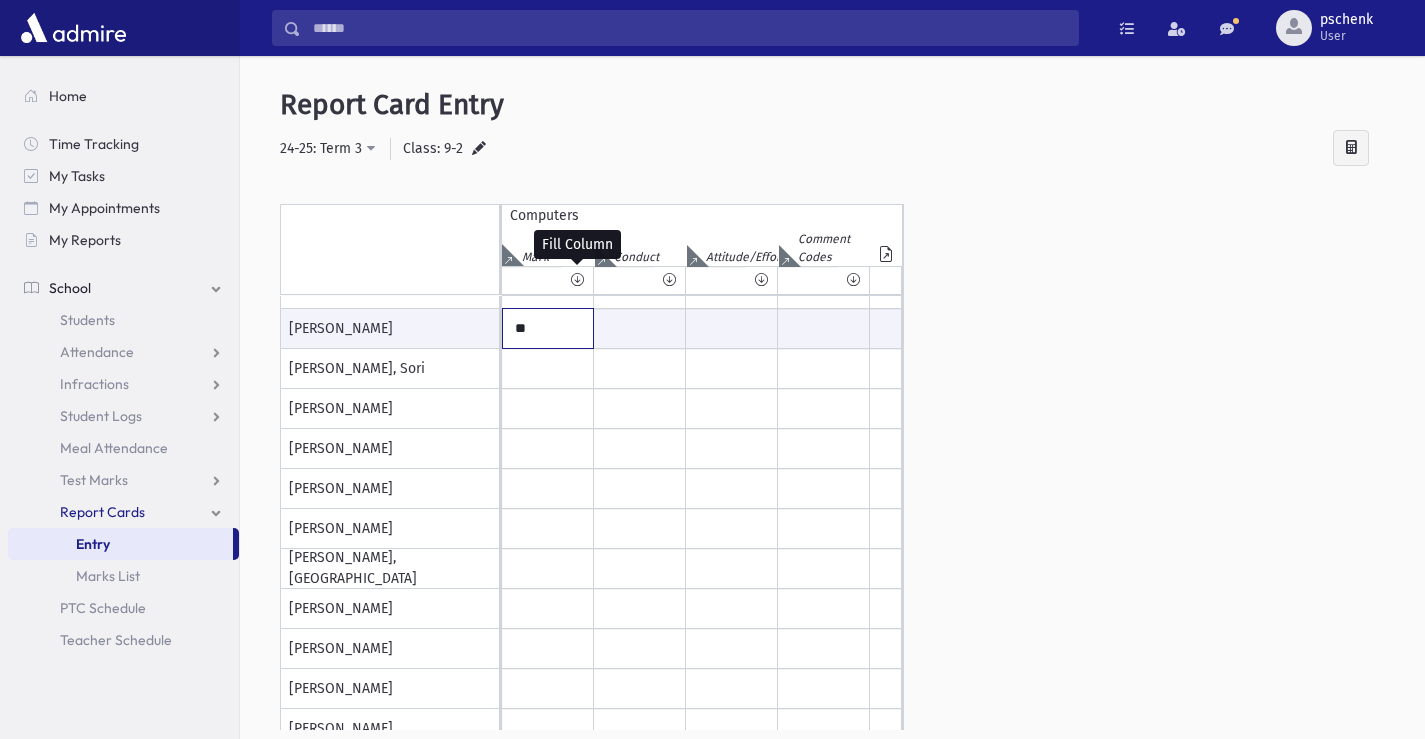 scroll, scrollTop: 400, scrollLeft: 0, axis: vertical 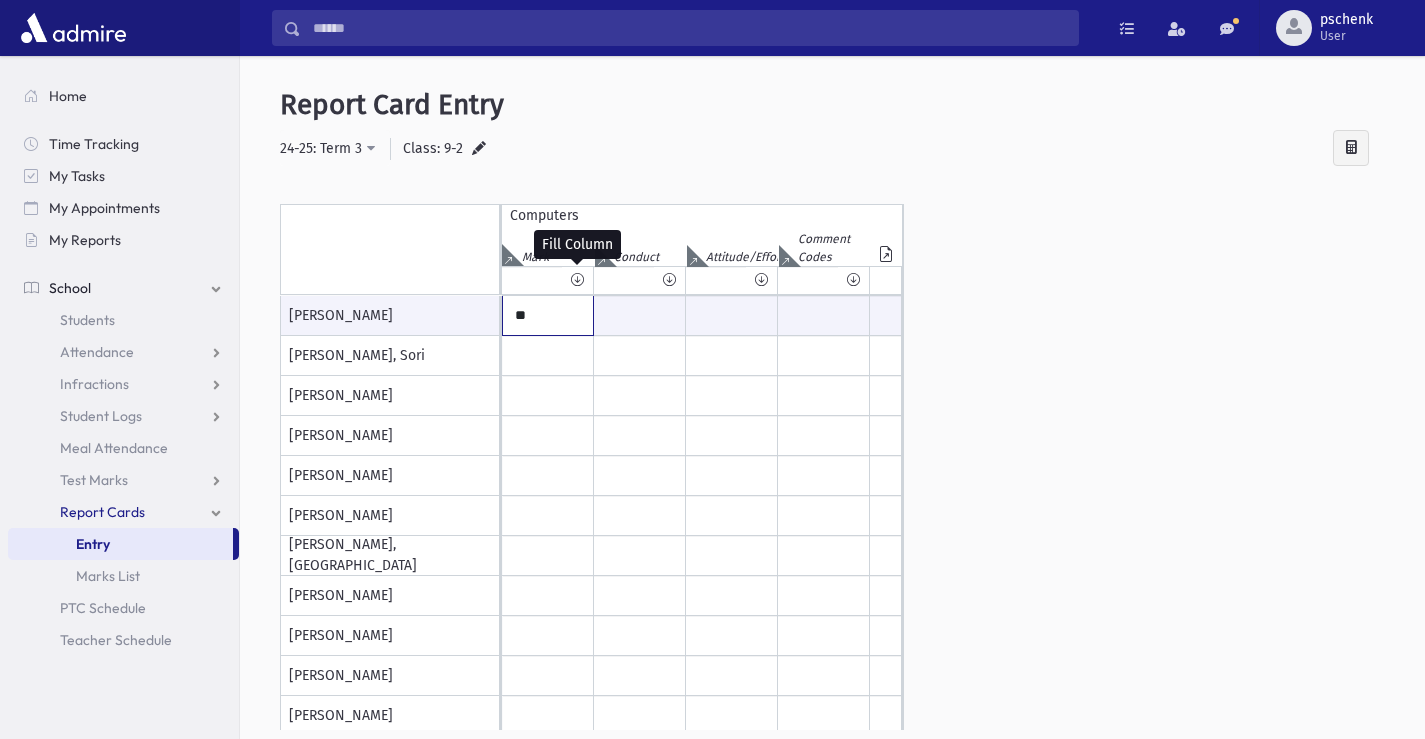 type on "**" 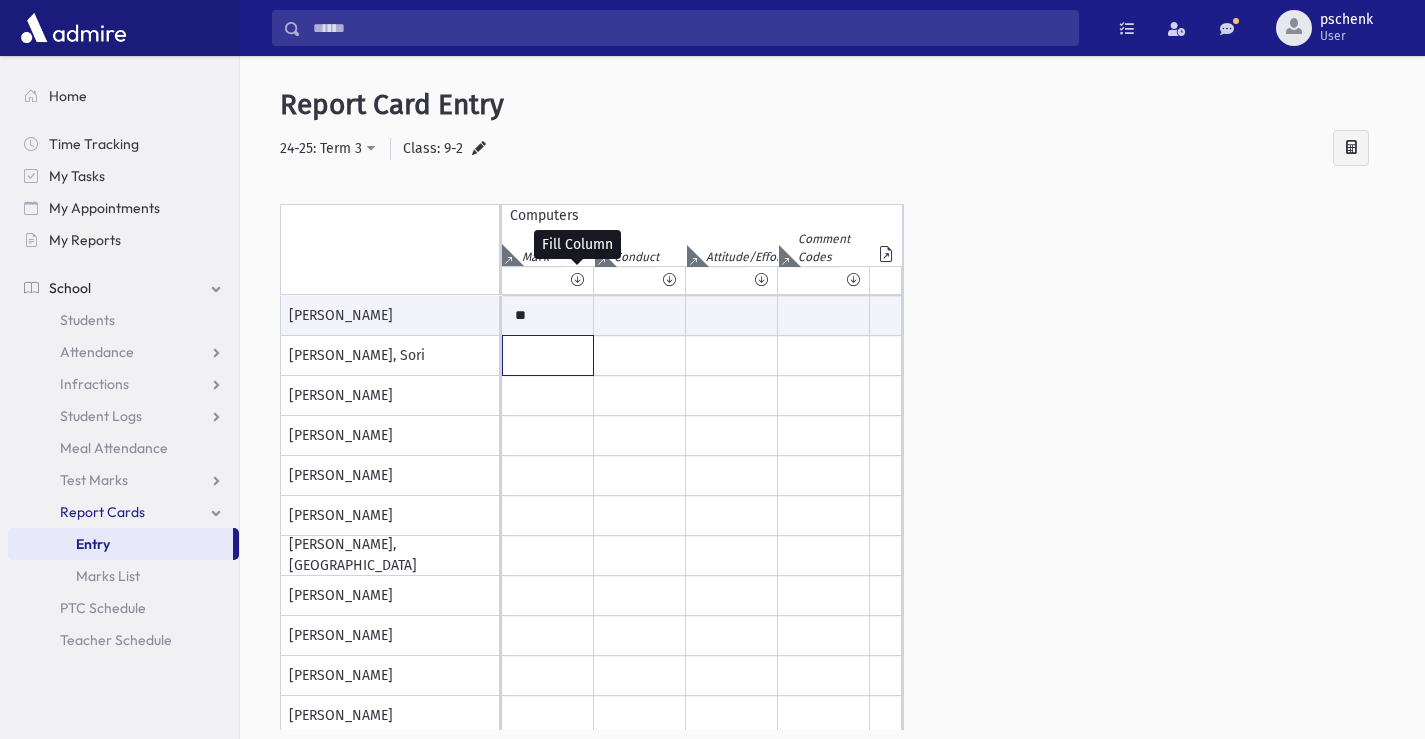 click at bounding box center [548, -84] 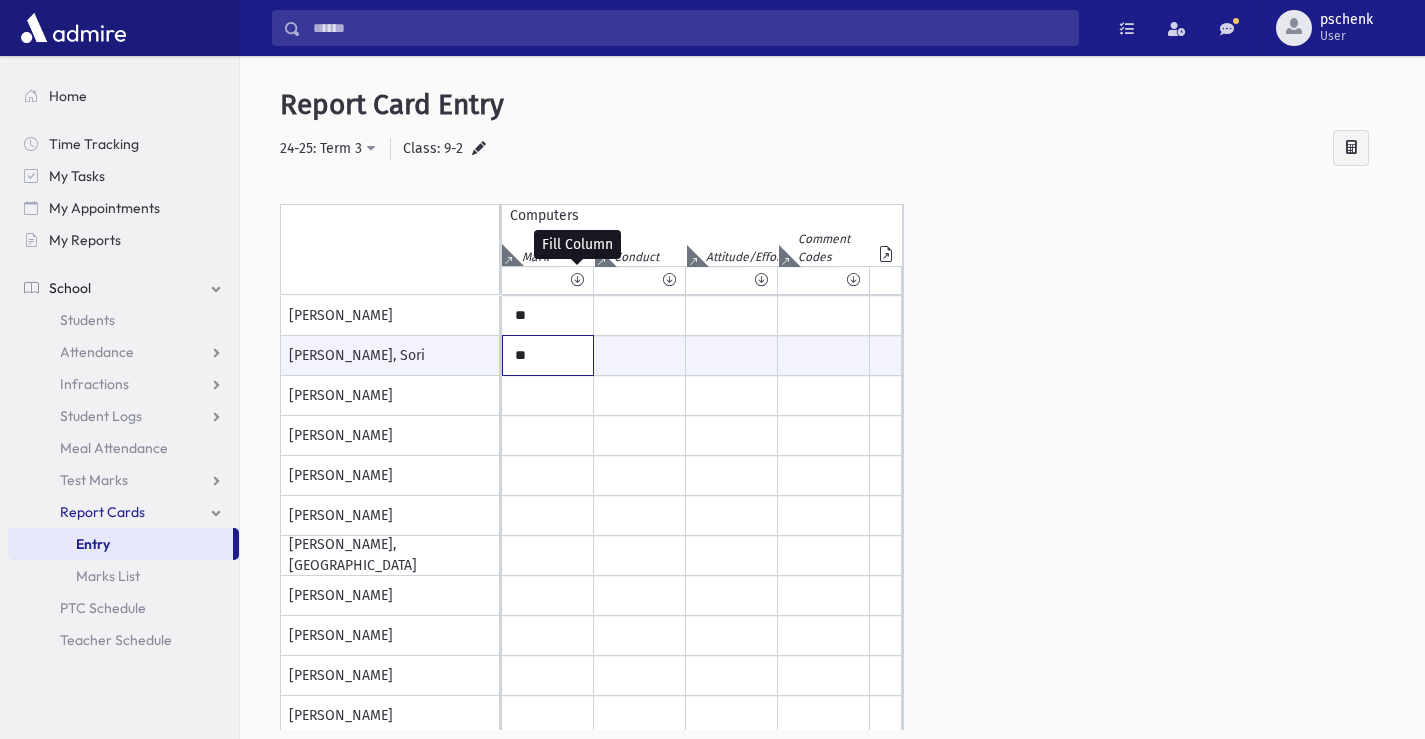 type on "**" 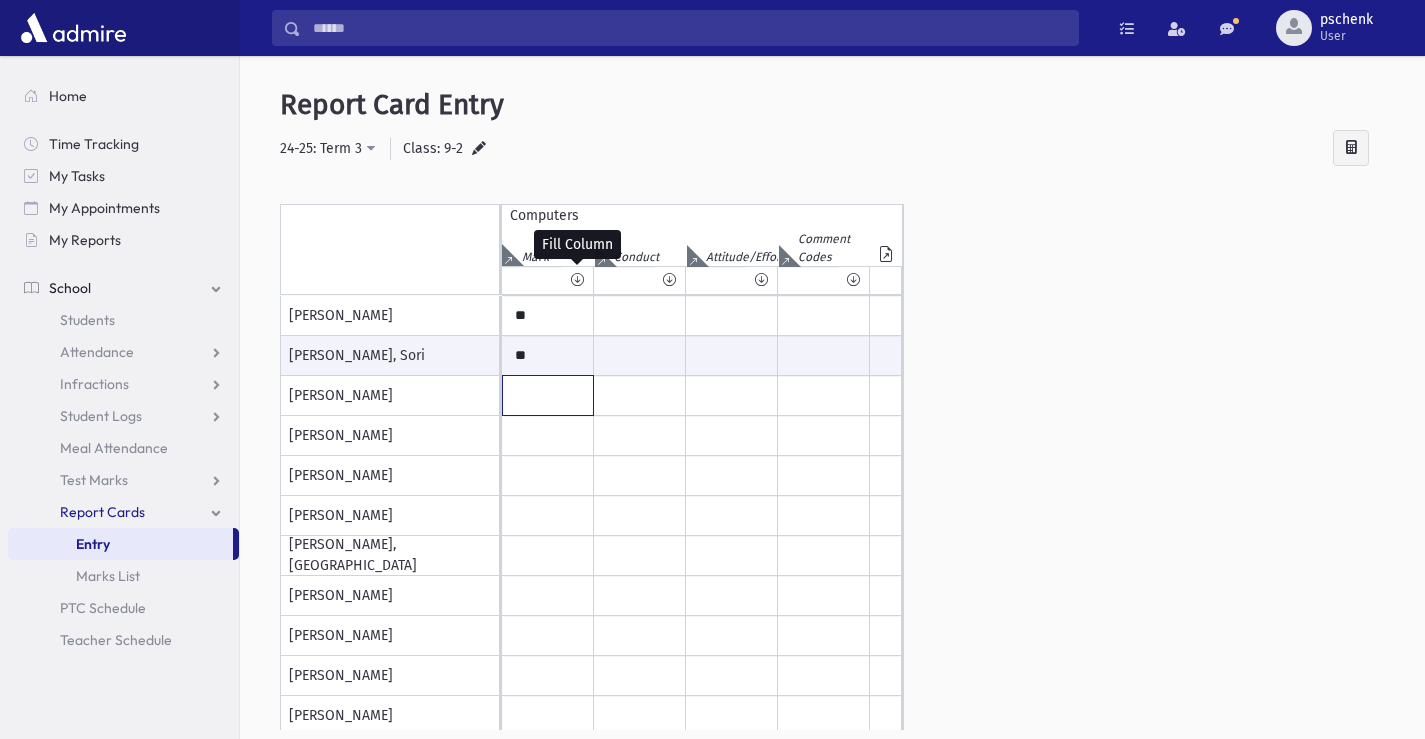 click at bounding box center (548, -84) 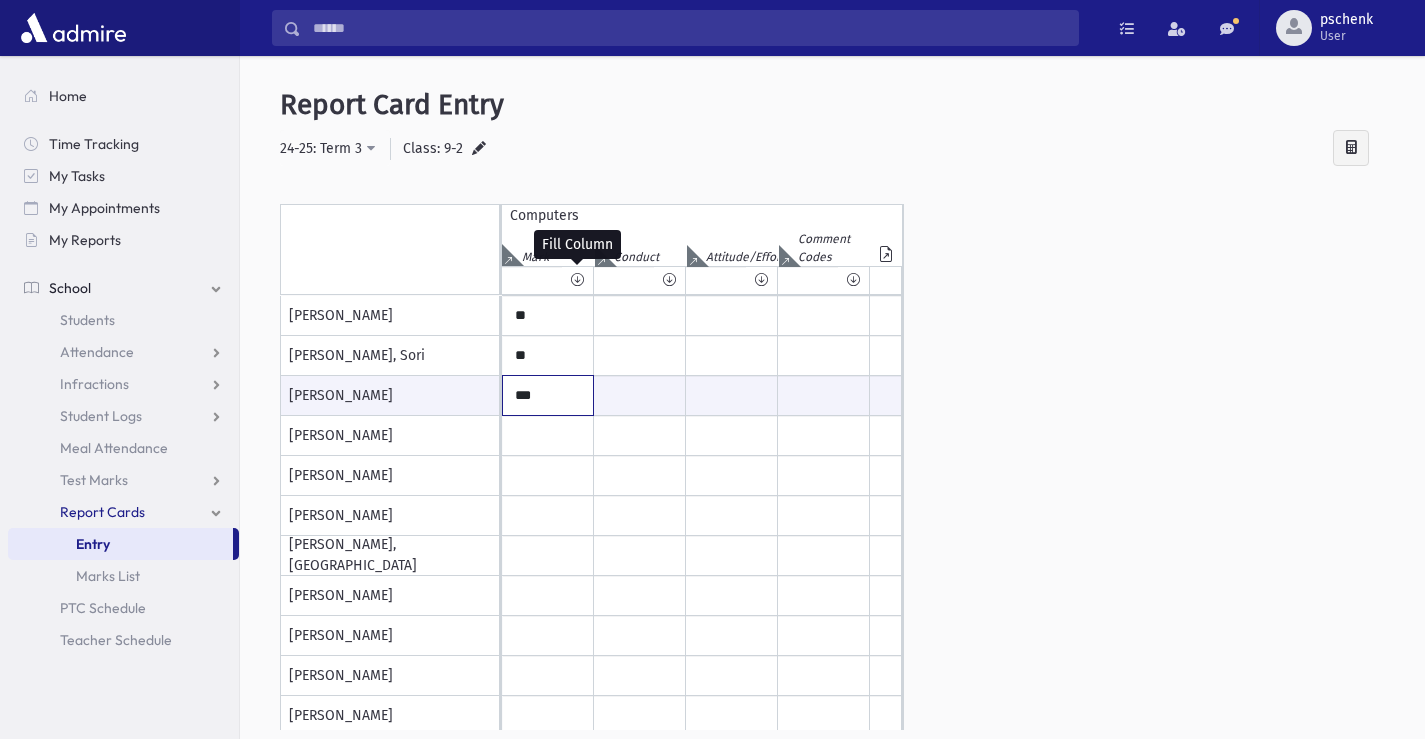 type on "***" 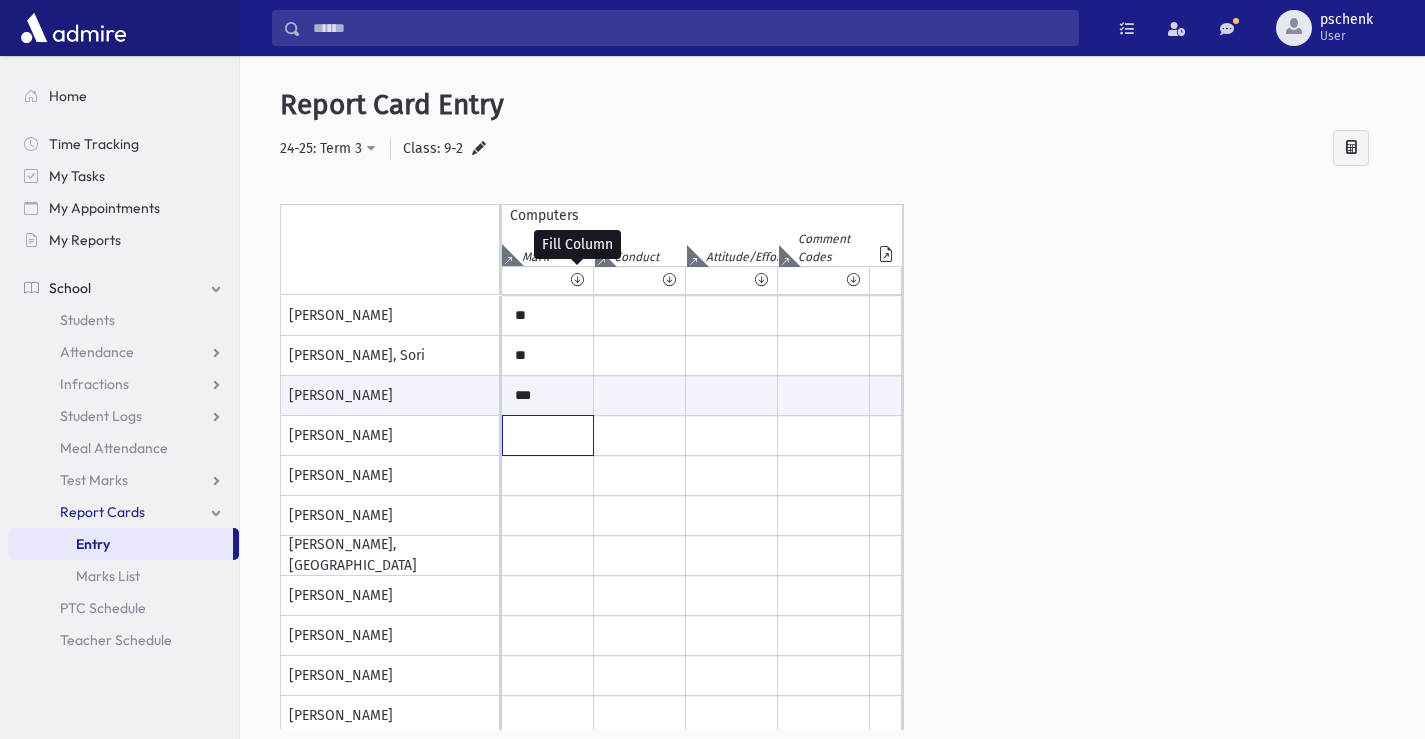 click at bounding box center [548, -84] 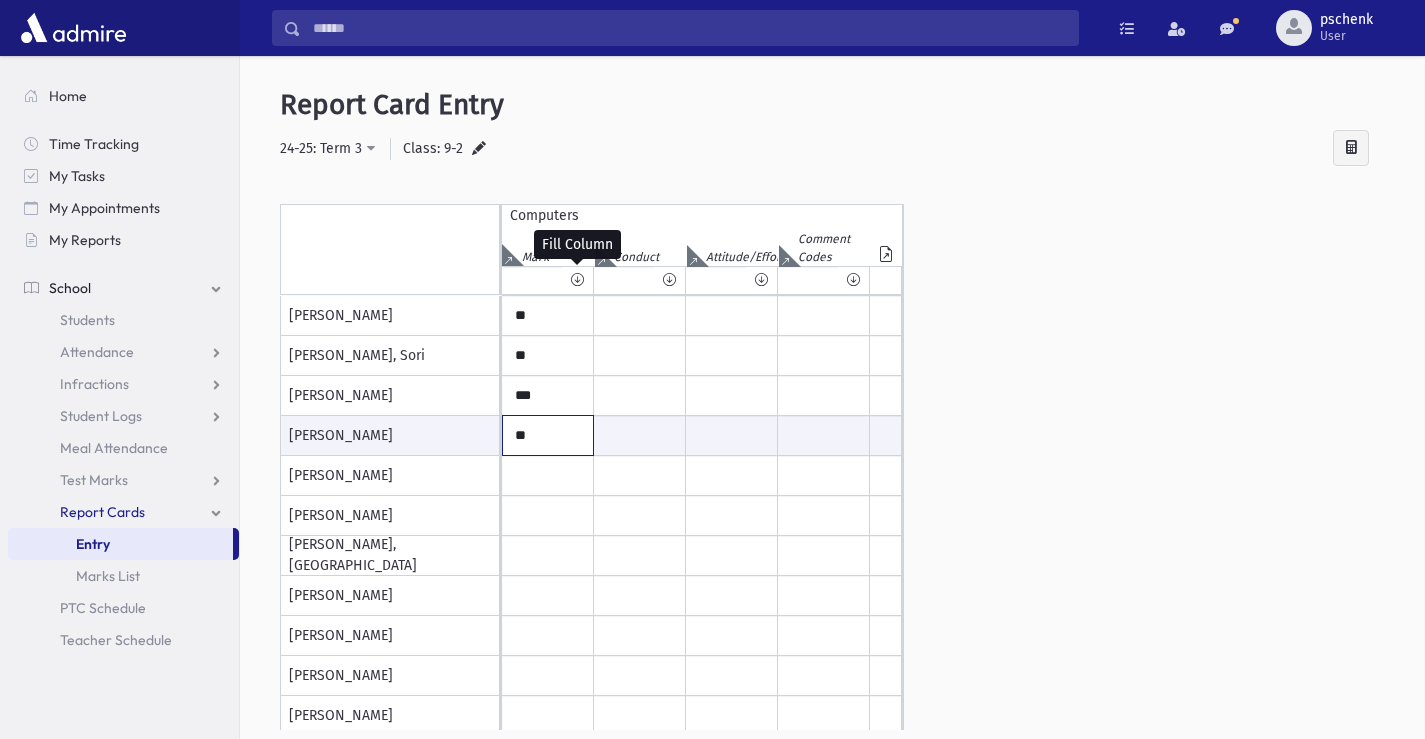 type on "**" 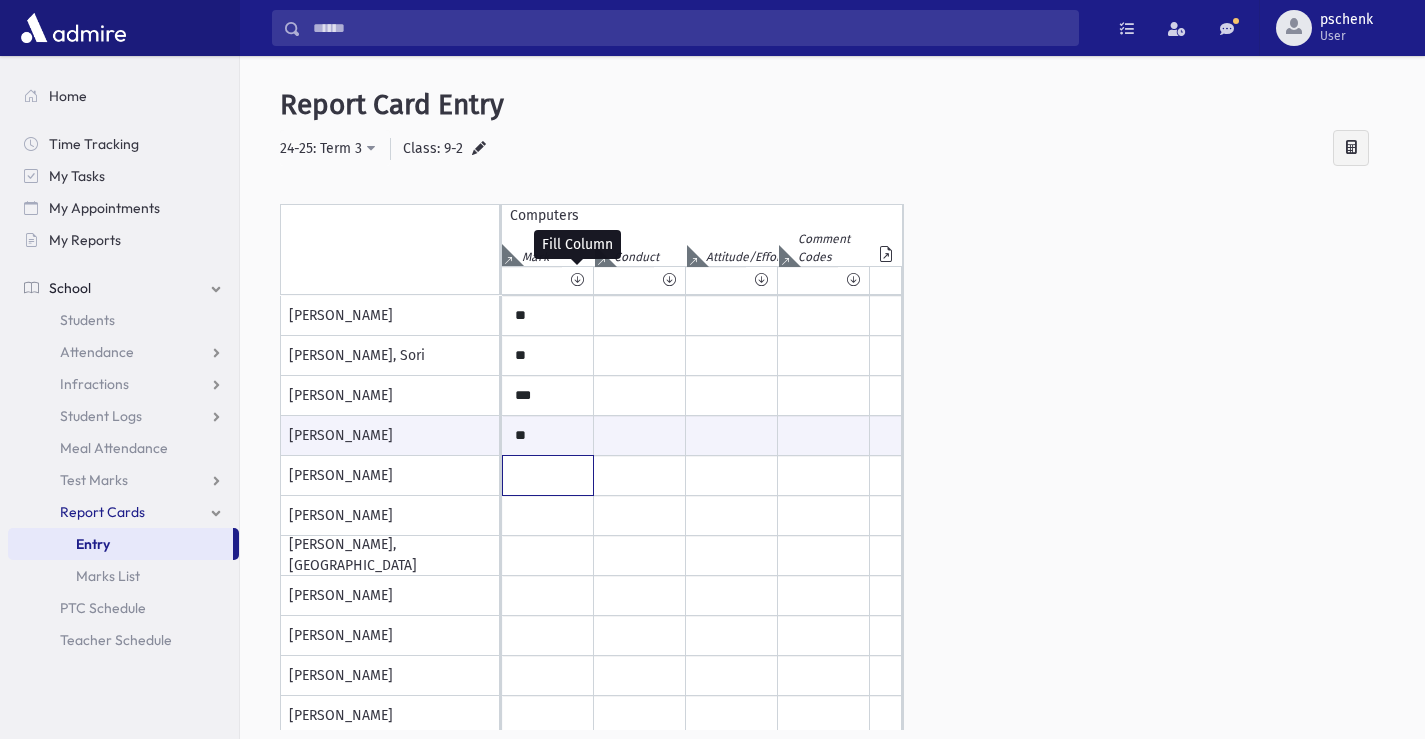 click at bounding box center (548, -84) 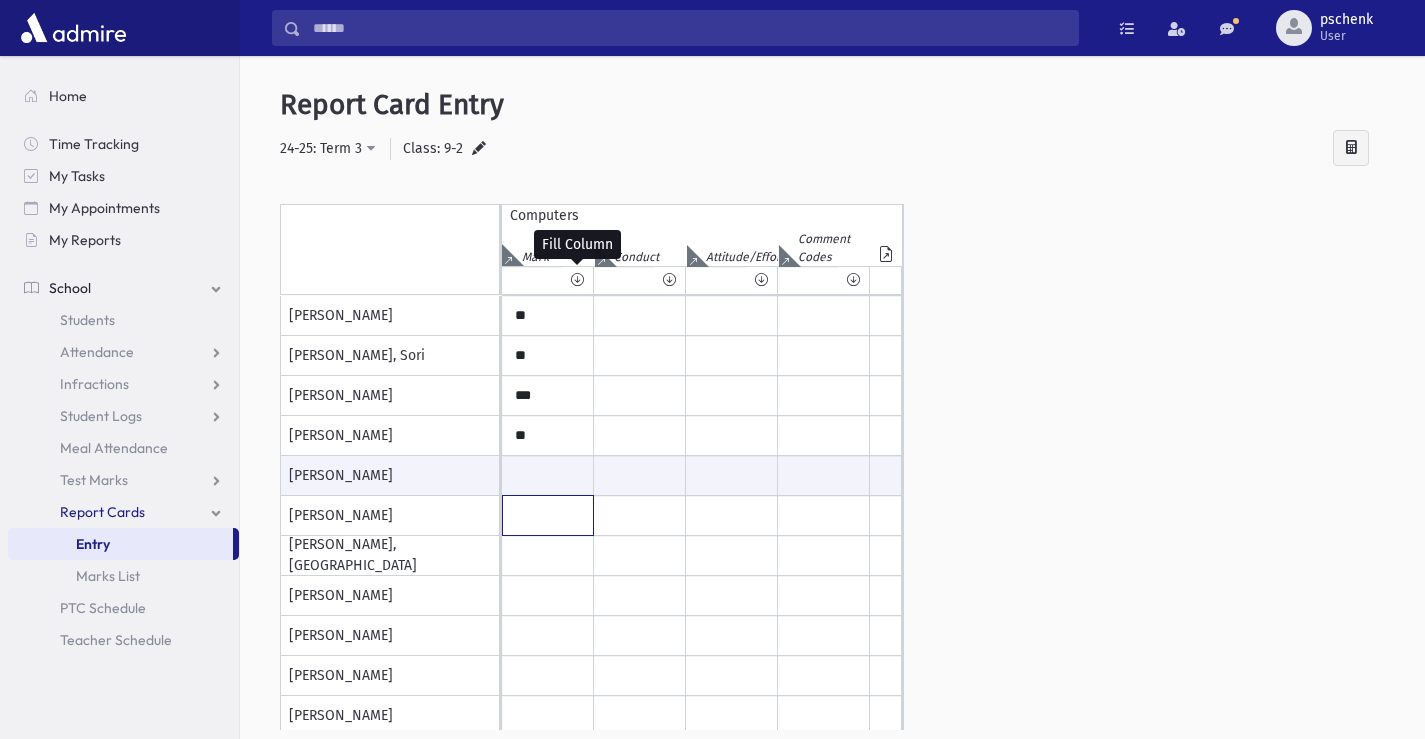 click at bounding box center (548, -84) 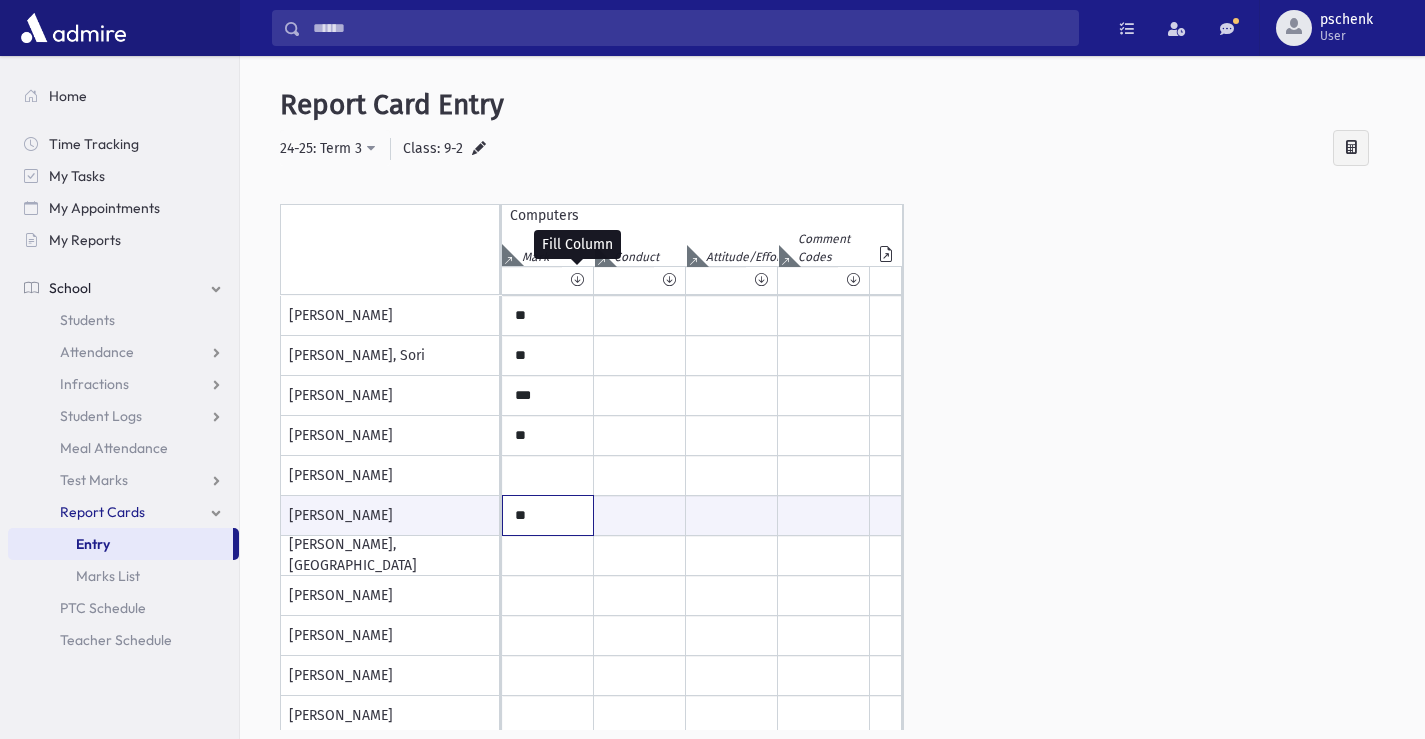 type on "**" 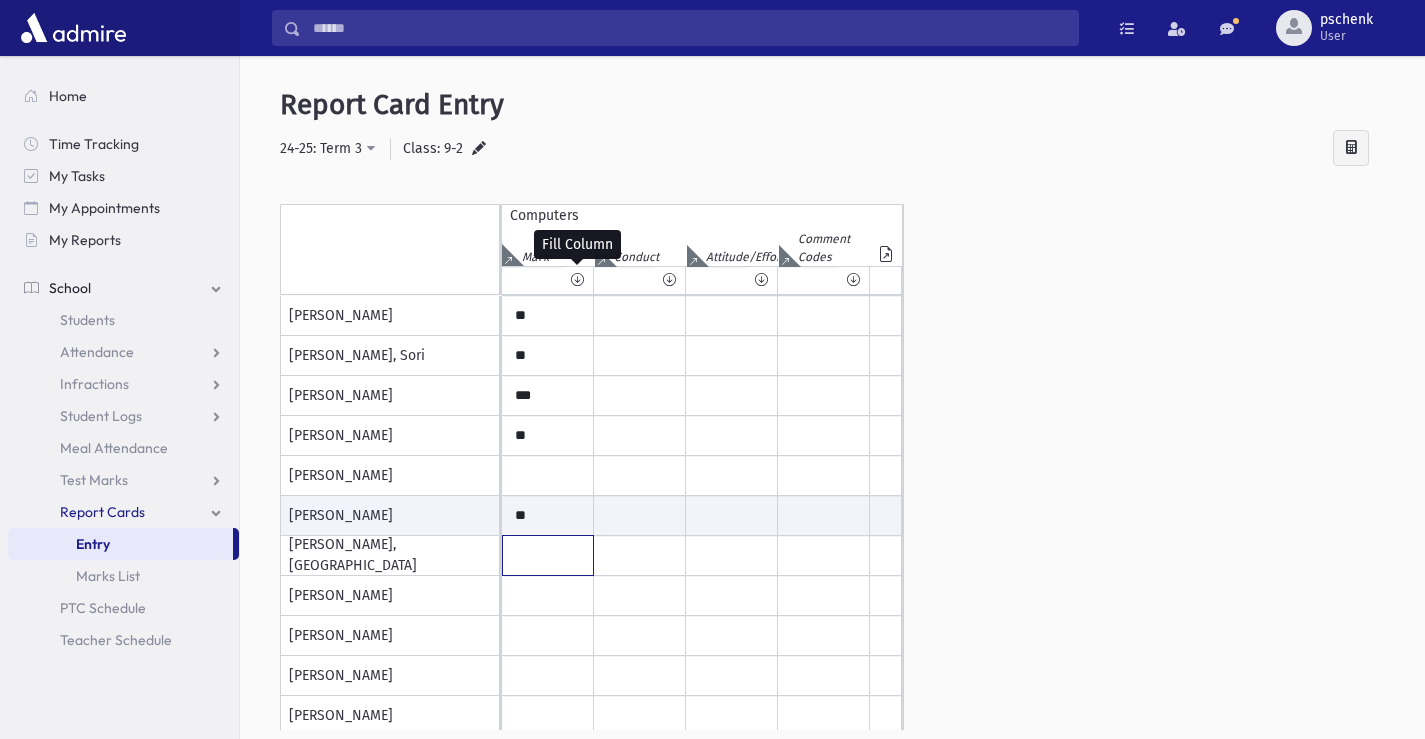 click at bounding box center (548, -84) 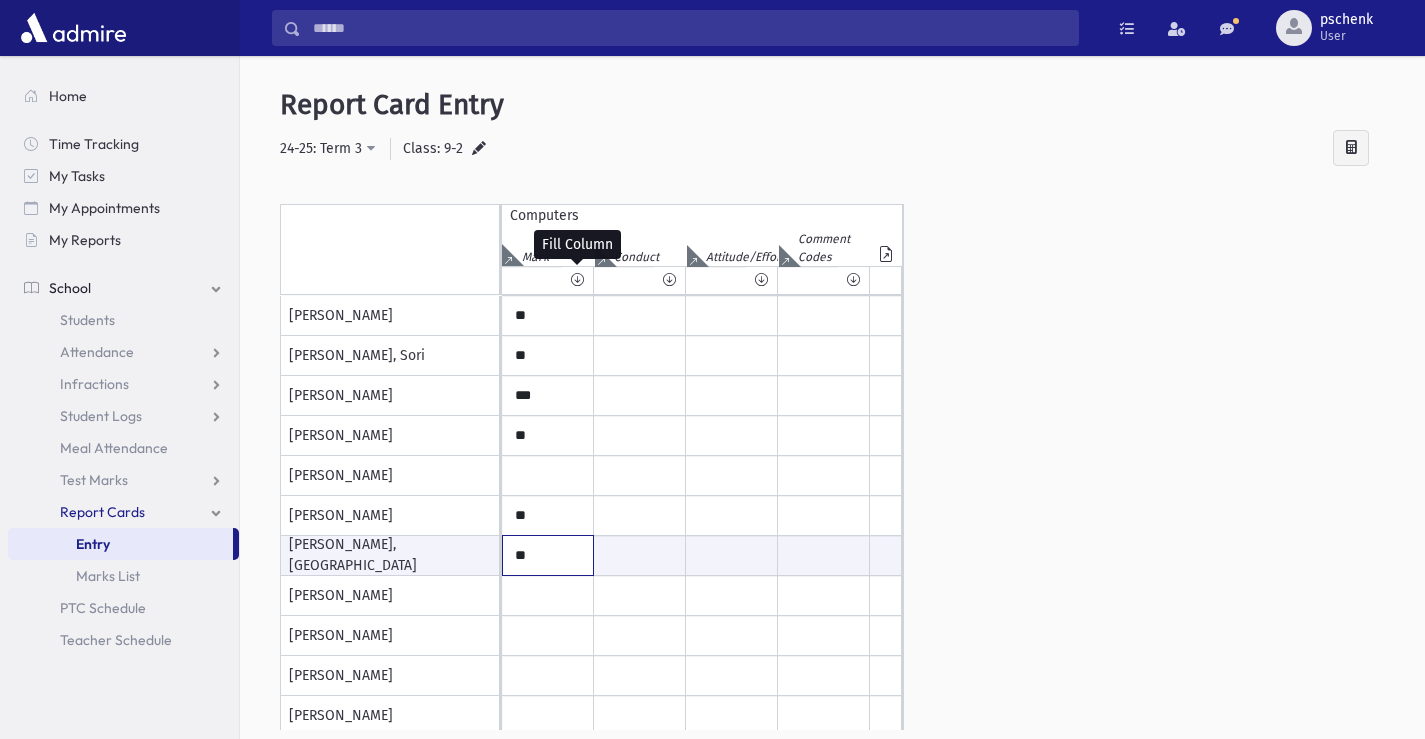 type on "**" 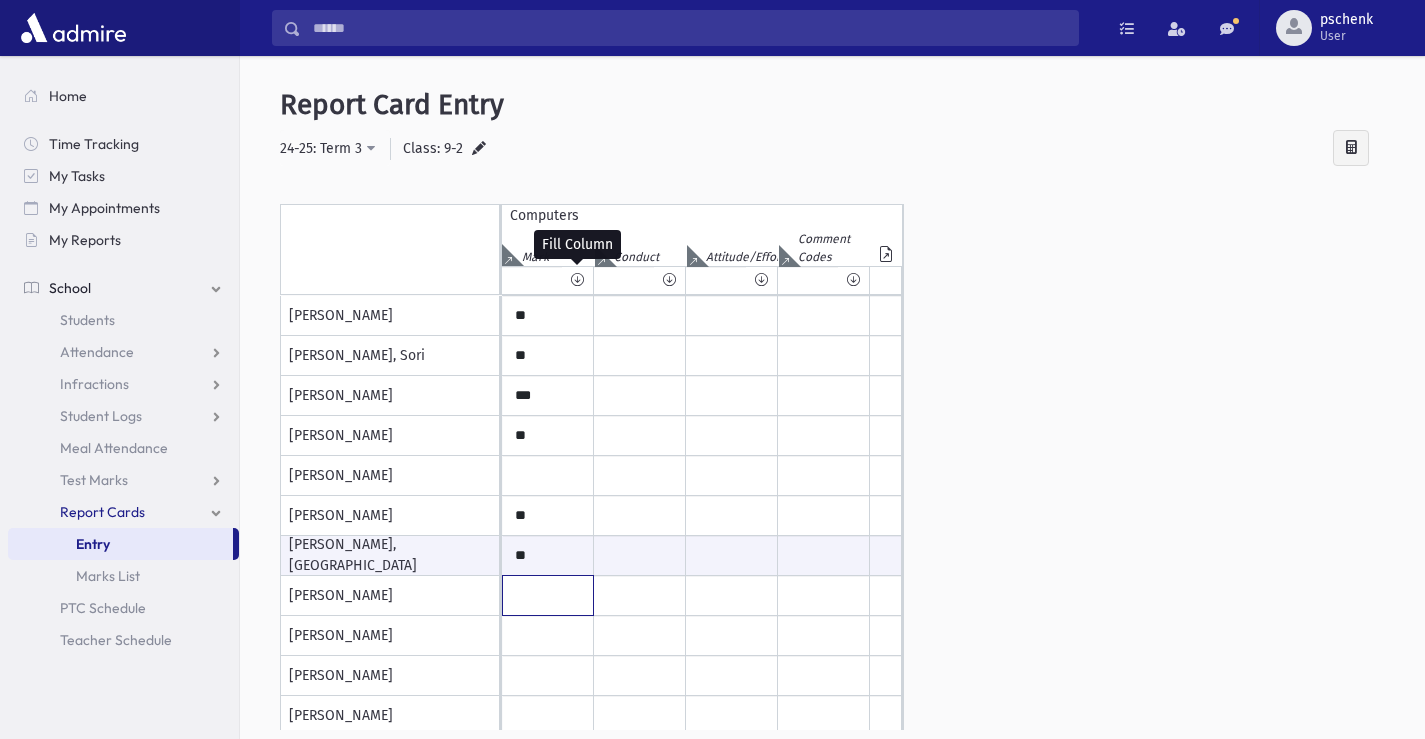 click at bounding box center (548, -84) 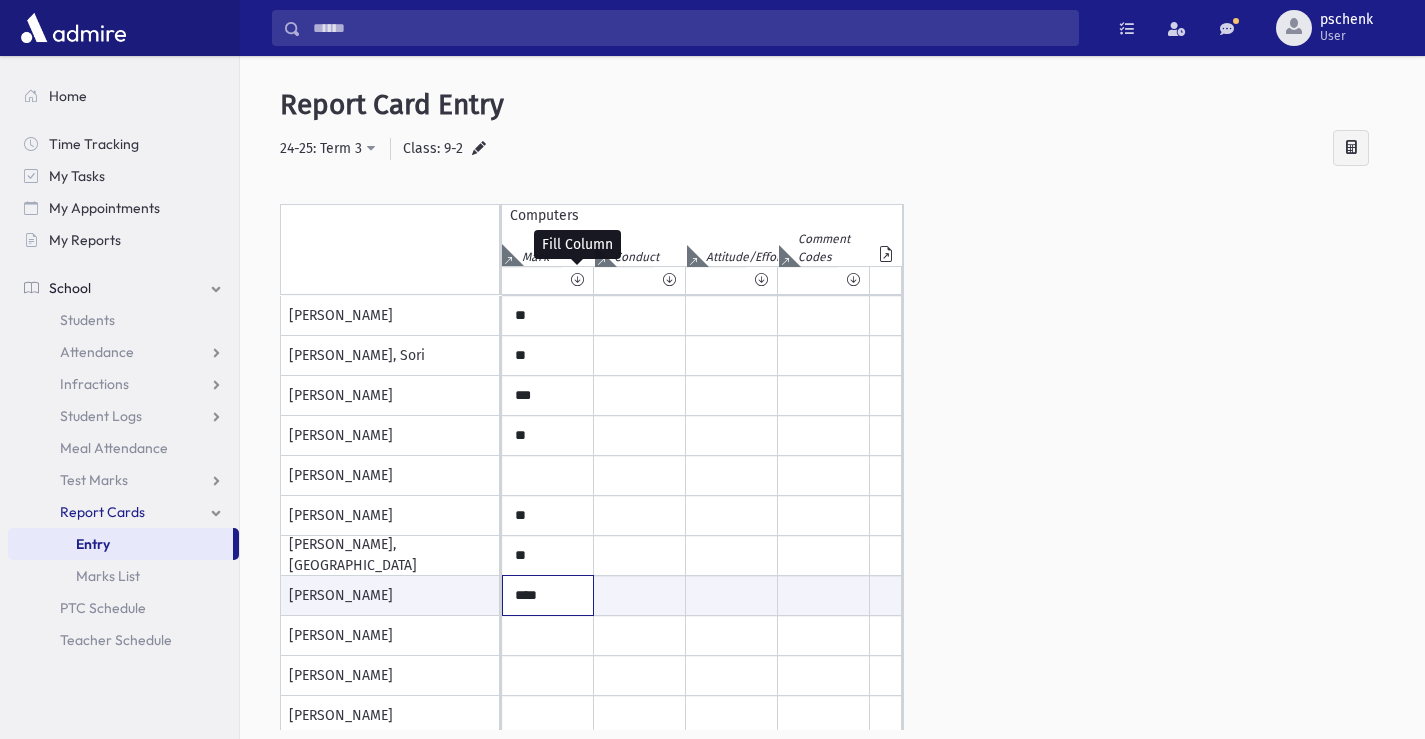 type on "****" 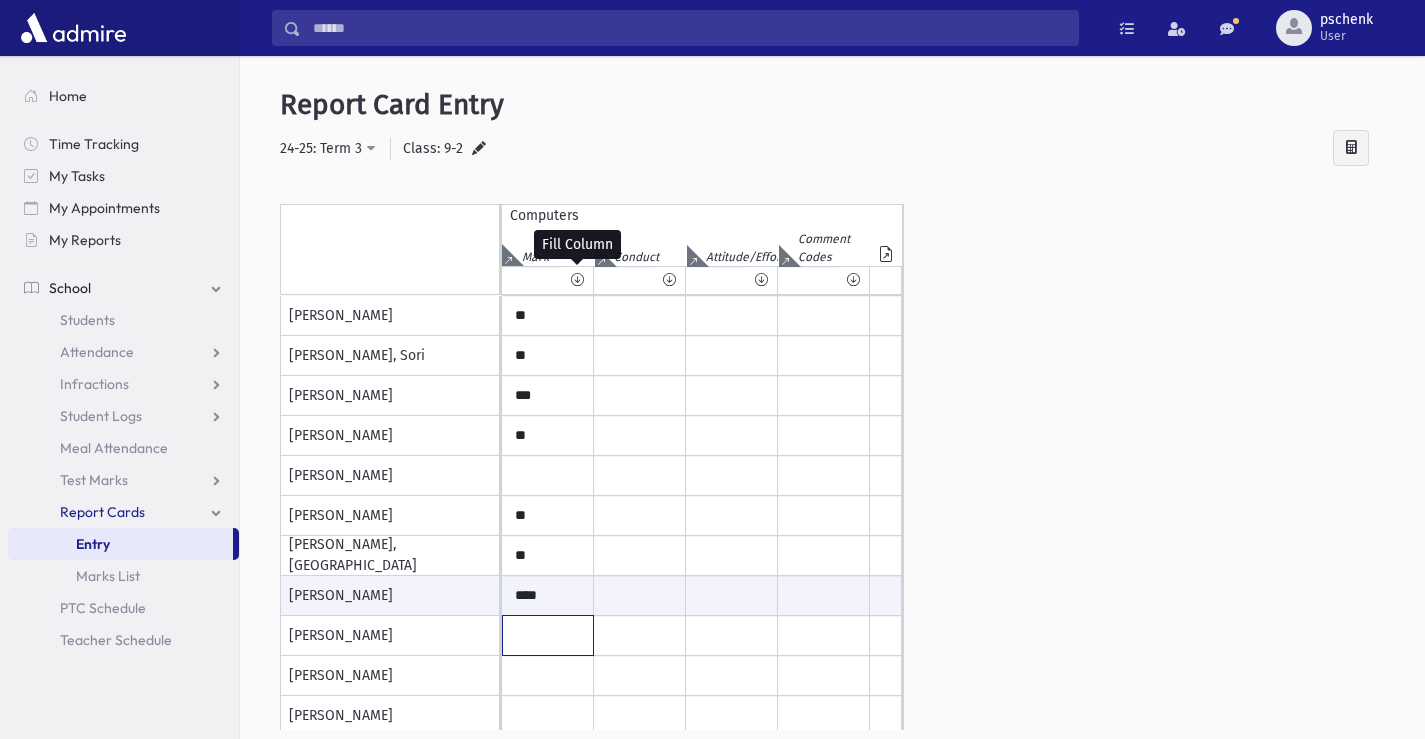click at bounding box center [548, -84] 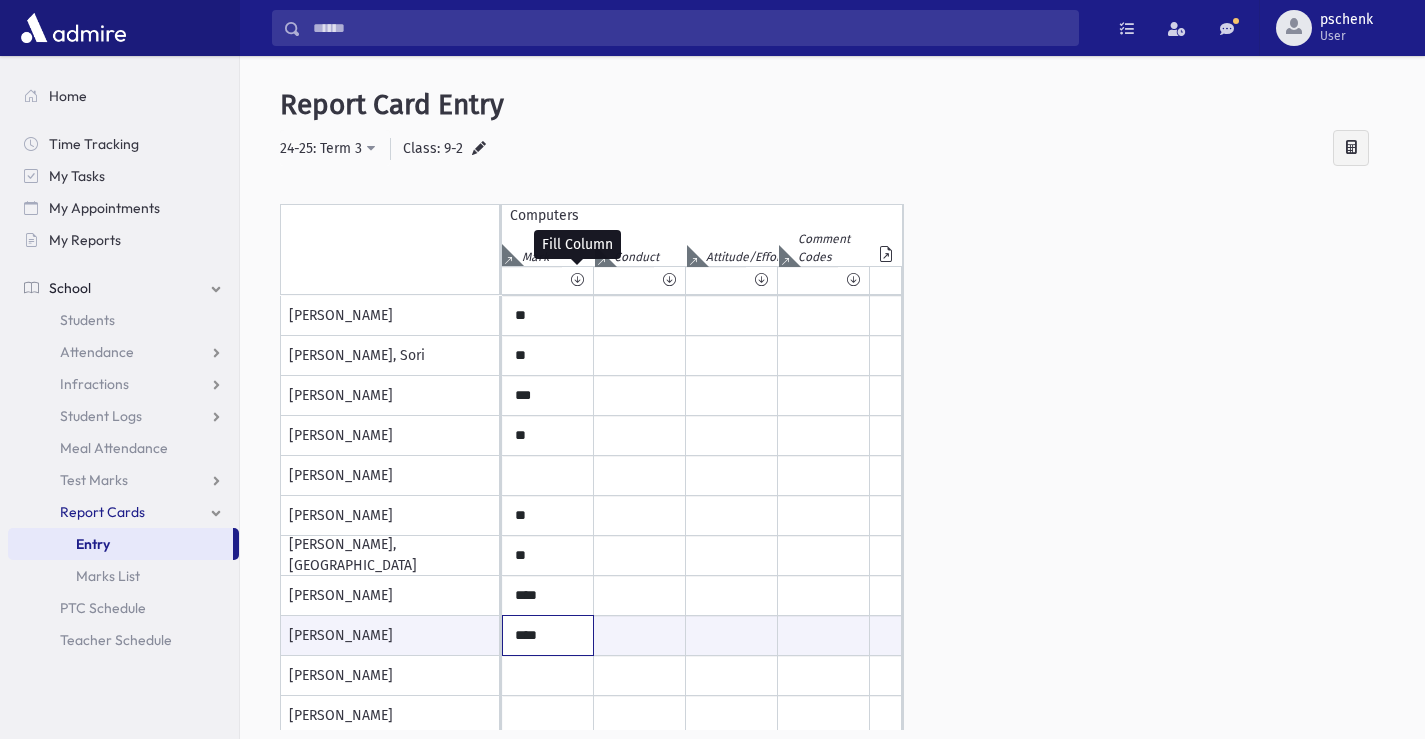 type on "****" 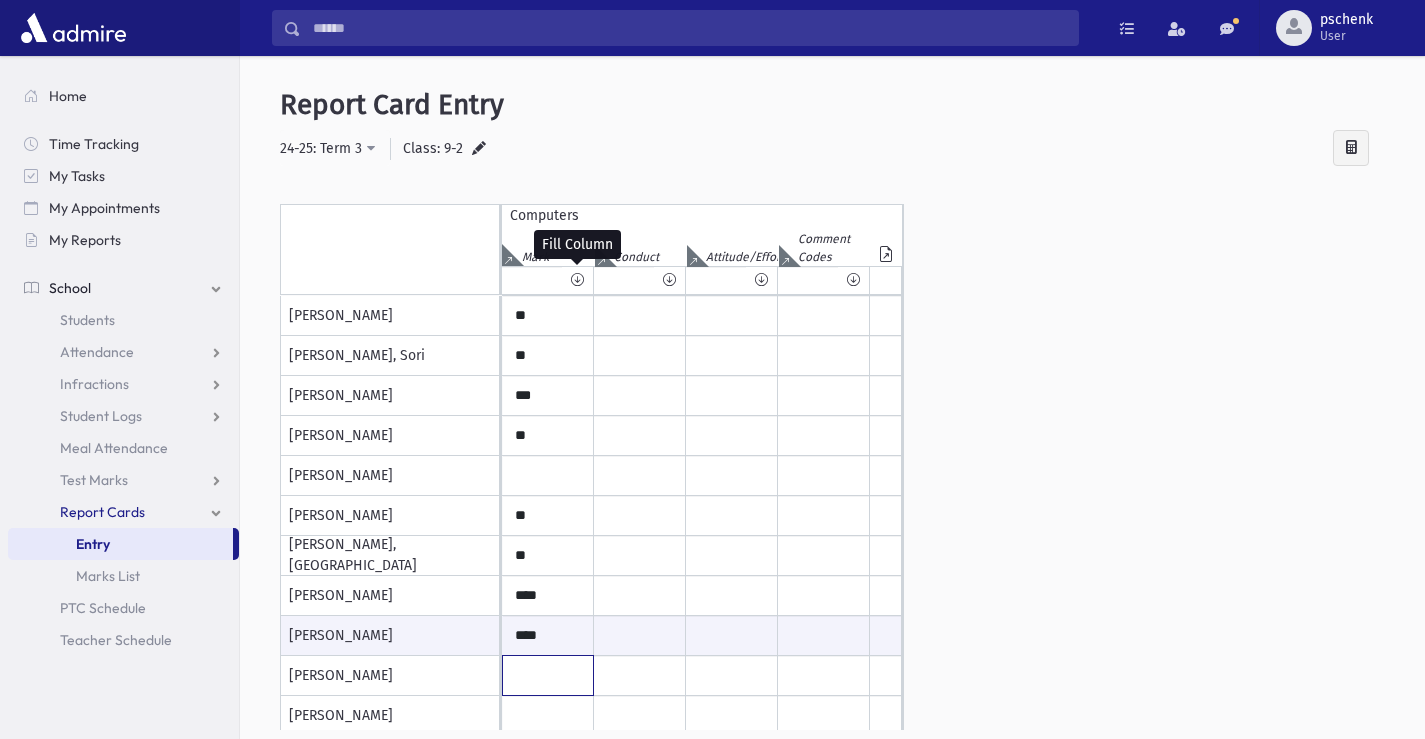 click at bounding box center [548, -84] 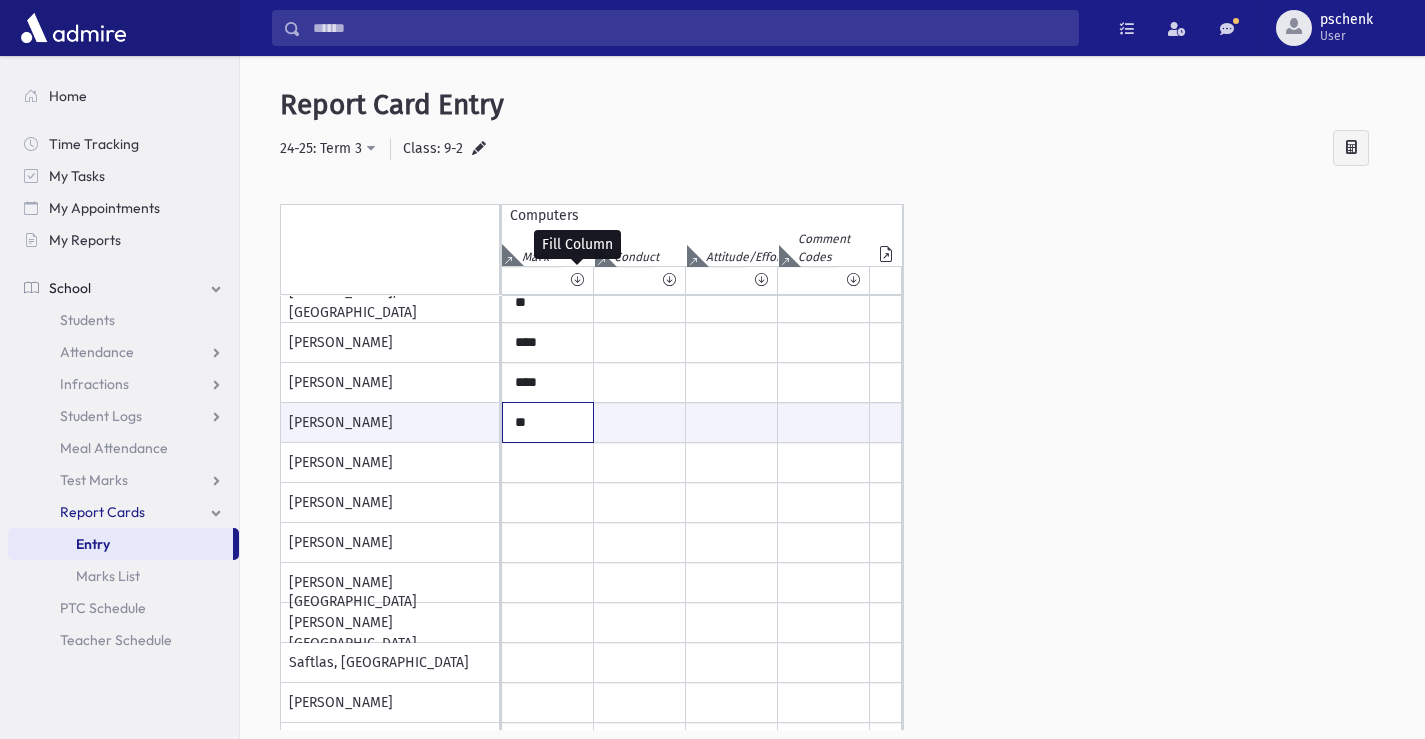 scroll, scrollTop: 700, scrollLeft: 0, axis: vertical 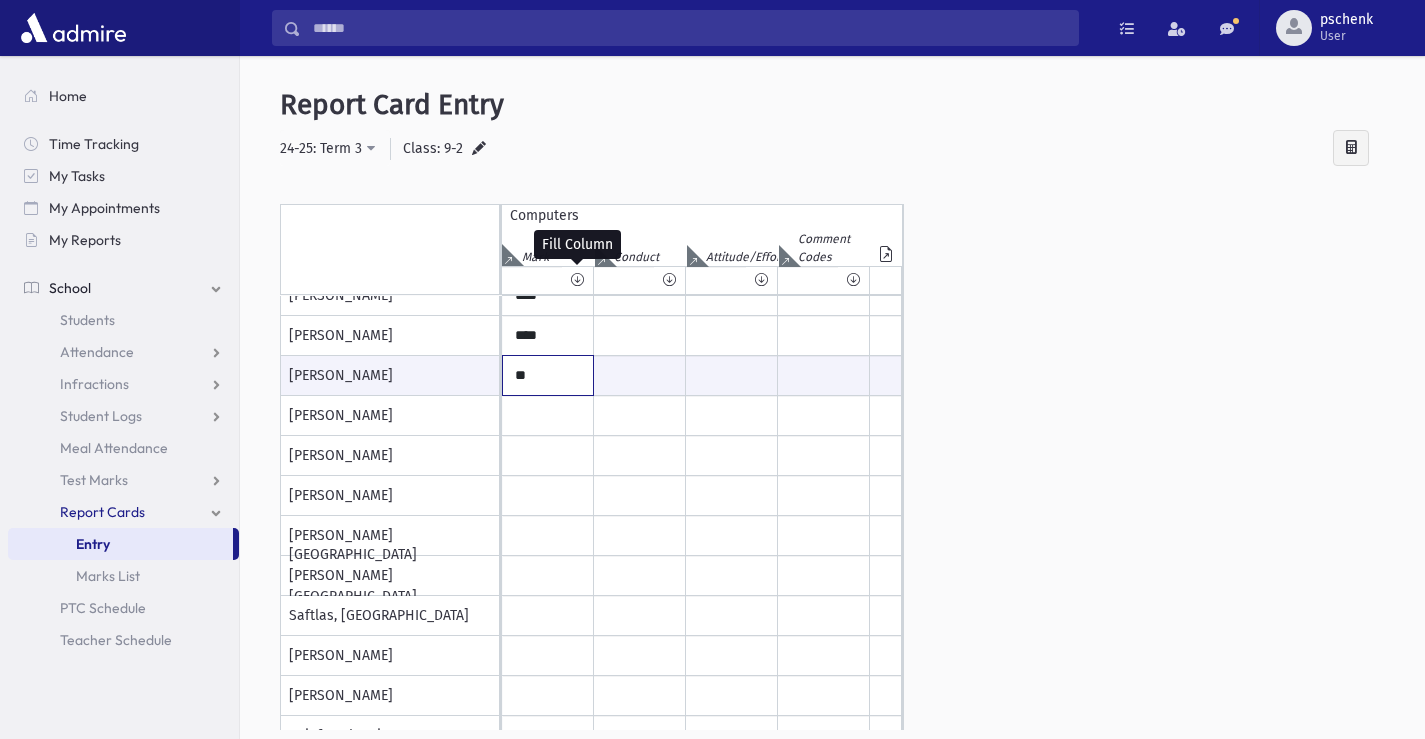 type on "**" 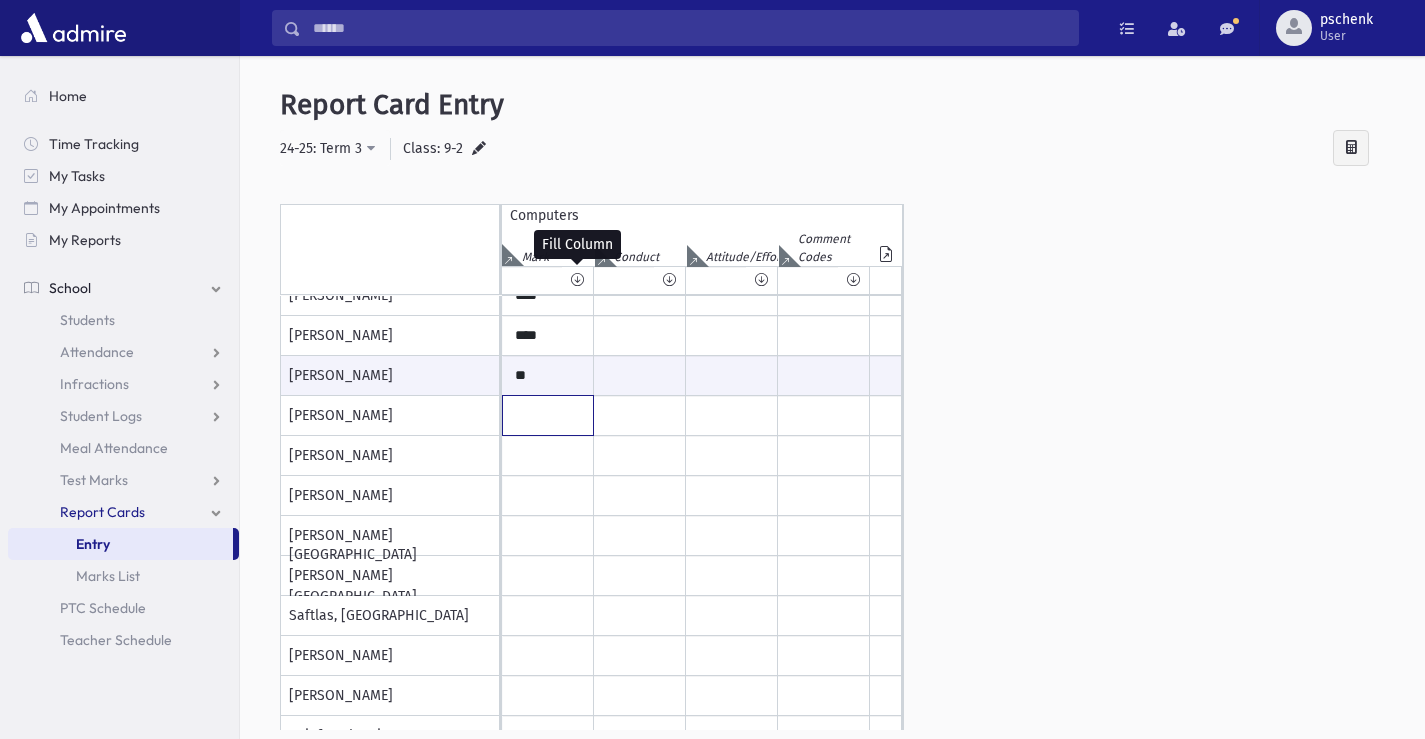 click at bounding box center [548, -384] 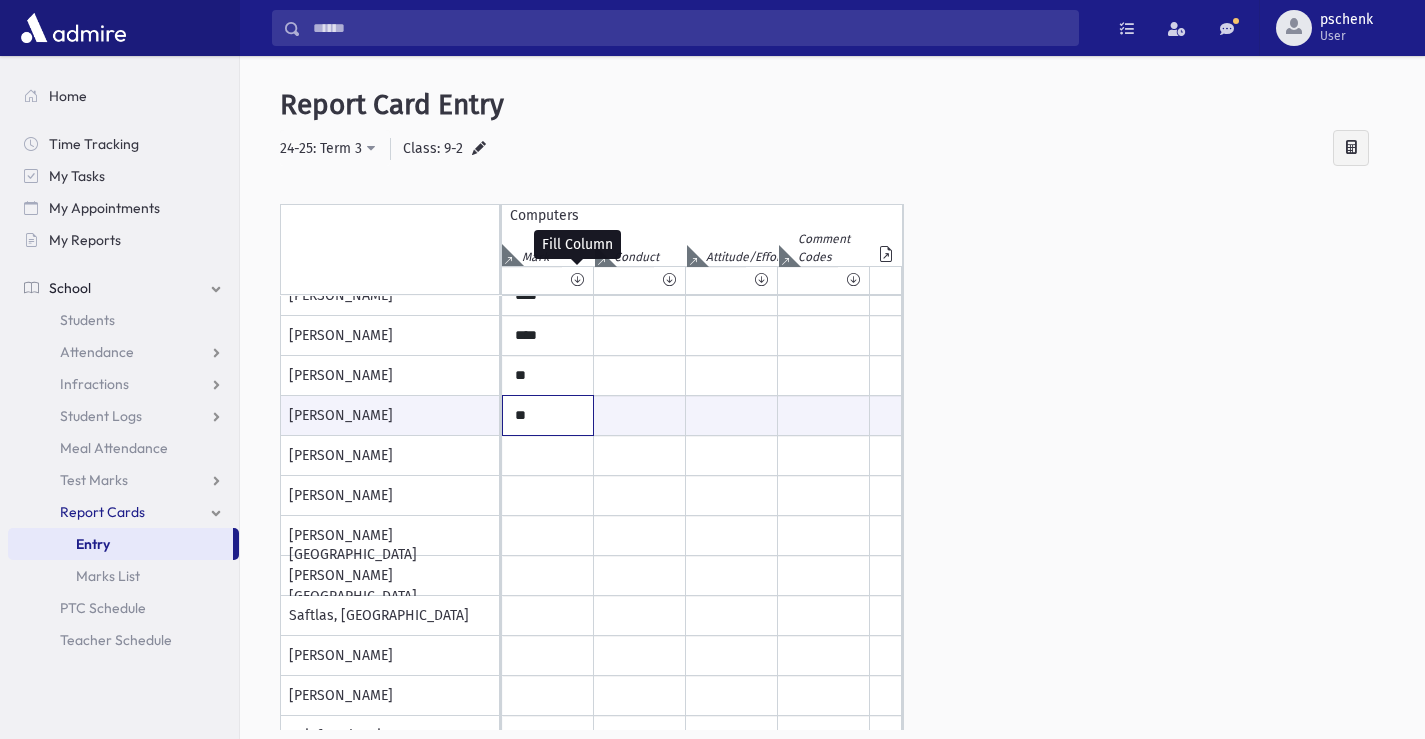 type on "**" 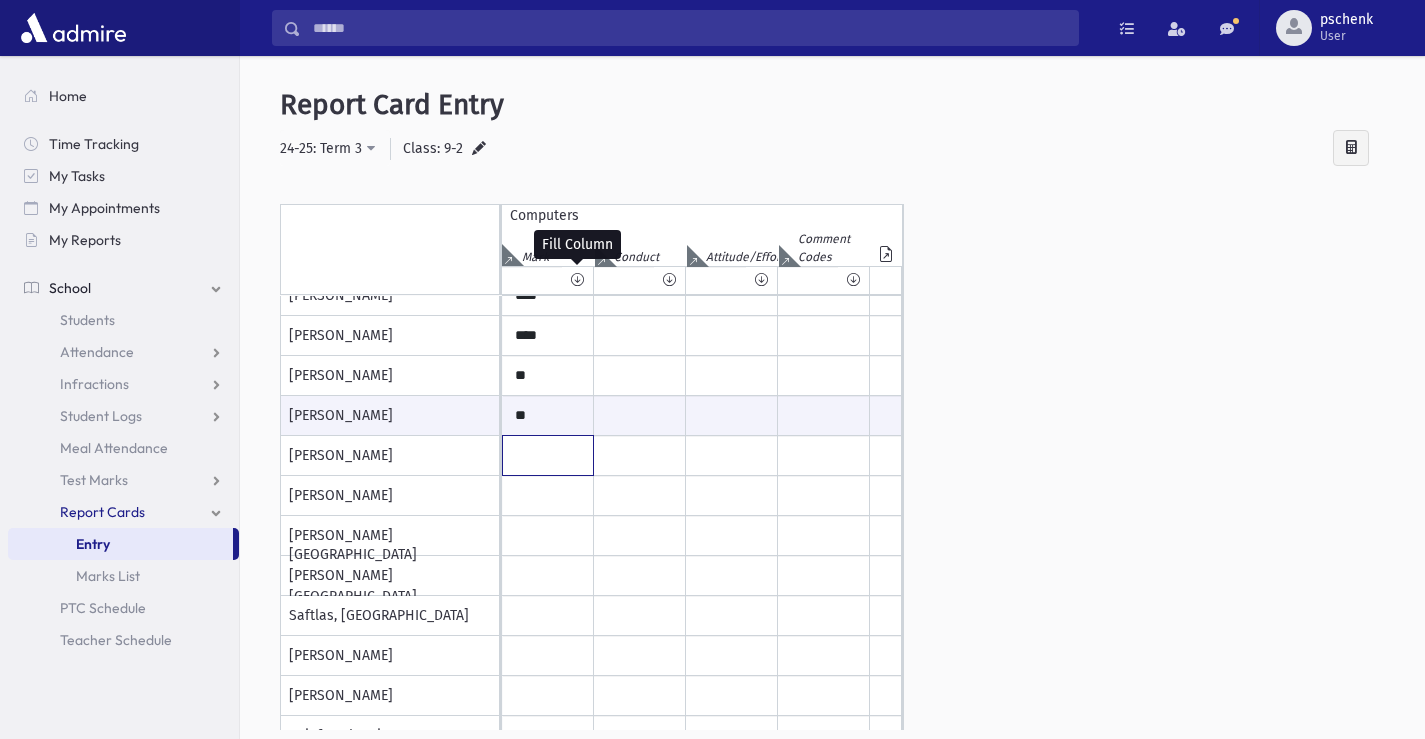 click at bounding box center (548, -384) 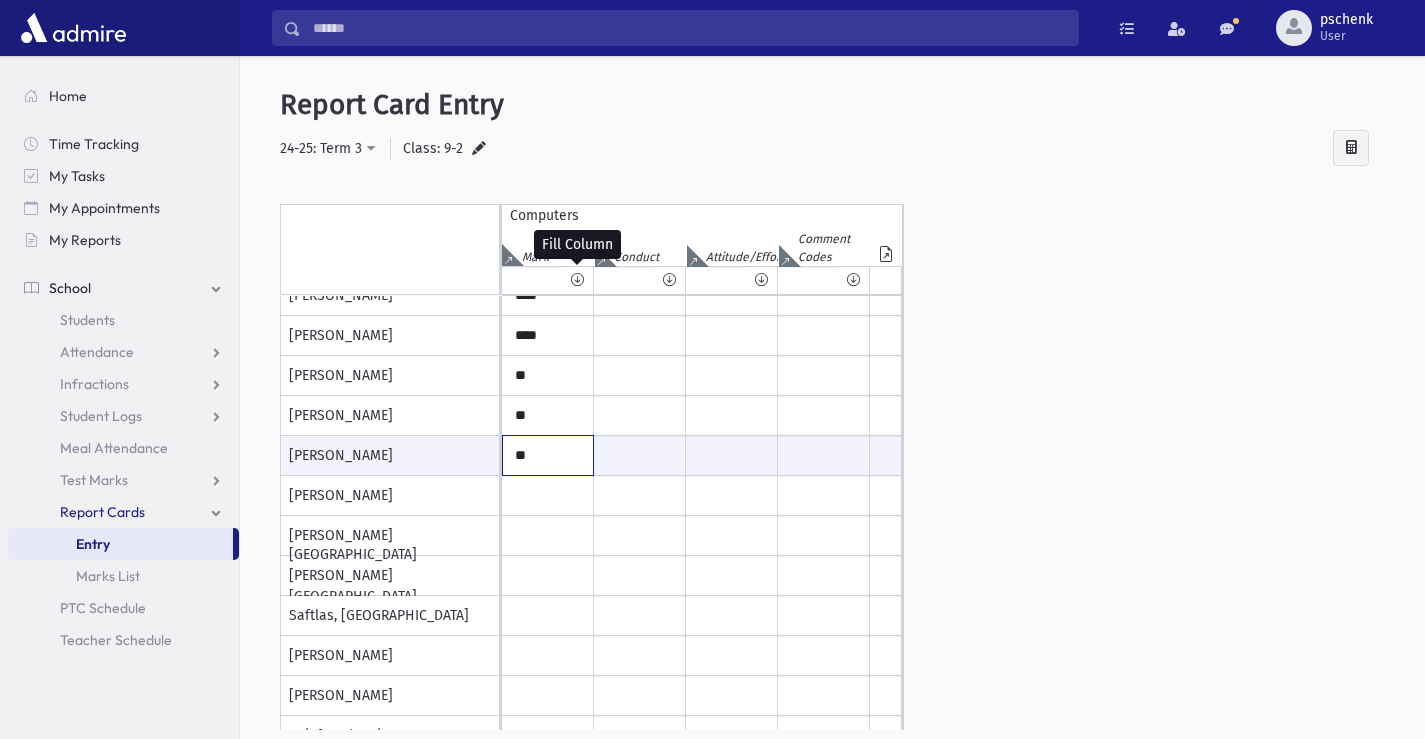 type on "**" 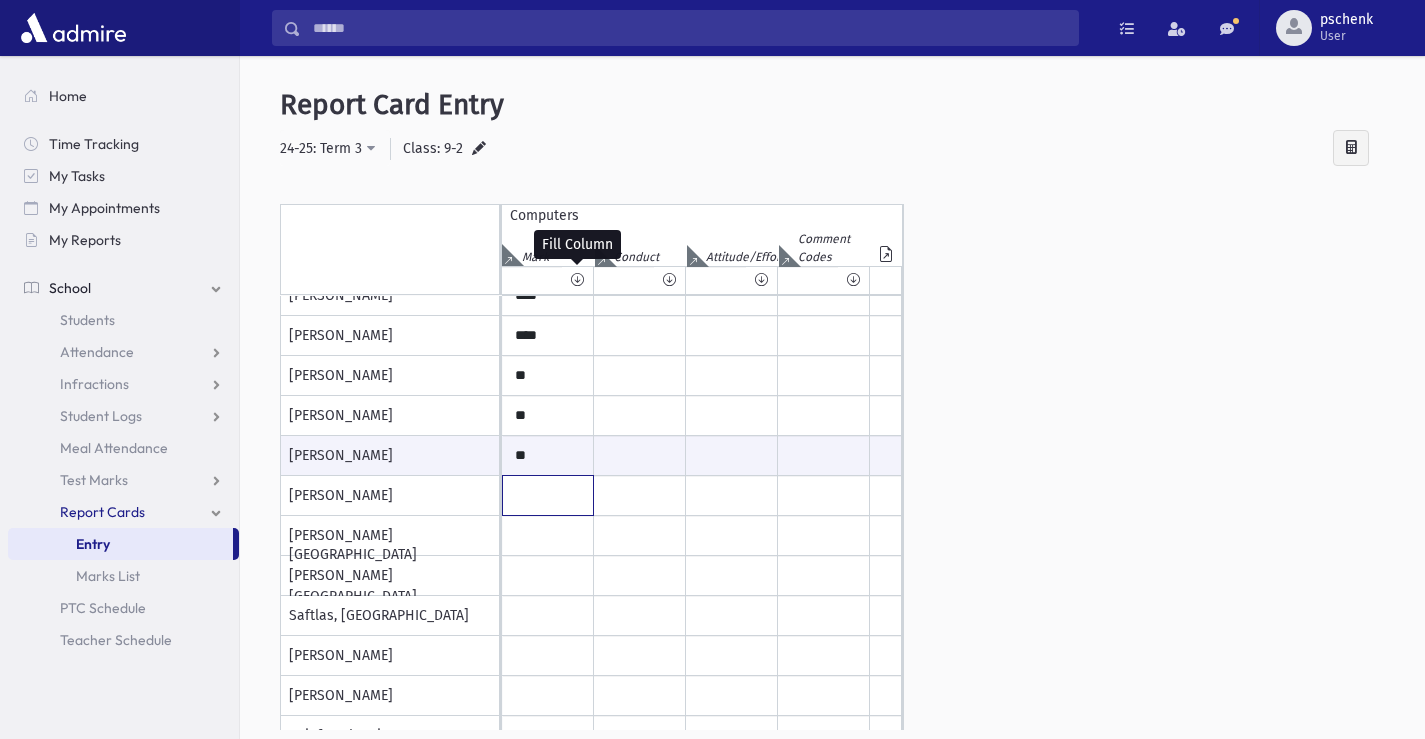 click at bounding box center [548, -384] 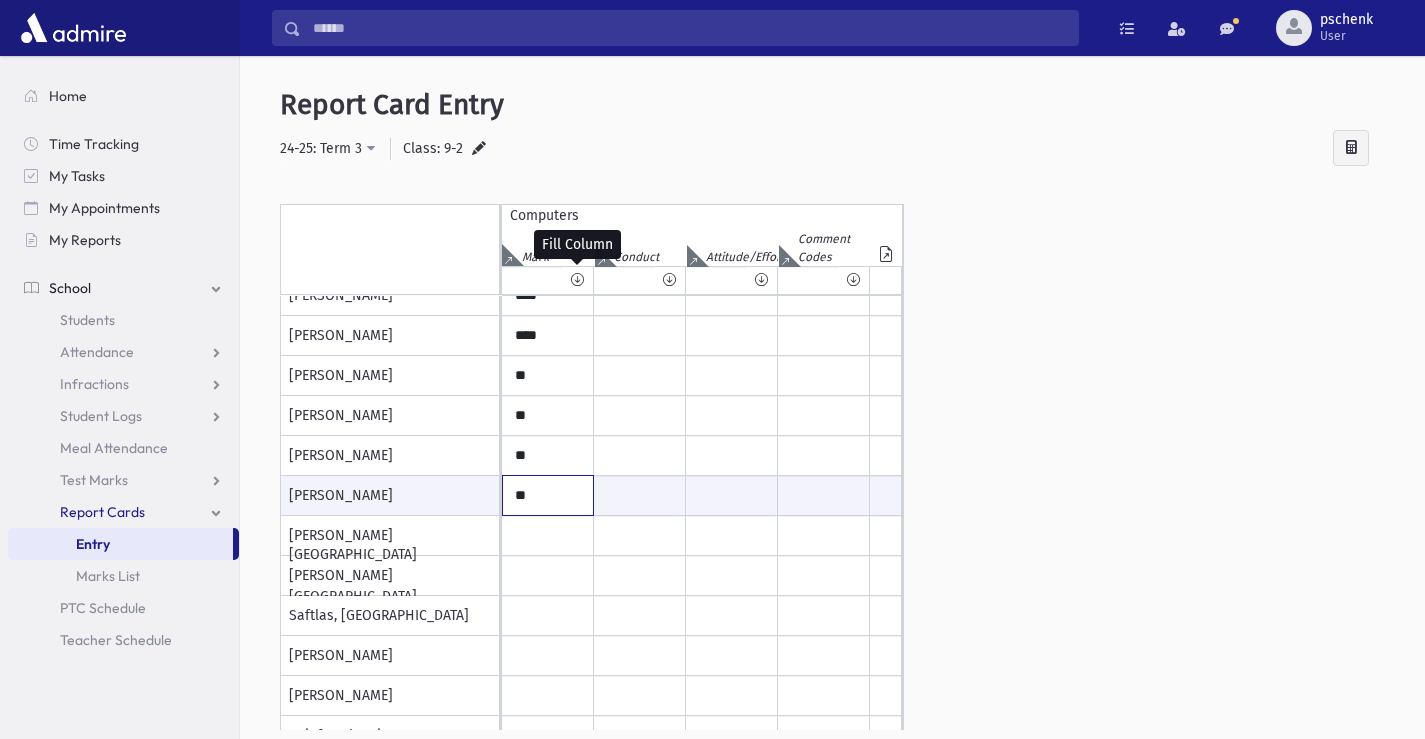 type on "**" 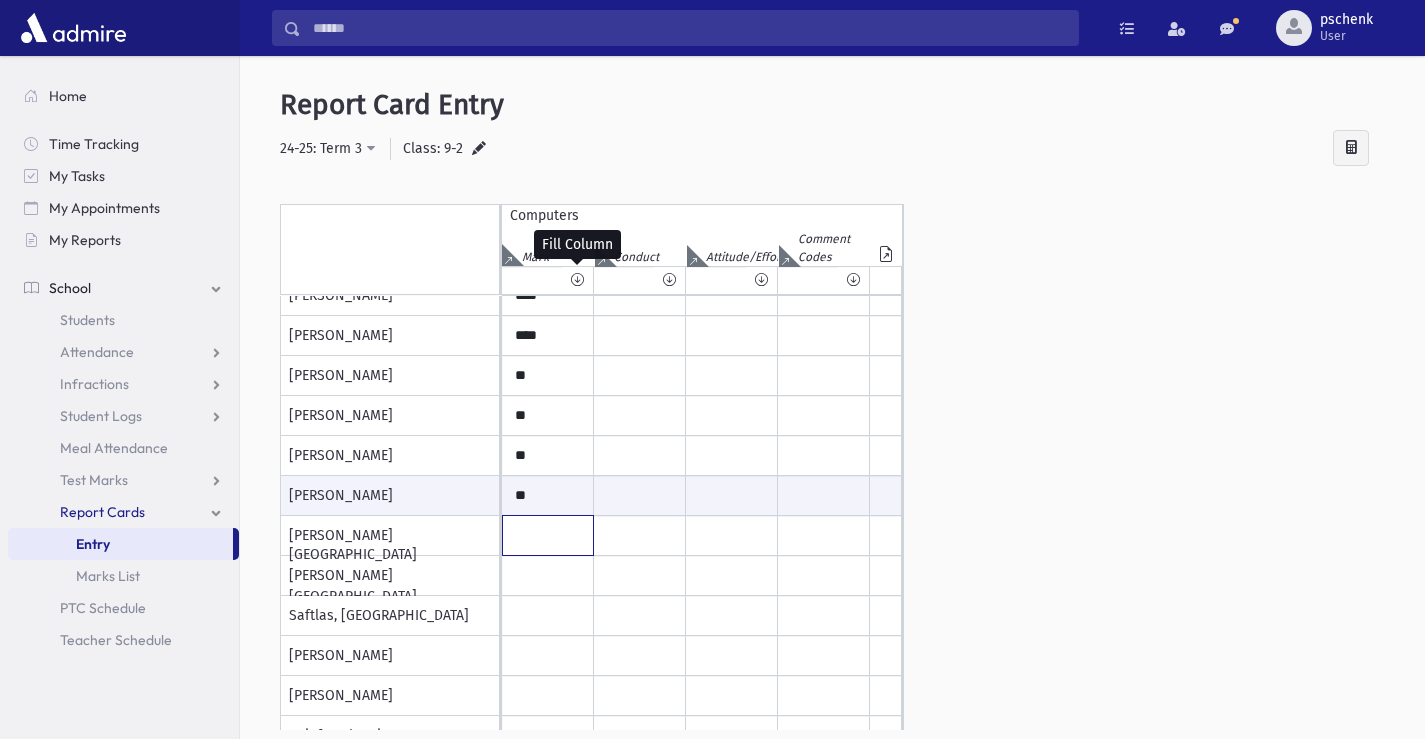 click at bounding box center (548, -384) 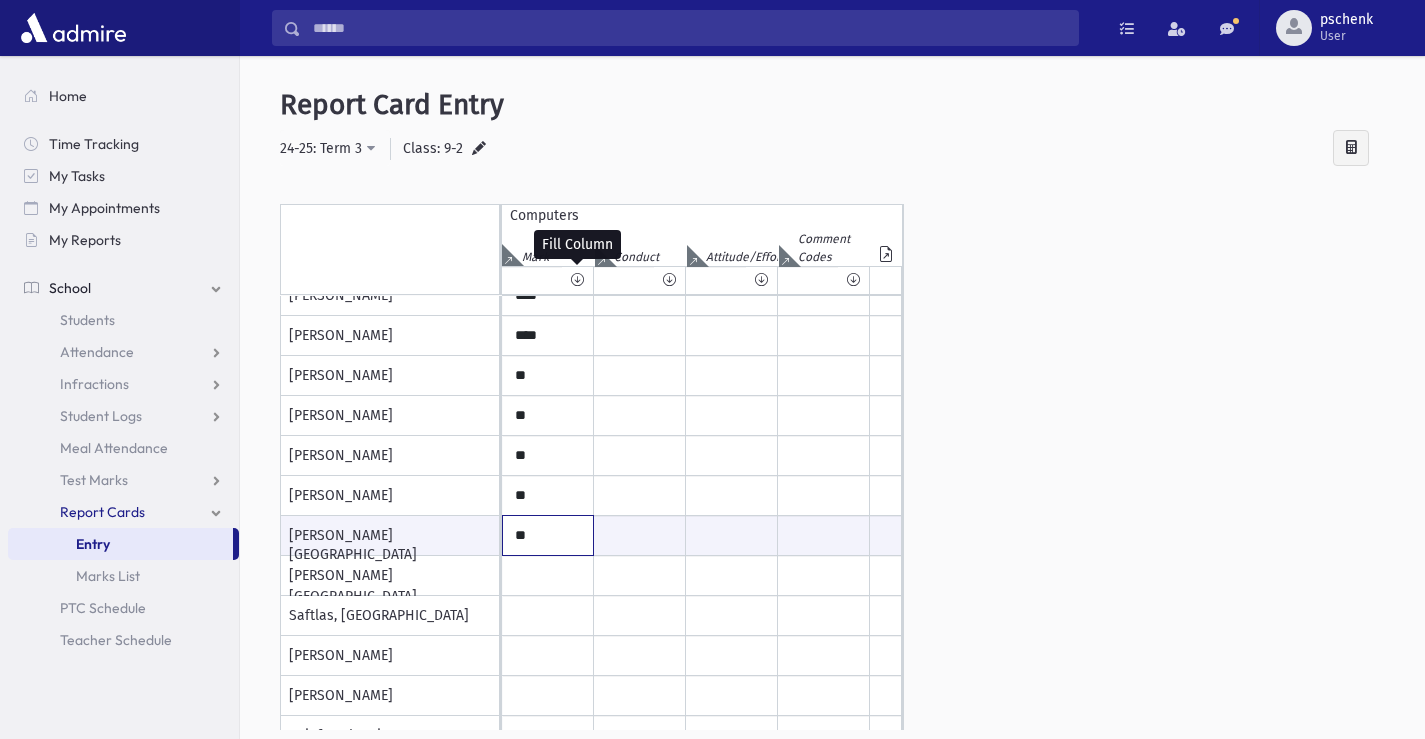 type on "**" 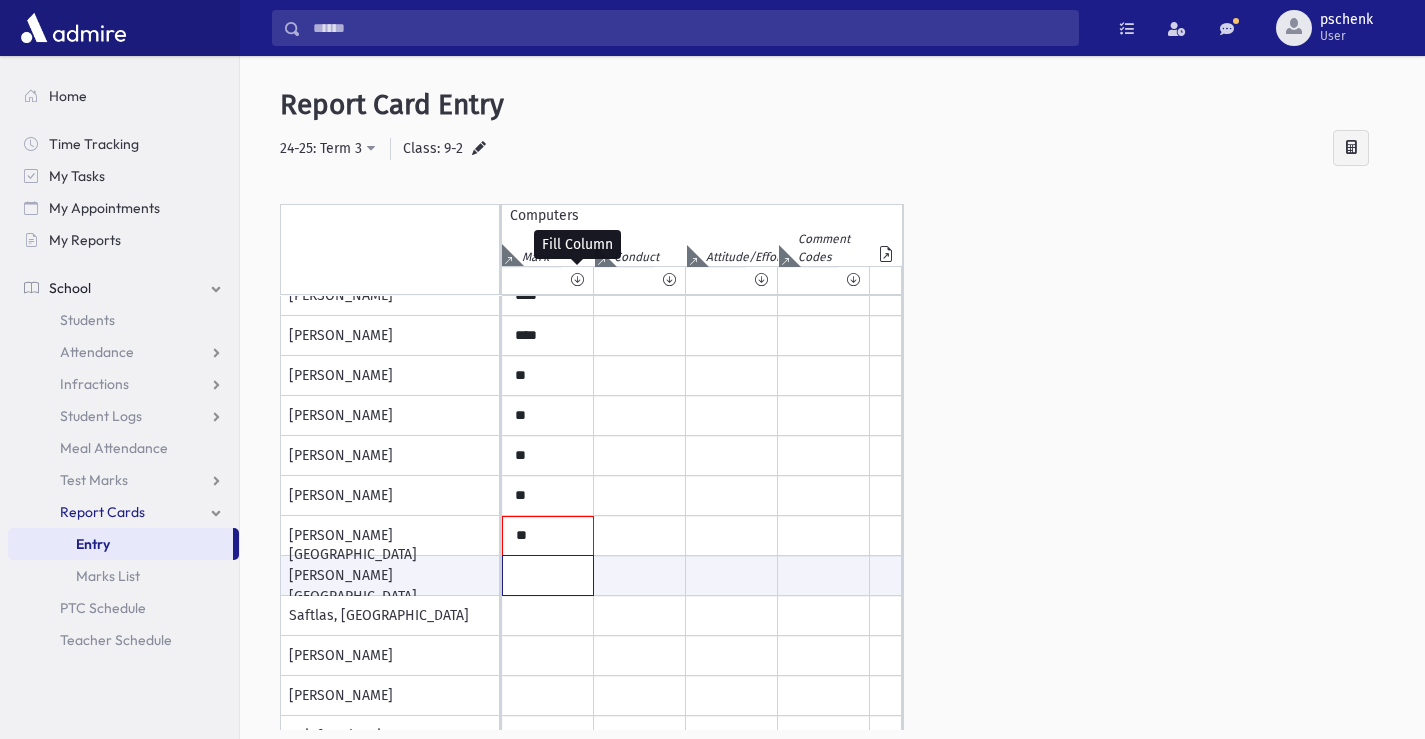 click at bounding box center (548, 575) 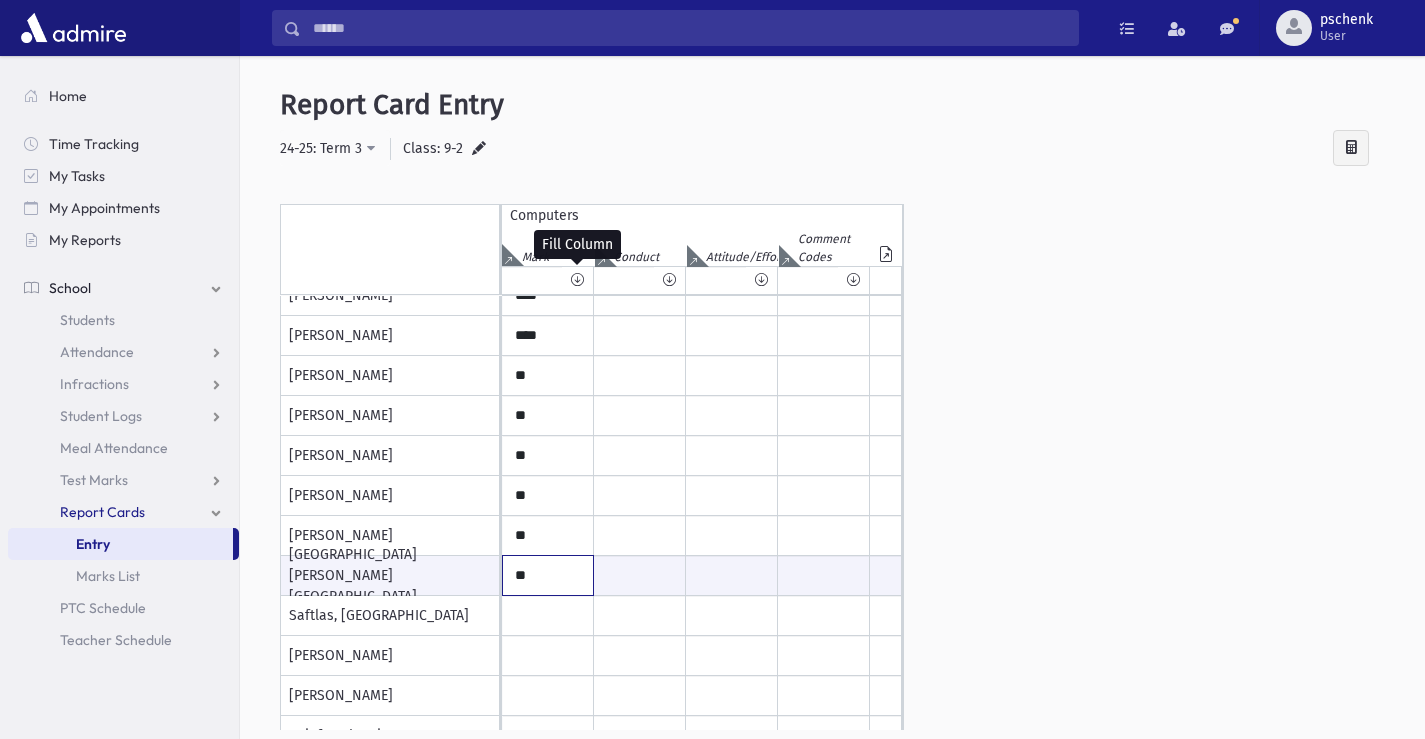 type on "**" 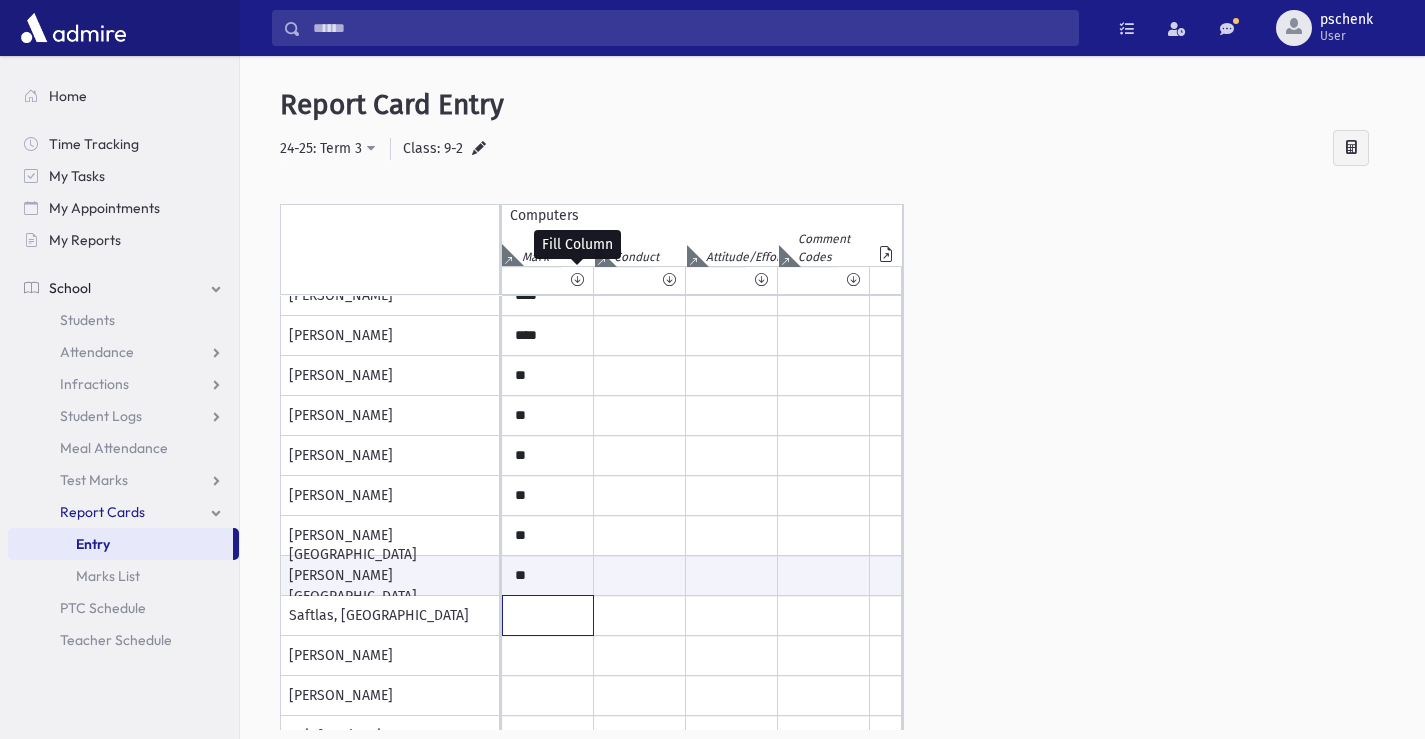 click at bounding box center [548, -384] 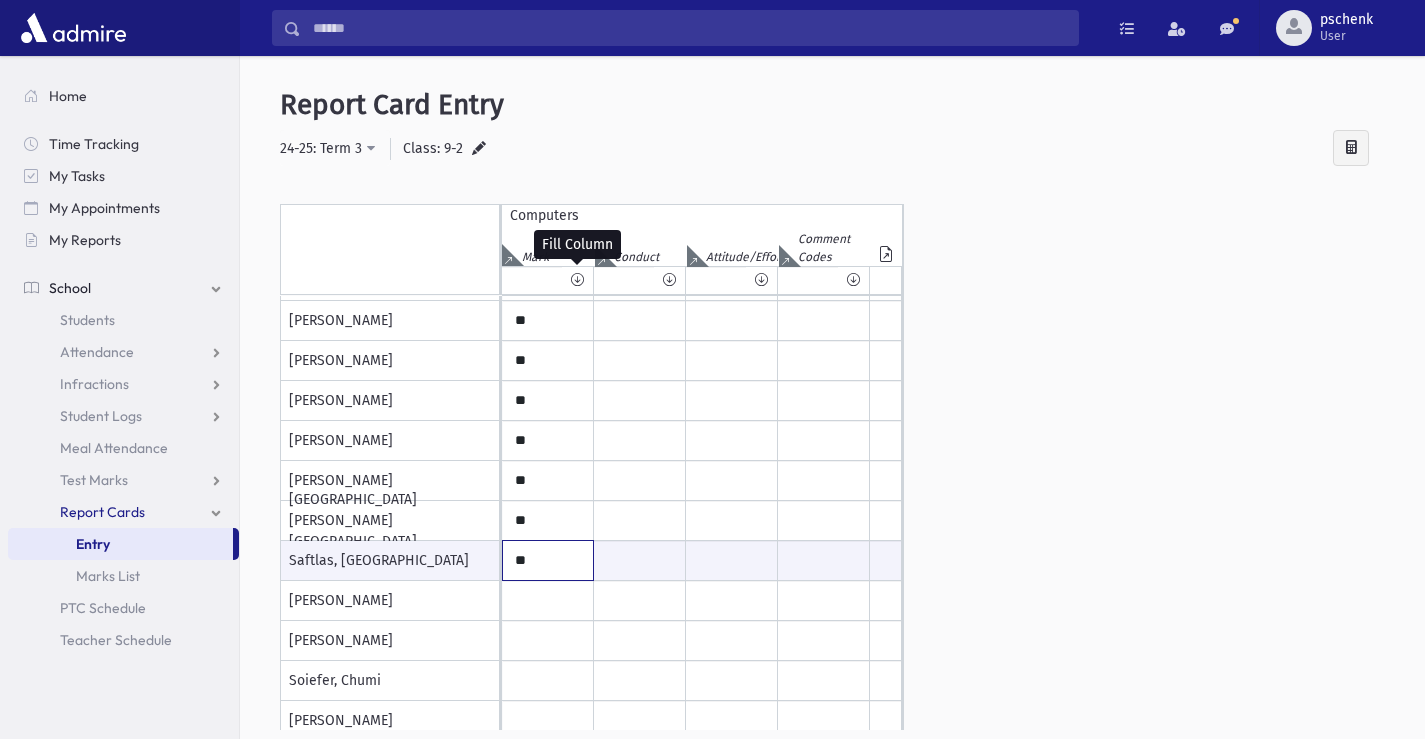 scroll, scrollTop: 806, scrollLeft: 0, axis: vertical 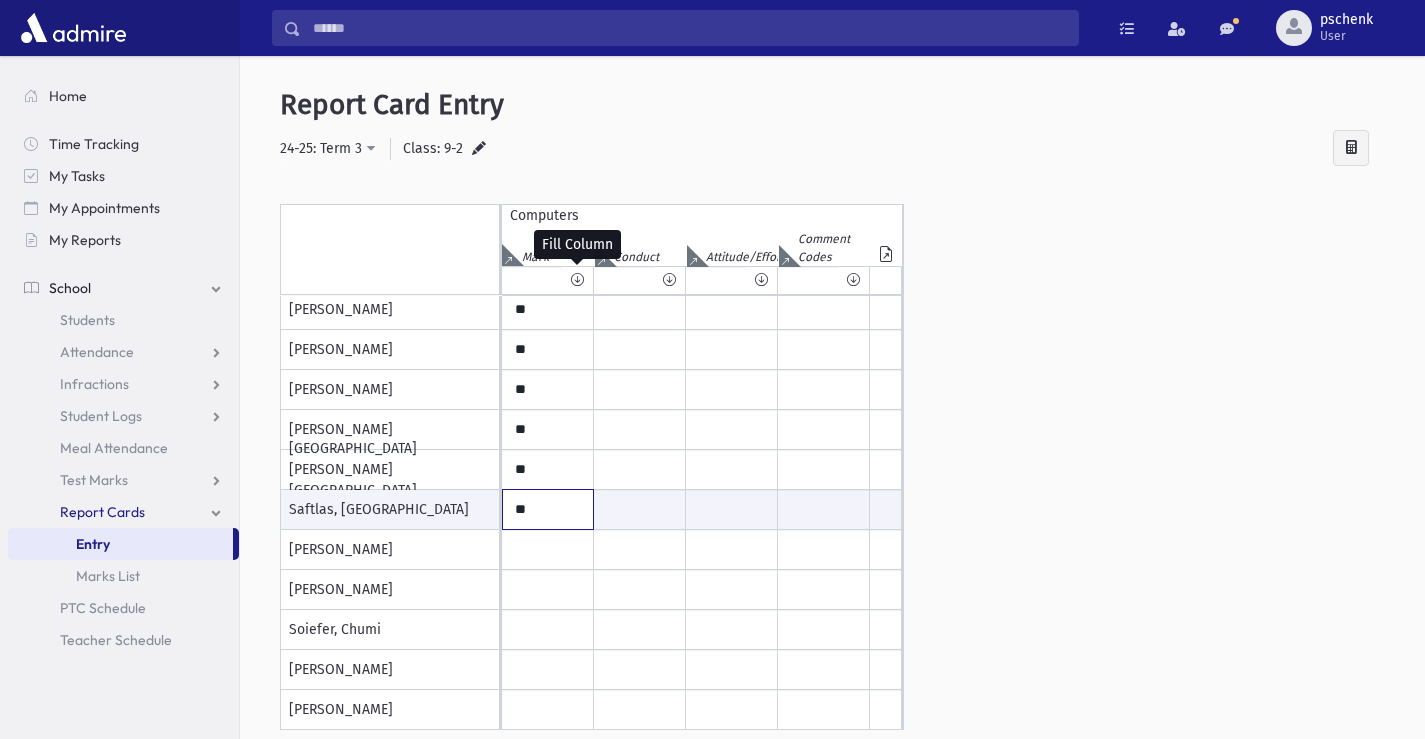 type on "**" 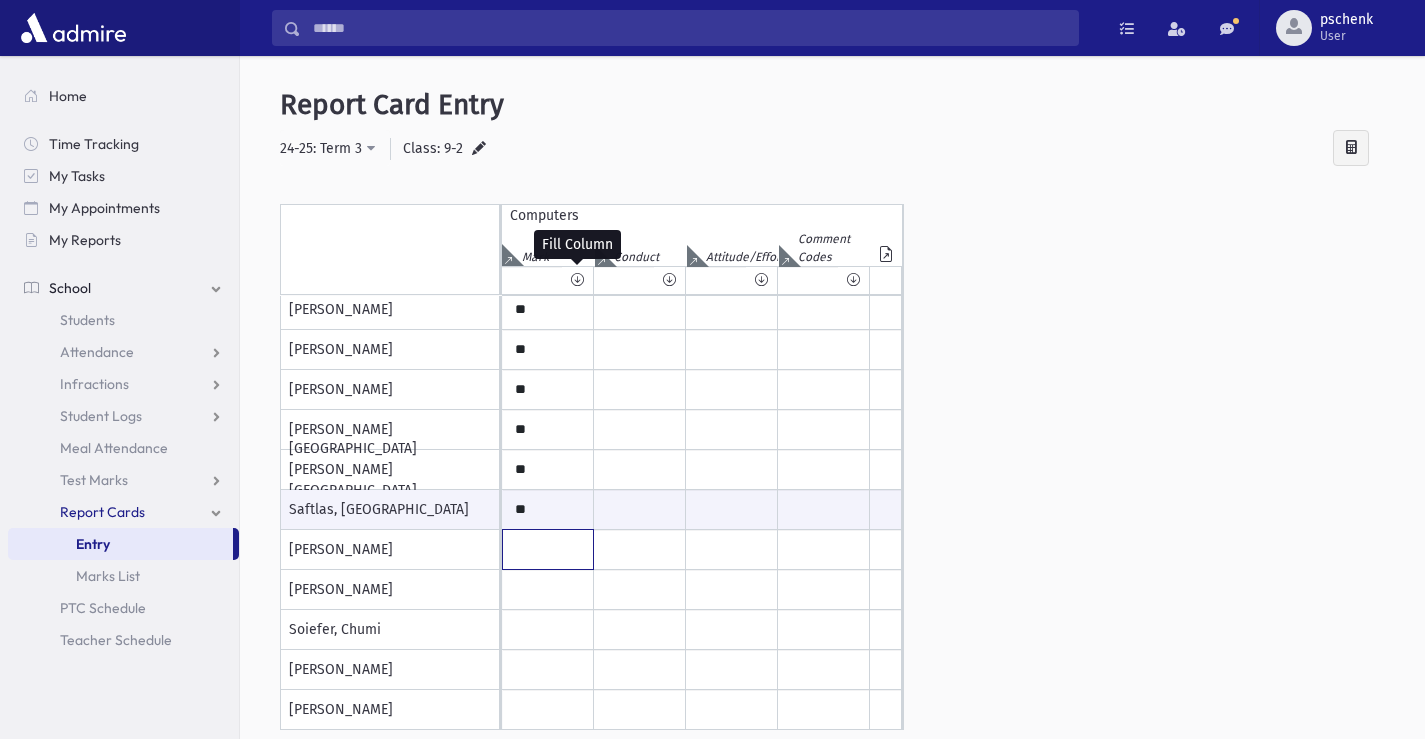 click at bounding box center (548, -490) 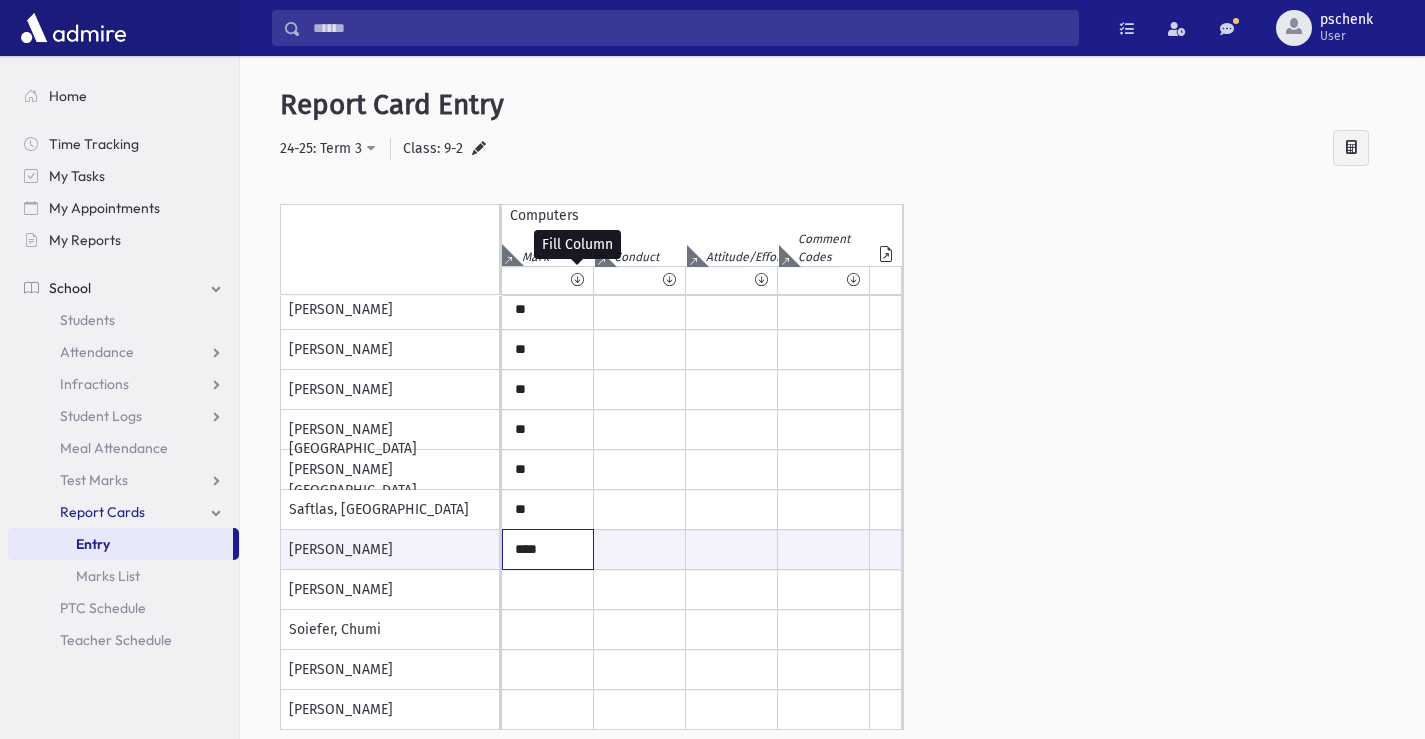 type on "****" 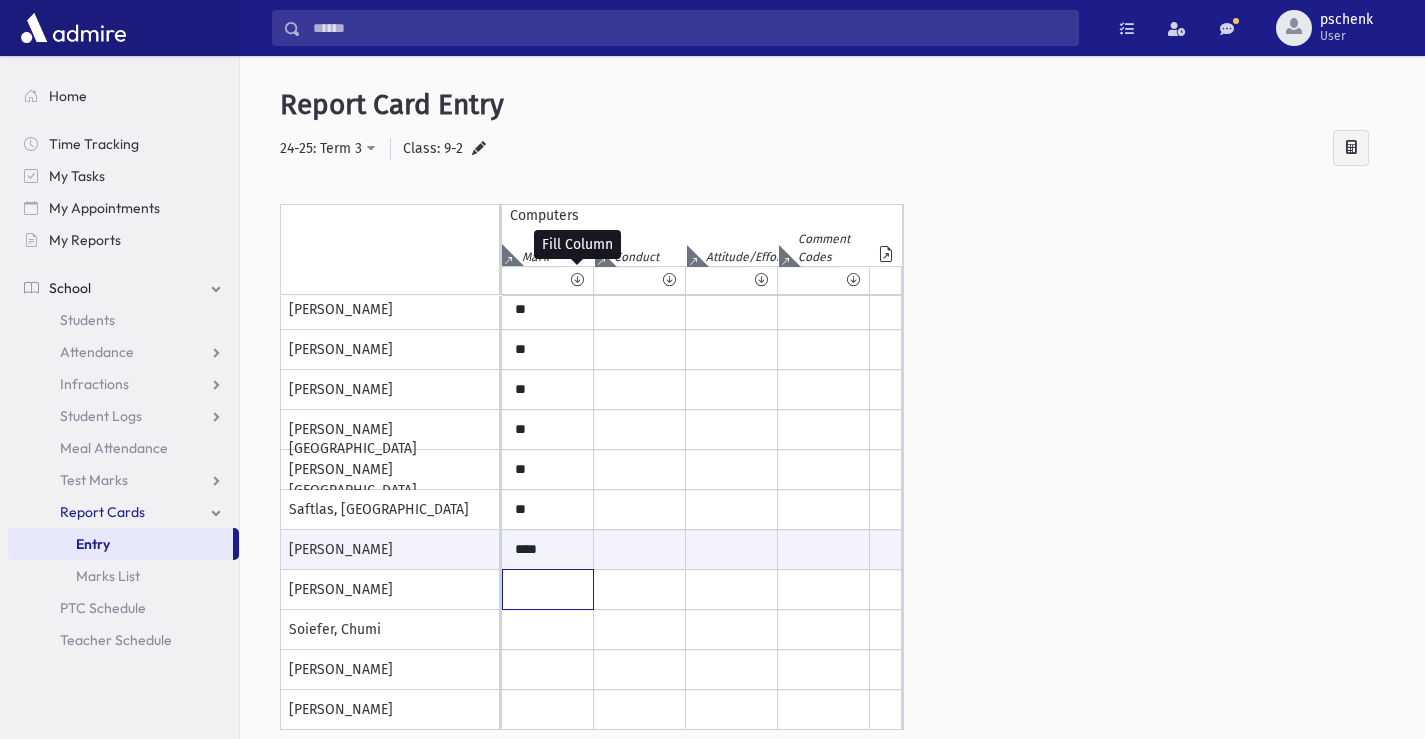 click at bounding box center (548, -490) 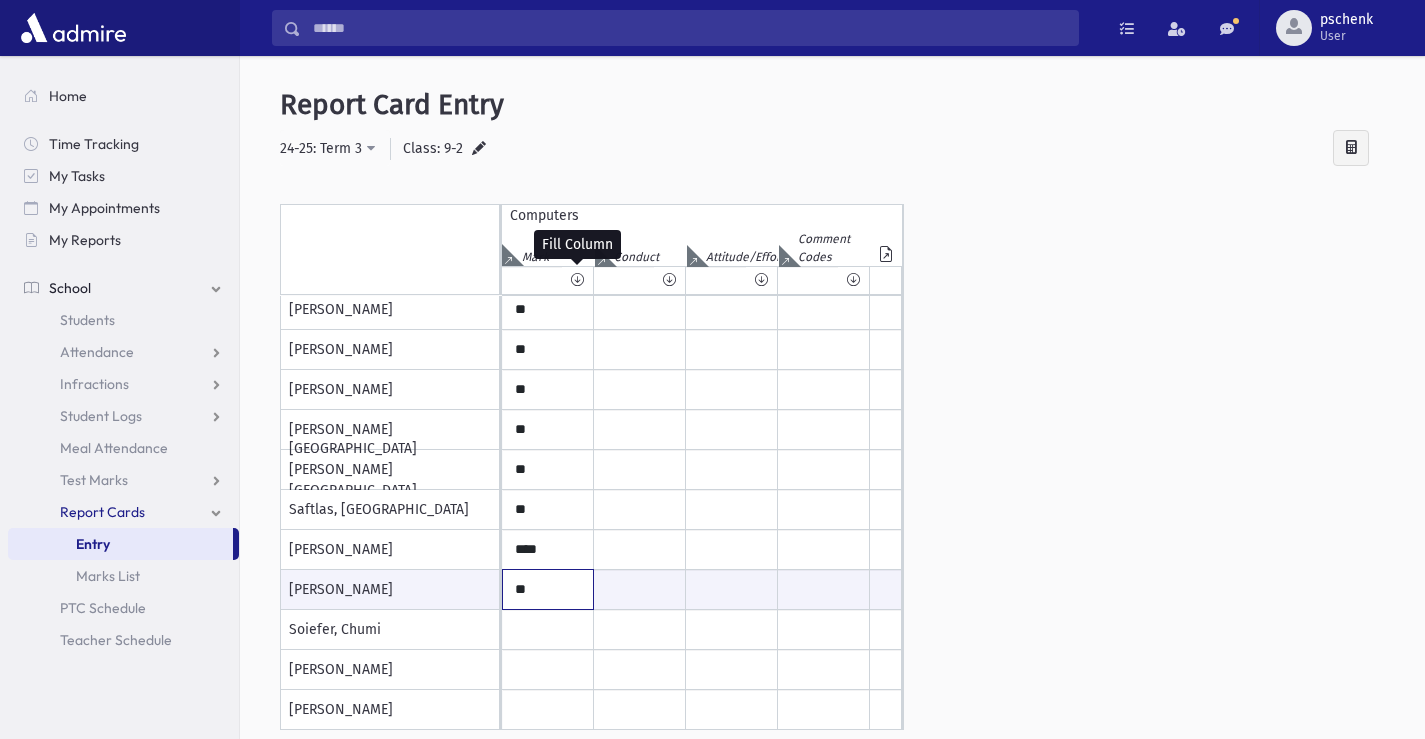 type on "**" 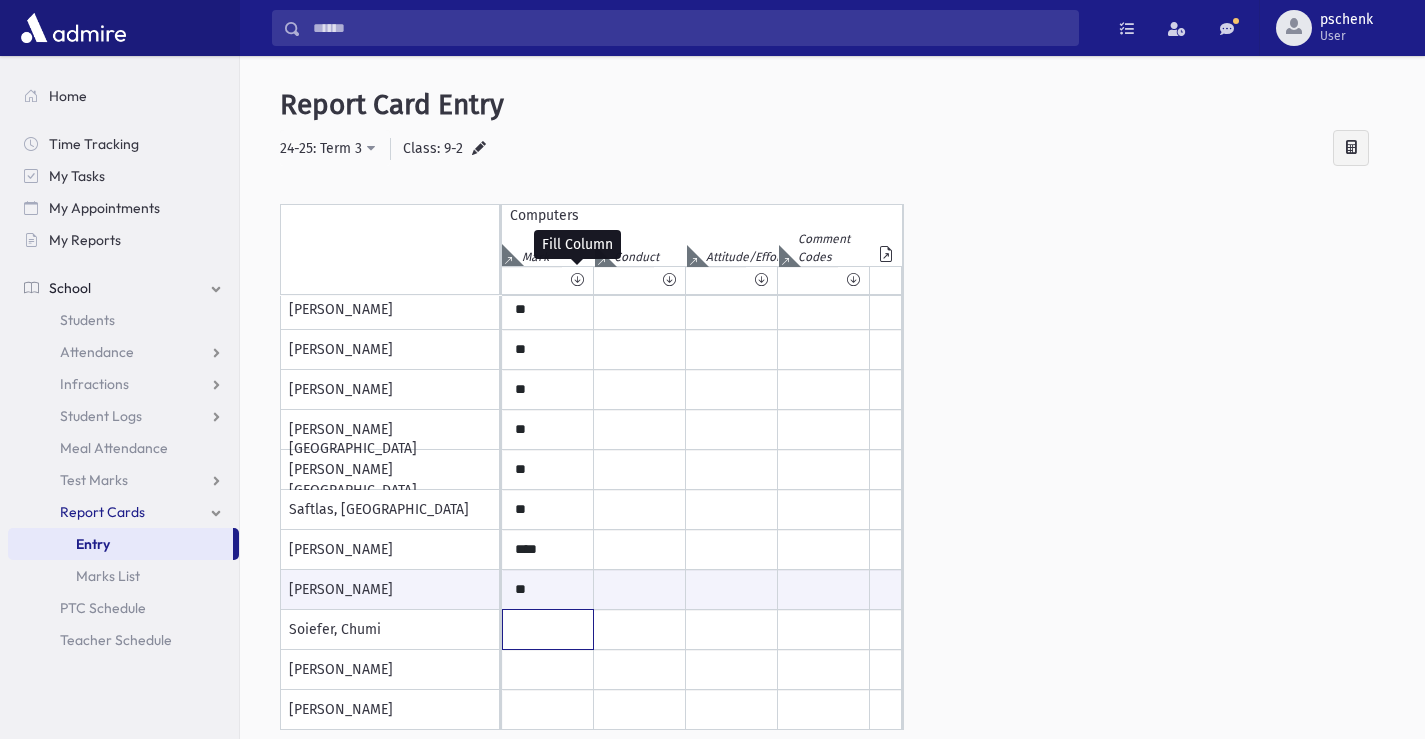 click at bounding box center [548, -490] 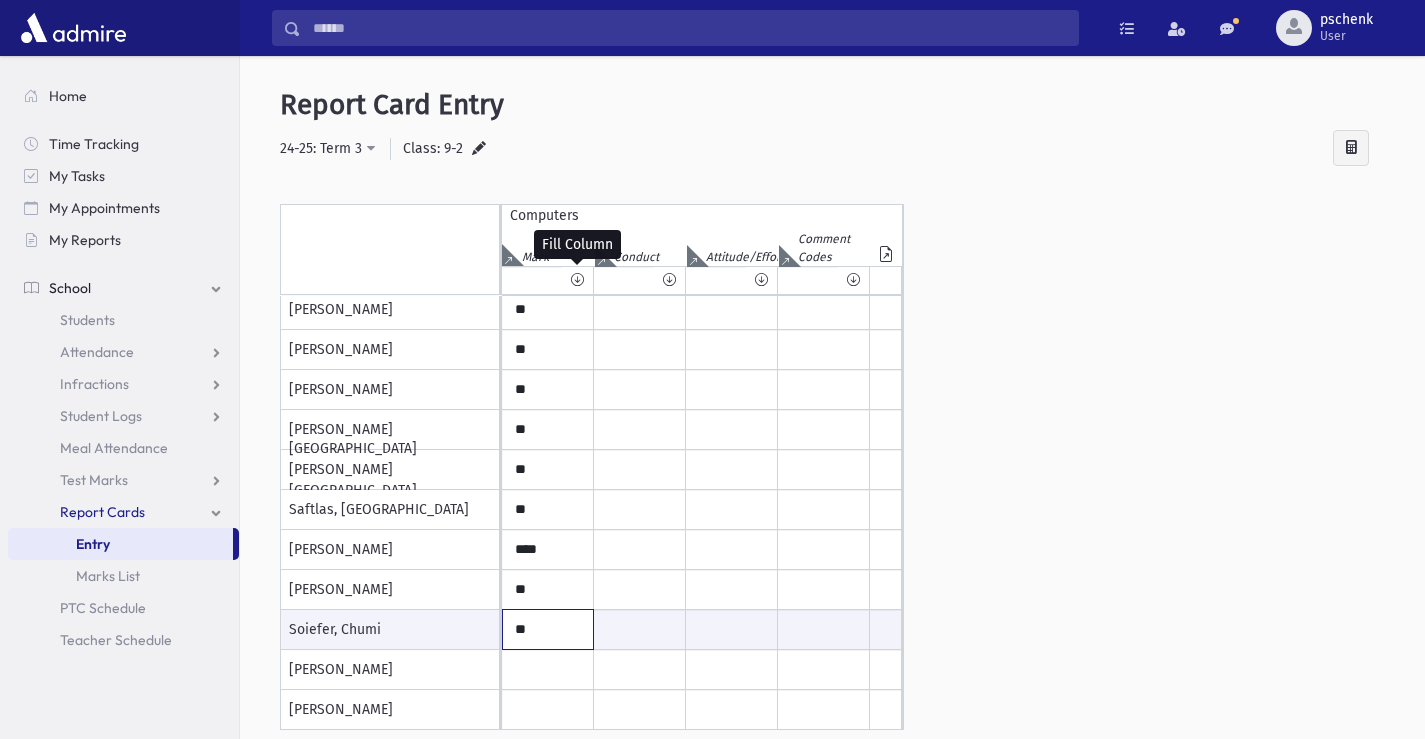 type on "**" 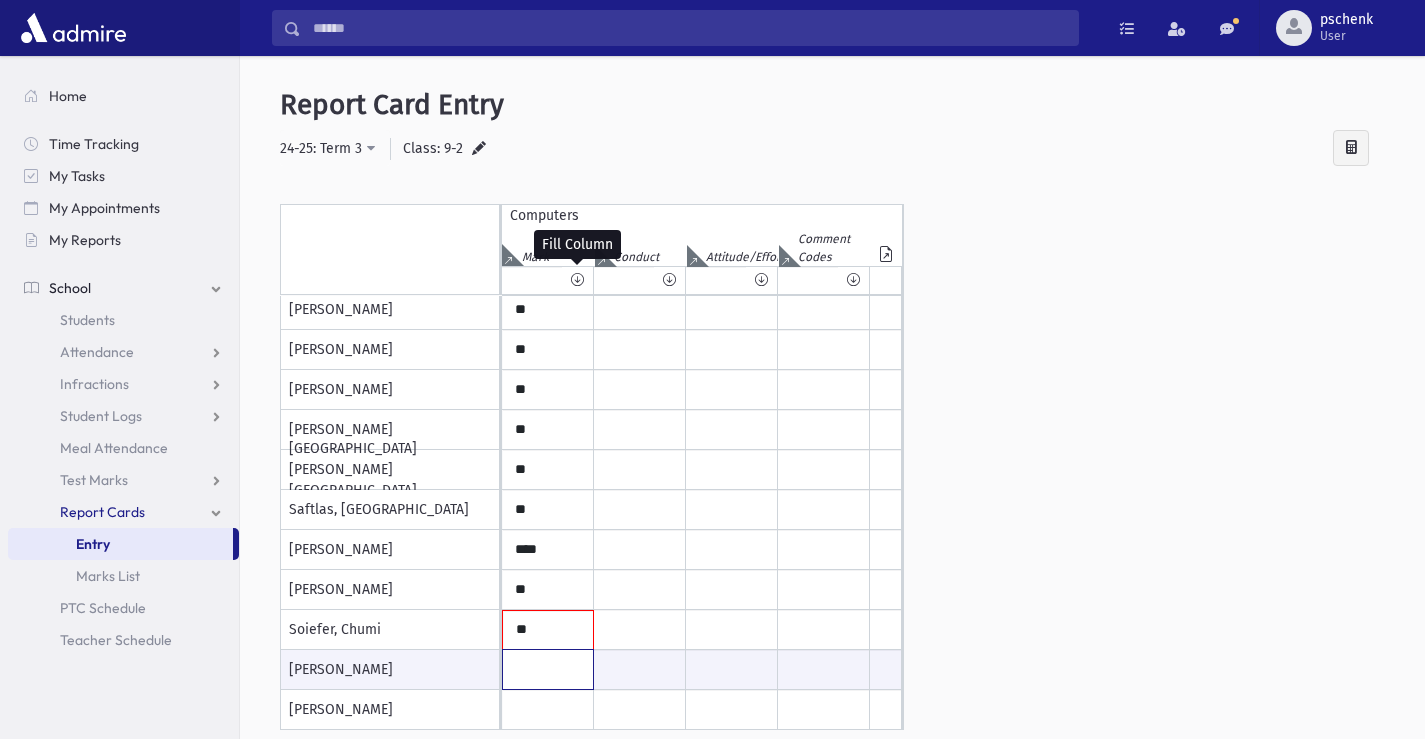 click at bounding box center (548, 669) 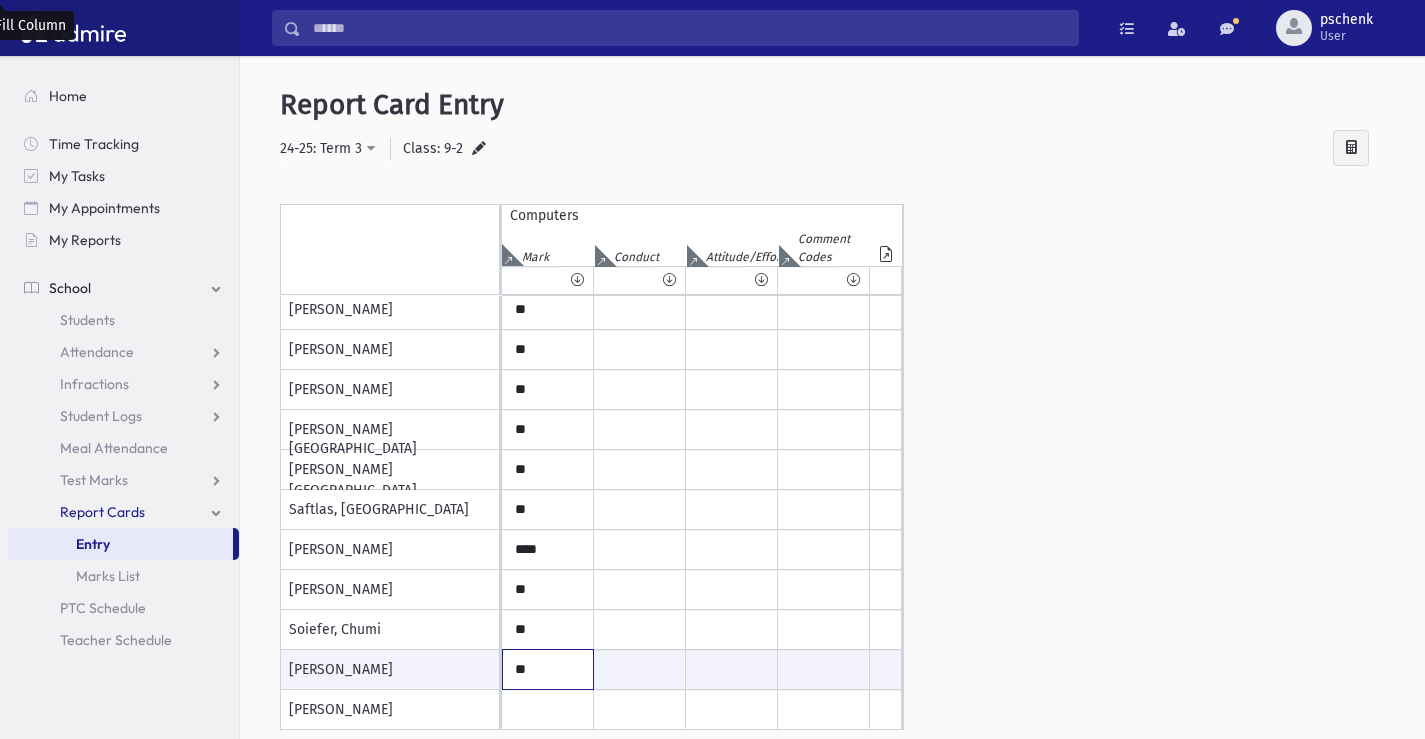 type on "**" 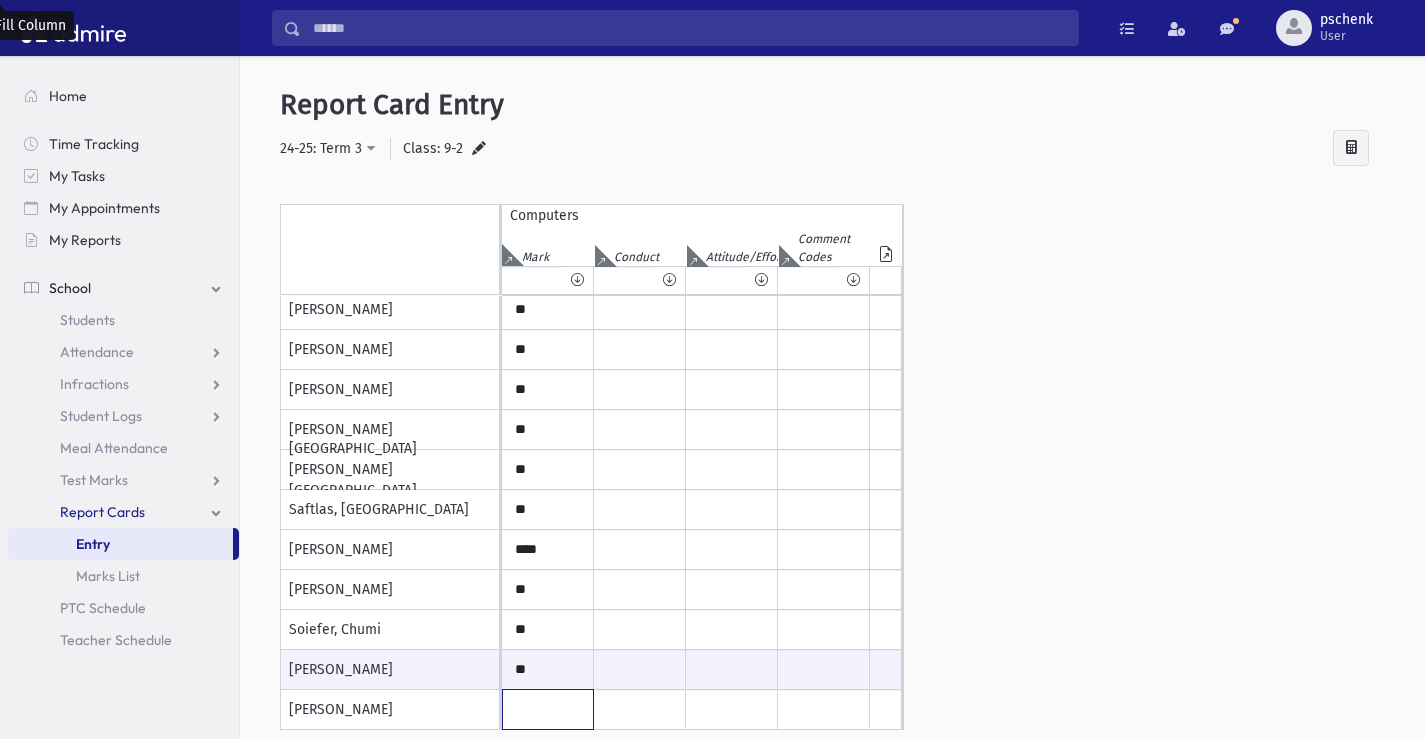 click at bounding box center (548, -490) 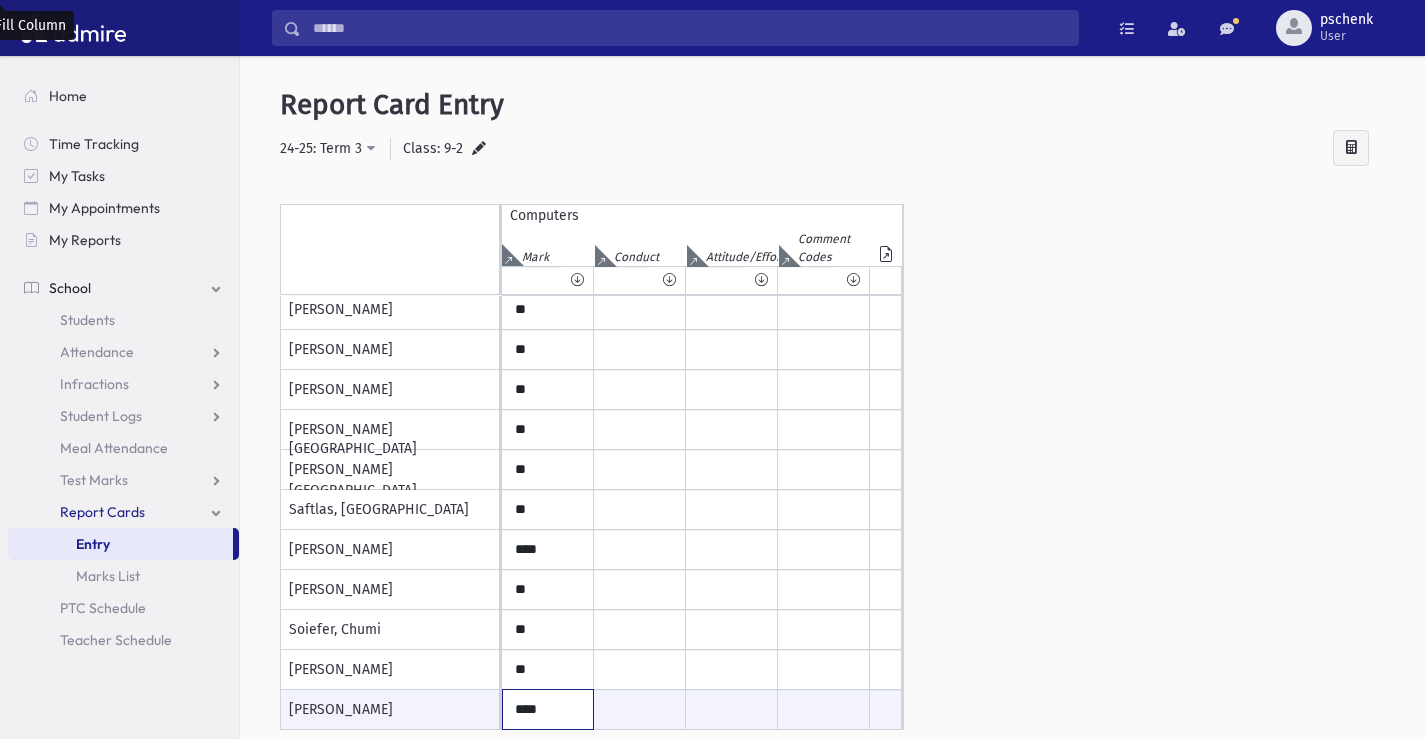 type on "****" 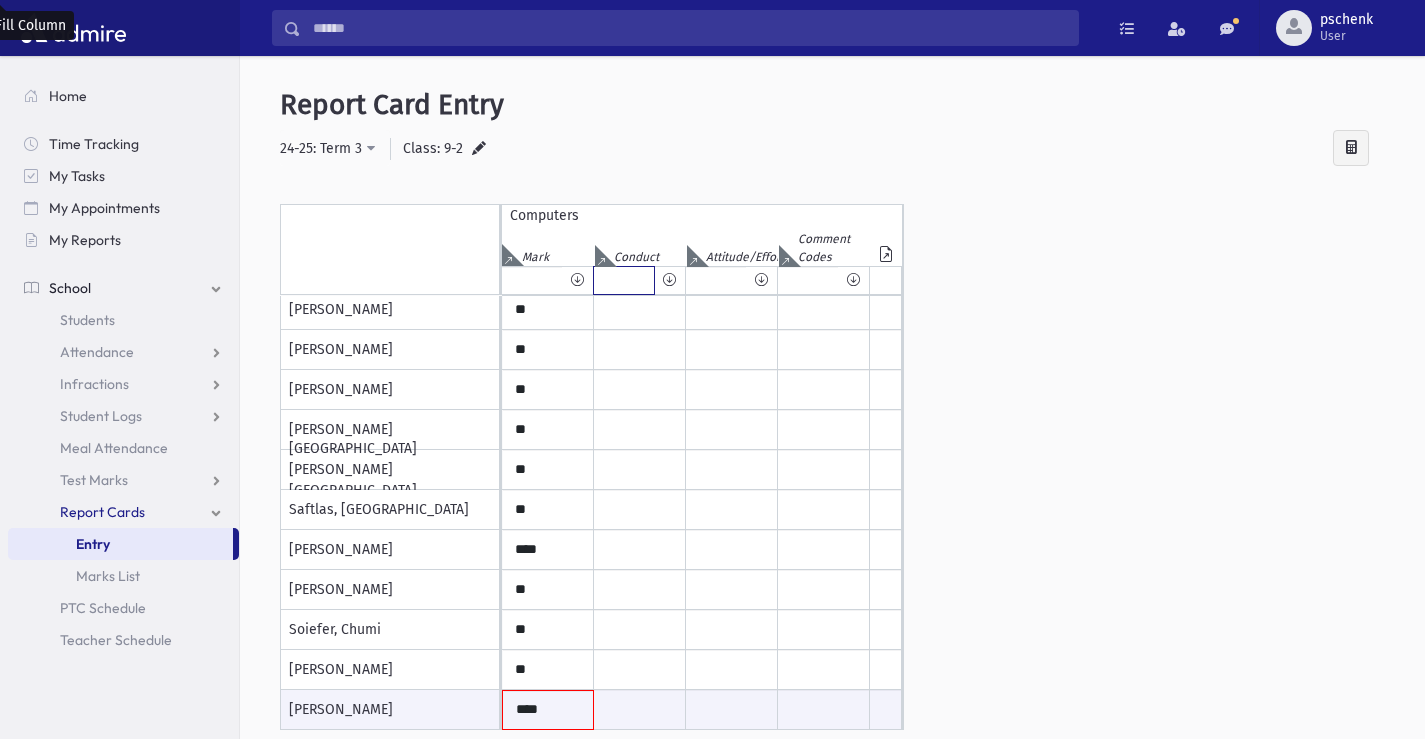 click at bounding box center [624, 280] 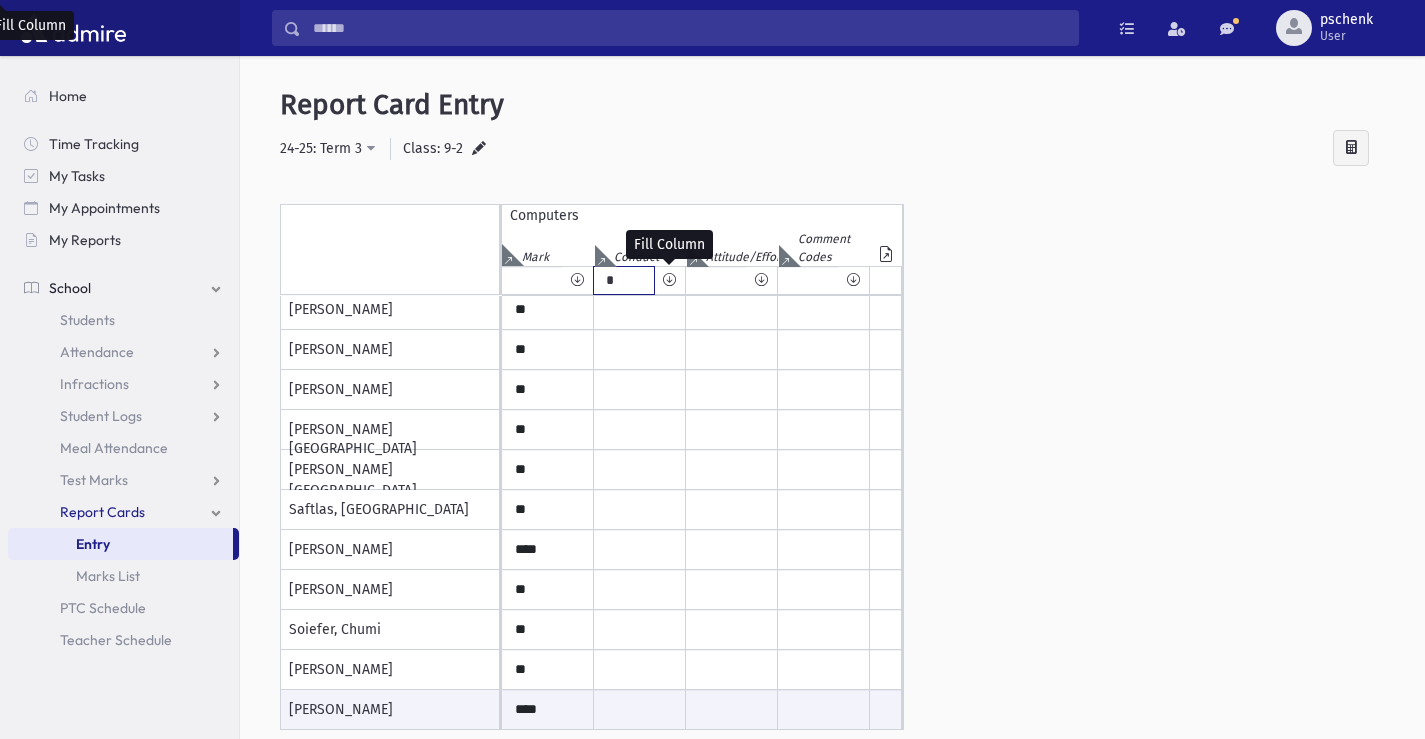 type on "*" 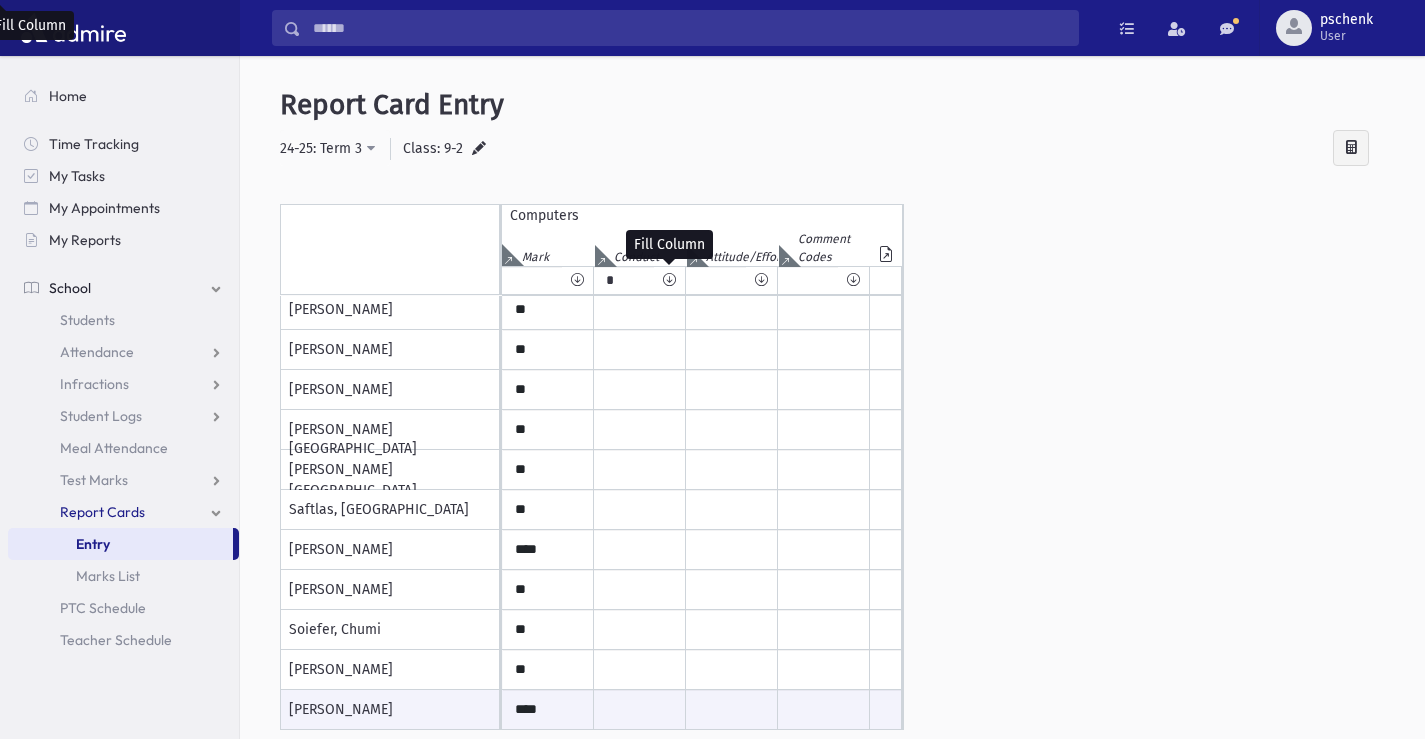 click at bounding box center [669, 280] 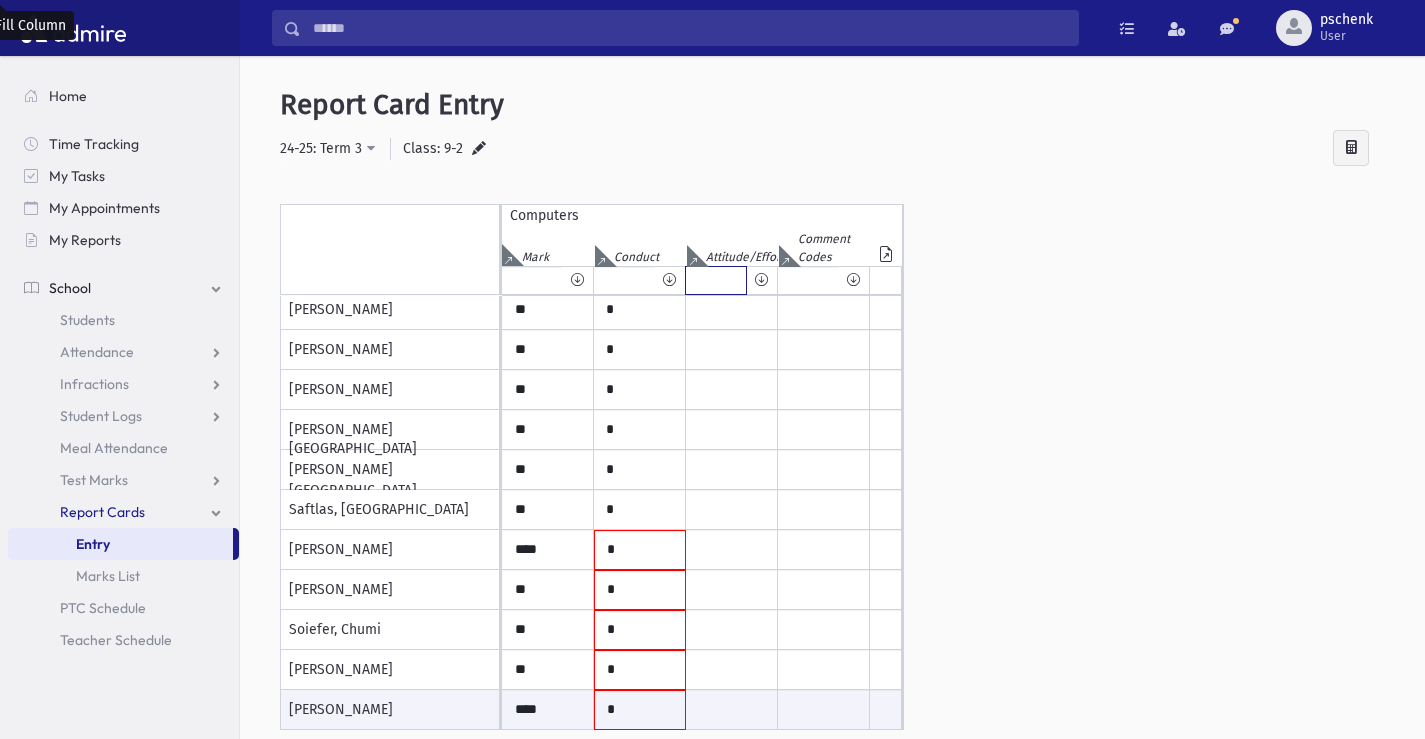 click at bounding box center [716, 280] 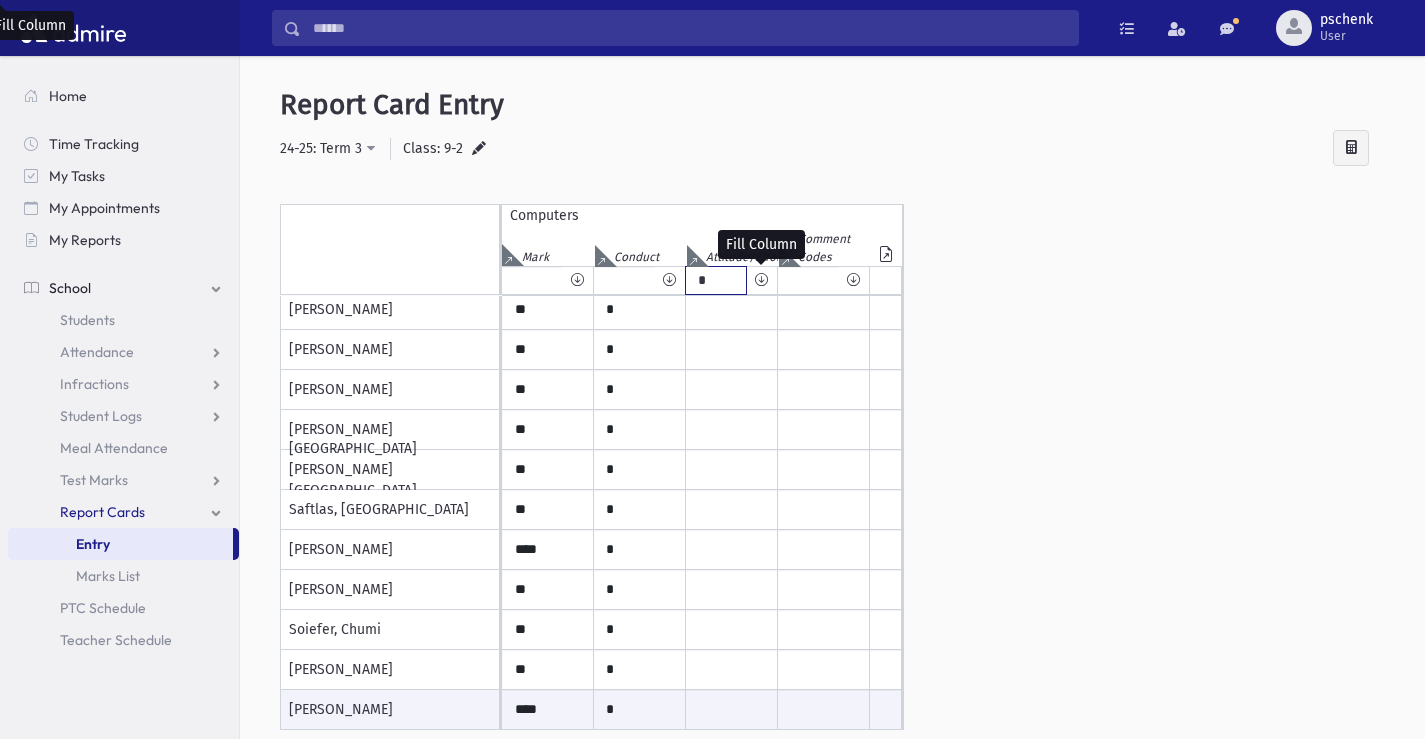 type on "*" 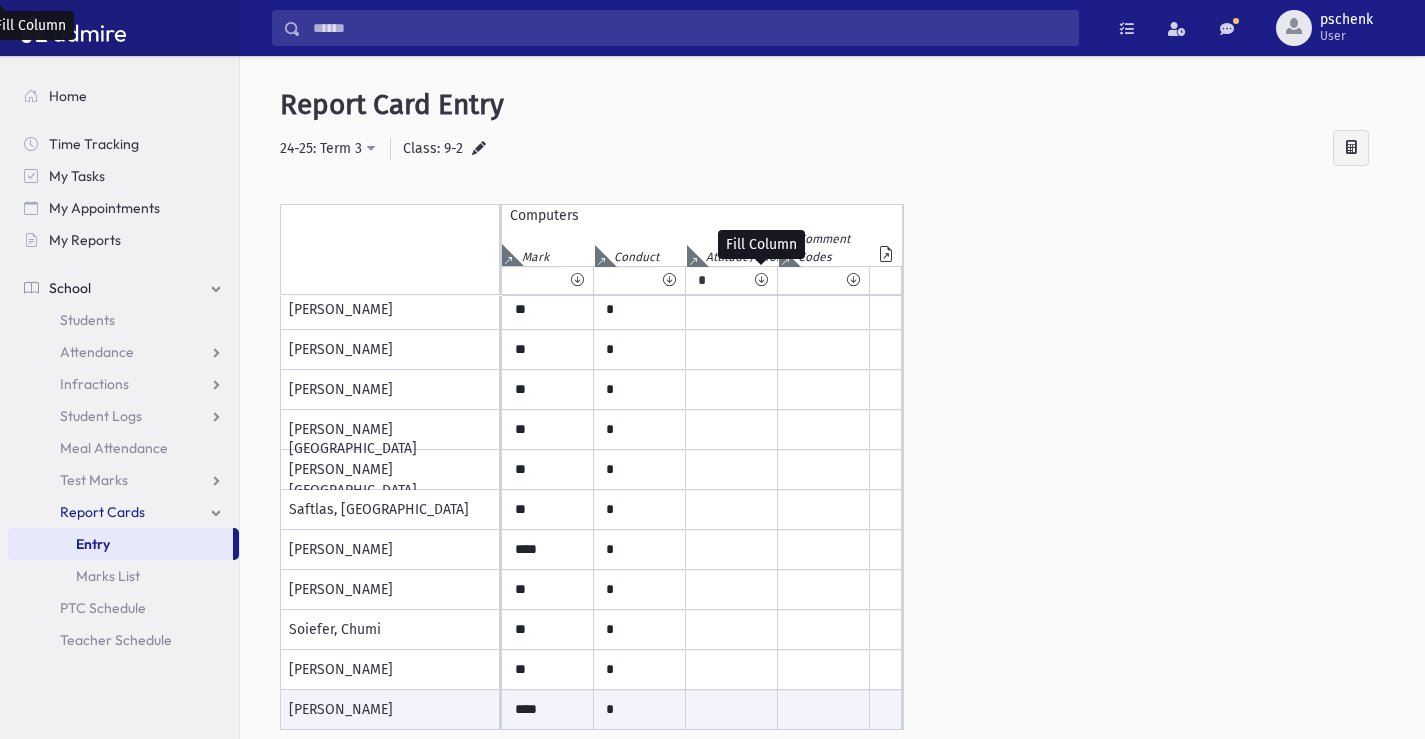 click at bounding box center (761, 280) 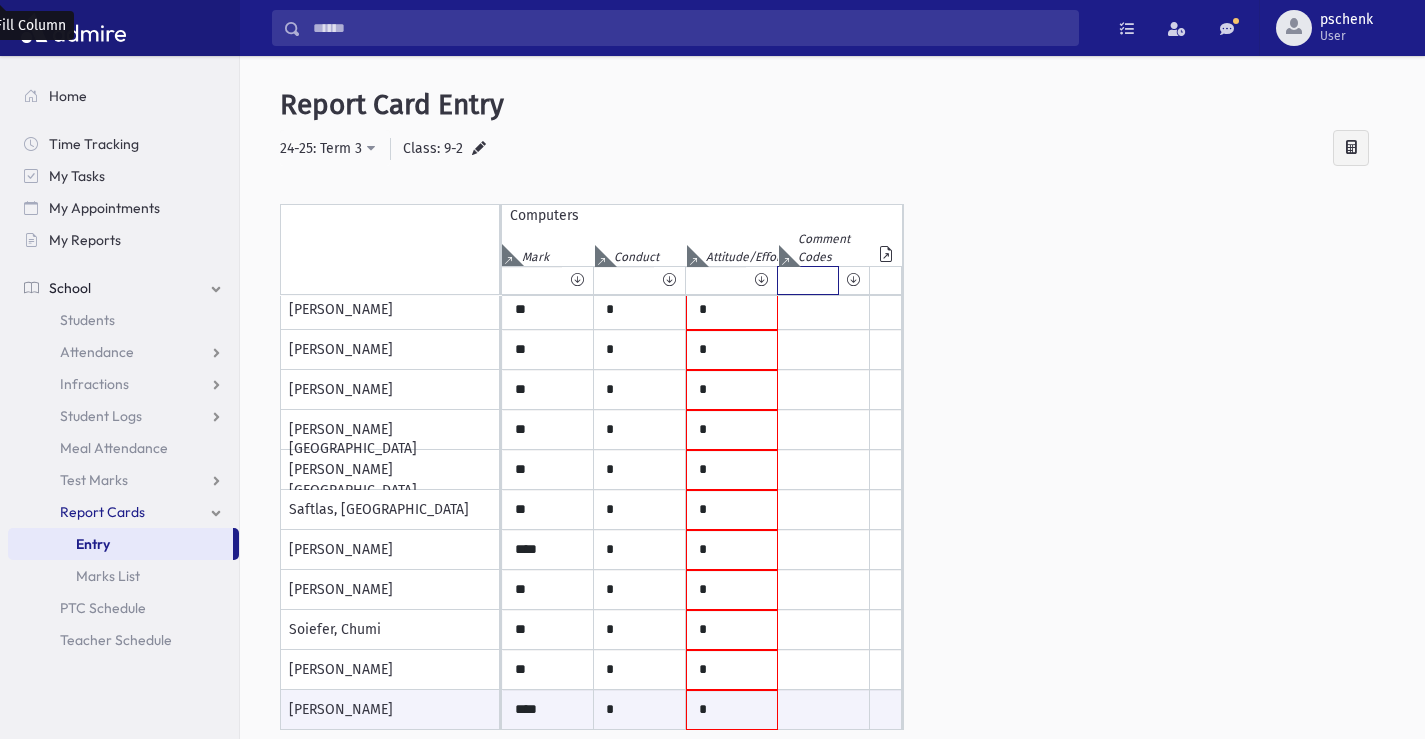 click at bounding box center [808, 280] 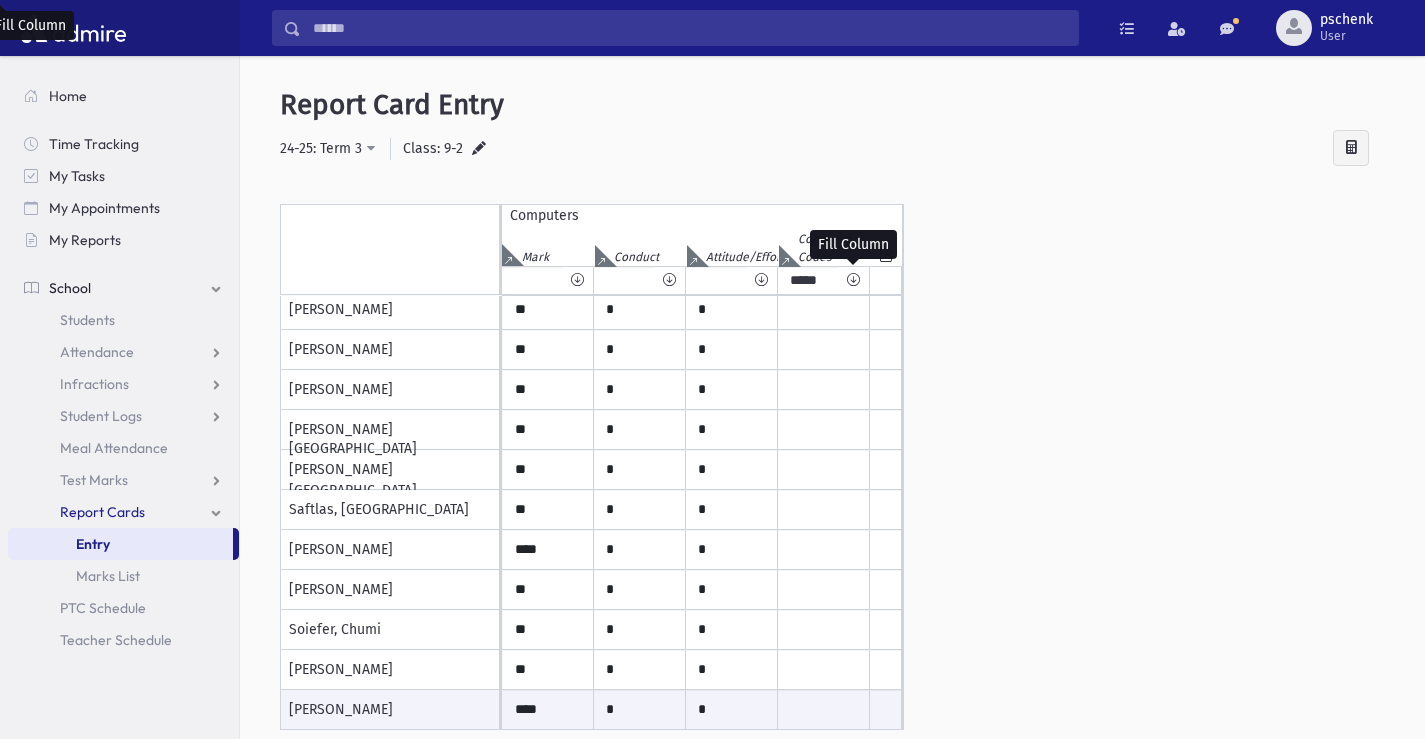 click at bounding box center [853, 280] 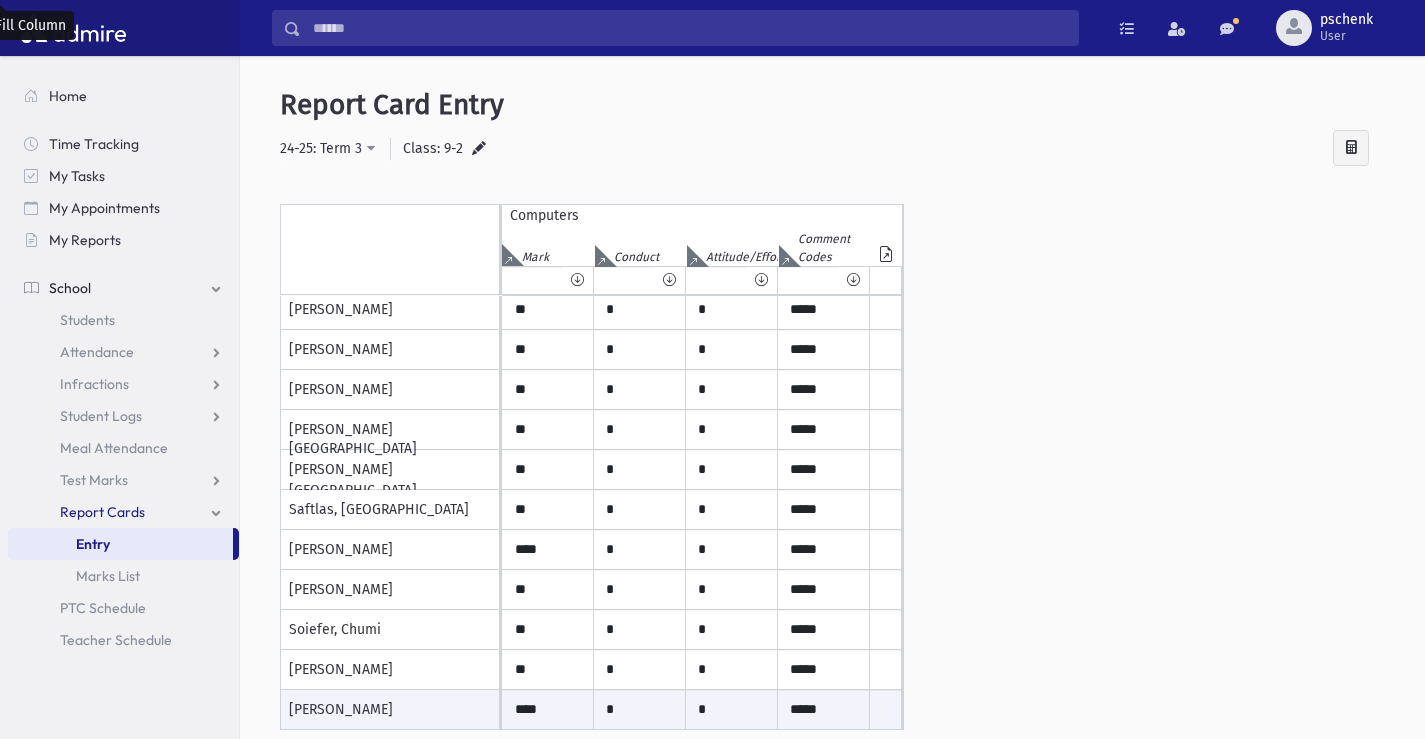 click on "Class: 9-2" at bounding box center (433, 148) 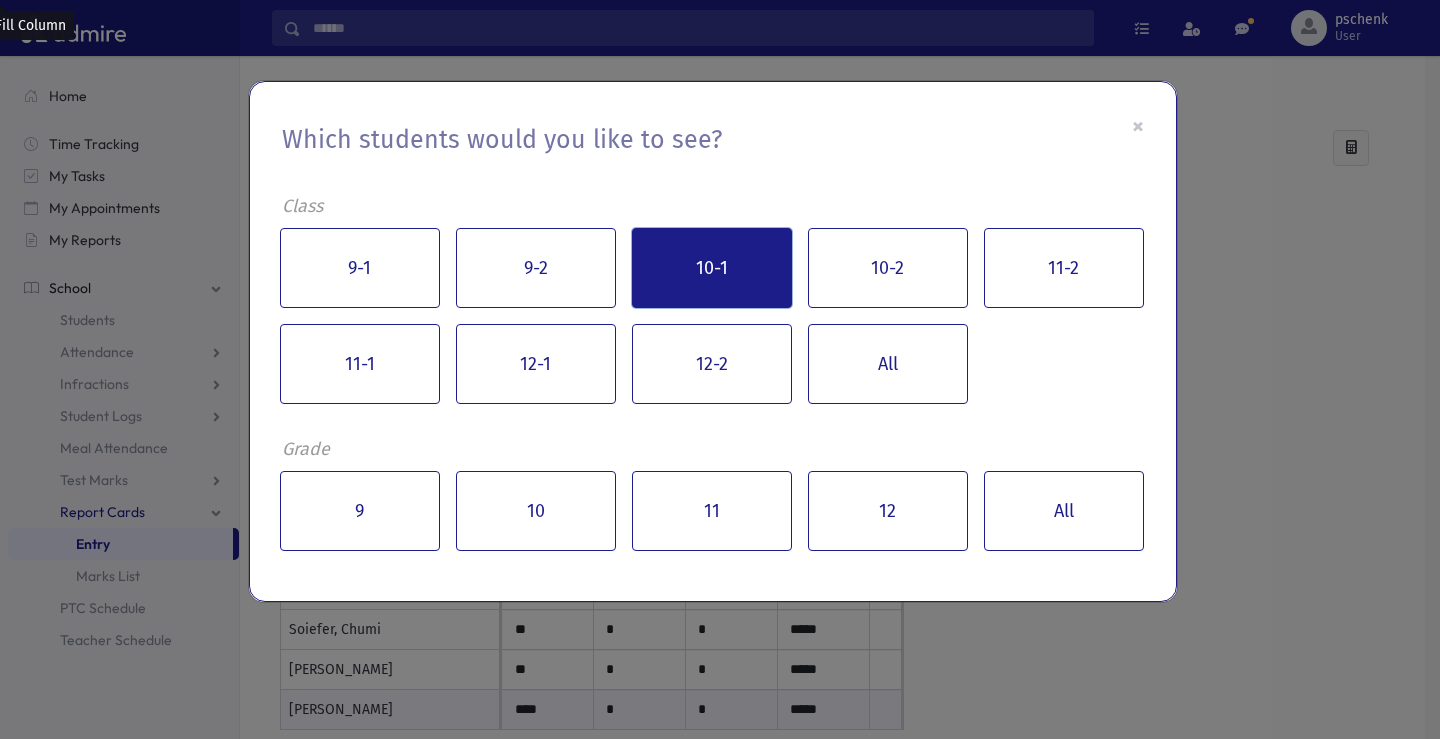 click on "10-1" at bounding box center (712, 268) 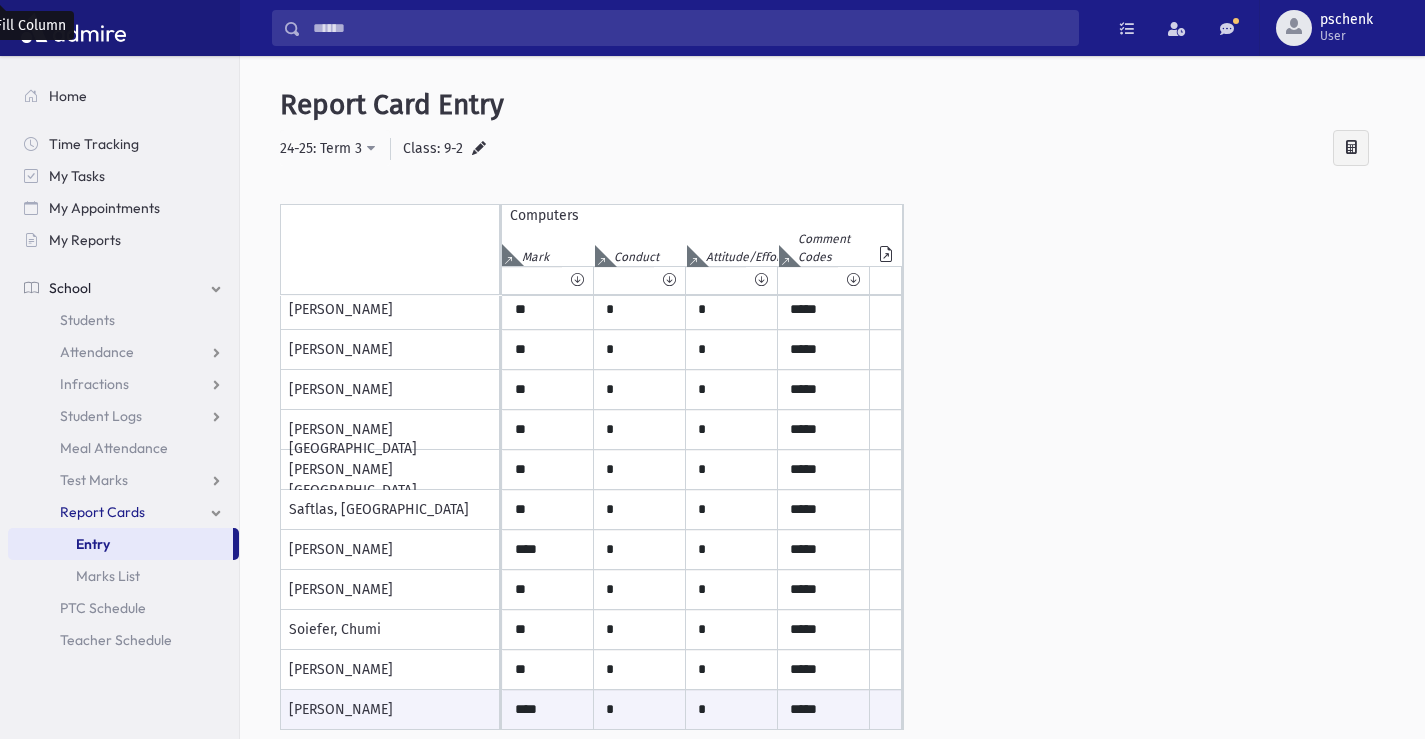 scroll, scrollTop: 0, scrollLeft: 0, axis: both 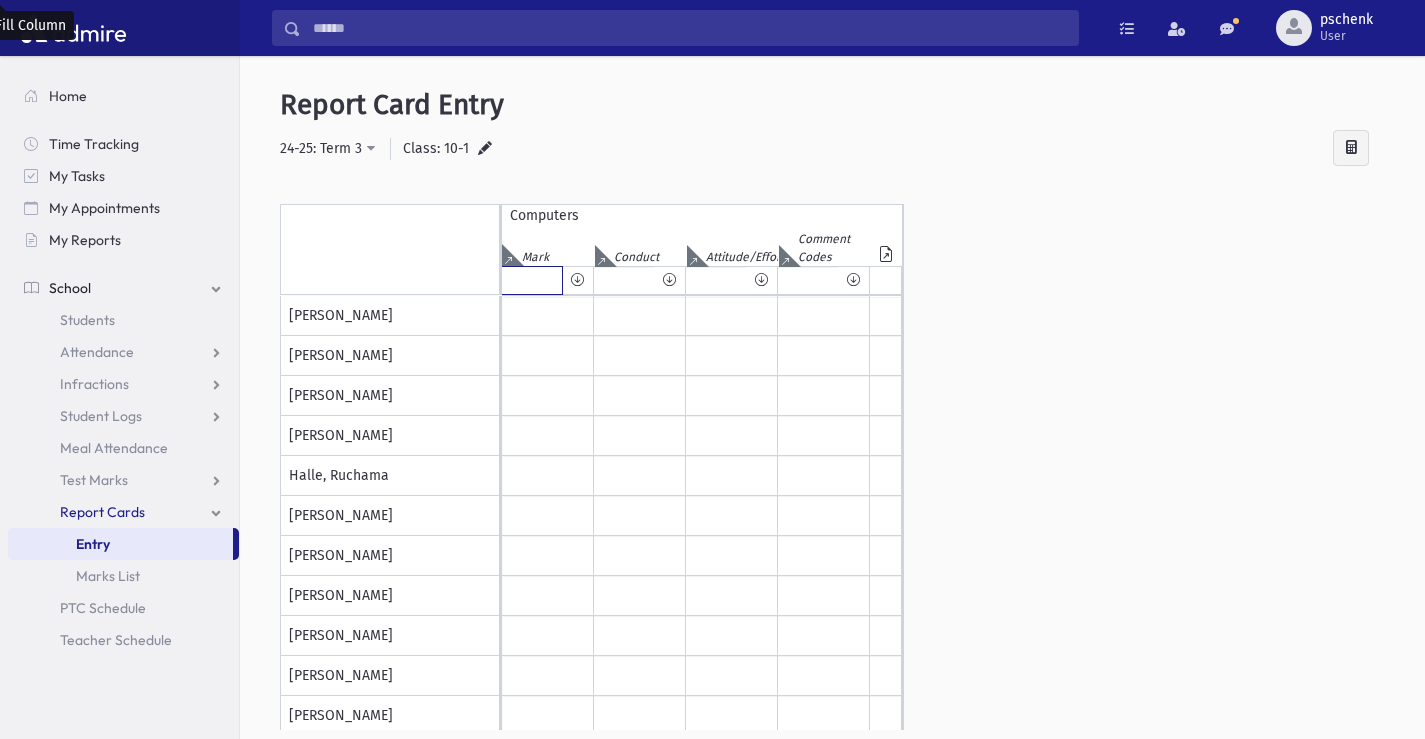 click at bounding box center [532, 280] 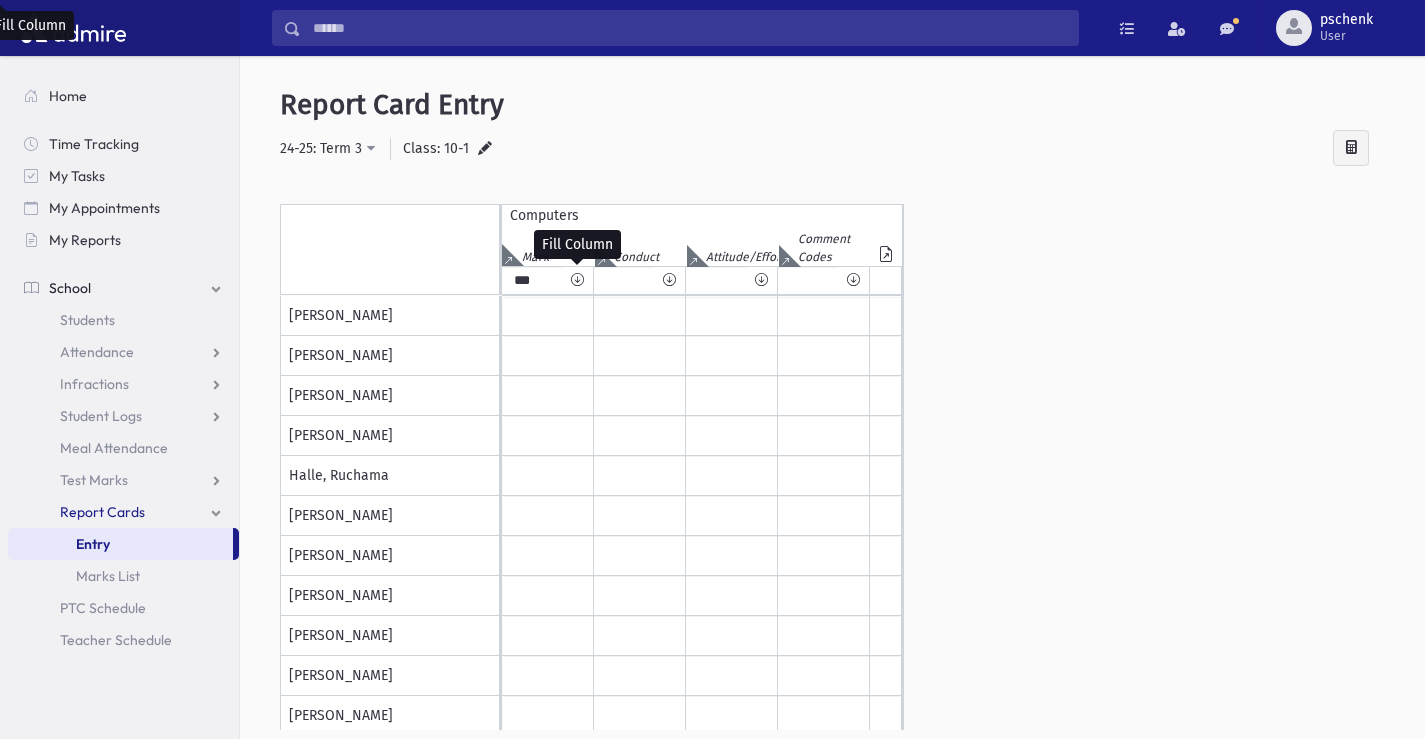 click at bounding box center [577, 280] 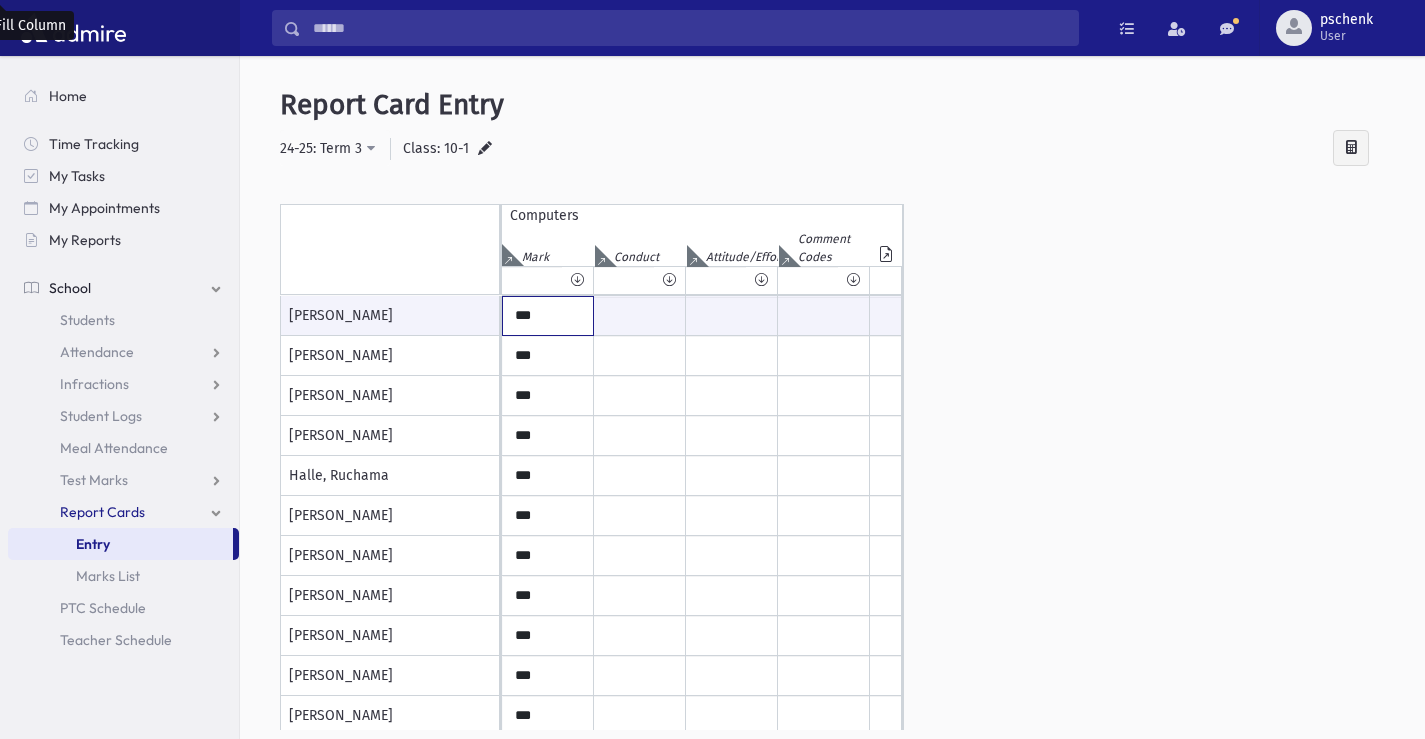 drag, startPoint x: 555, startPoint y: 312, endPoint x: 442, endPoint y: 304, distance: 113.28283 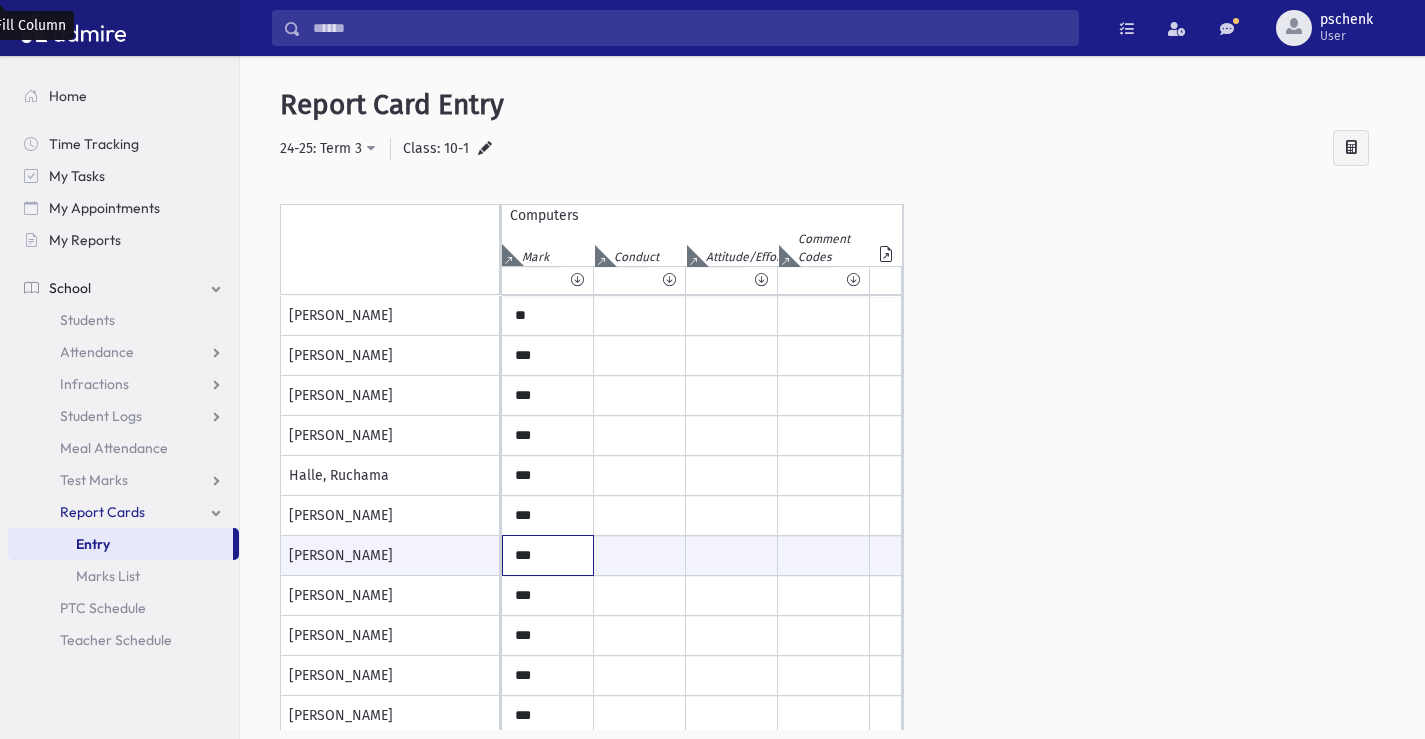 drag, startPoint x: 540, startPoint y: 556, endPoint x: 479, endPoint y: 550, distance: 61.294373 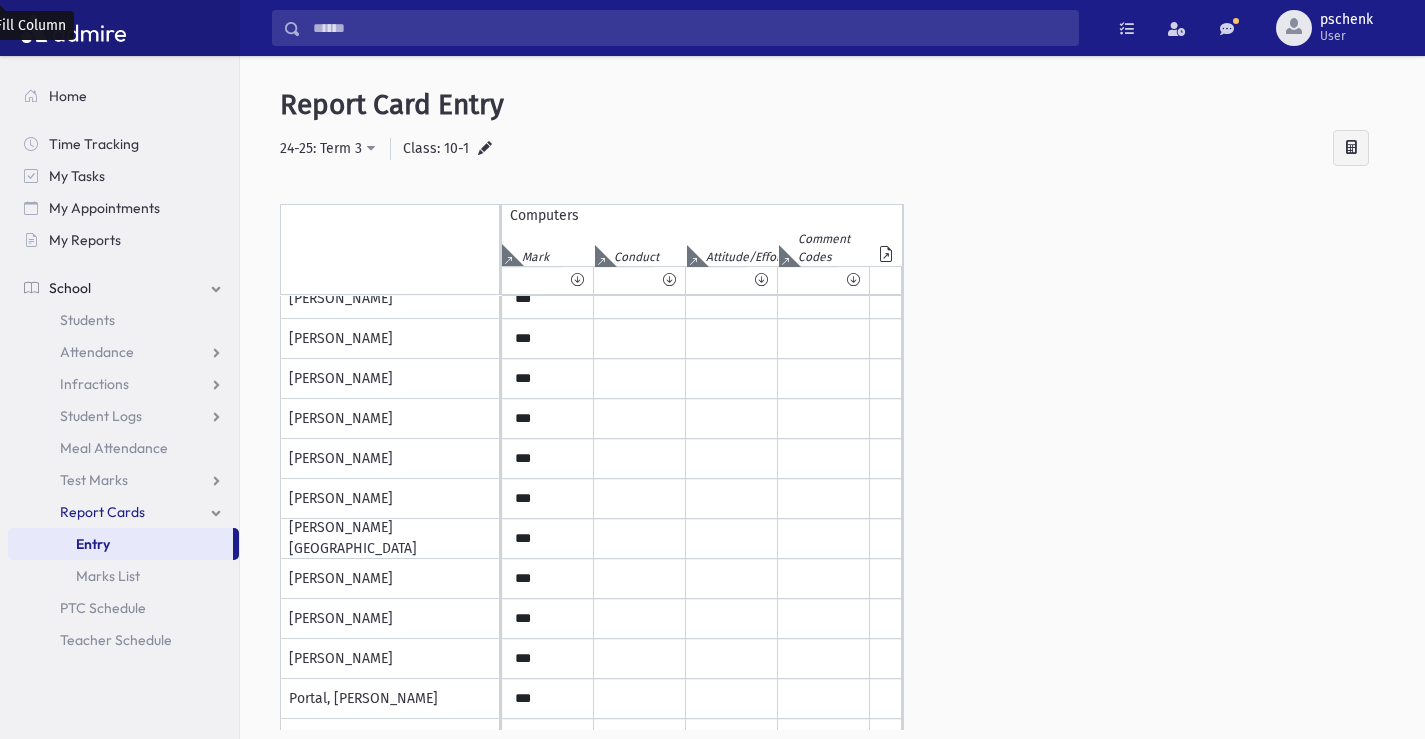 scroll, scrollTop: 400, scrollLeft: 0, axis: vertical 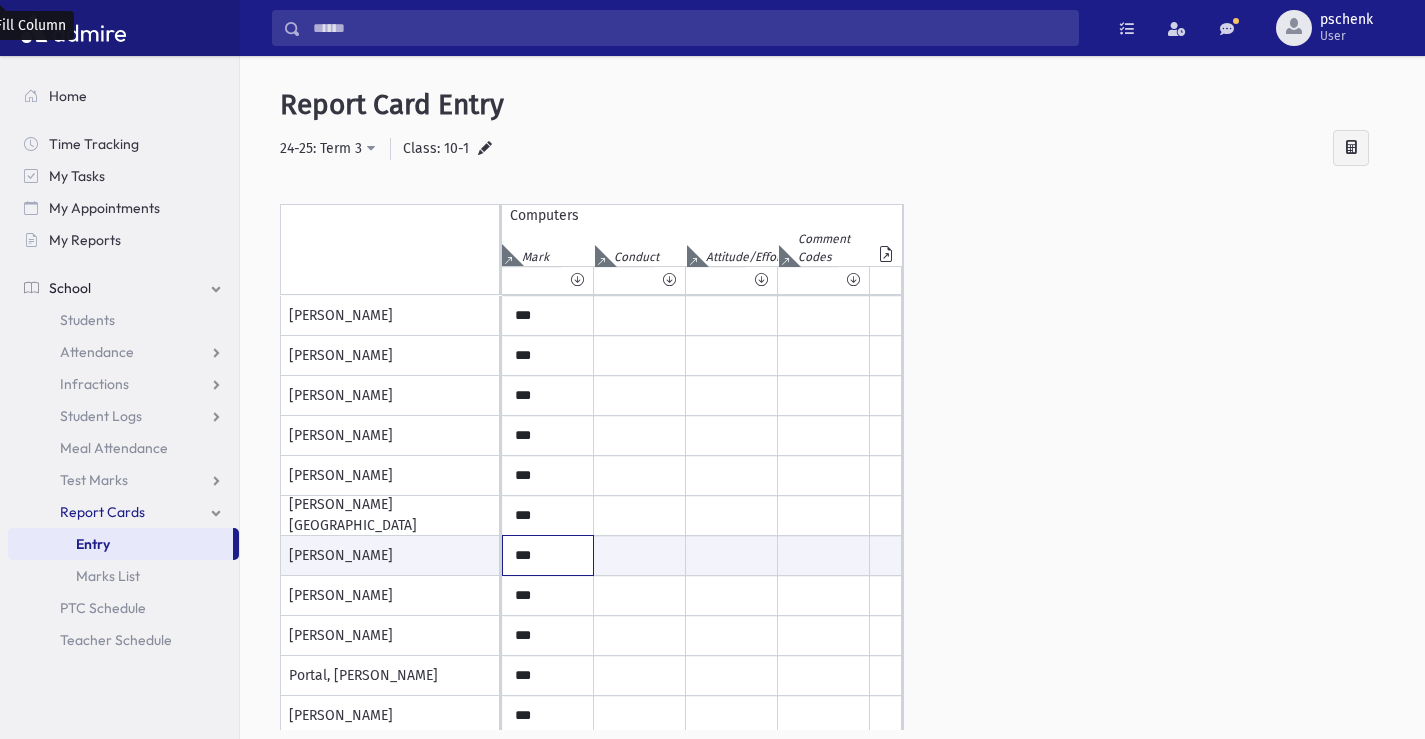 drag, startPoint x: 536, startPoint y: 551, endPoint x: 467, endPoint y: 551, distance: 69 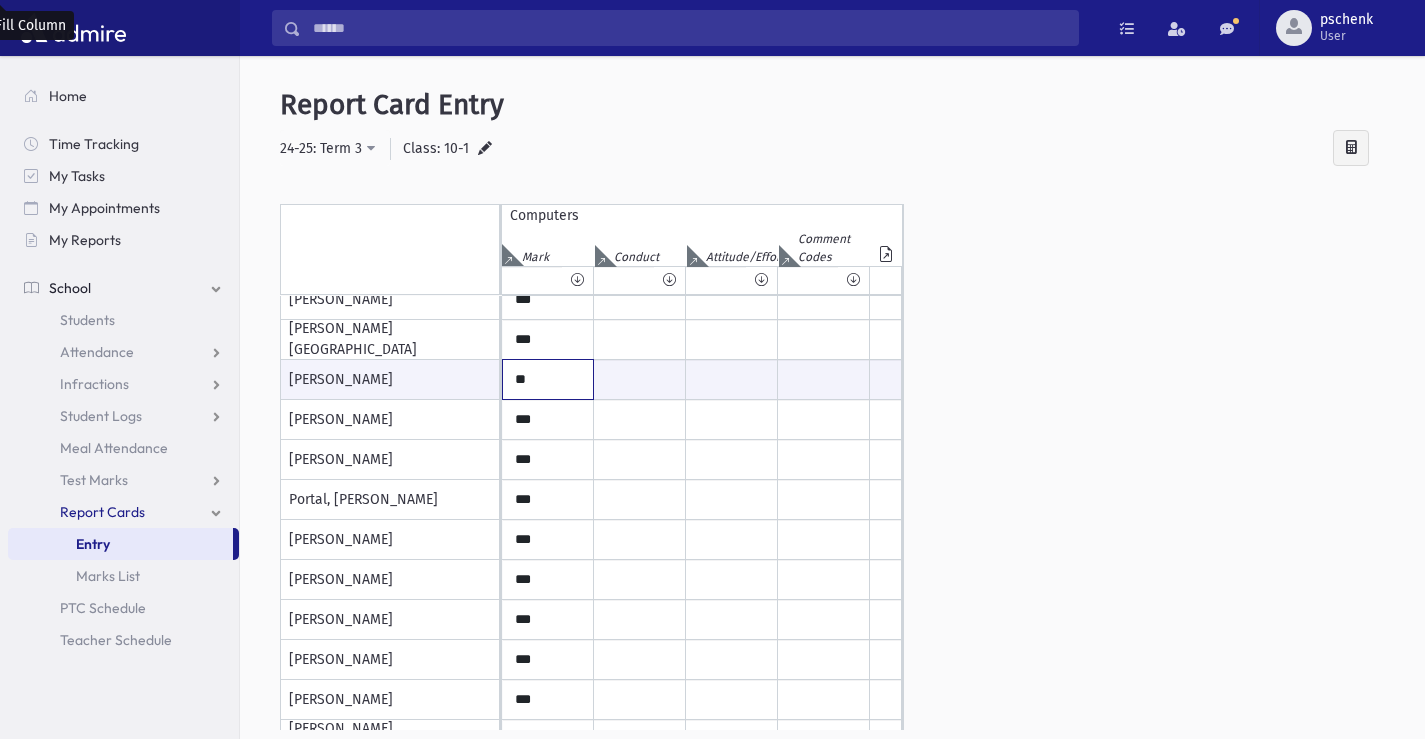 scroll, scrollTop: 606, scrollLeft: 0, axis: vertical 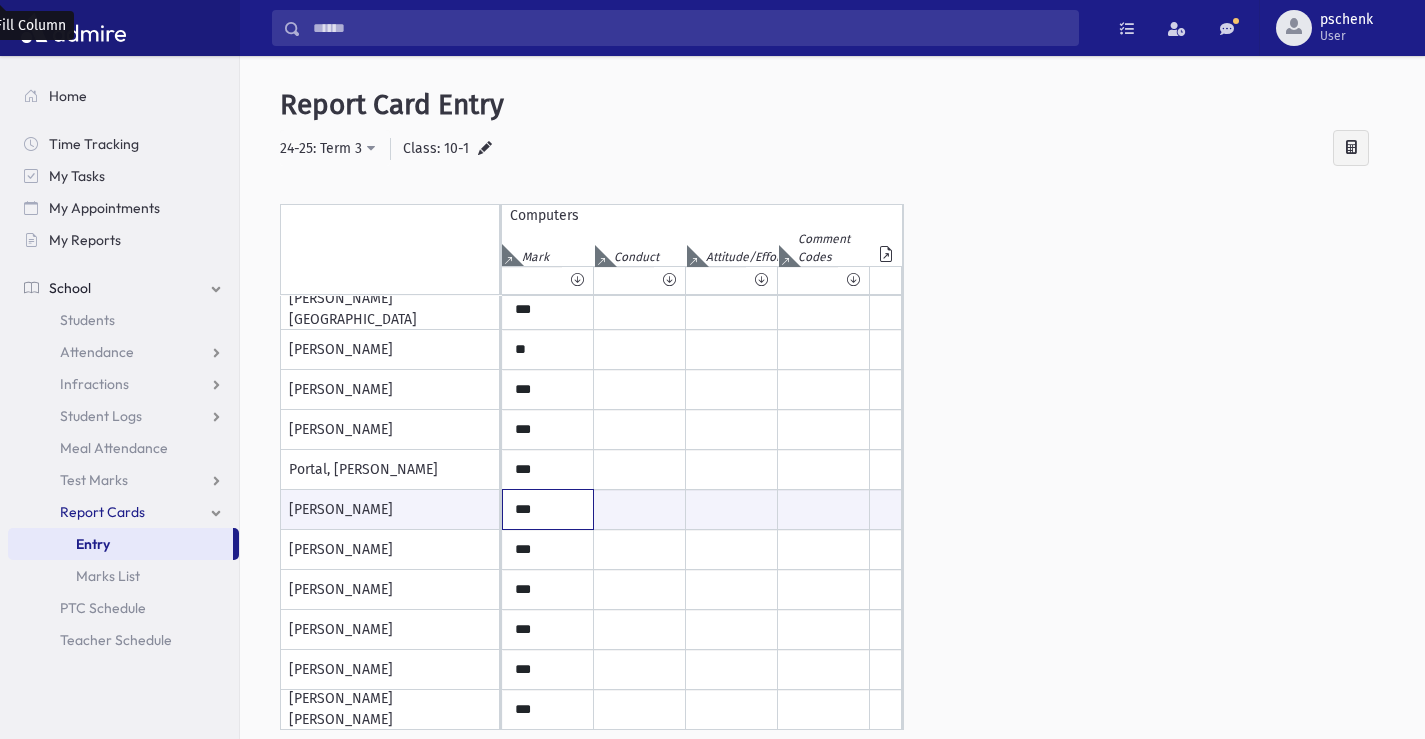 drag, startPoint x: 539, startPoint y: 506, endPoint x: 492, endPoint y: 509, distance: 47.095646 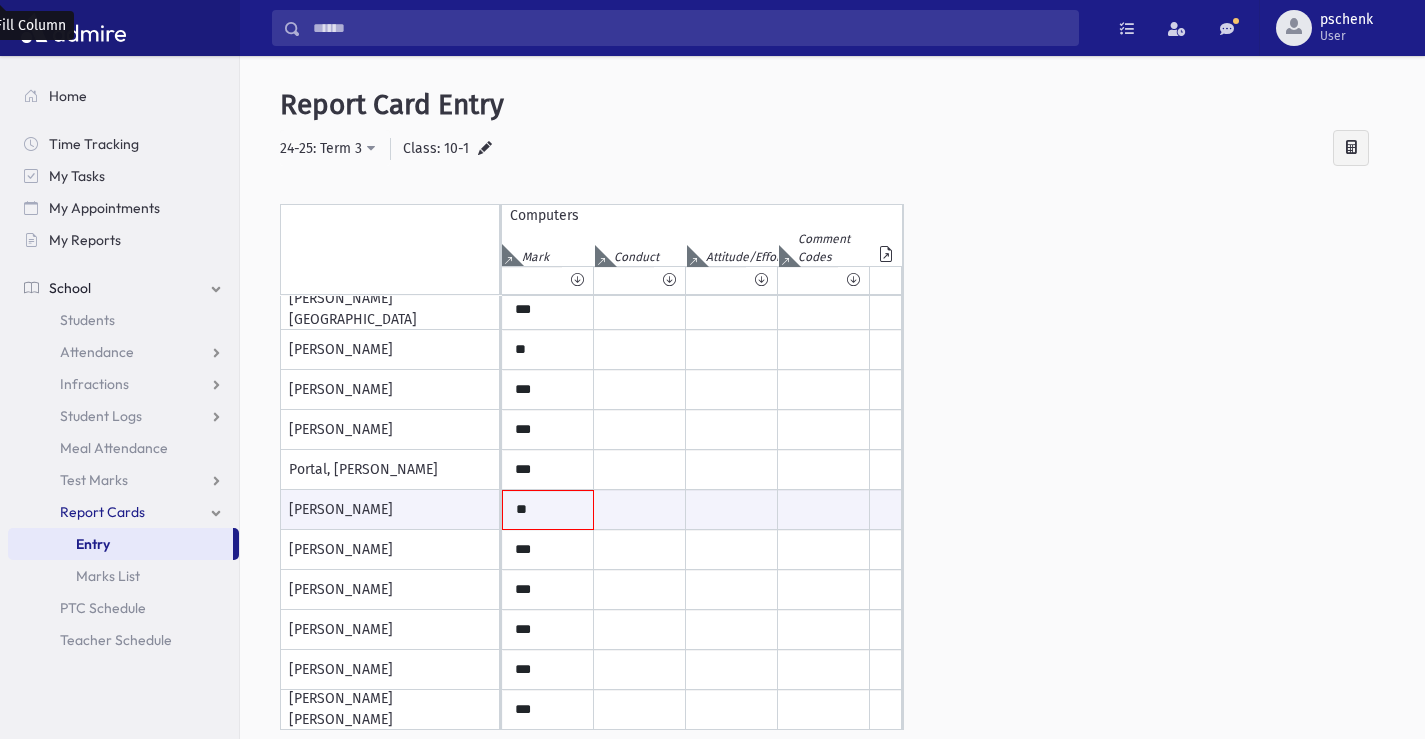 click on "Birnhack, Shira Miriam
Butrimovitz, Devorah
Fishelis, Rutie
Goldstein, Miri
Halle, Ruchama
Itzkowitz, Rivi
Kanarek, Shana
Karmel, Brocha
Kaufman, Yael" at bounding box center (832, 513) 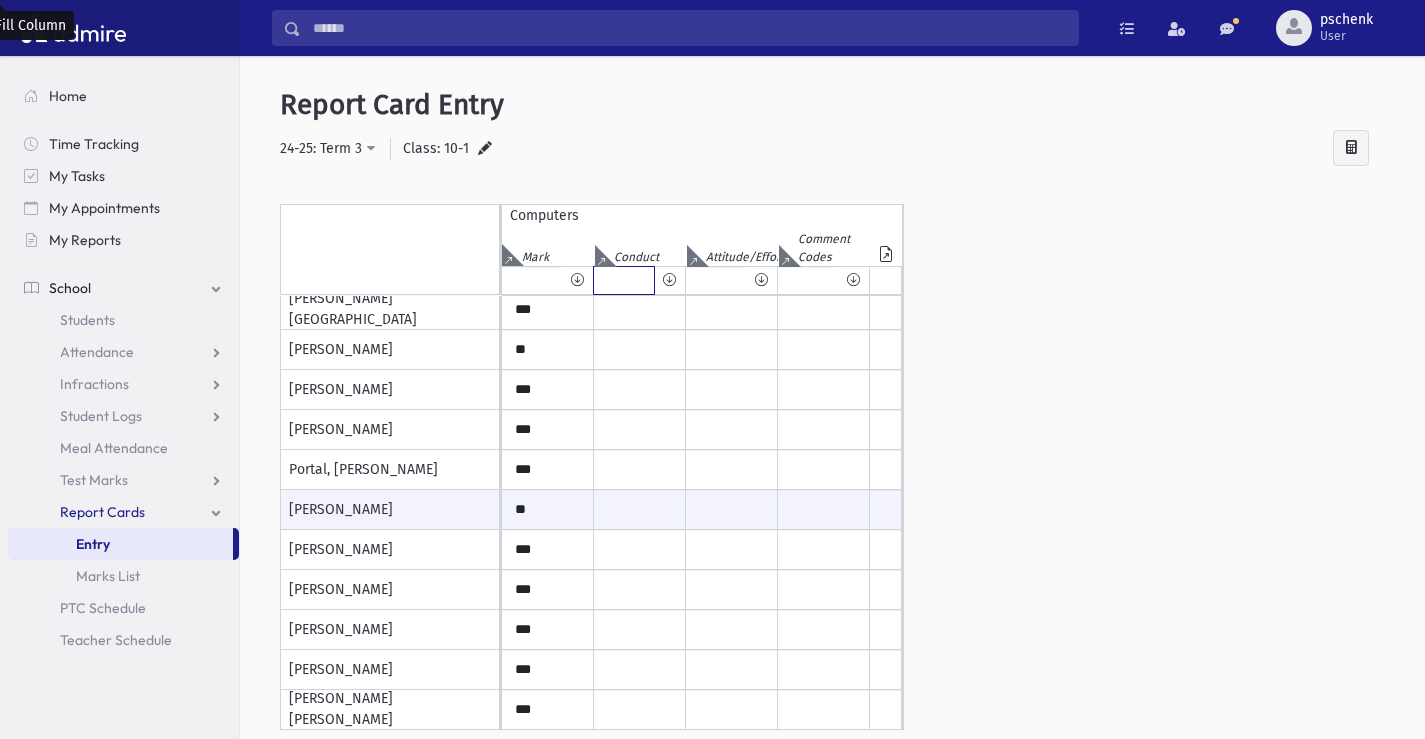 click at bounding box center [624, 280] 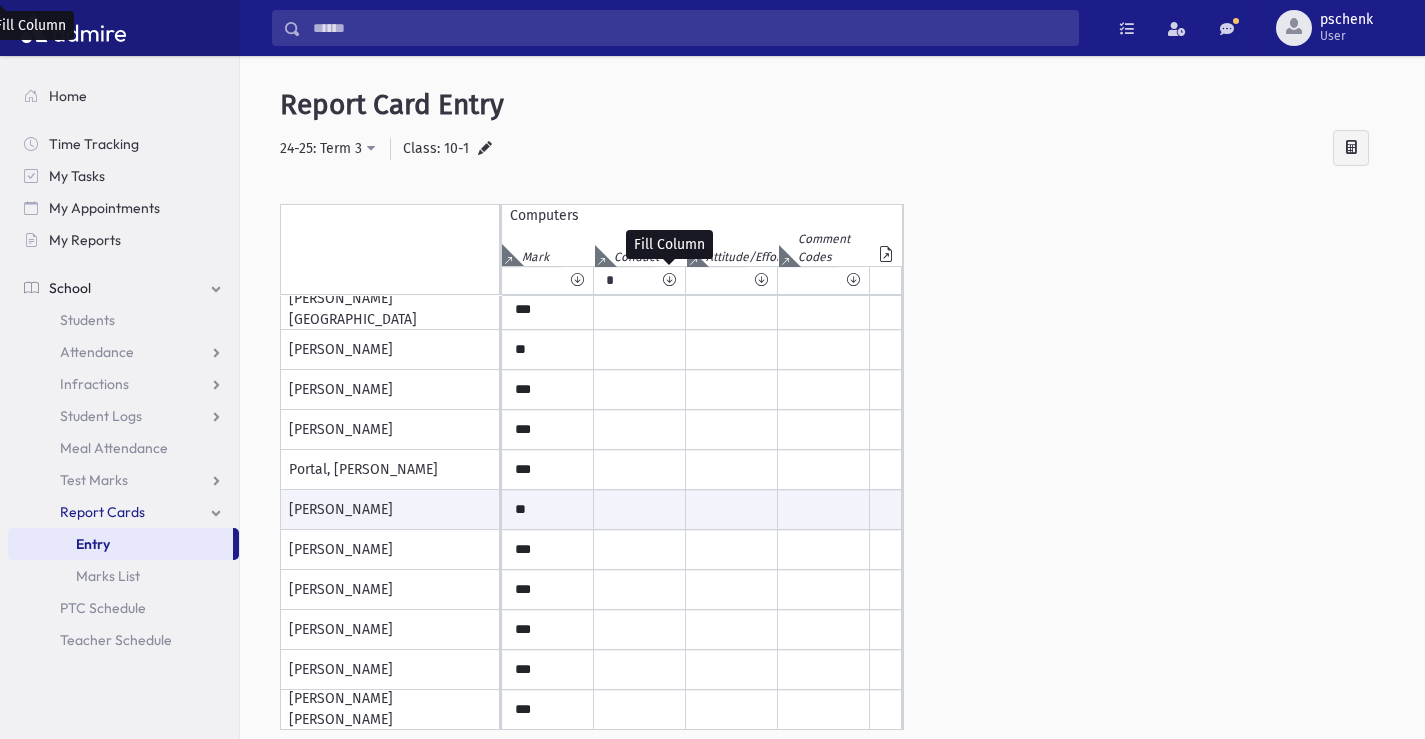 click at bounding box center [669, 280] 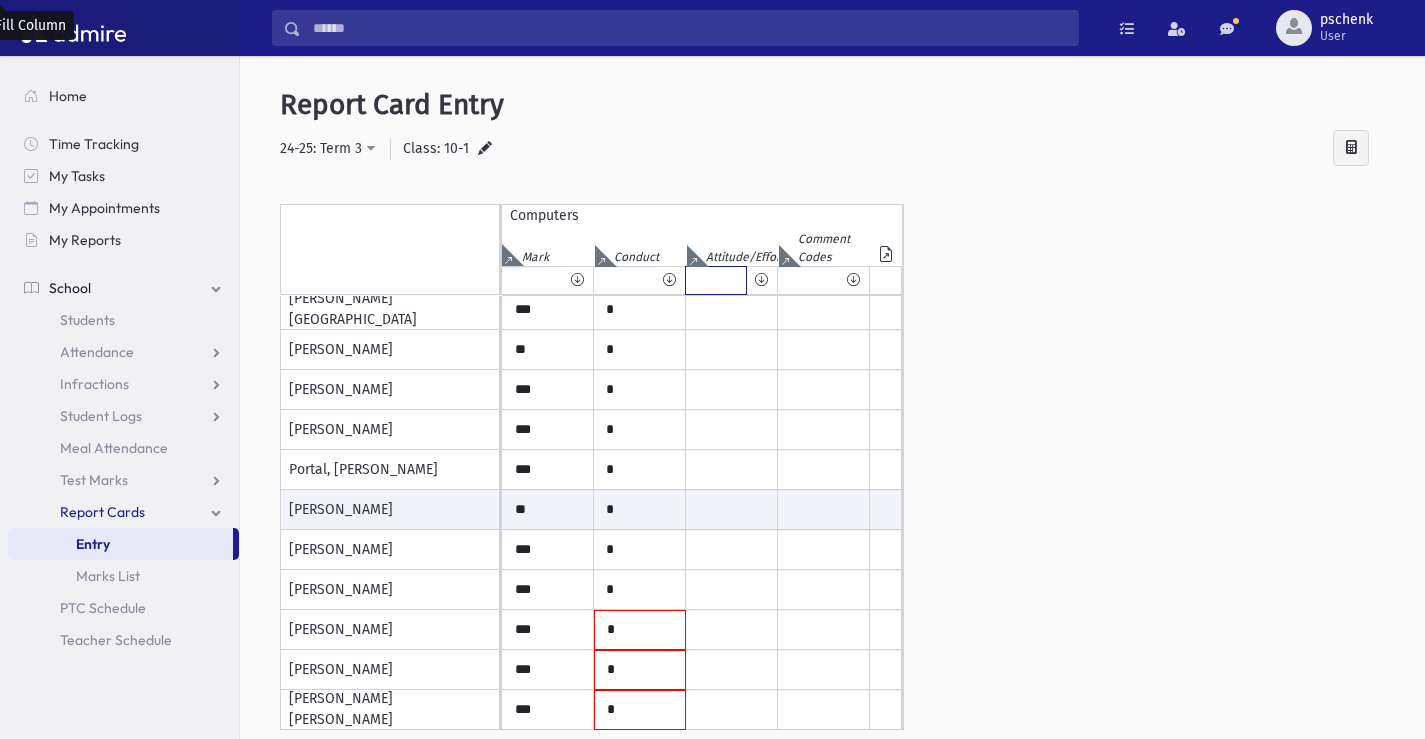 click at bounding box center [716, 280] 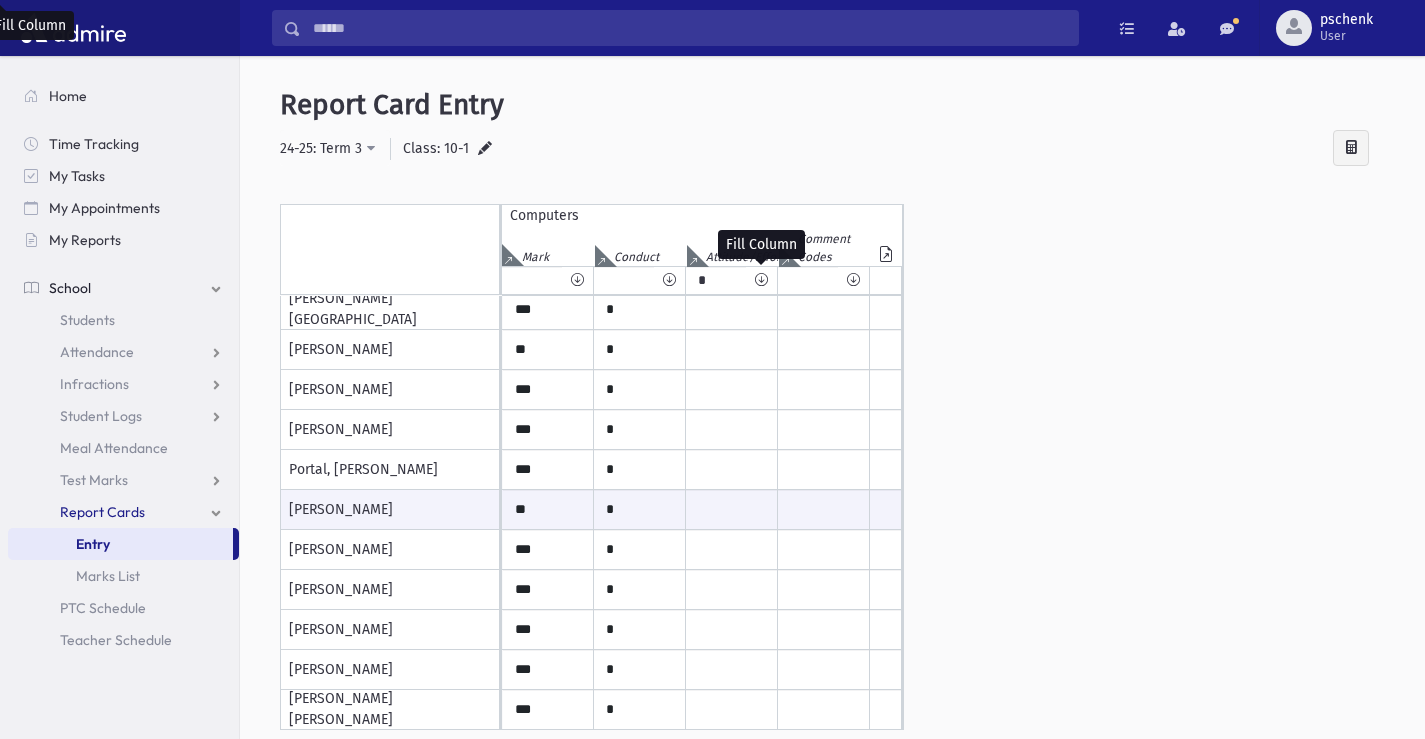 click at bounding box center [761, 280] 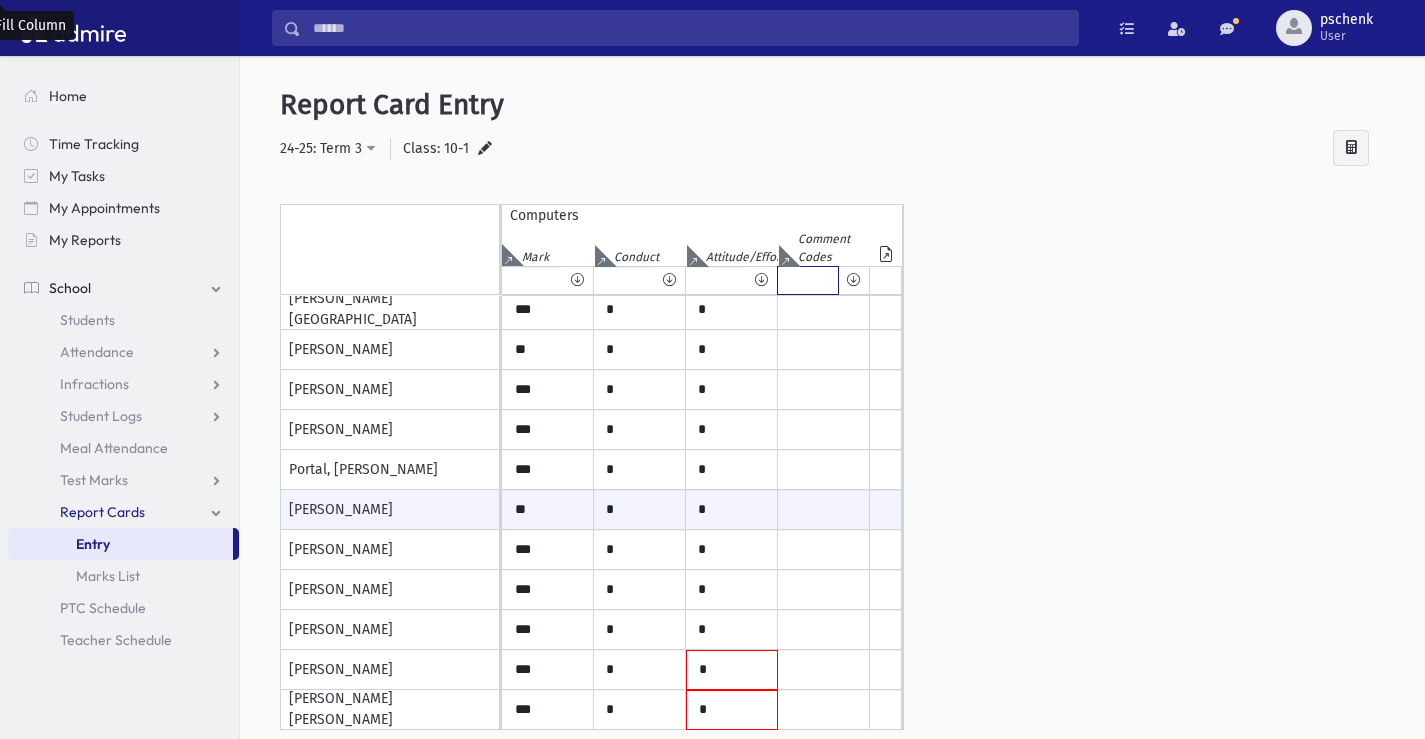 click at bounding box center [808, 280] 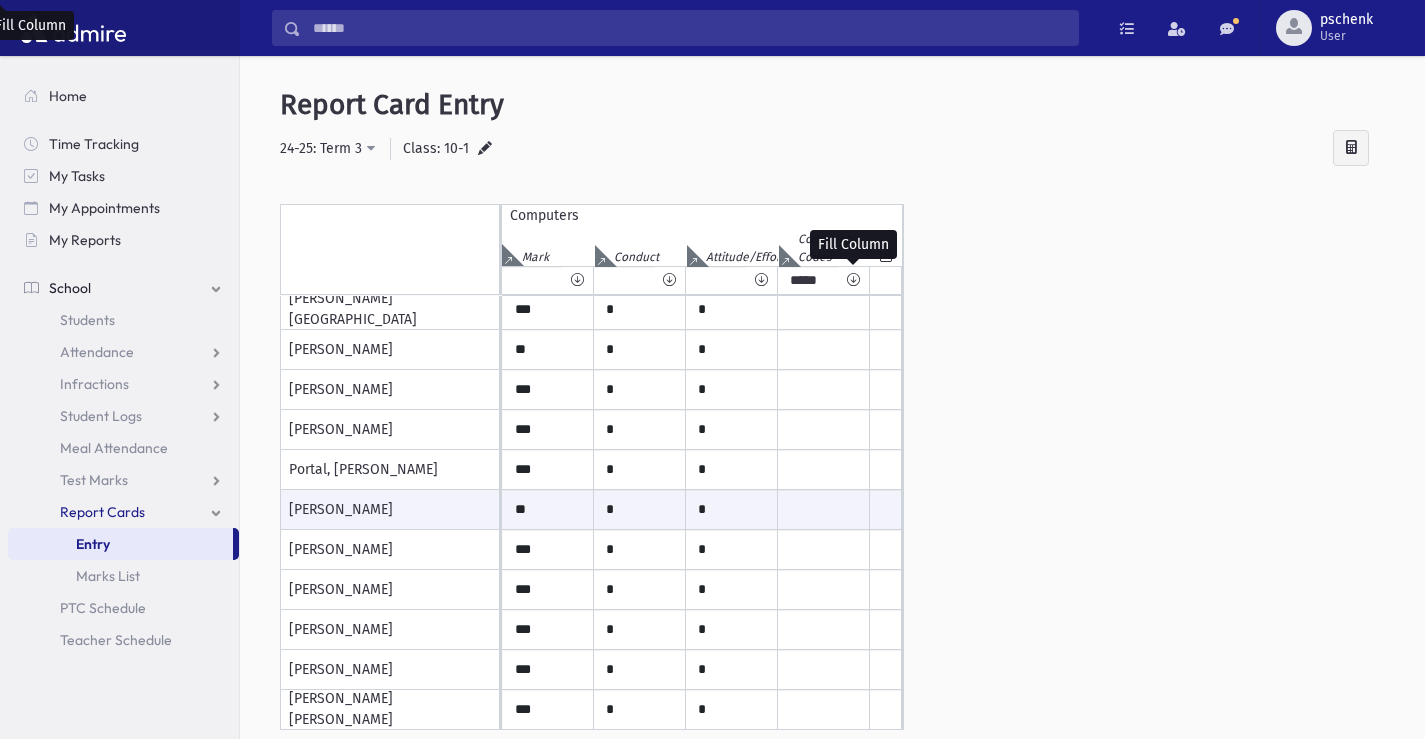 click at bounding box center [853, 280] 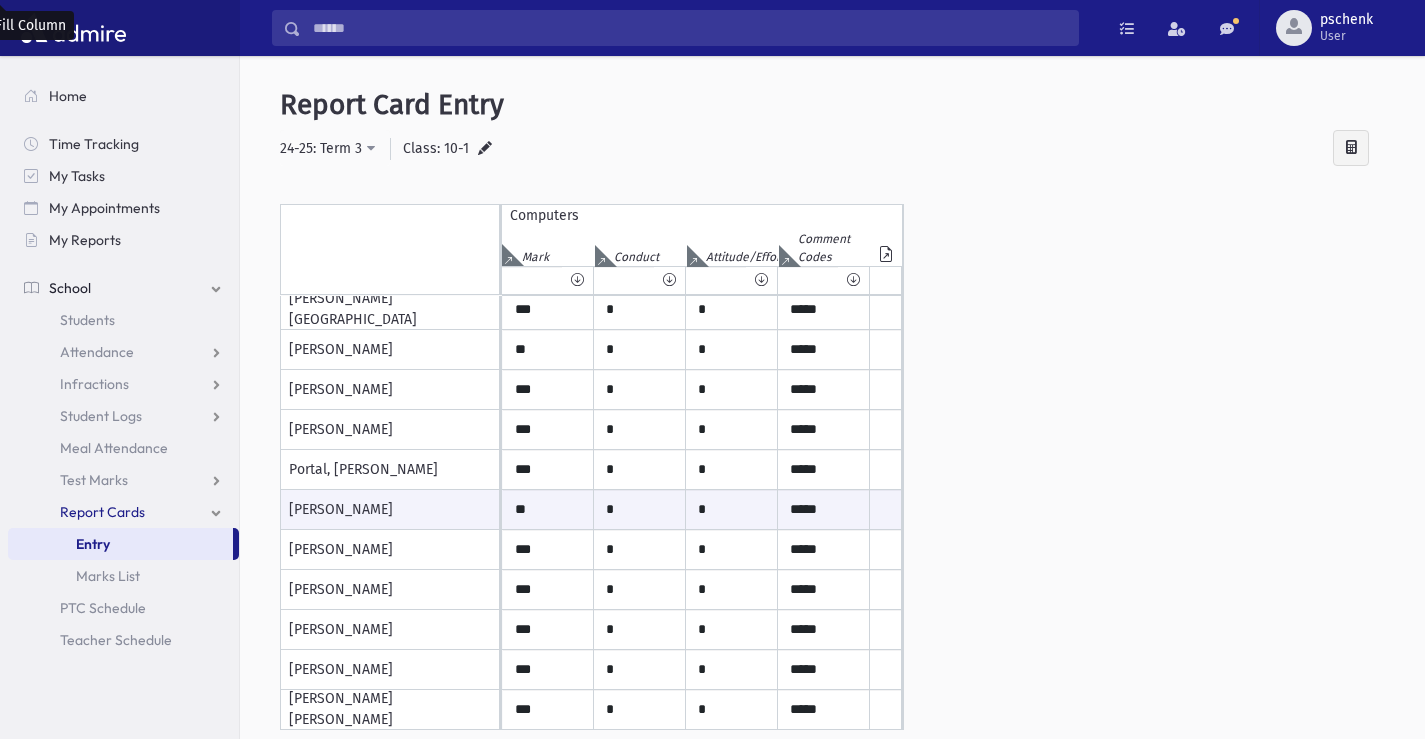 click at bounding box center (485, 150) 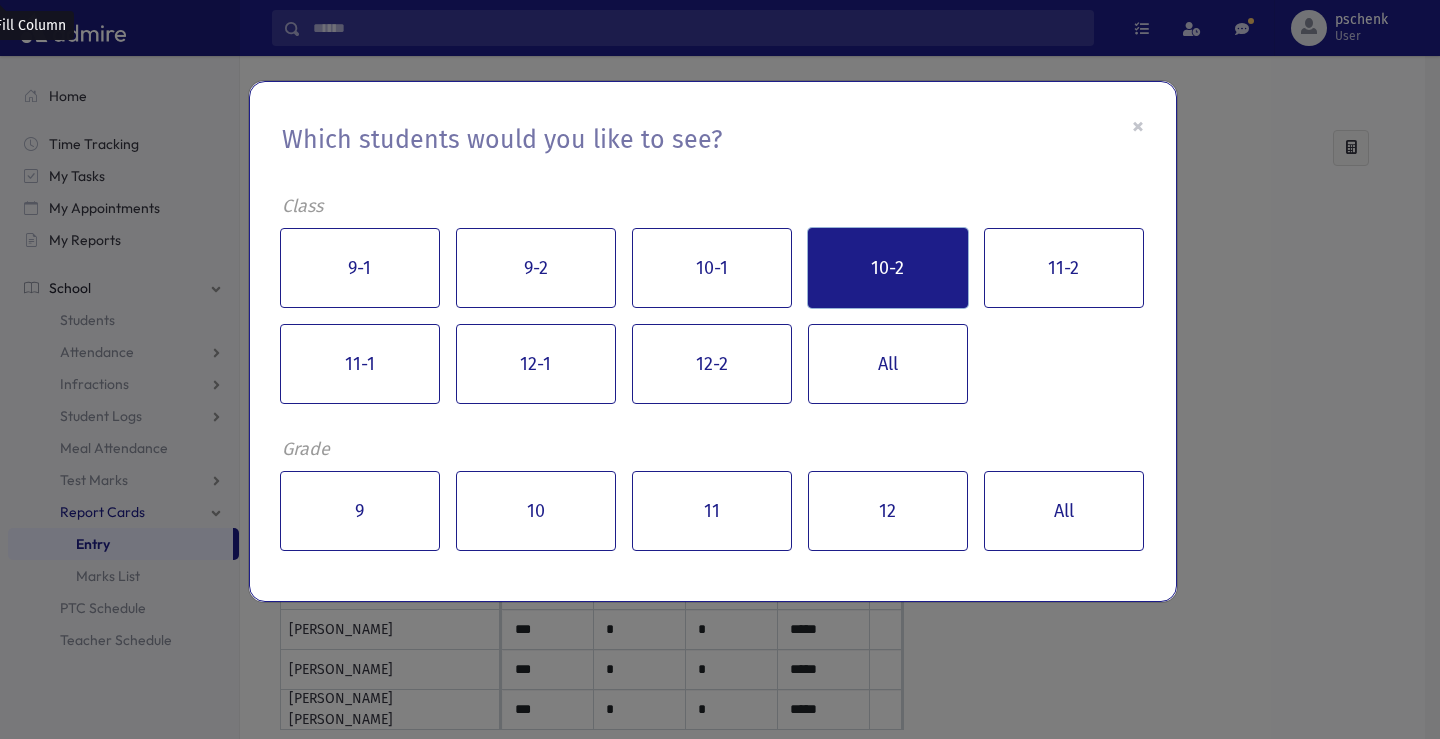 click on "10-2" at bounding box center (888, 268) 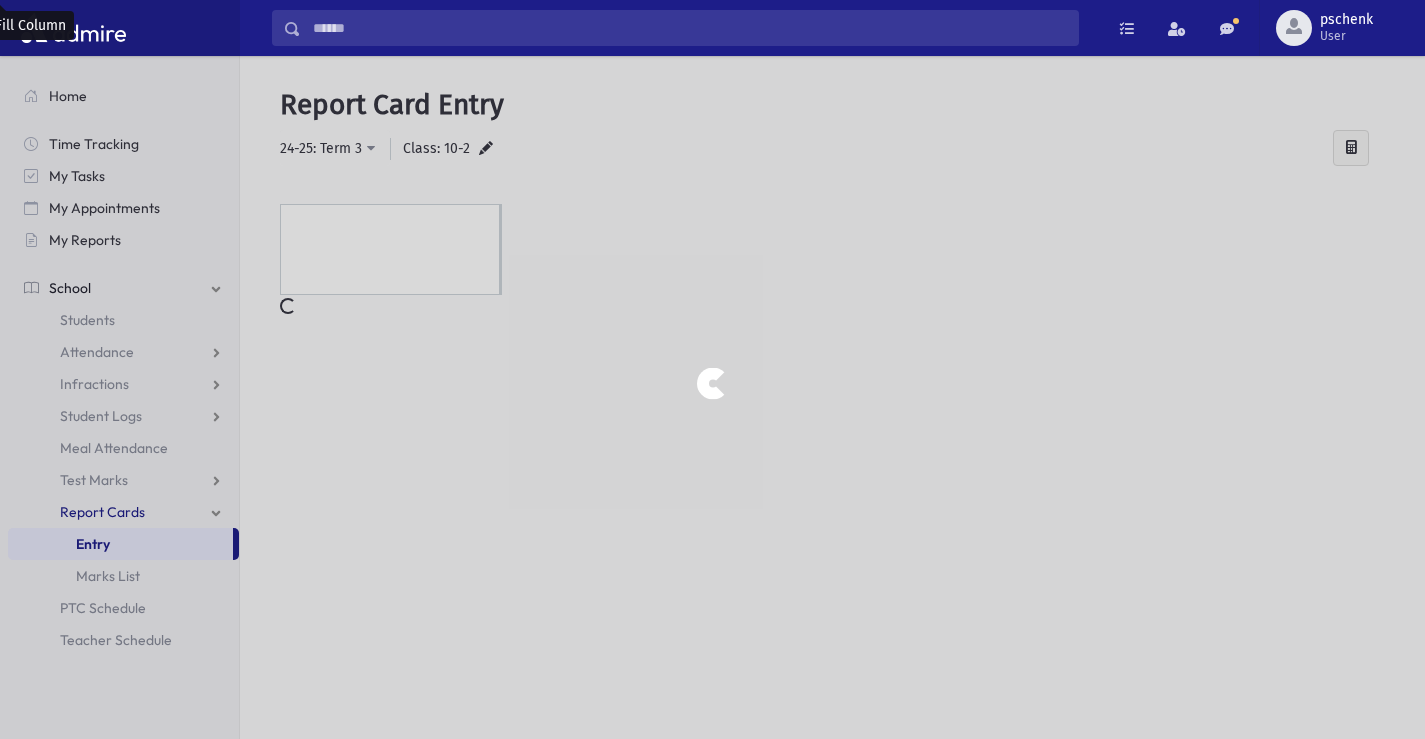 scroll, scrollTop: 0, scrollLeft: 0, axis: both 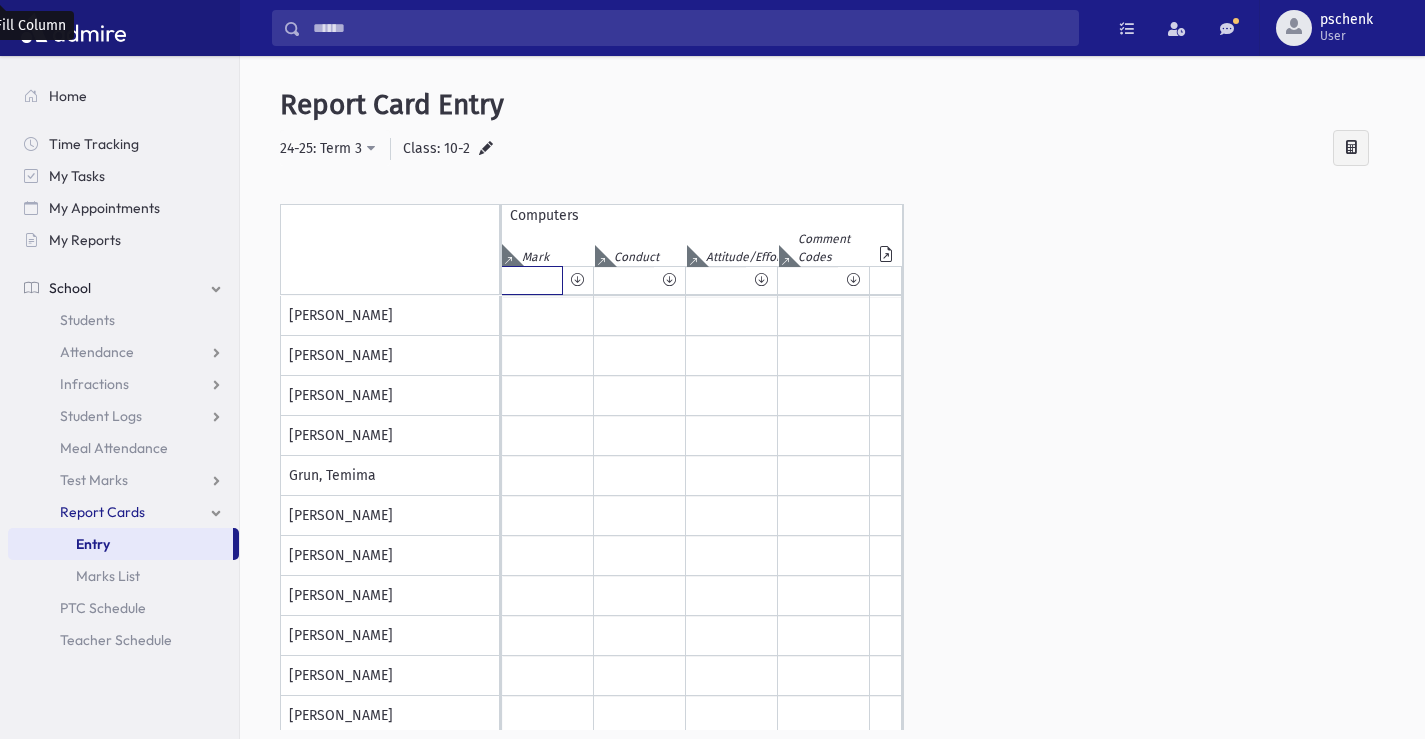 click at bounding box center (532, 280) 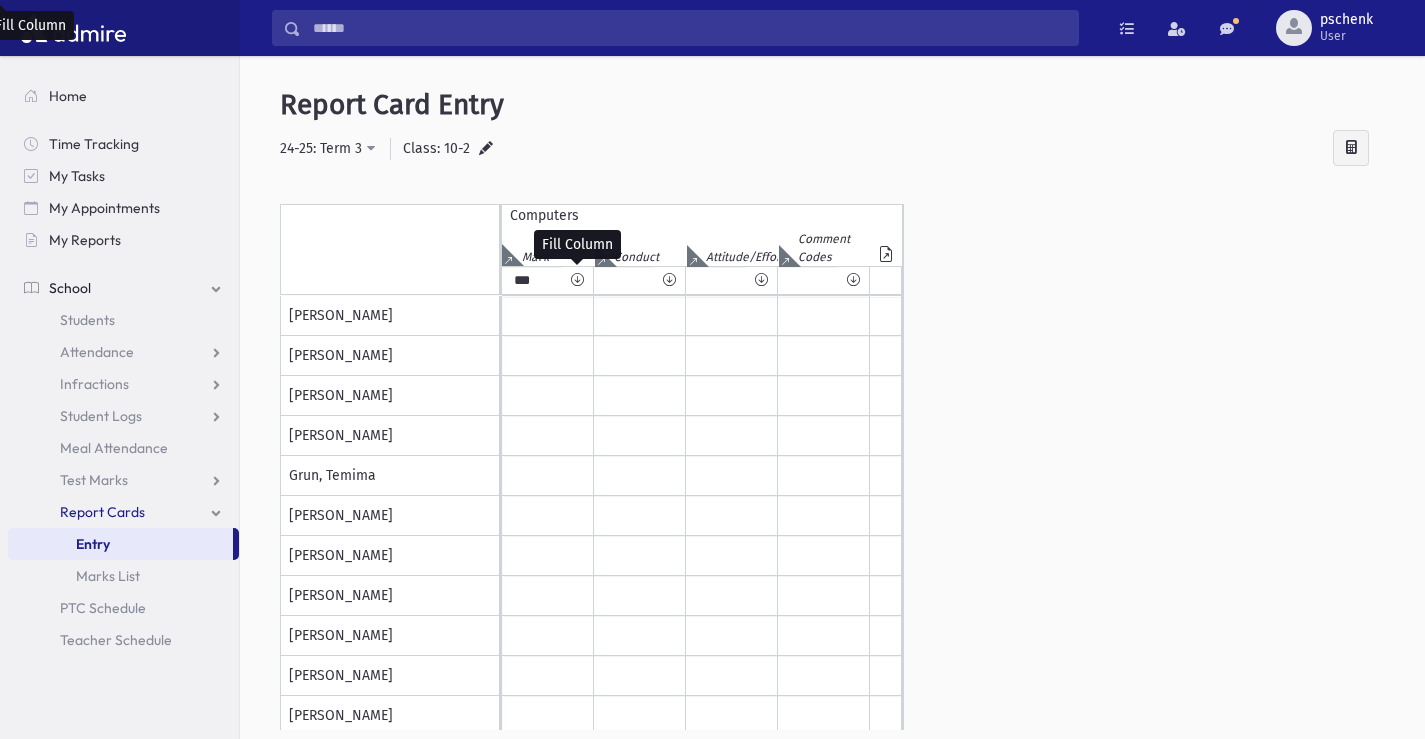 click at bounding box center (577, 280) 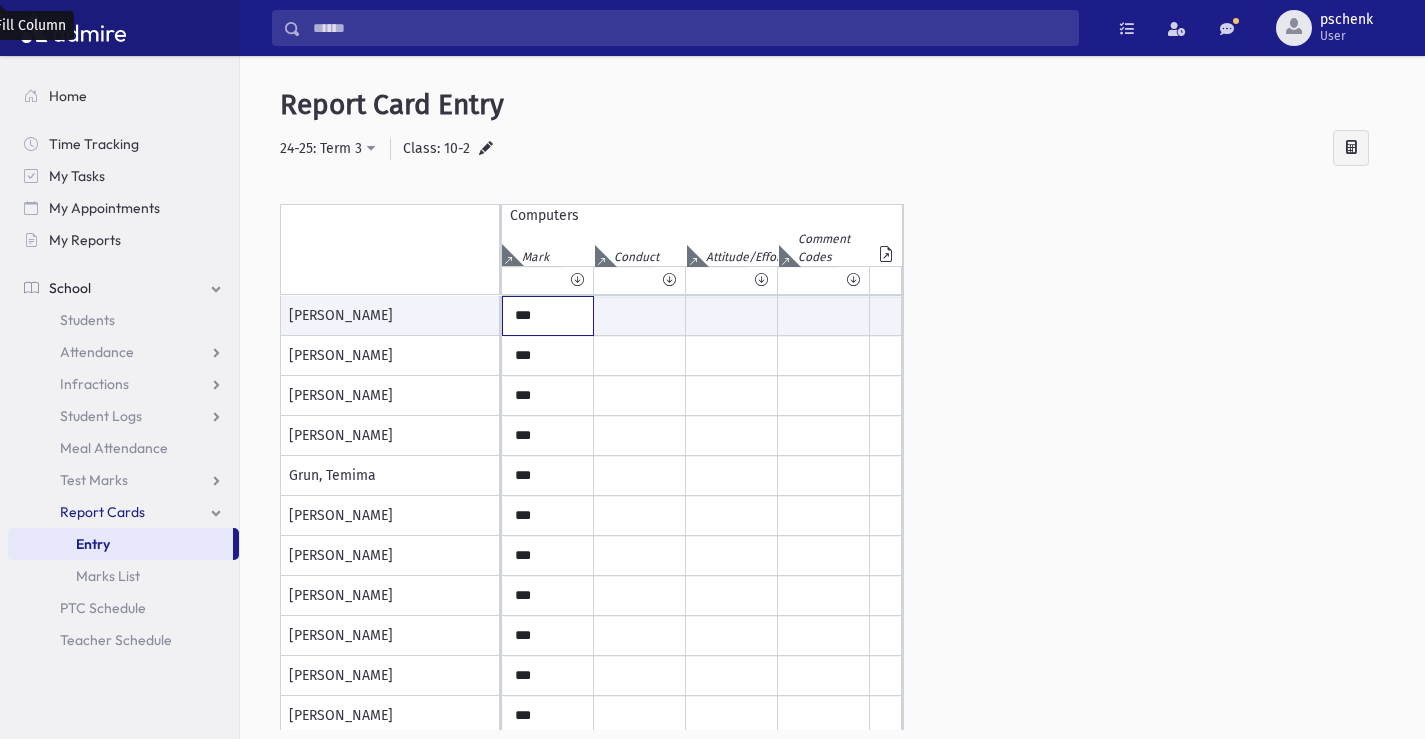 drag, startPoint x: 550, startPoint y: 309, endPoint x: 492, endPoint y: 317, distance: 58.549126 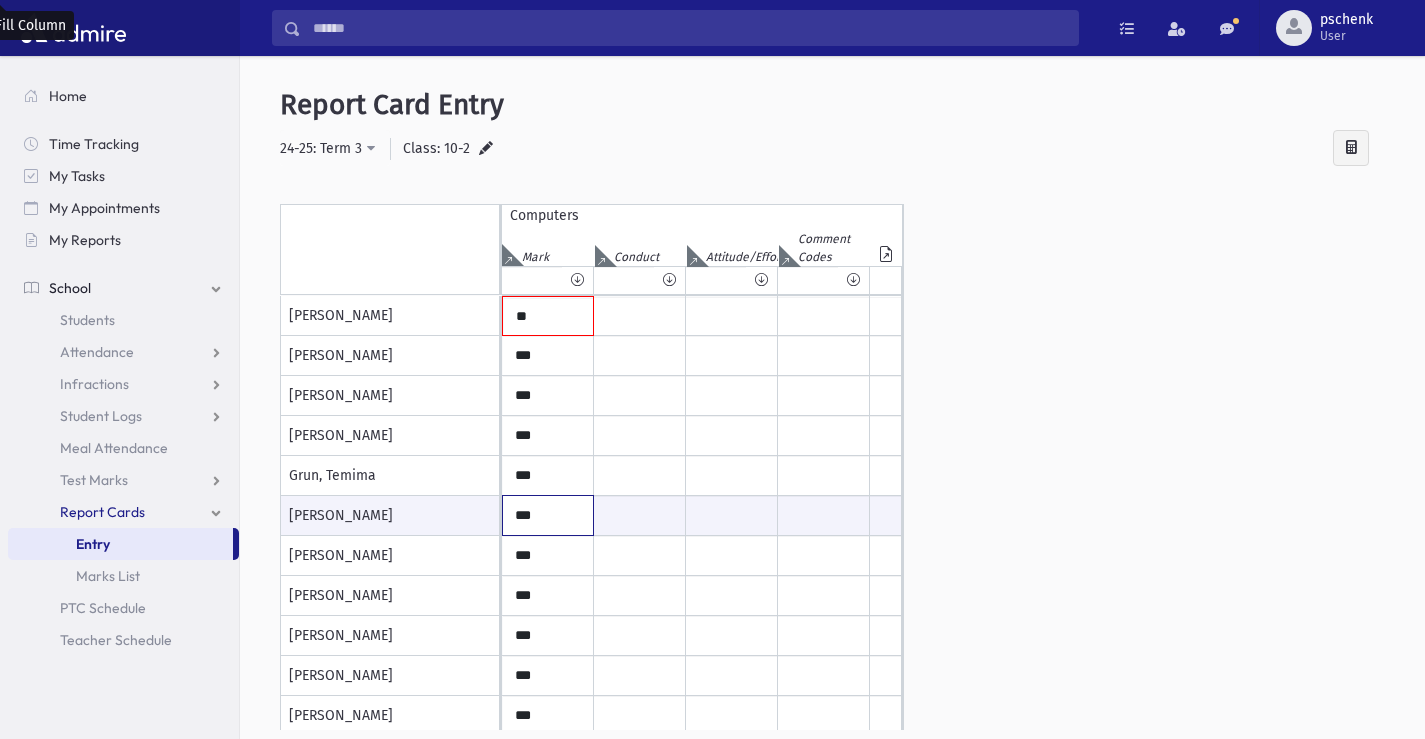 click on "Binder, Ayala
Bishko, Batya
Gewirtzman, Shira
Goldbrenner, Tammy
Grun, Temima
Halperin, Batsheva
Heller, Huvi
Jacobowitz, Chasya Rivka
Katz, Leila" at bounding box center (832, 513) 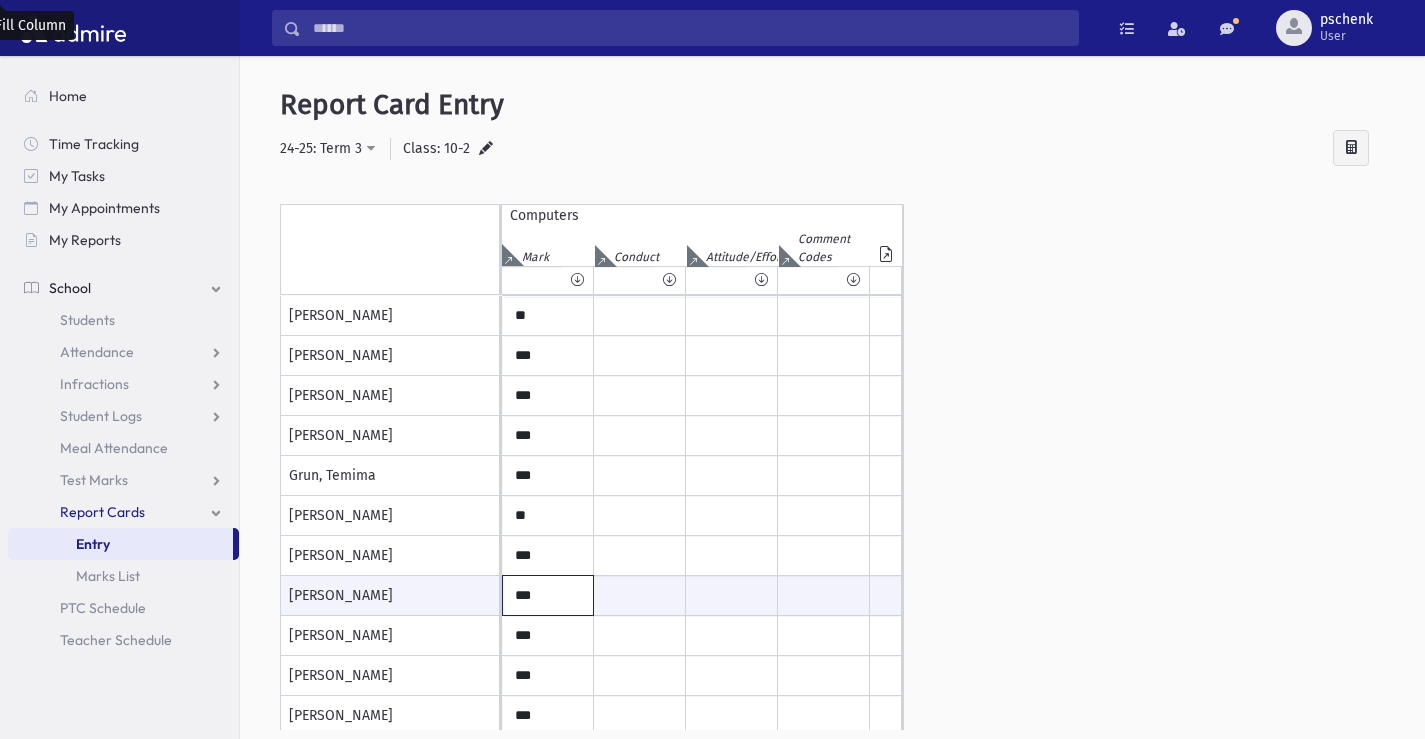 drag, startPoint x: 534, startPoint y: 595, endPoint x: 489, endPoint y: 591, distance: 45.17743 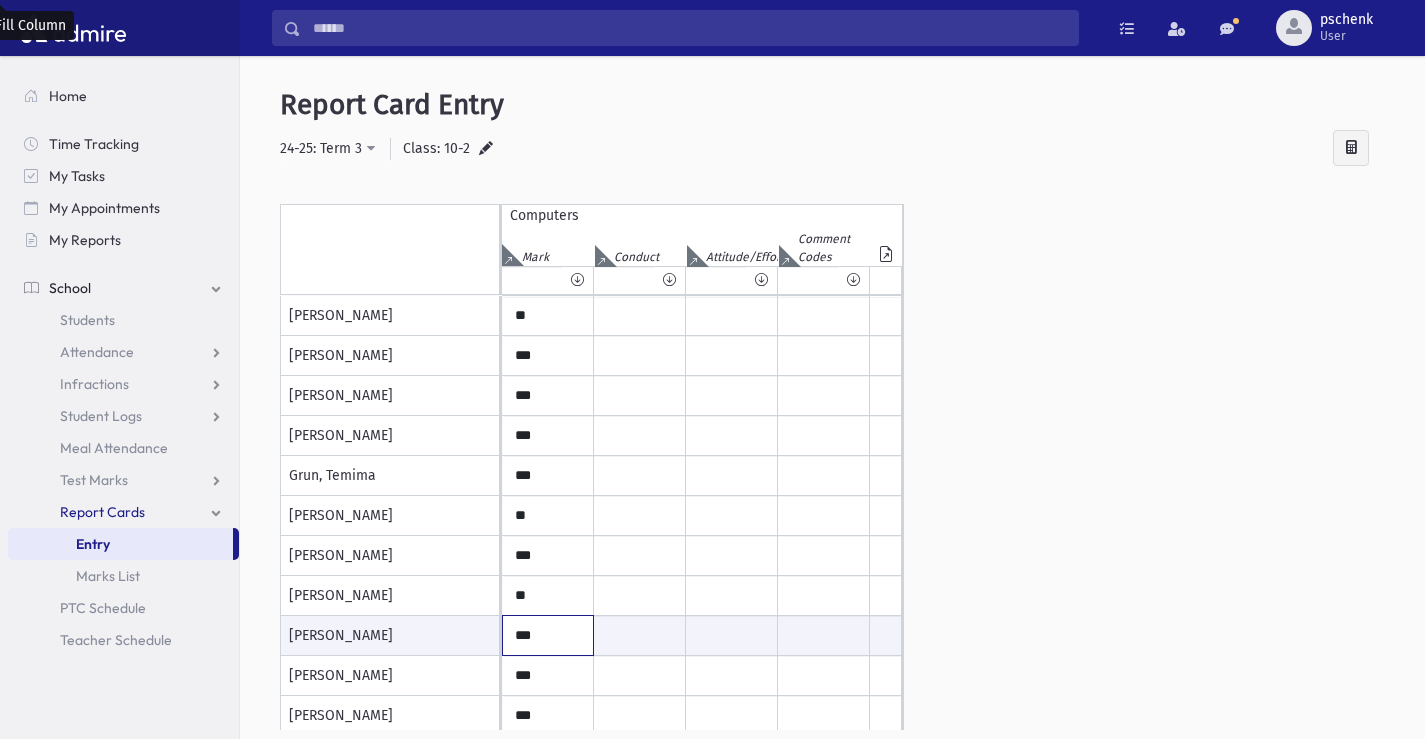drag, startPoint x: 542, startPoint y: 636, endPoint x: 498, endPoint y: 634, distance: 44.04543 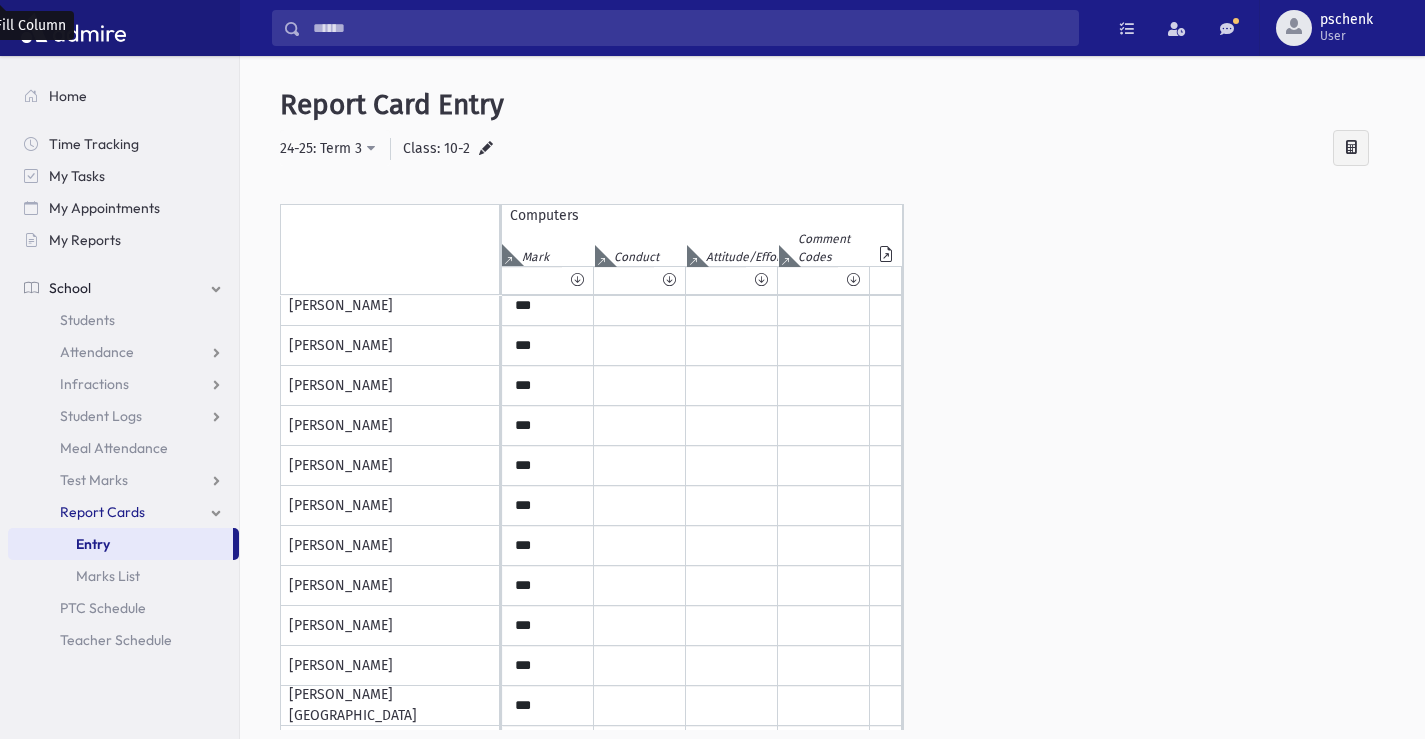 scroll, scrollTop: 400, scrollLeft: 0, axis: vertical 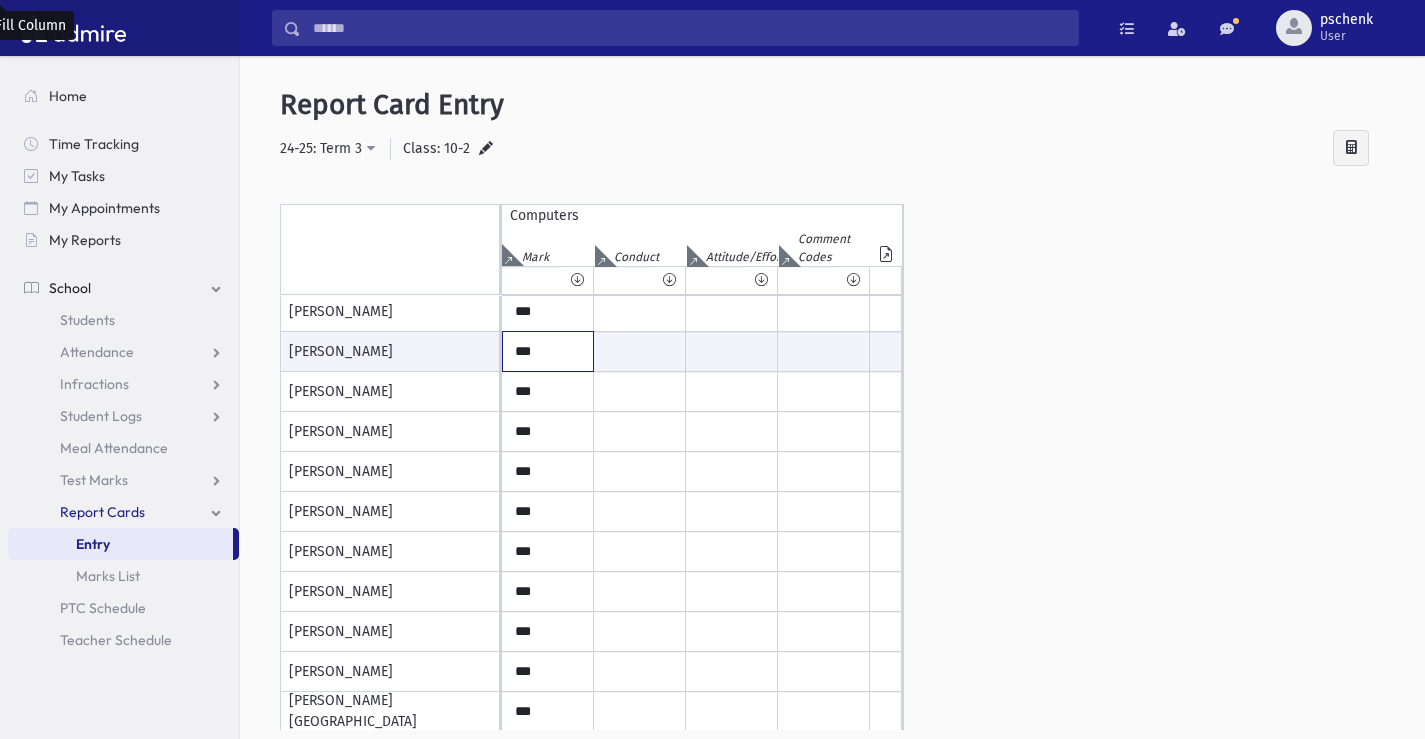 drag, startPoint x: 542, startPoint y: 314, endPoint x: 486, endPoint y: 313, distance: 56.008926 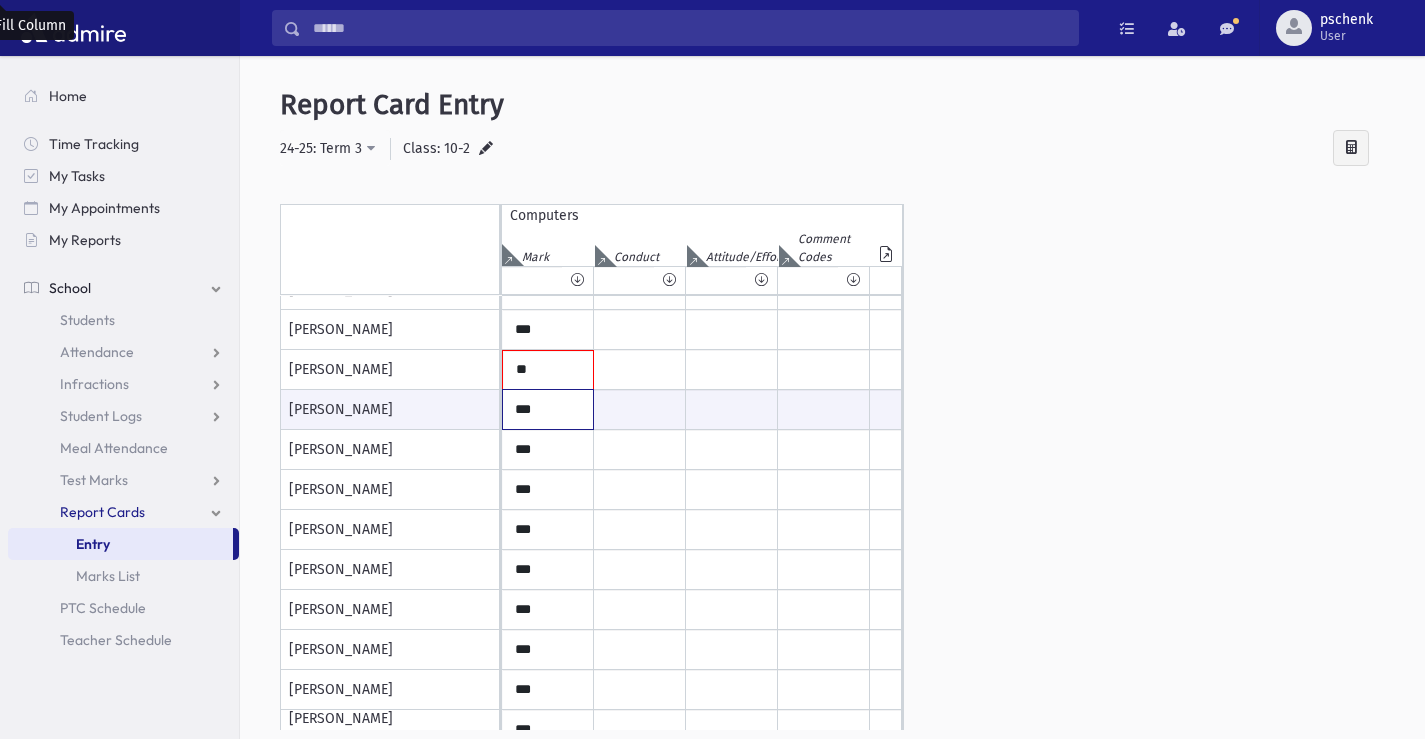 click on "***" at bounding box center (548, 409) 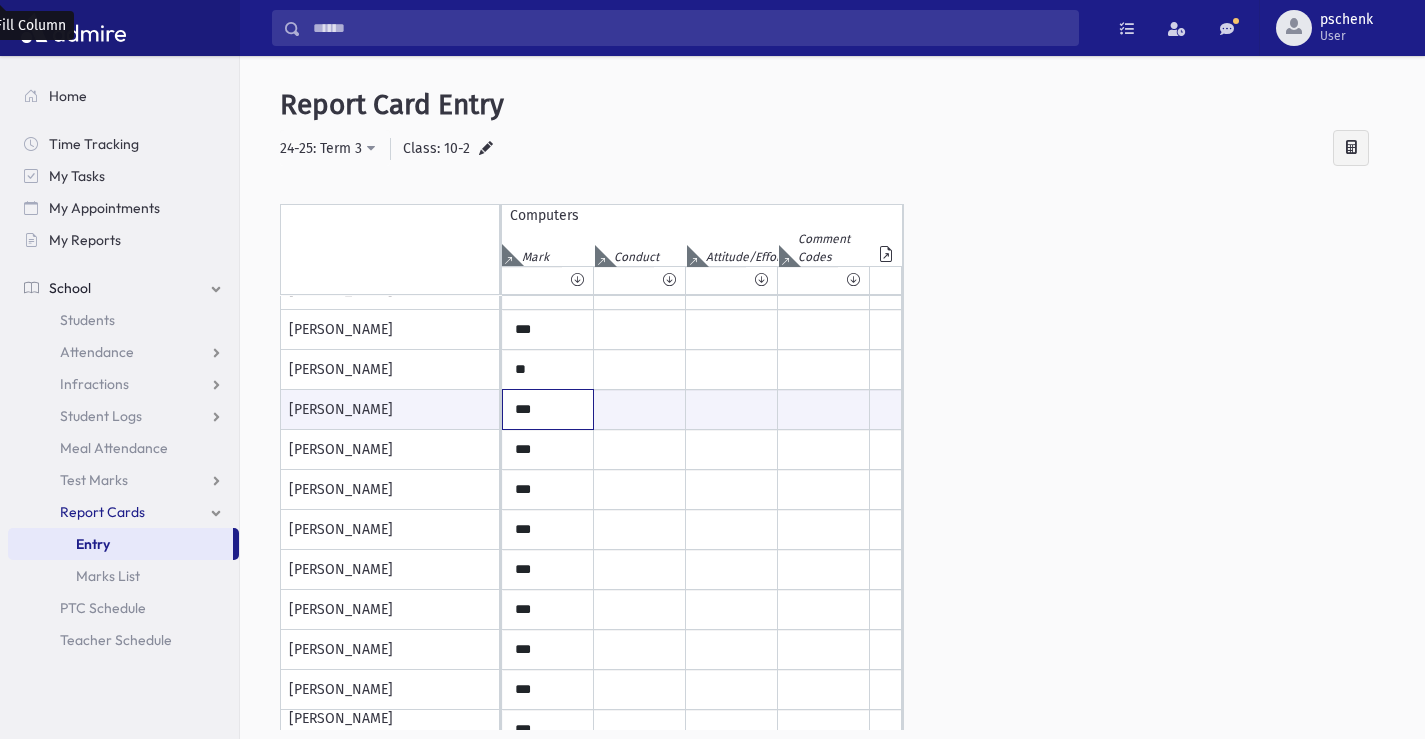 drag, startPoint x: 513, startPoint y: 409, endPoint x: 551, endPoint y: 408, distance: 38.013157 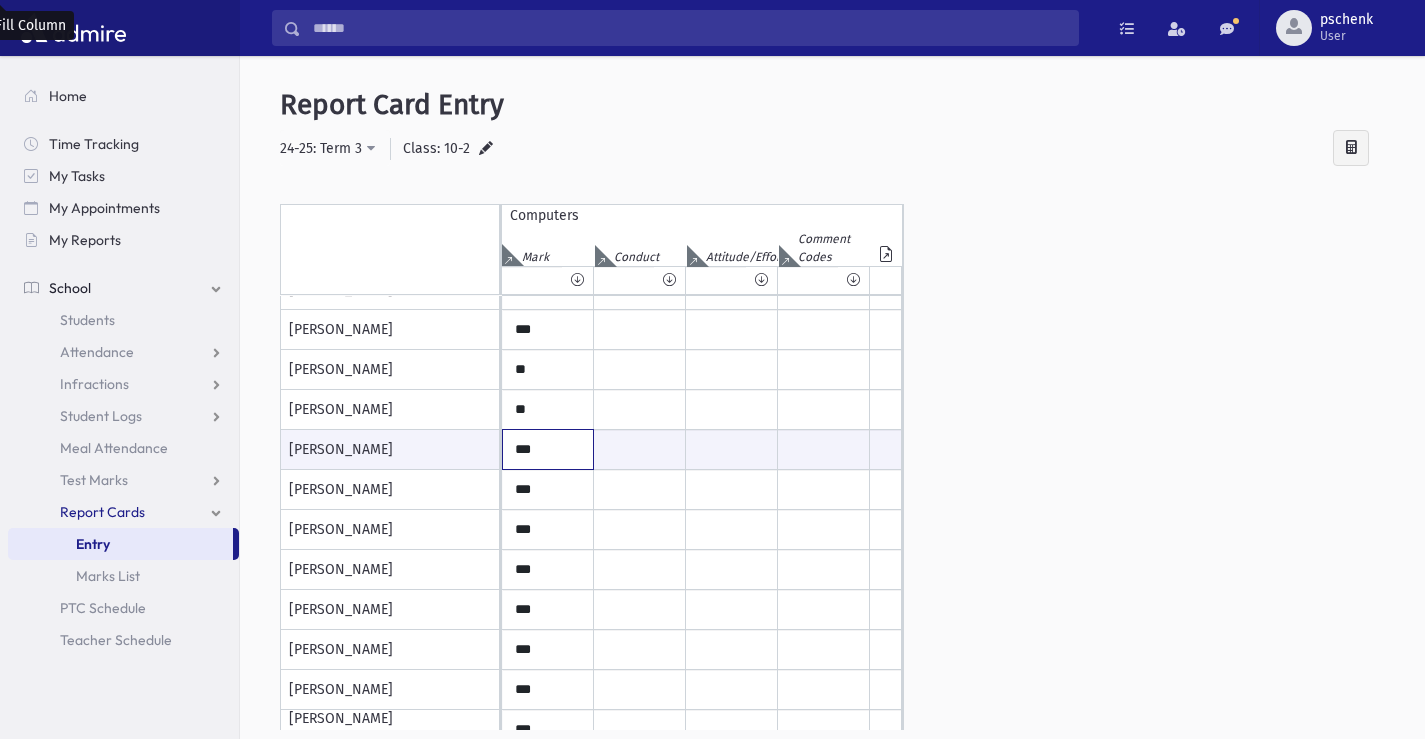 drag, startPoint x: 514, startPoint y: 446, endPoint x: 570, endPoint y: 446, distance: 56 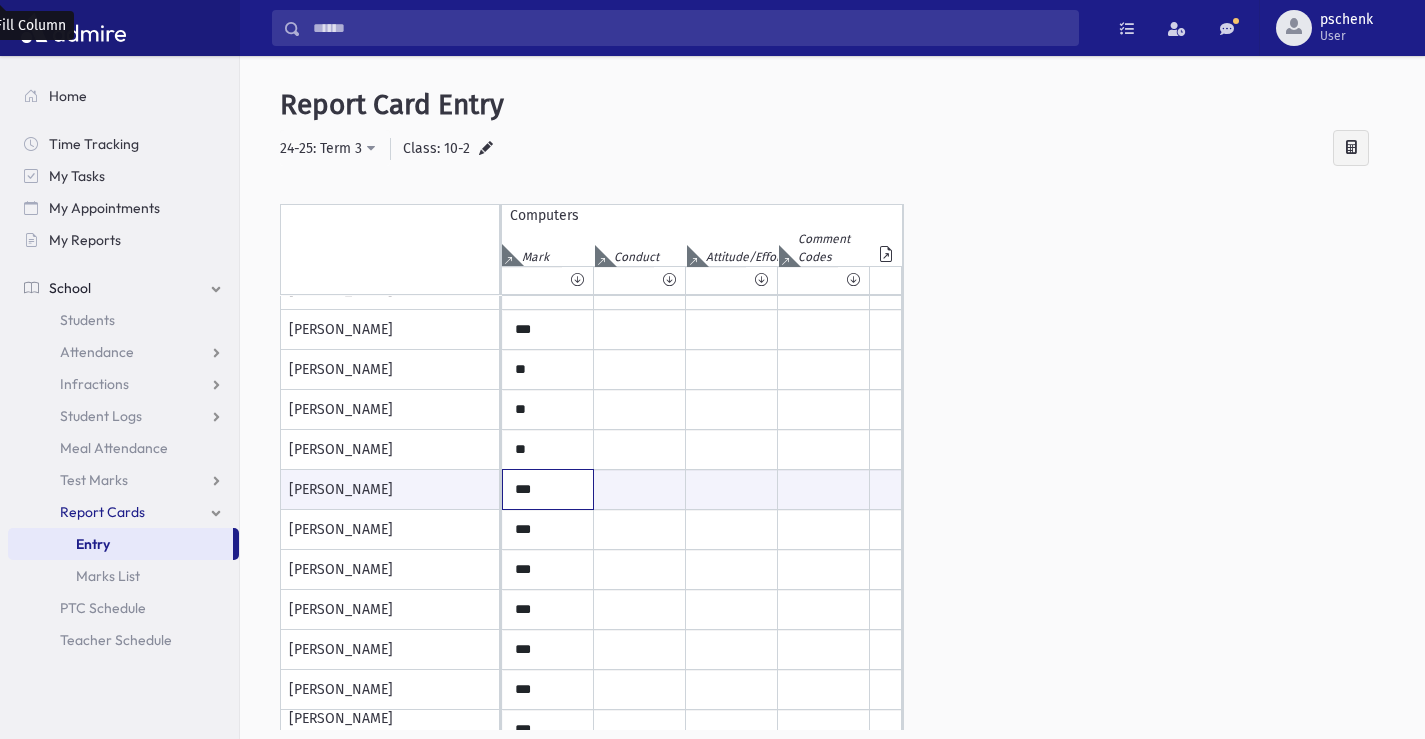 drag, startPoint x: 512, startPoint y: 492, endPoint x: 559, endPoint y: 492, distance: 47 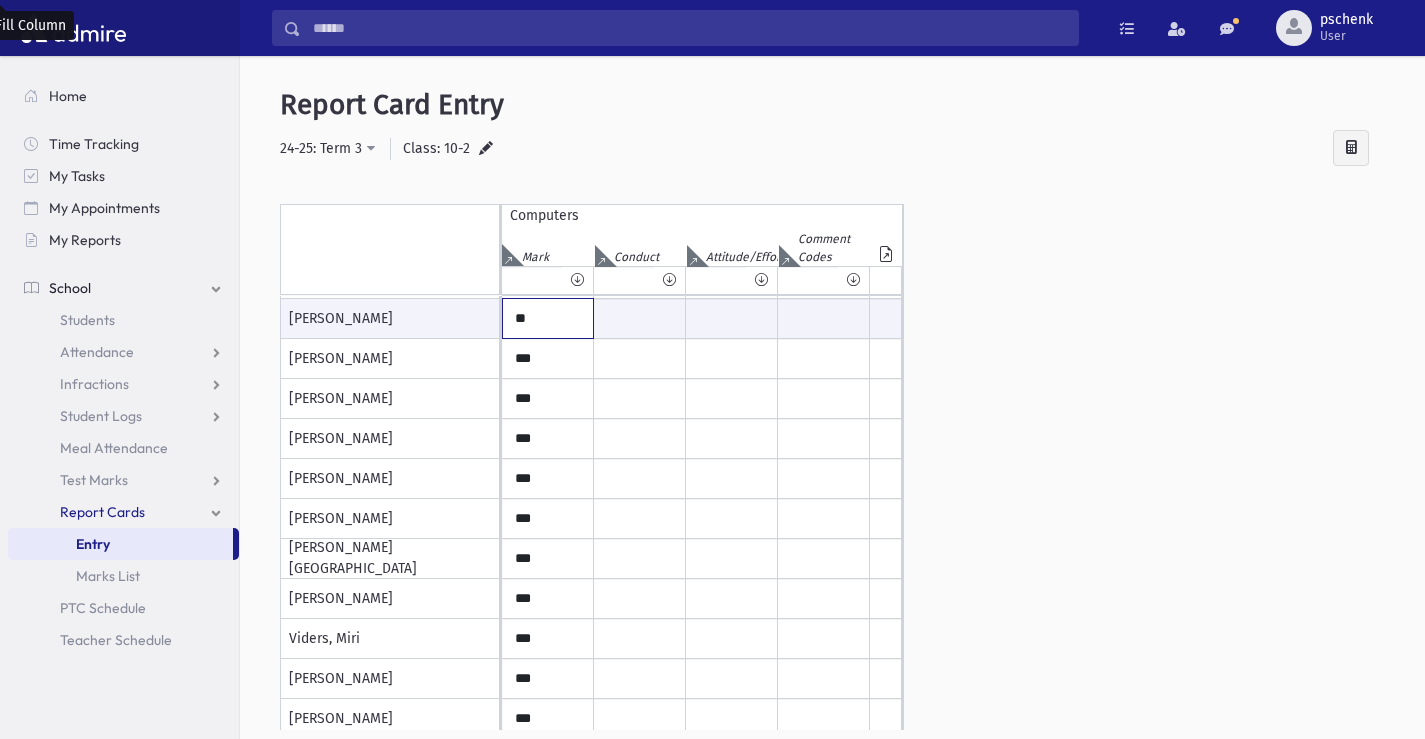 scroll, scrollTop: 526, scrollLeft: 0, axis: vertical 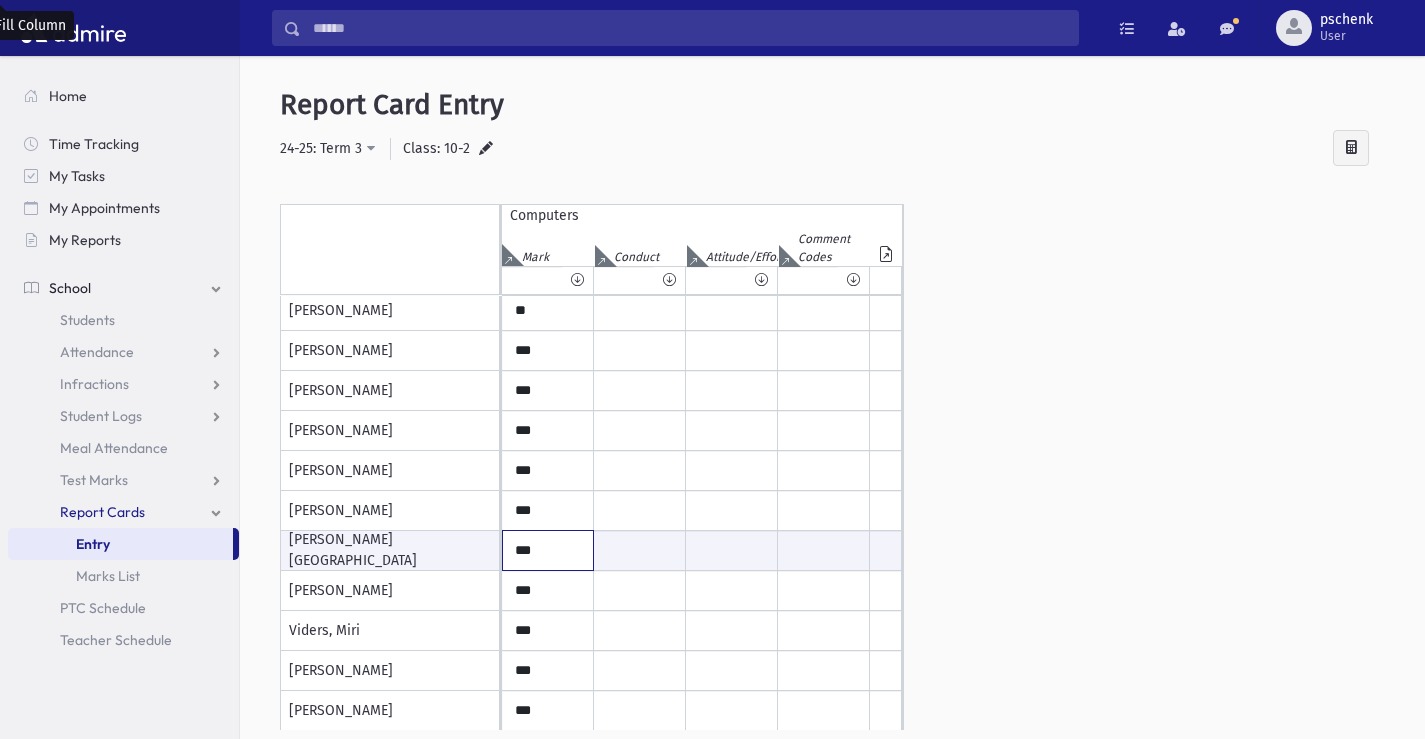drag, startPoint x: 513, startPoint y: 550, endPoint x: 571, endPoint y: 550, distance: 58 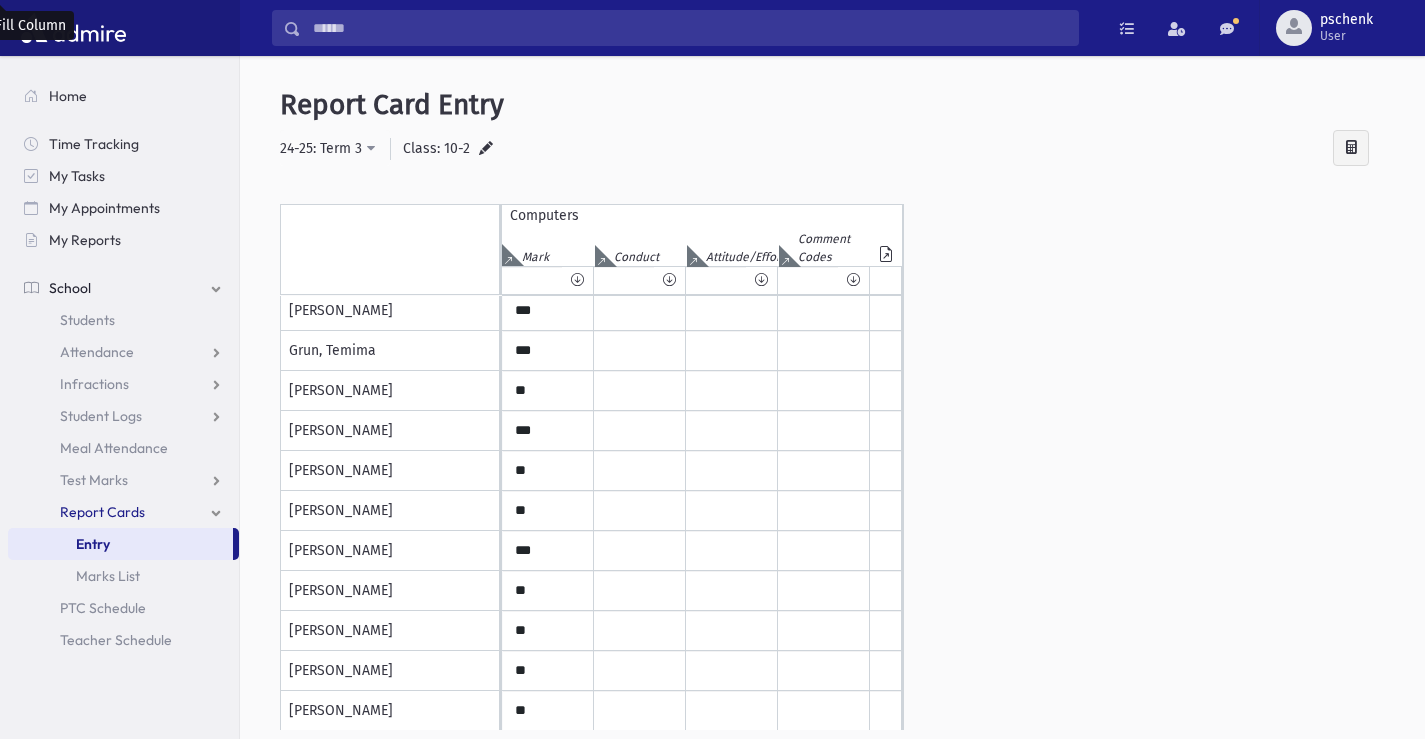 scroll, scrollTop: 25, scrollLeft: 0, axis: vertical 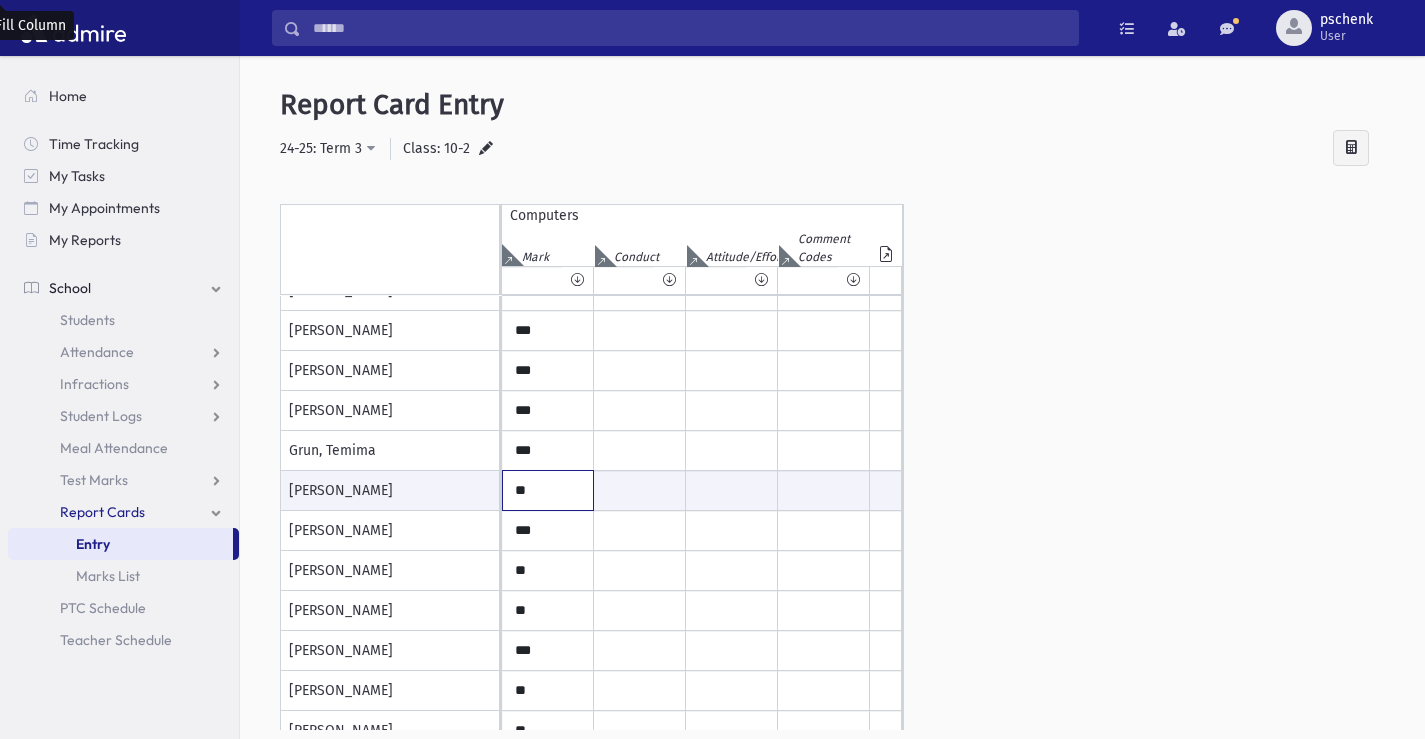 drag, startPoint x: 514, startPoint y: 490, endPoint x: 530, endPoint y: 489, distance: 16.03122 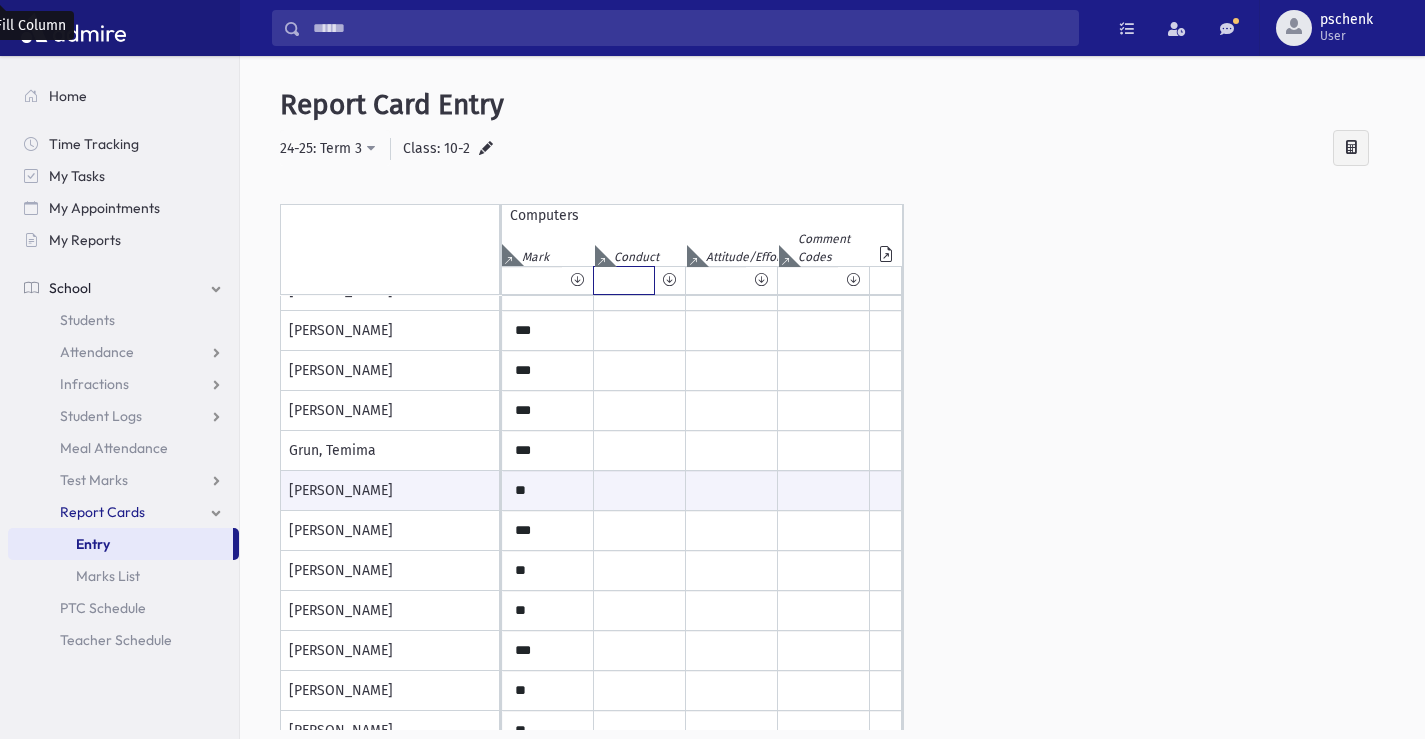 click at bounding box center (624, 280) 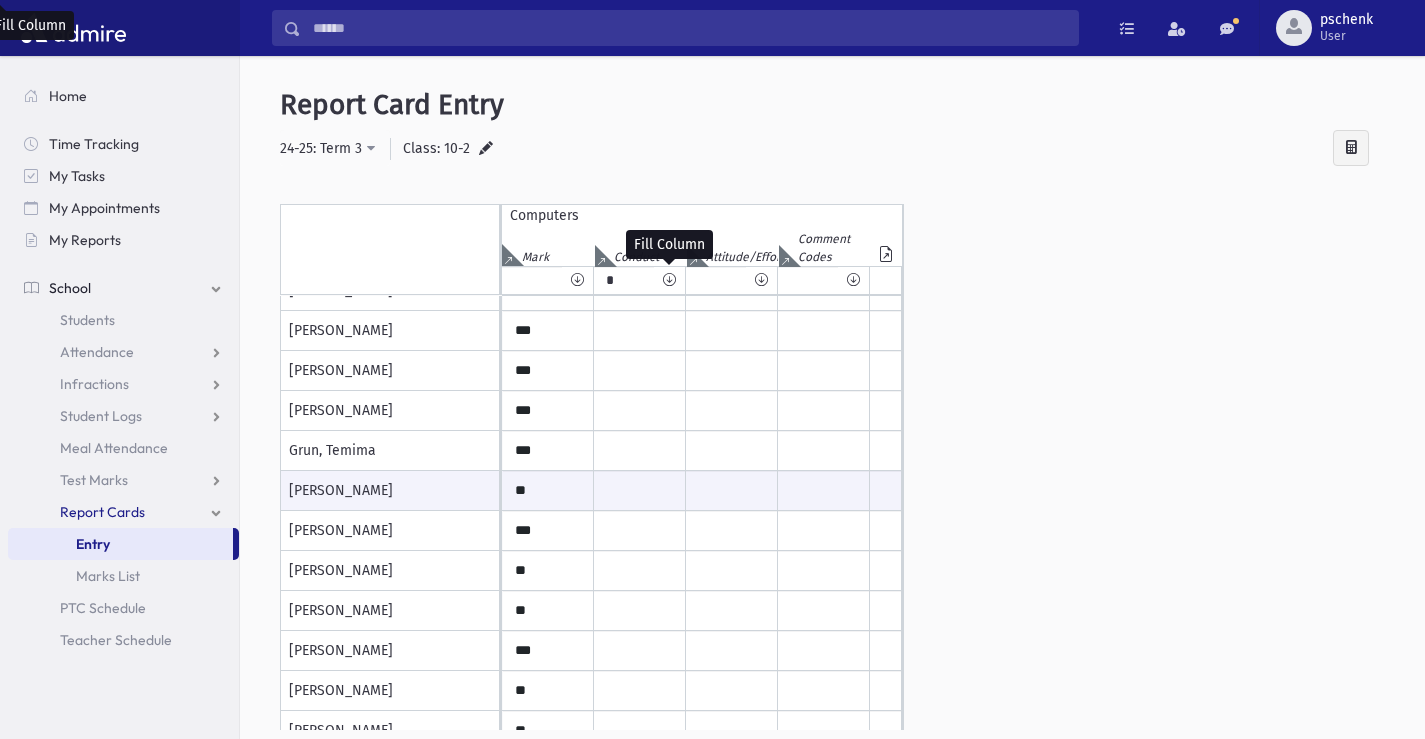 click at bounding box center [669, 280] 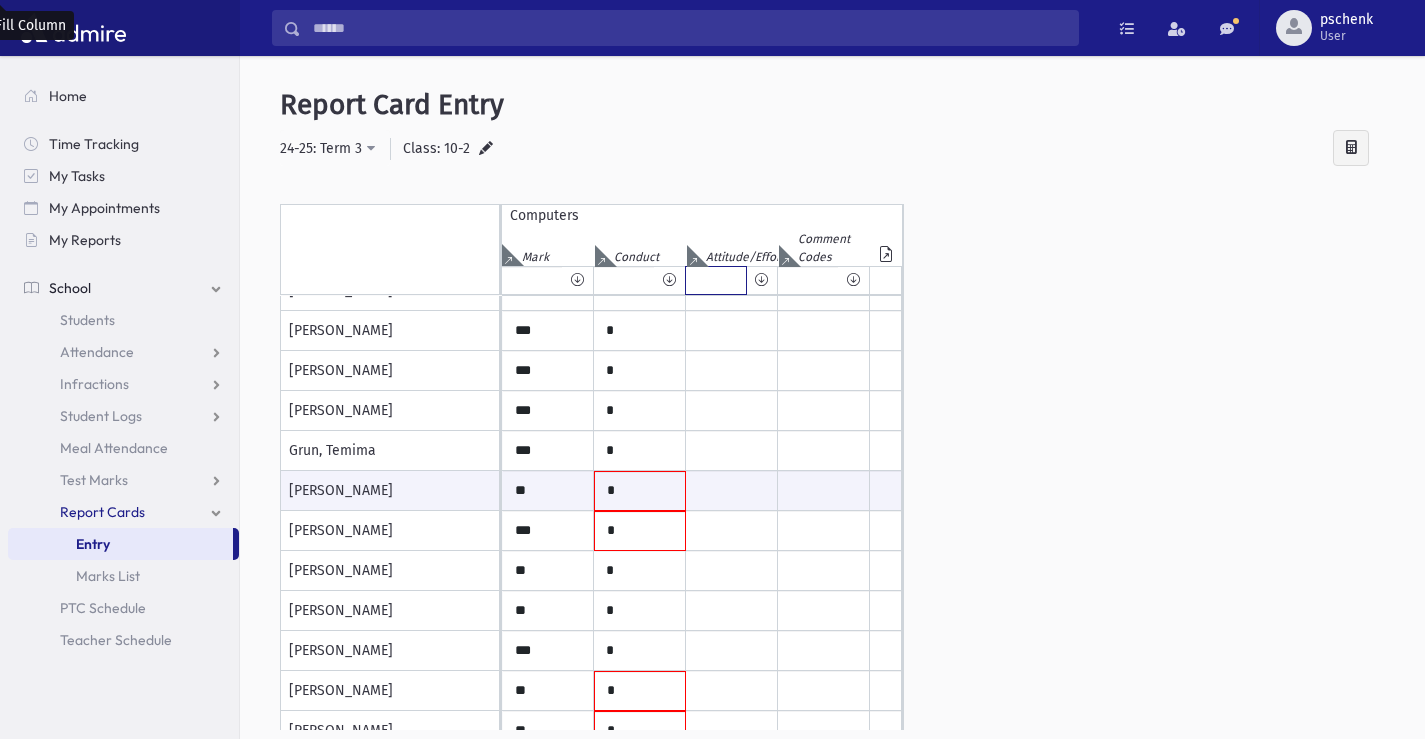 click at bounding box center (716, 280) 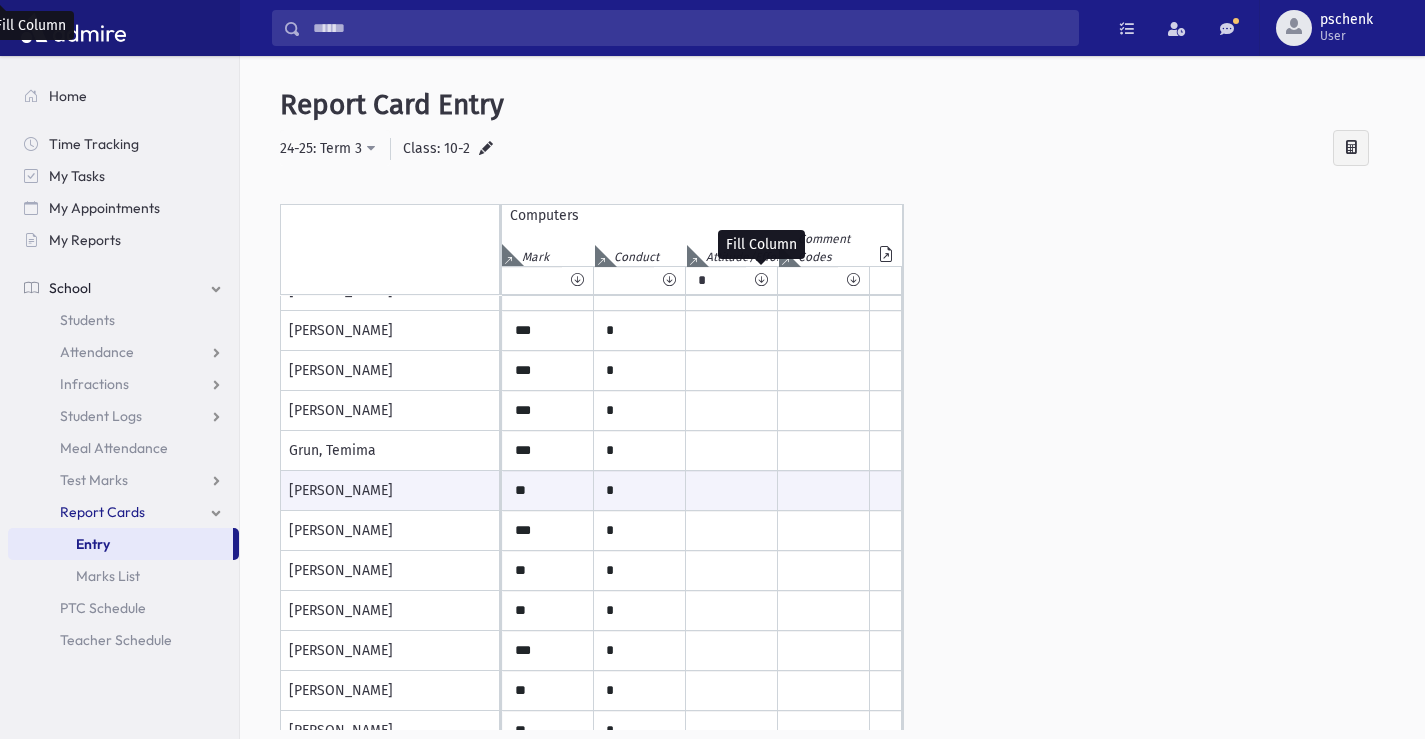 click at bounding box center [761, 280] 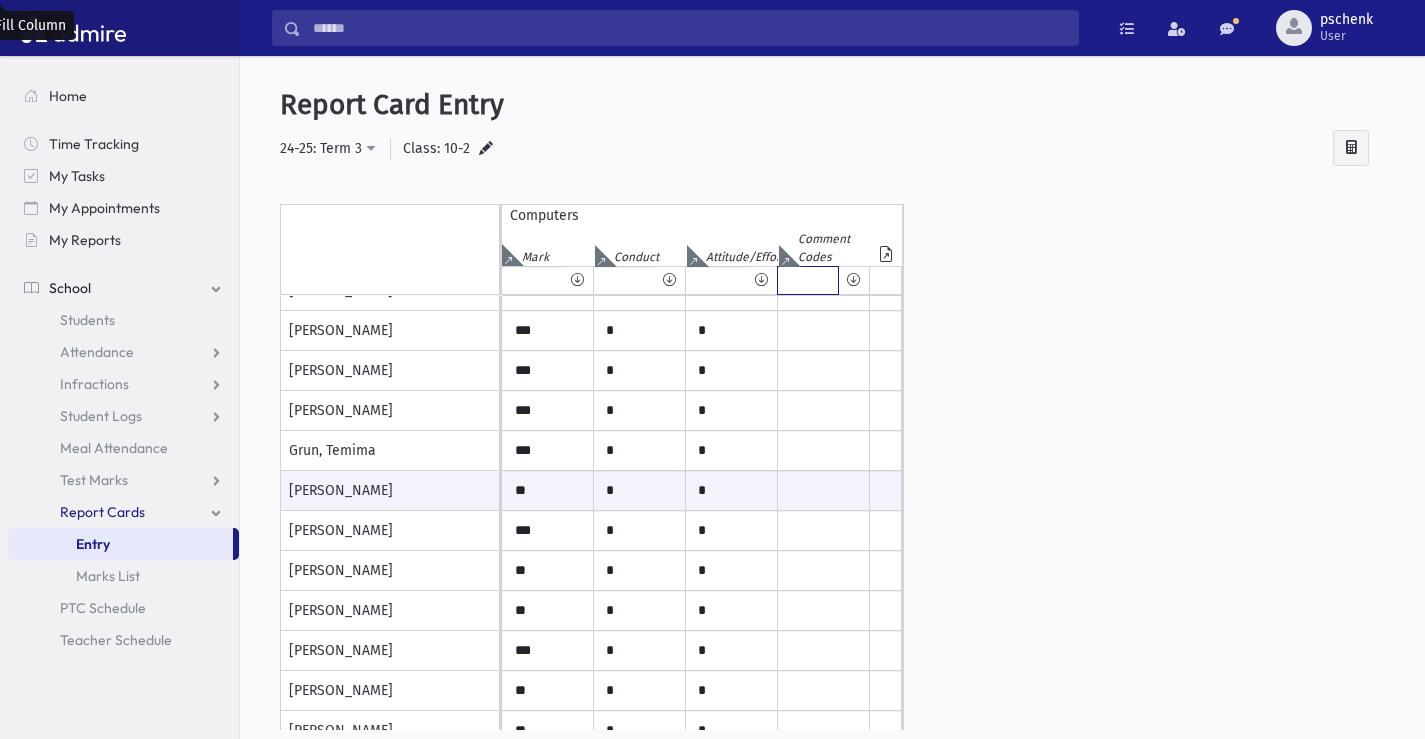 click at bounding box center [808, 280] 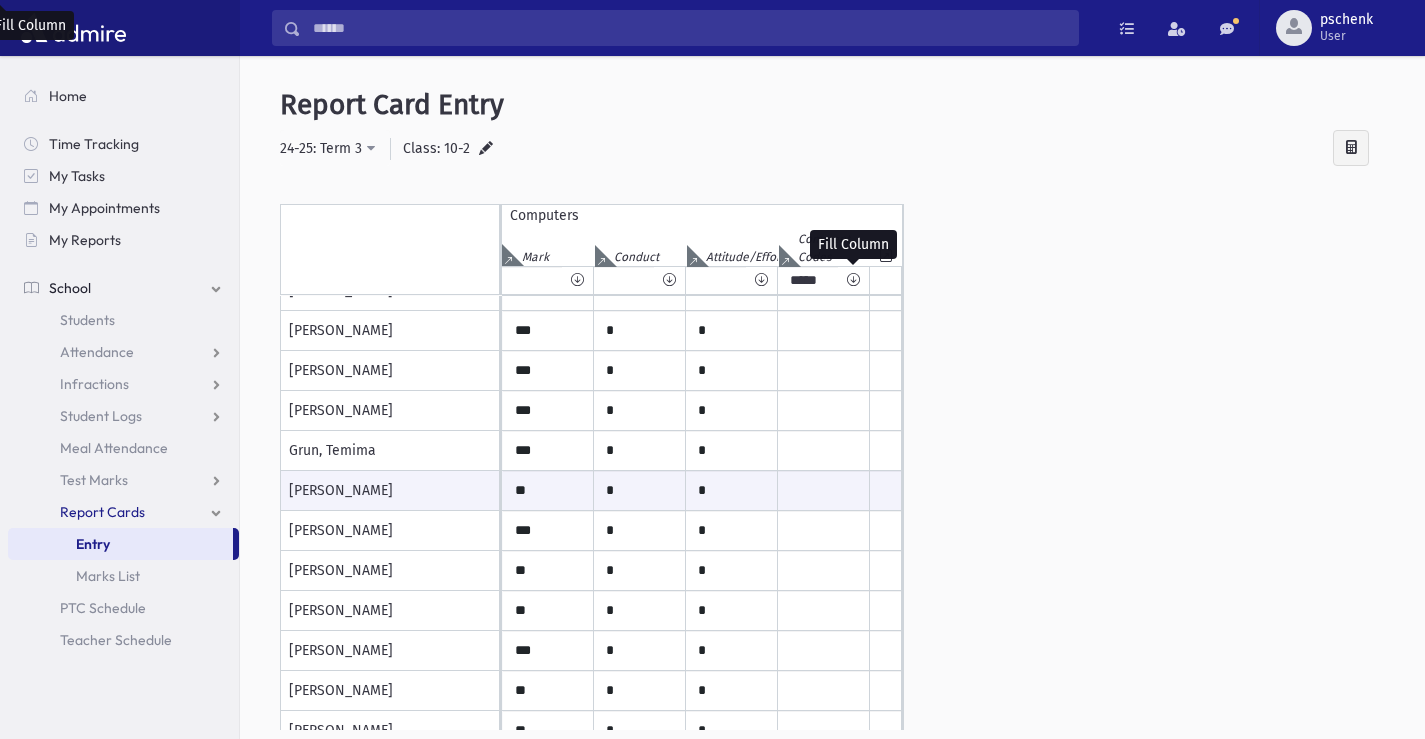 click at bounding box center [853, 280] 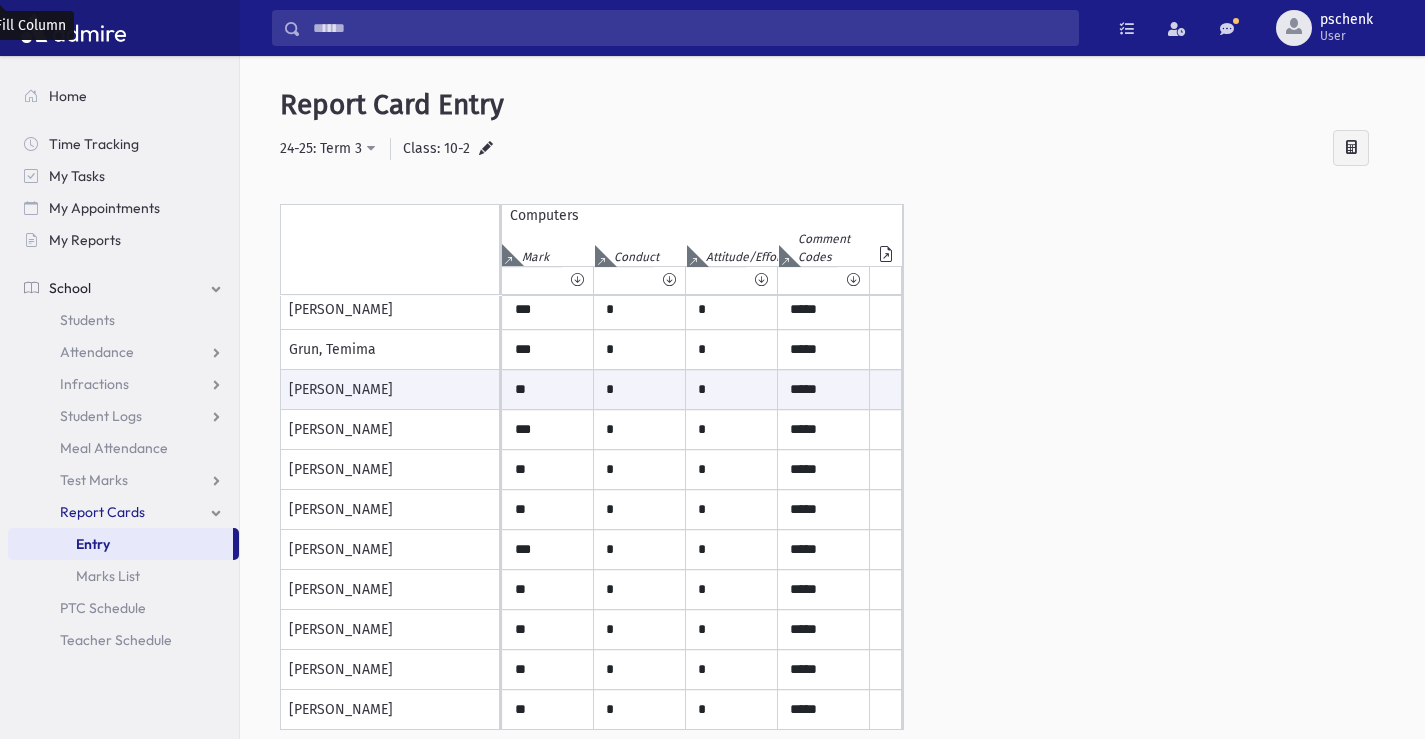 scroll, scrollTop: 0, scrollLeft: 0, axis: both 